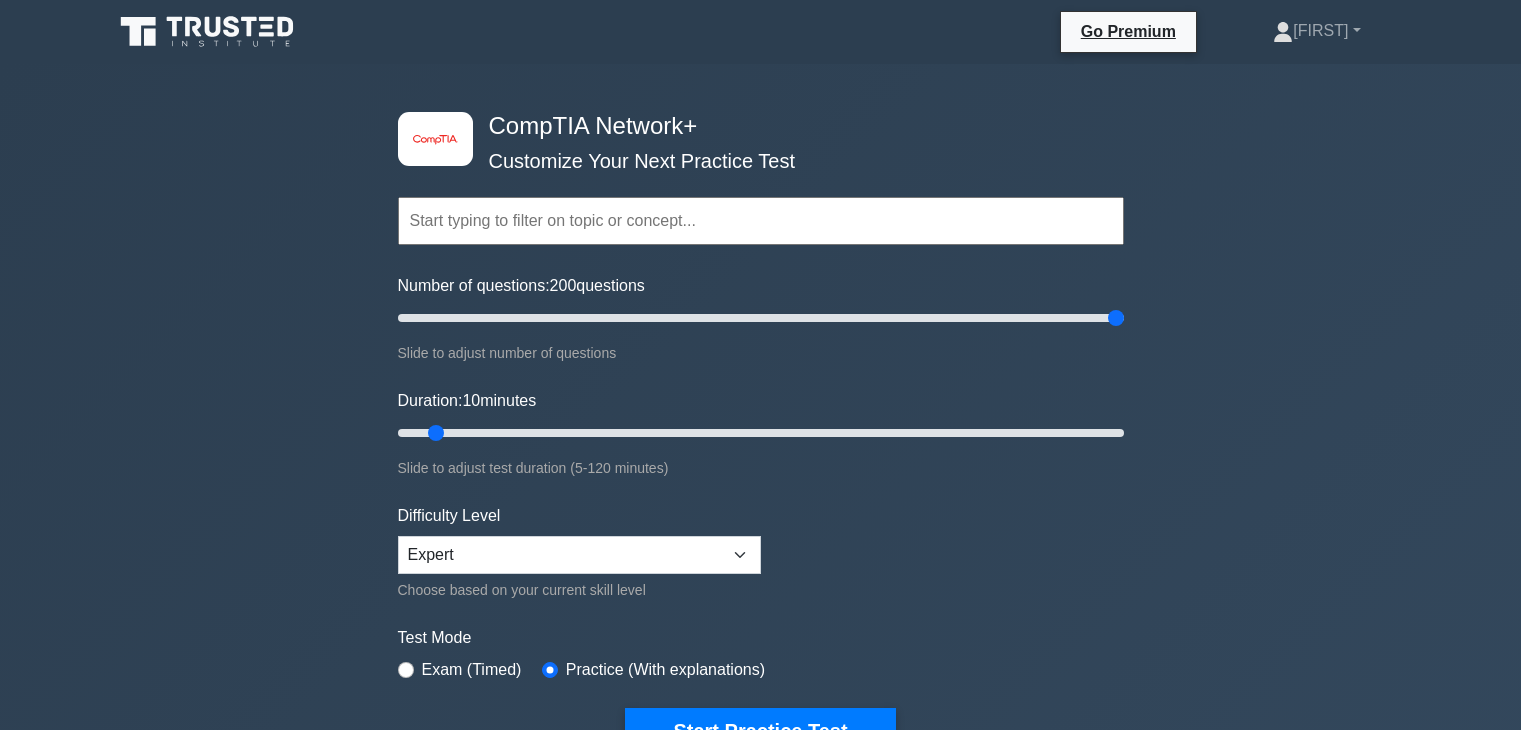 scroll, scrollTop: 0, scrollLeft: 0, axis: both 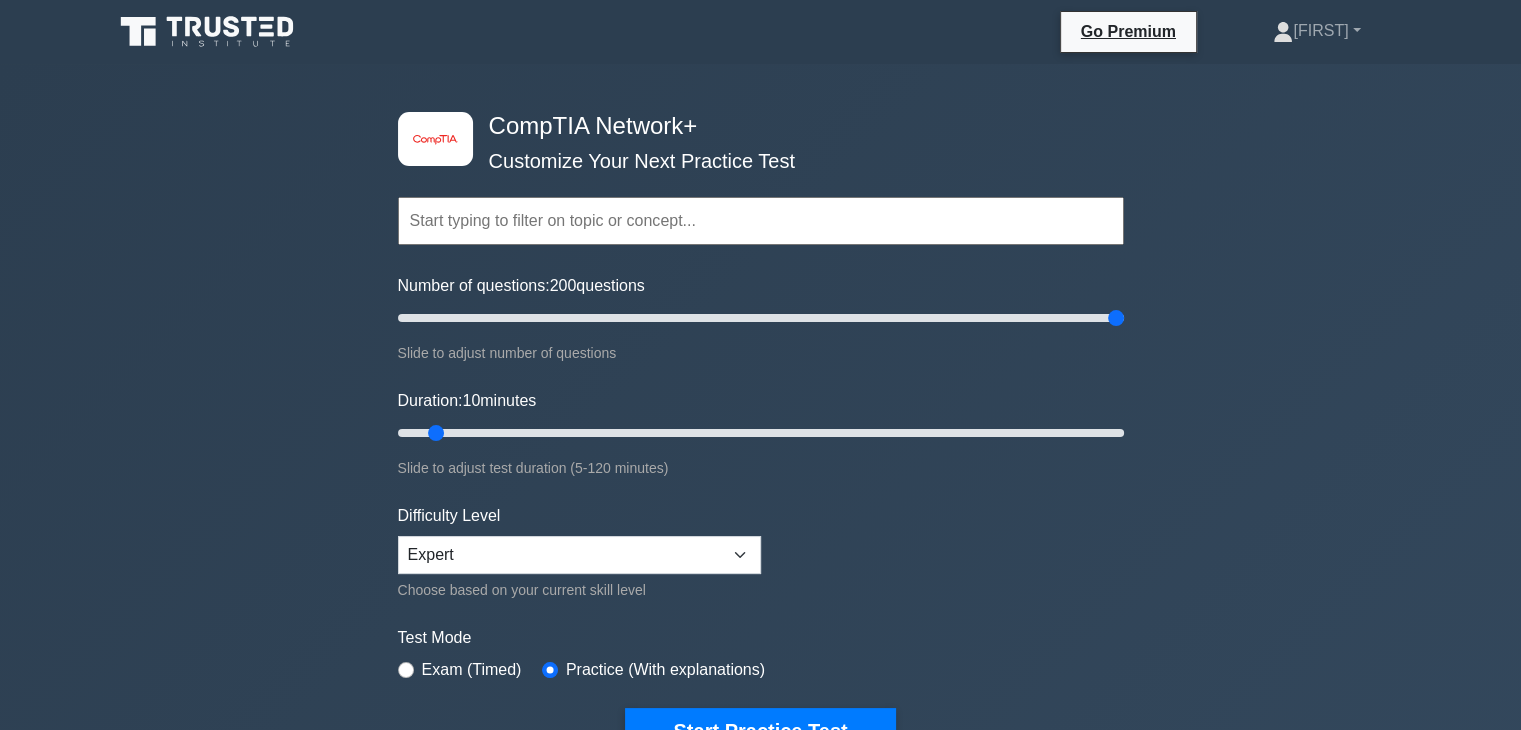 type on "200" 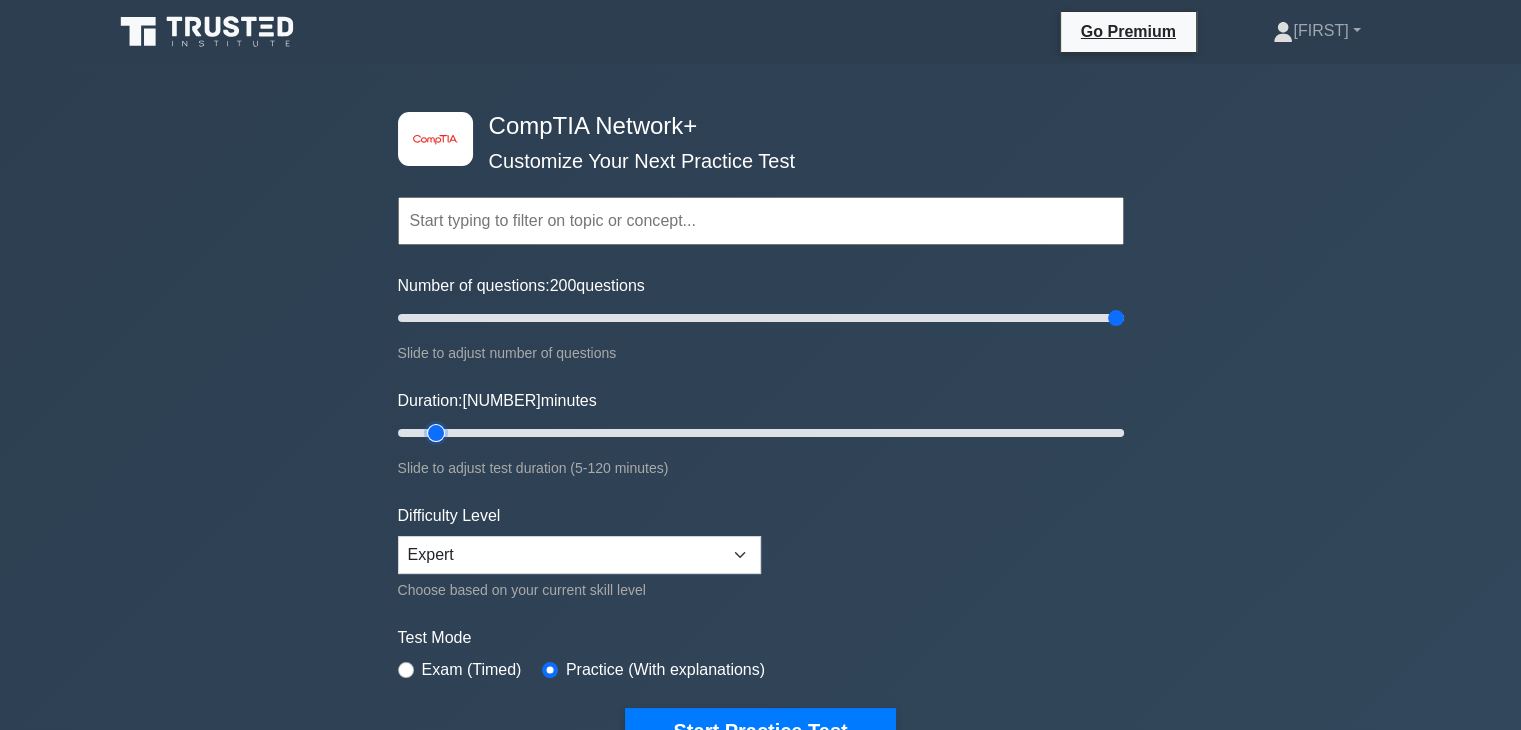 drag, startPoint x: 1104, startPoint y: 426, endPoint x: 1140, endPoint y: 431, distance: 36.345562 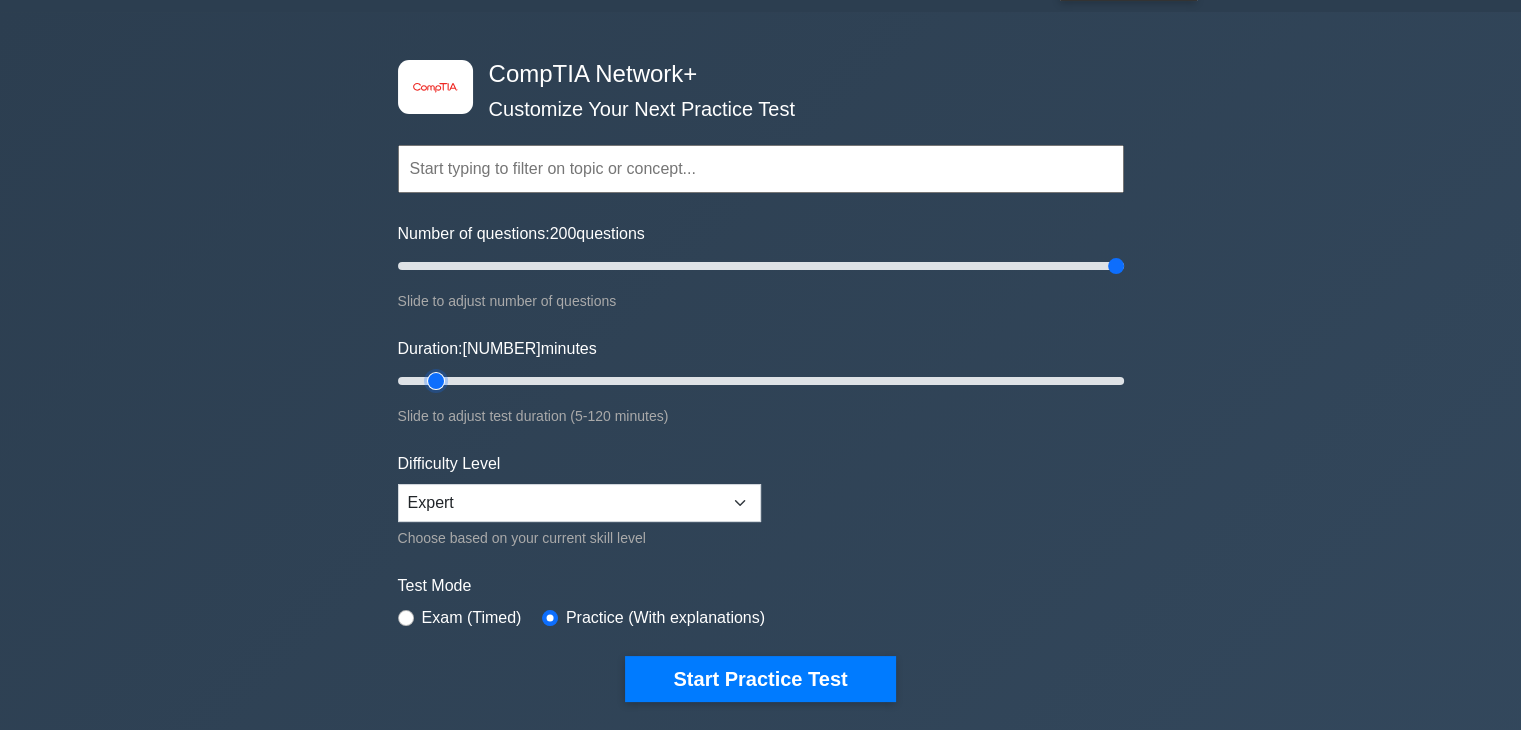 scroll, scrollTop: 100, scrollLeft: 0, axis: vertical 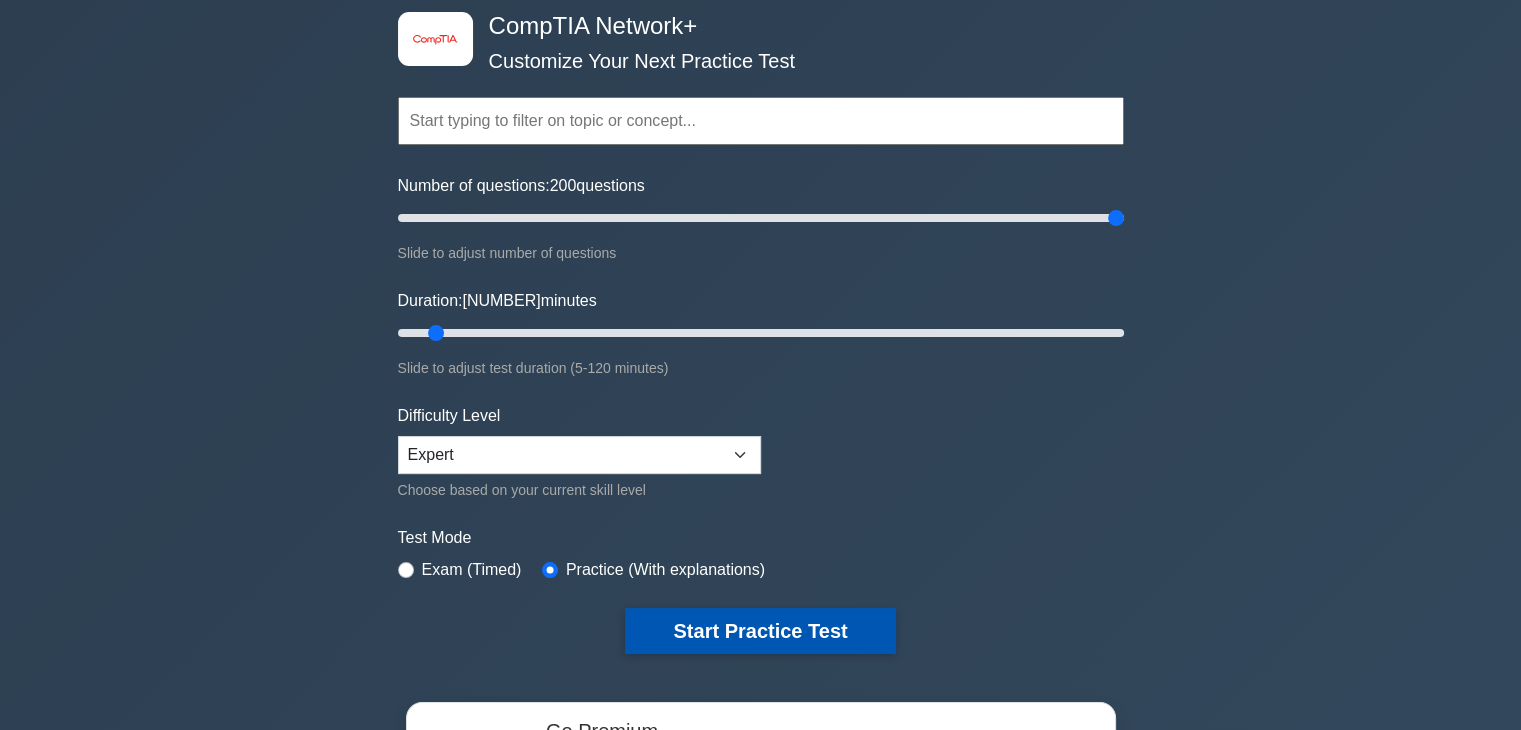 click on "Start Practice Test" at bounding box center [760, 631] 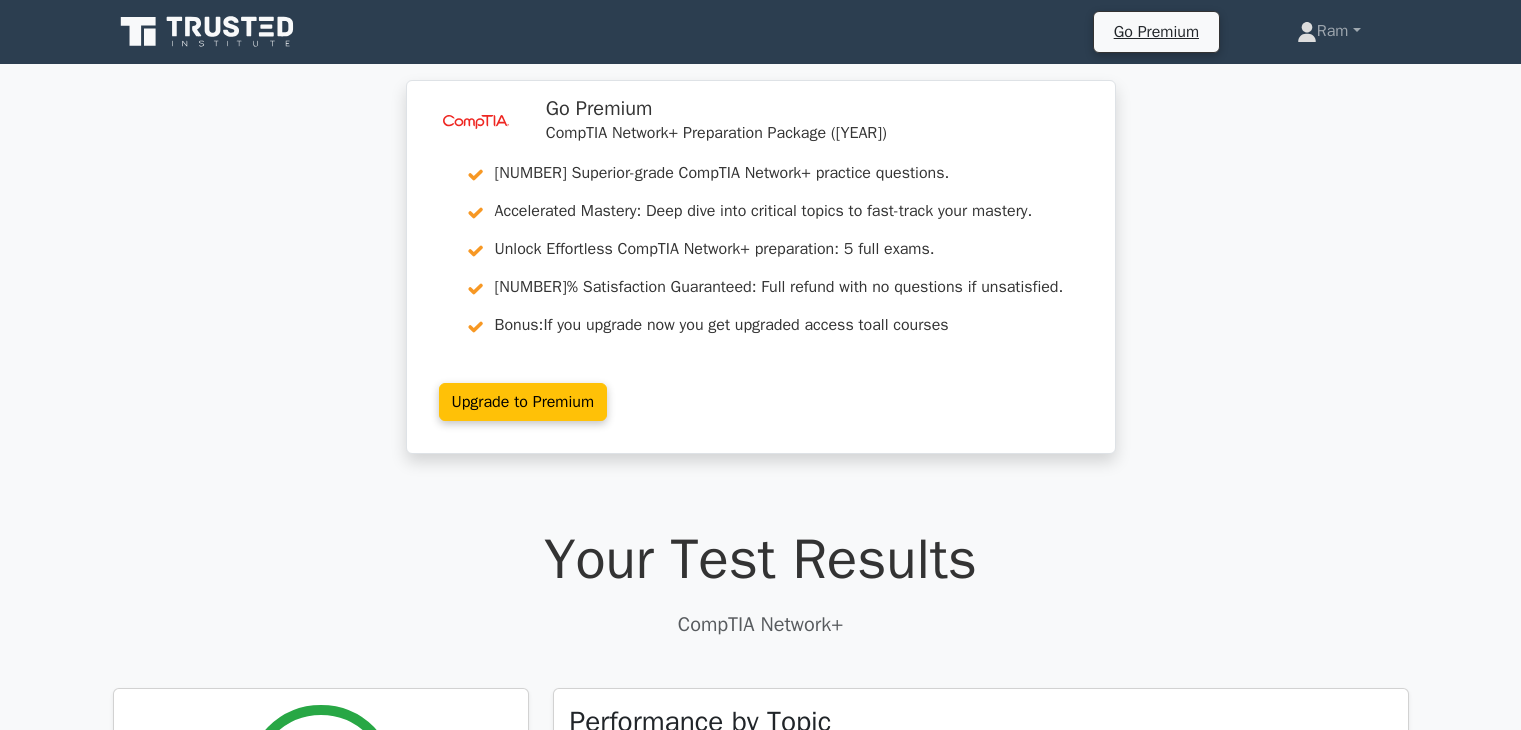 scroll, scrollTop: 0, scrollLeft: 0, axis: both 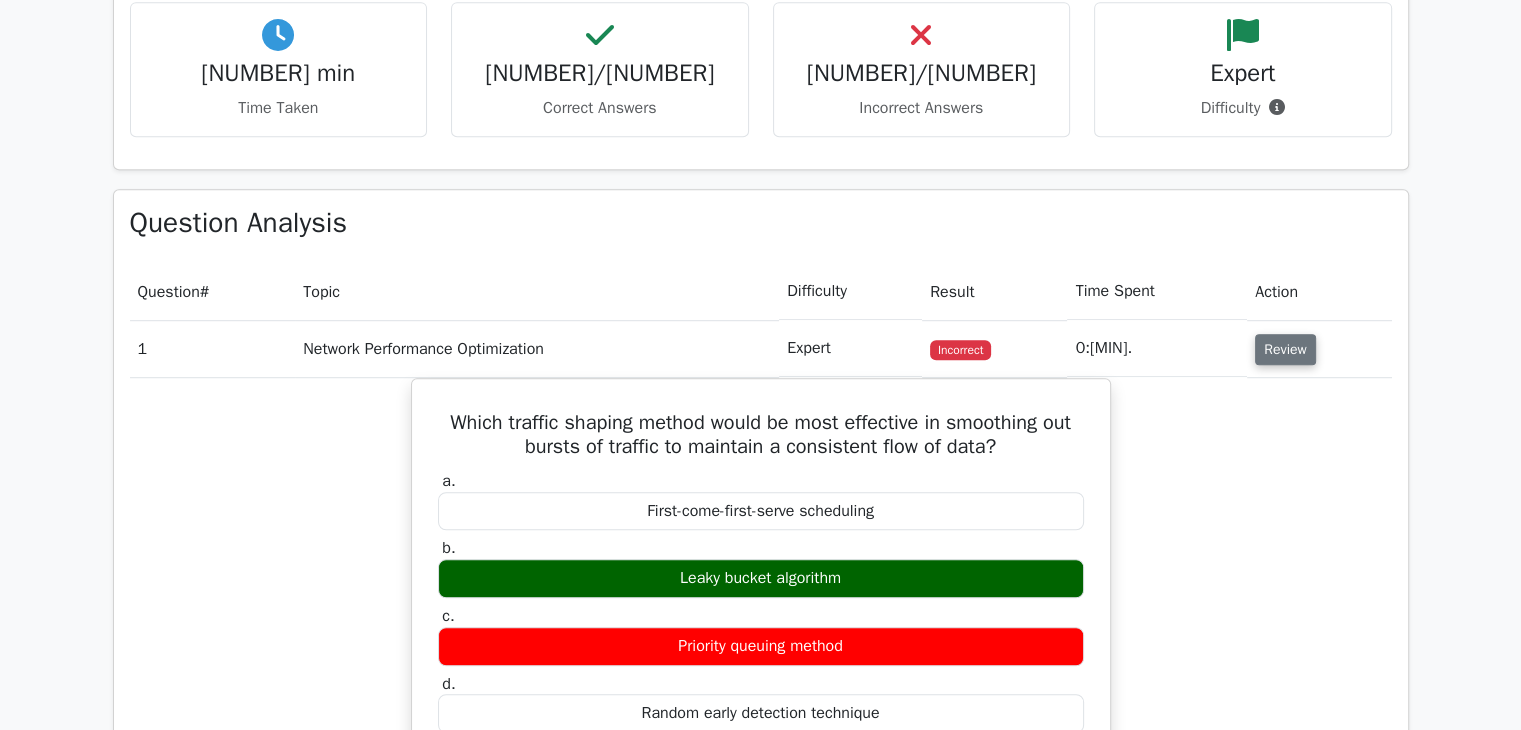 click on "Review" at bounding box center (1285, 349) 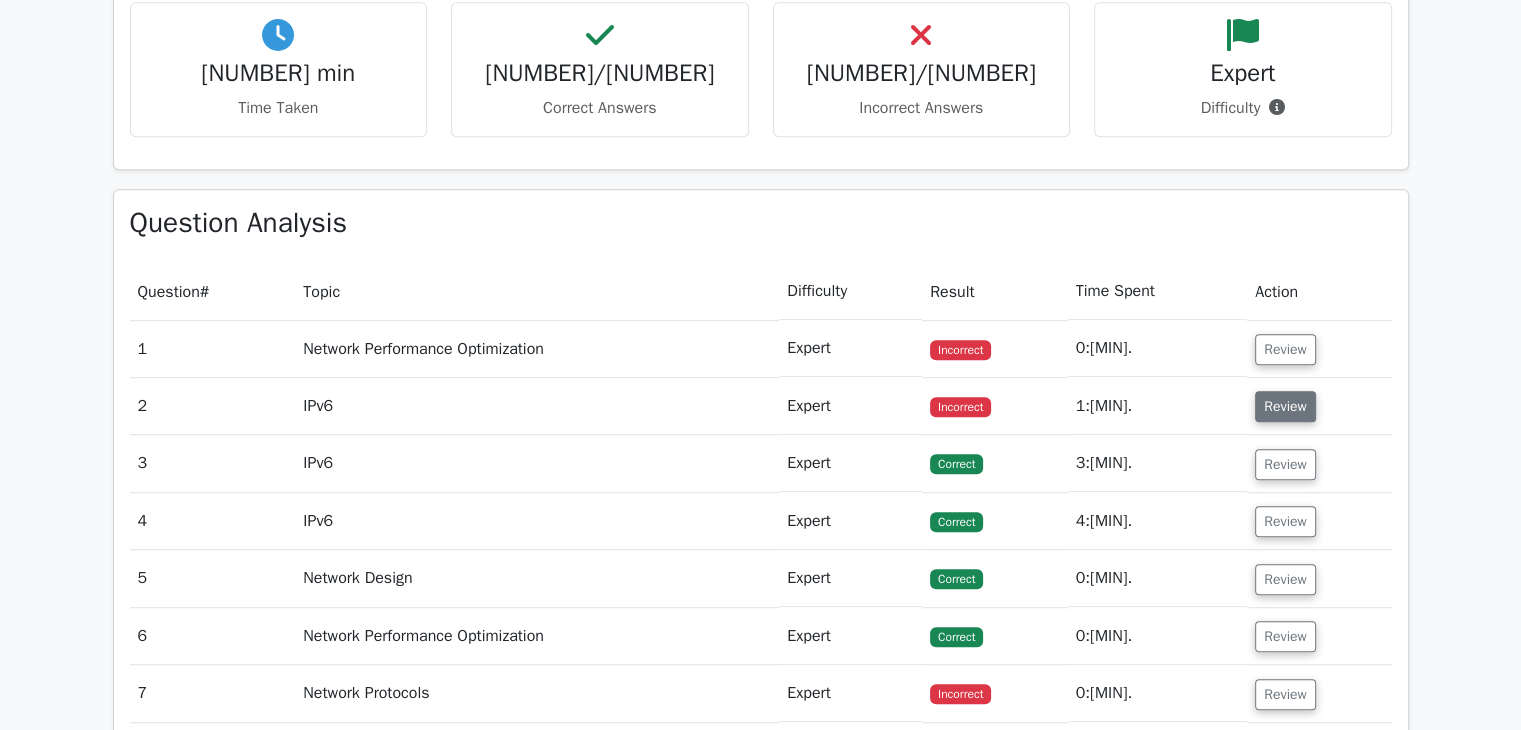 click on "Review" at bounding box center [1285, 406] 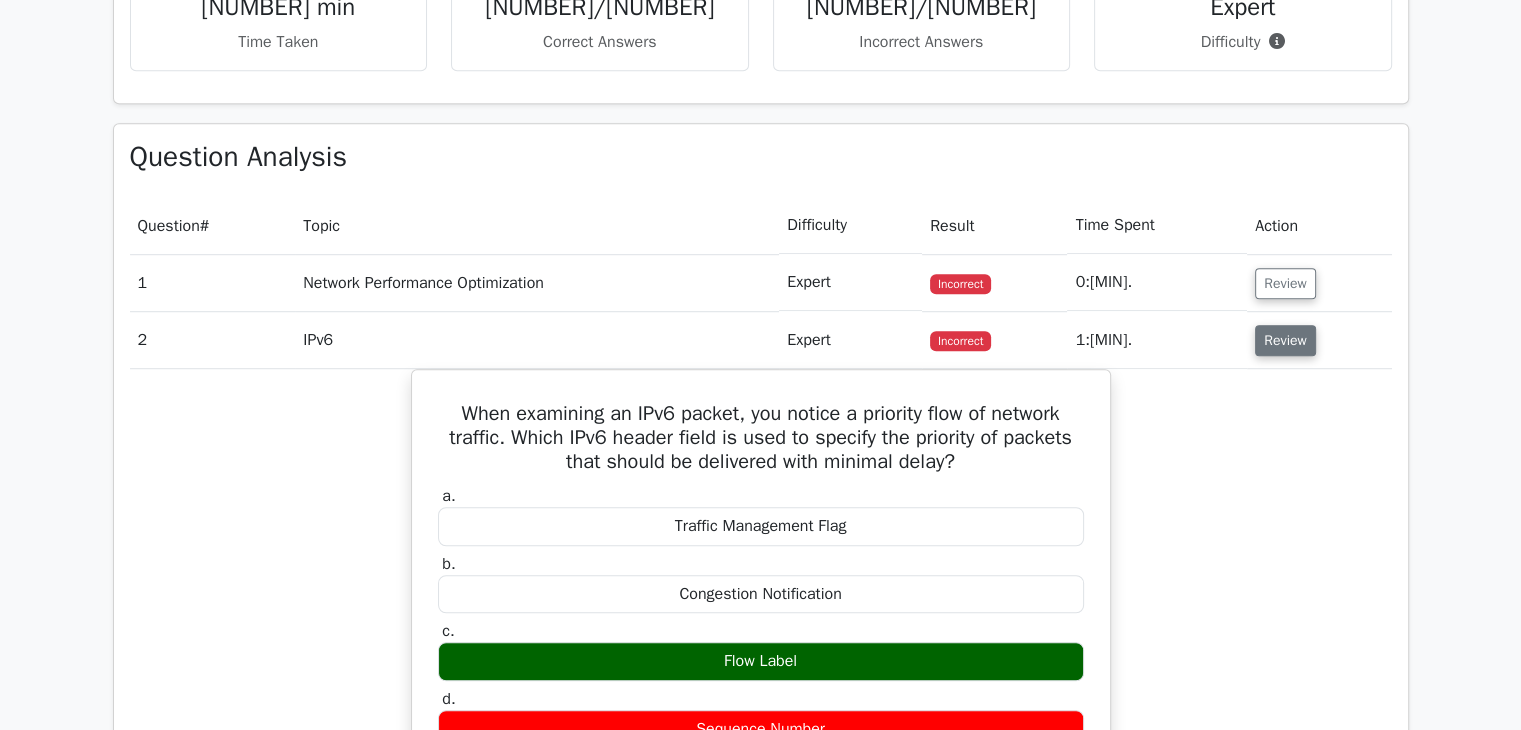 scroll, scrollTop: 1400, scrollLeft: 0, axis: vertical 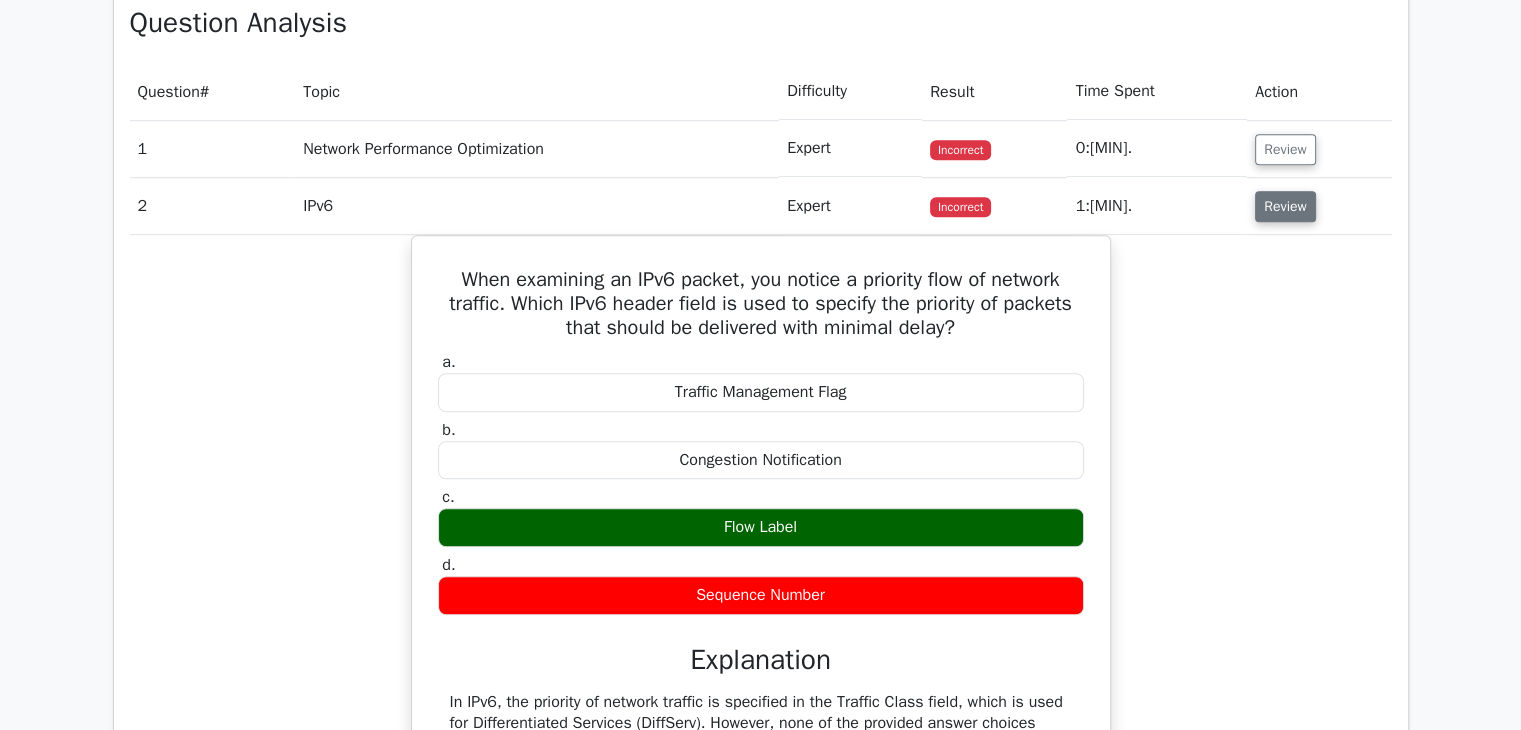 click on "Review" at bounding box center [1285, 206] 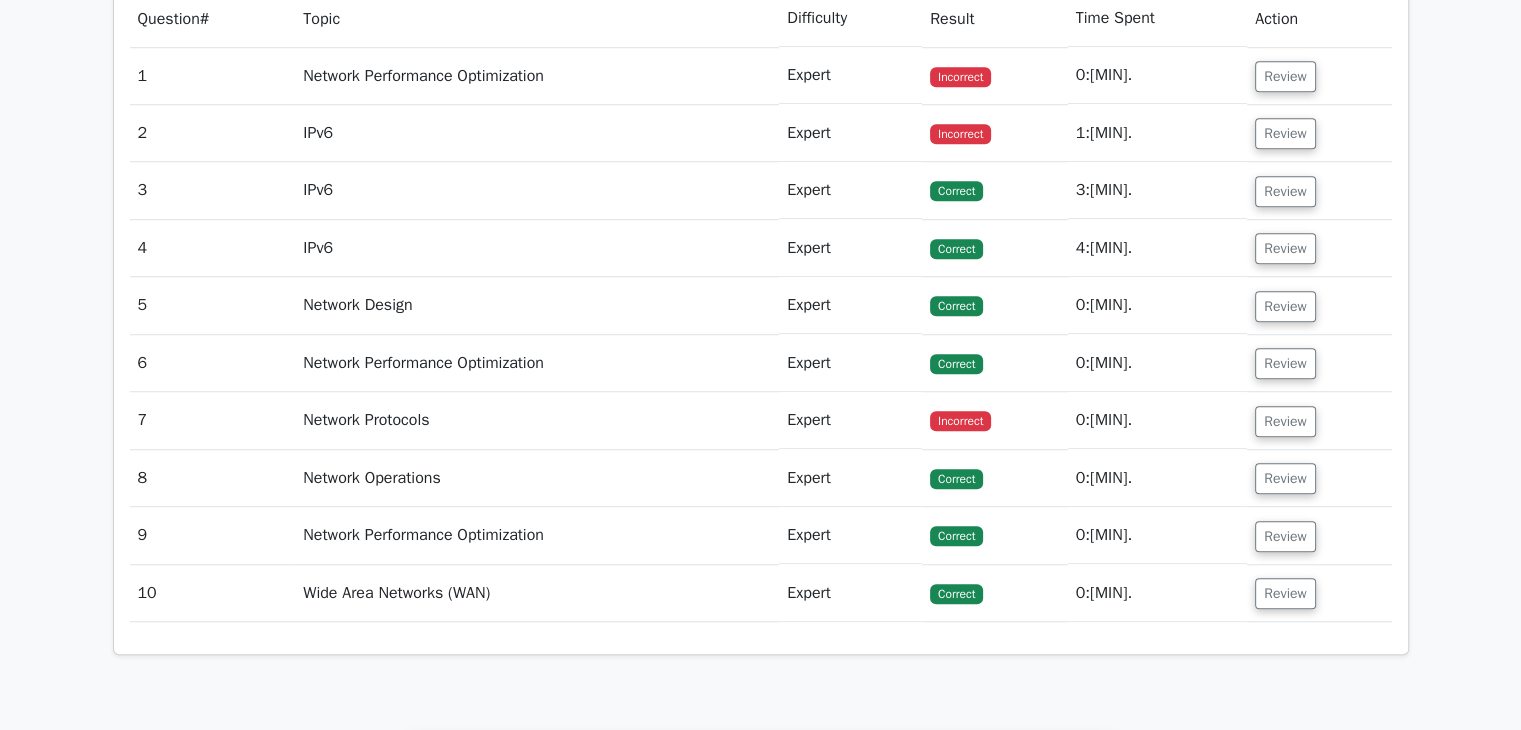 scroll, scrollTop: 1600, scrollLeft: 0, axis: vertical 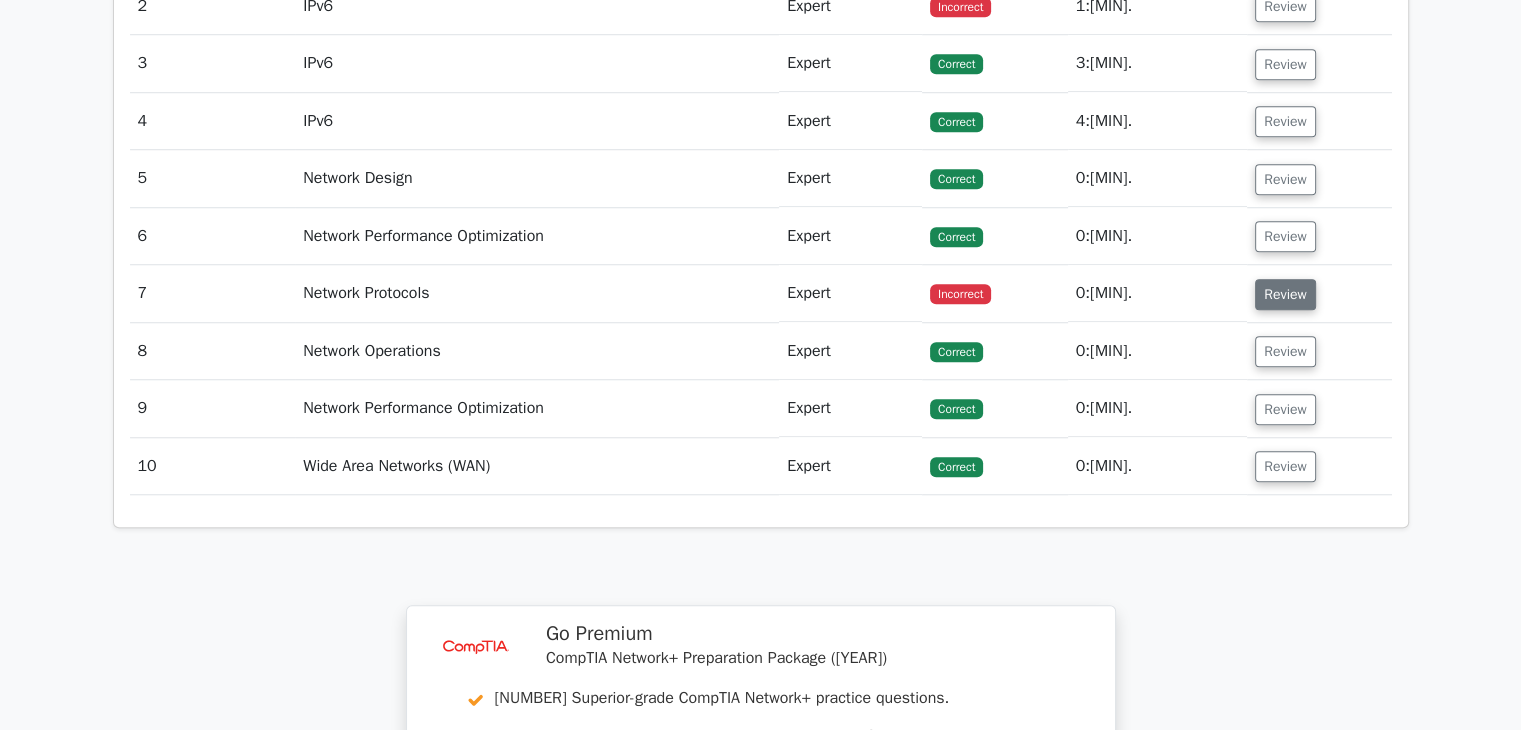 click on "Review" at bounding box center (1285, 294) 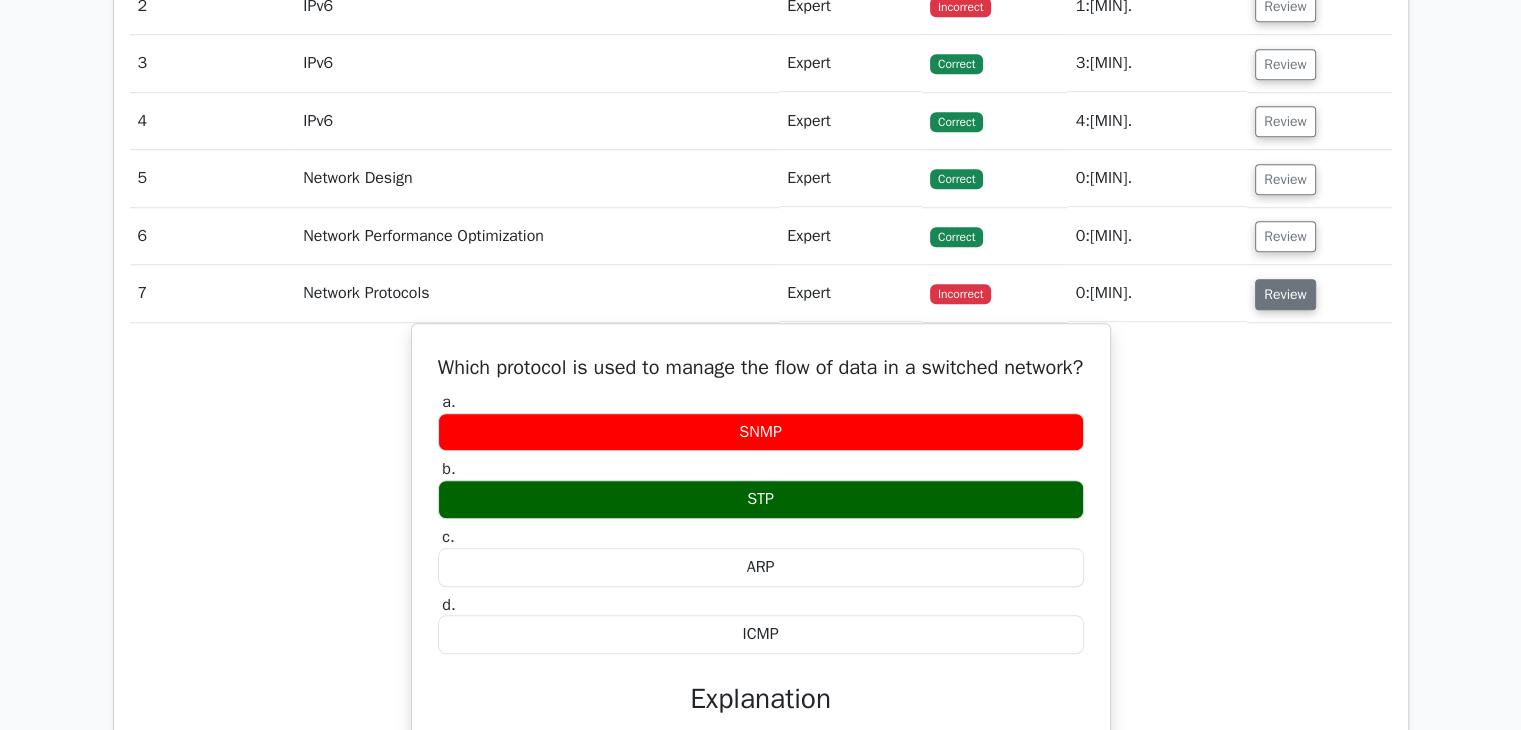 click on "Review" at bounding box center (1285, 294) 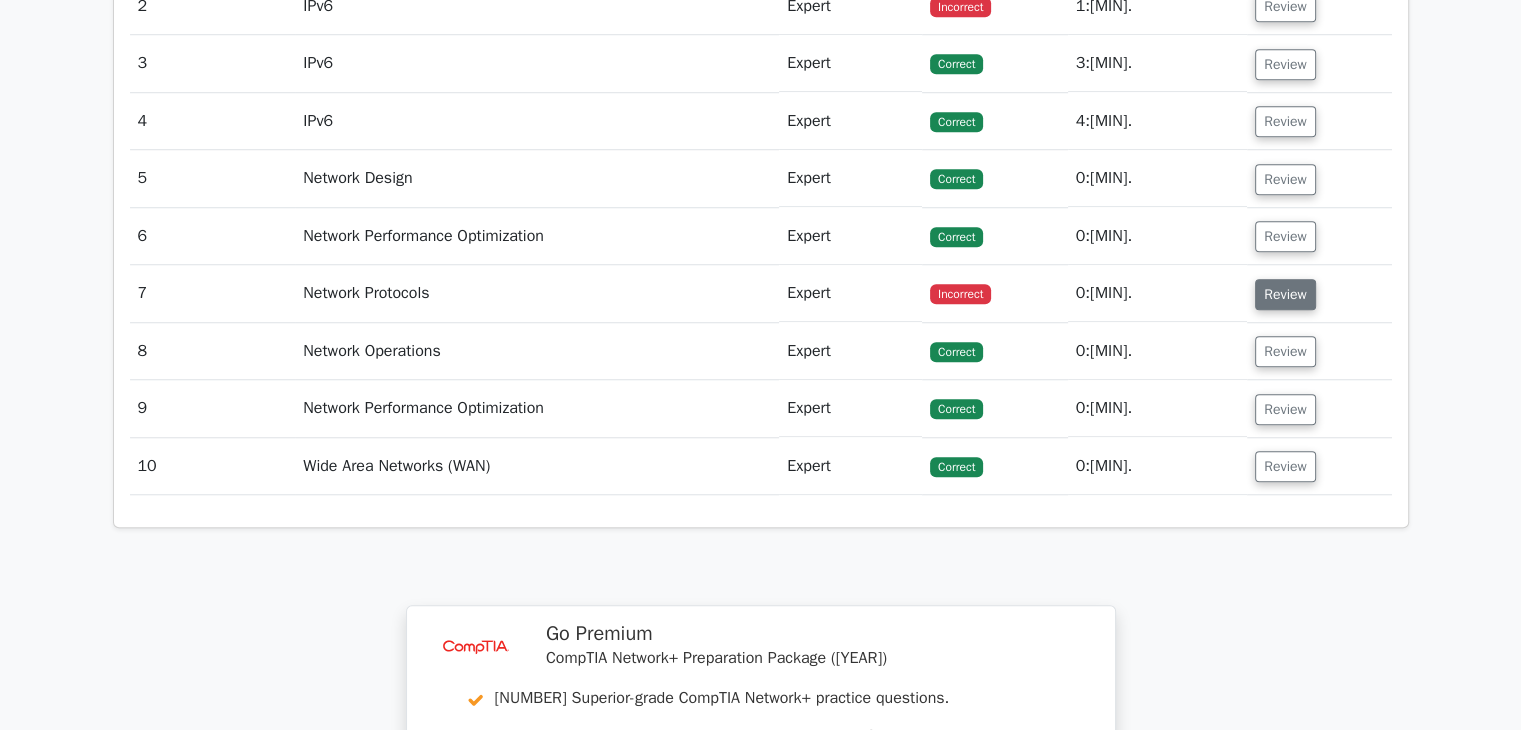click on "Review" at bounding box center [1285, 294] 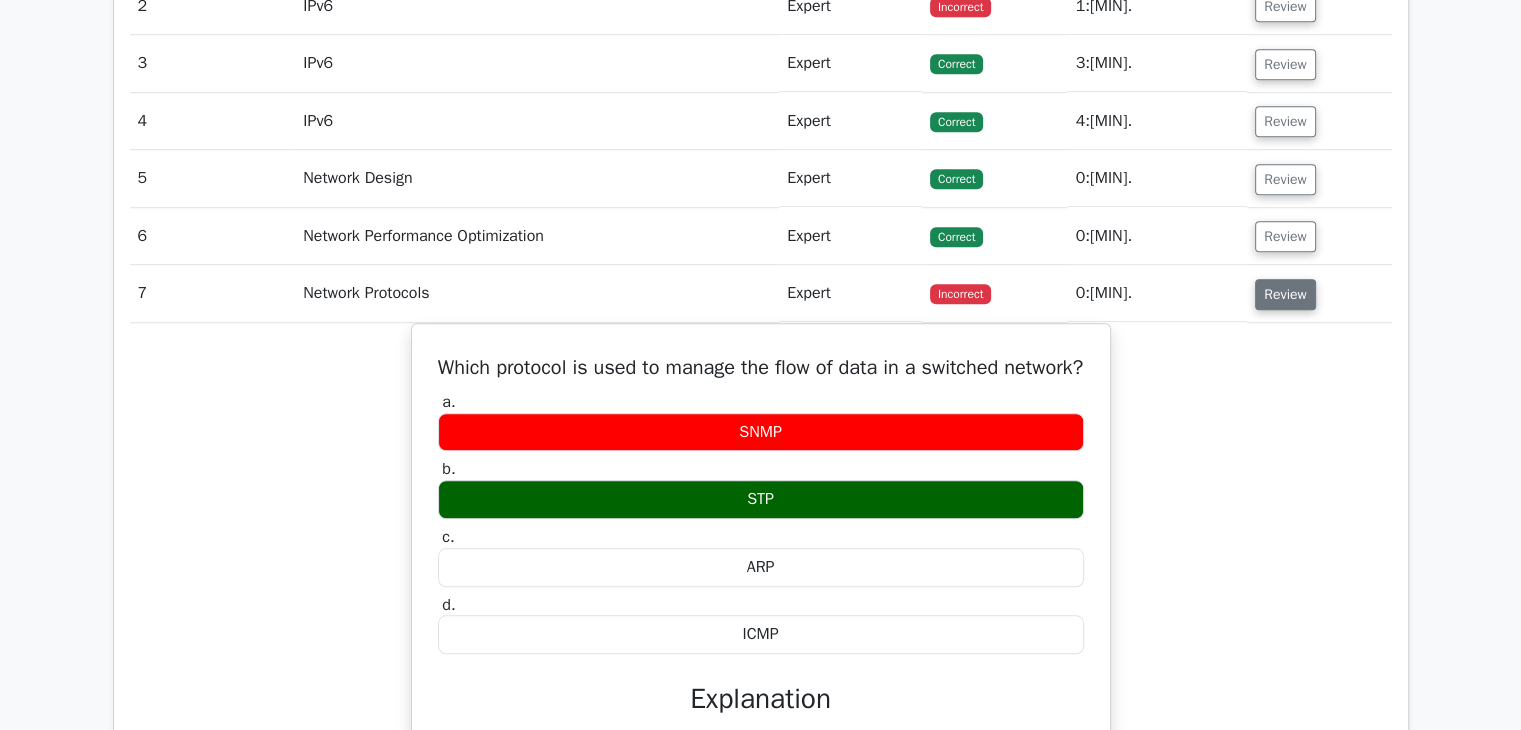 click on "Review" at bounding box center [1285, 294] 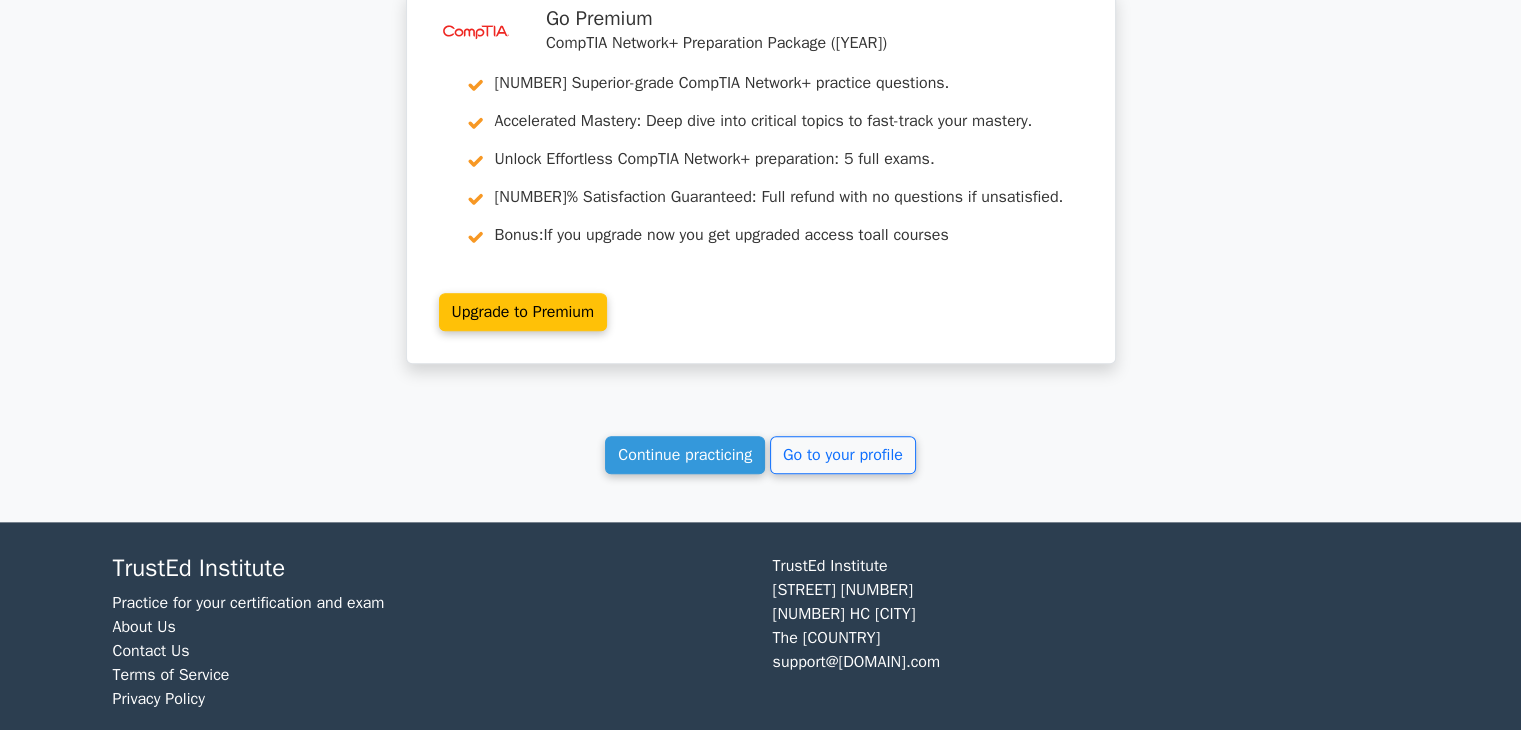 scroll, scrollTop: 2237, scrollLeft: 0, axis: vertical 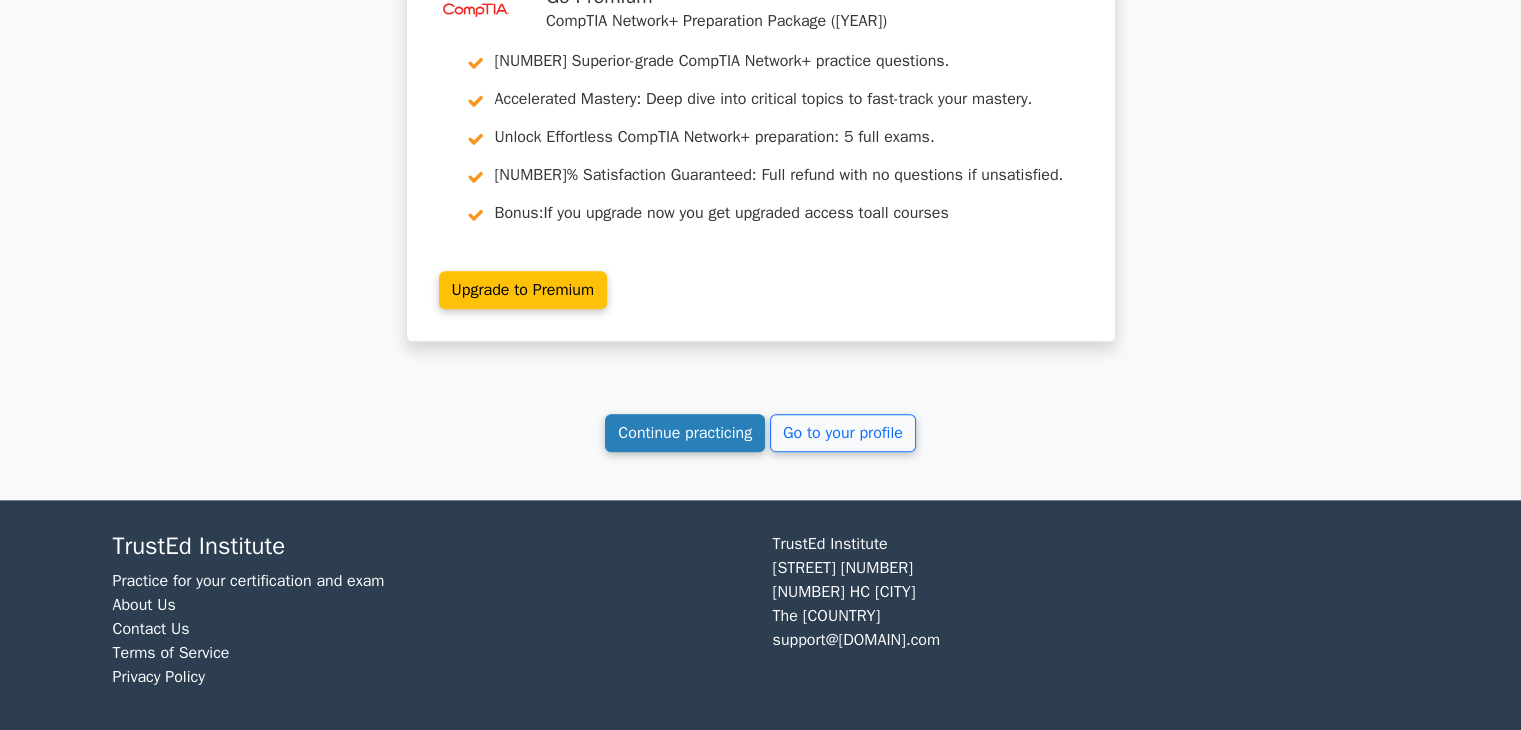 click on "Continue practicing" at bounding box center (685, 433) 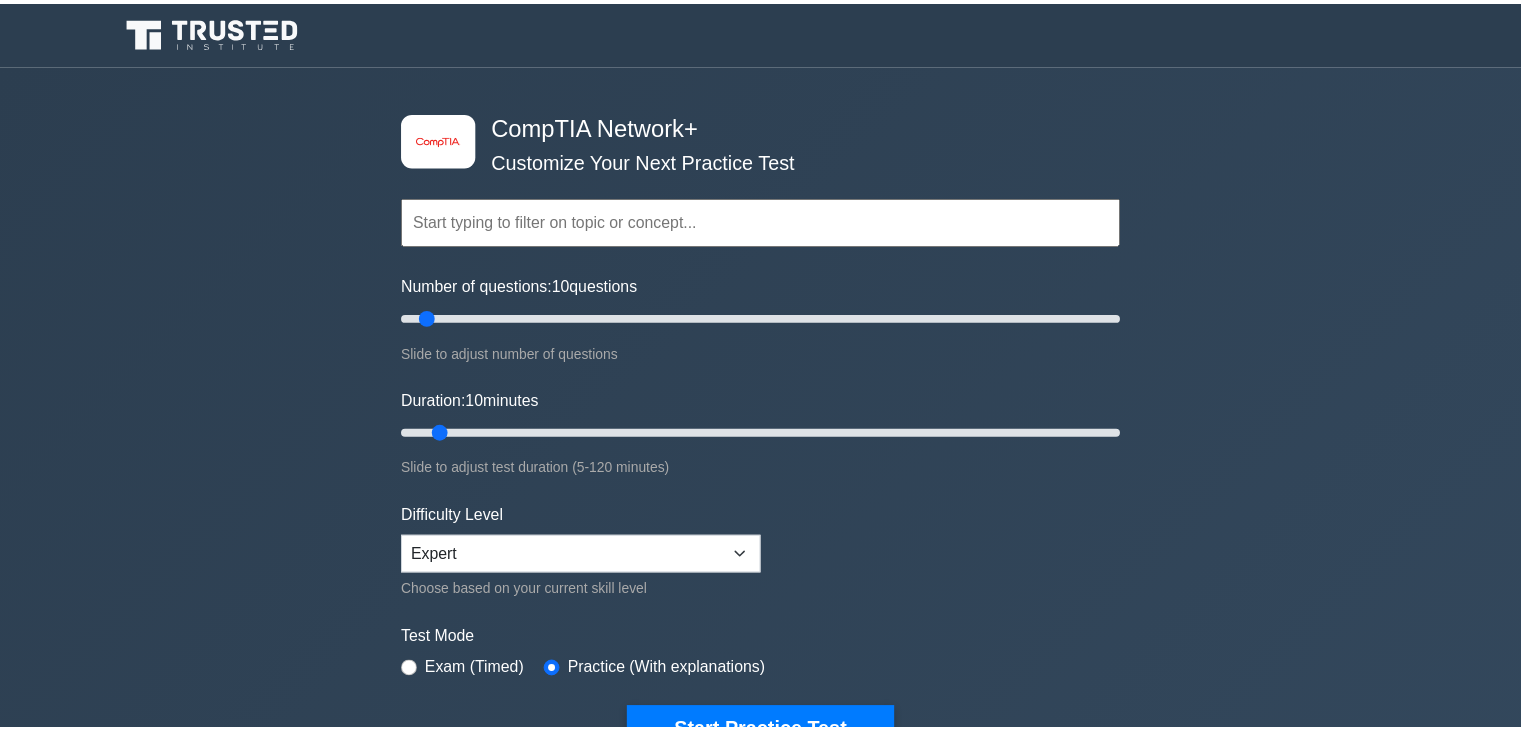 scroll, scrollTop: 0, scrollLeft: 0, axis: both 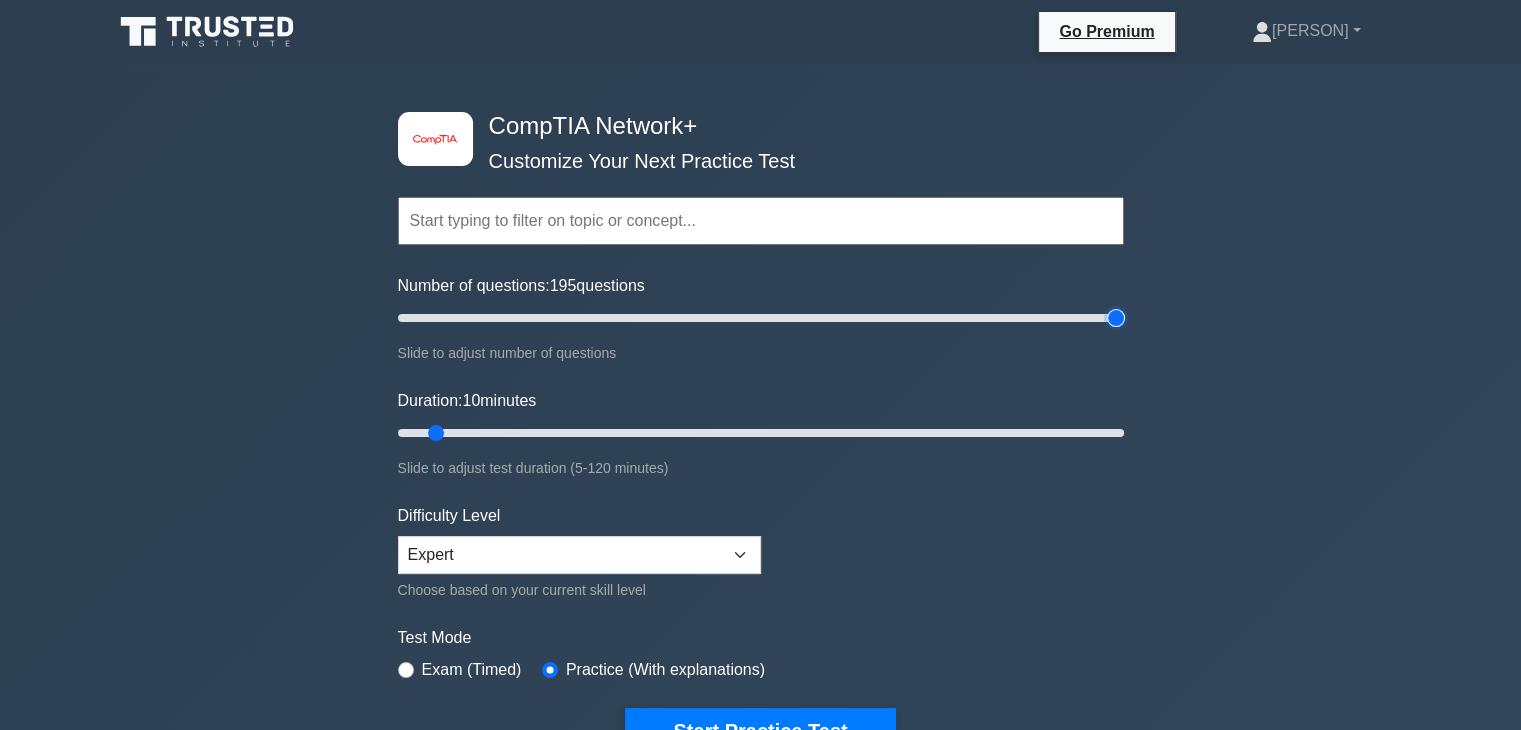 drag, startPoint x: 972, startPoint y: 322, endPoint x: 1110, endPoint y: 322, distance: 138 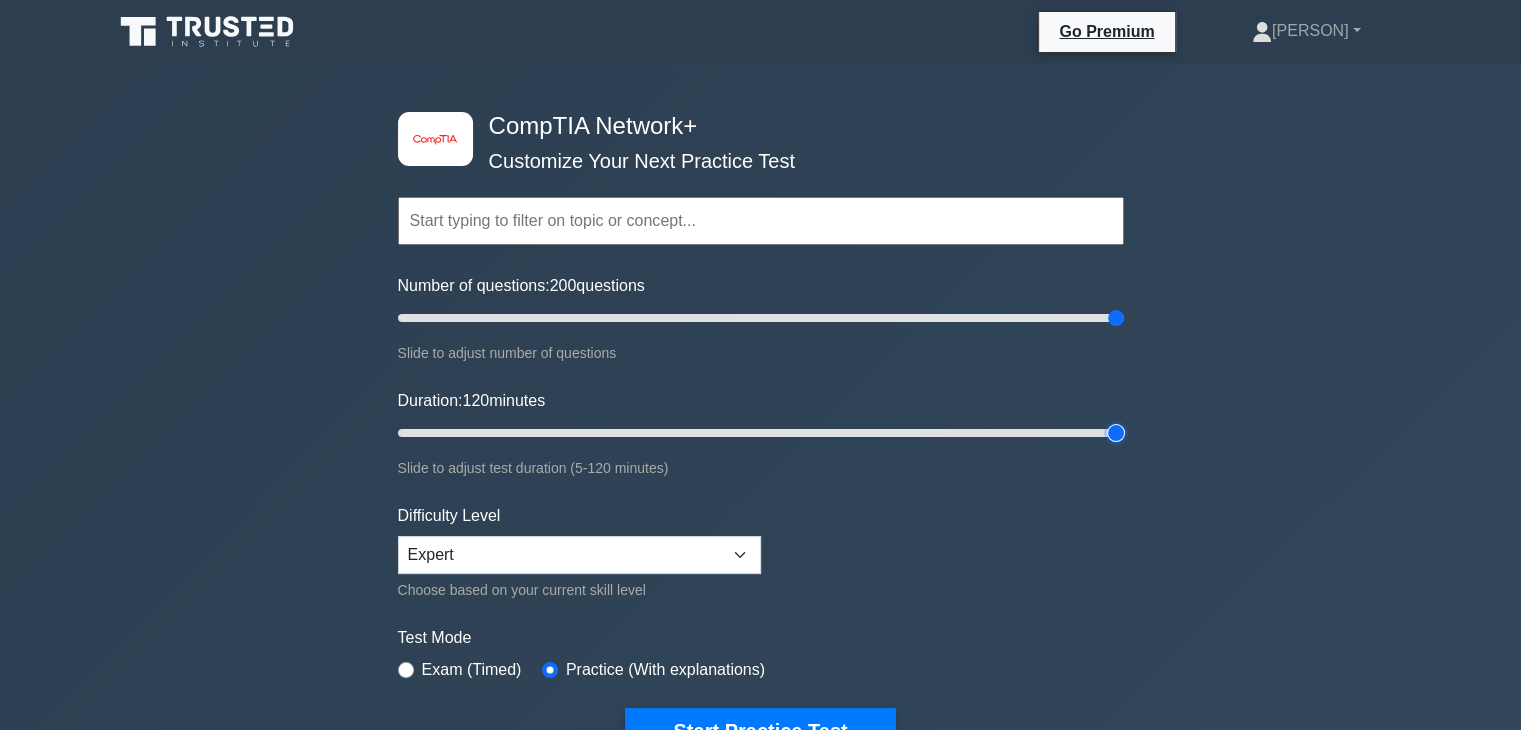 drag, startPoint x: 1069, startPoint y: 425, endPoint x: 1125, endPoint y: 430, distance: 56.22277 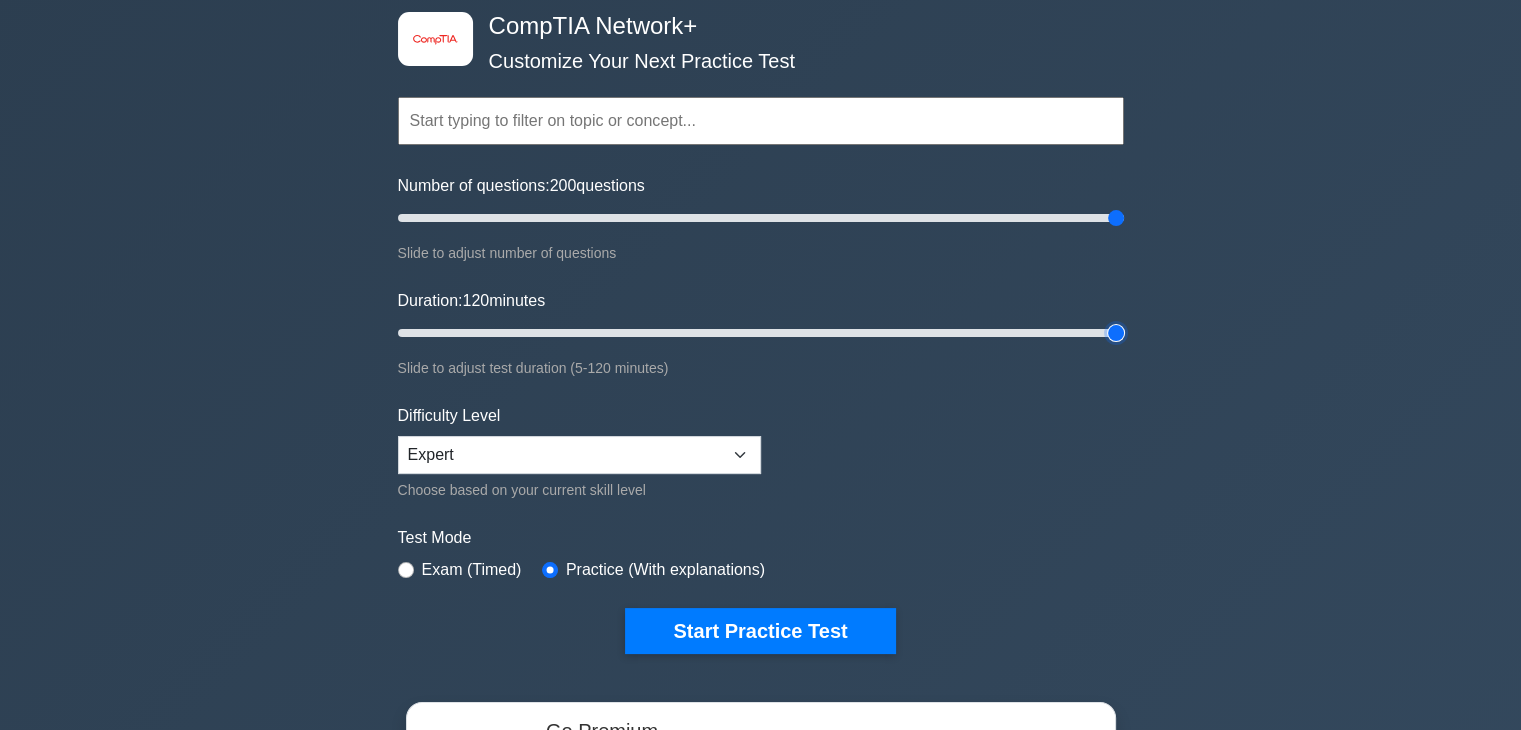scroll, scrollTop: 100, scrollLeft: 0, axis: vertical 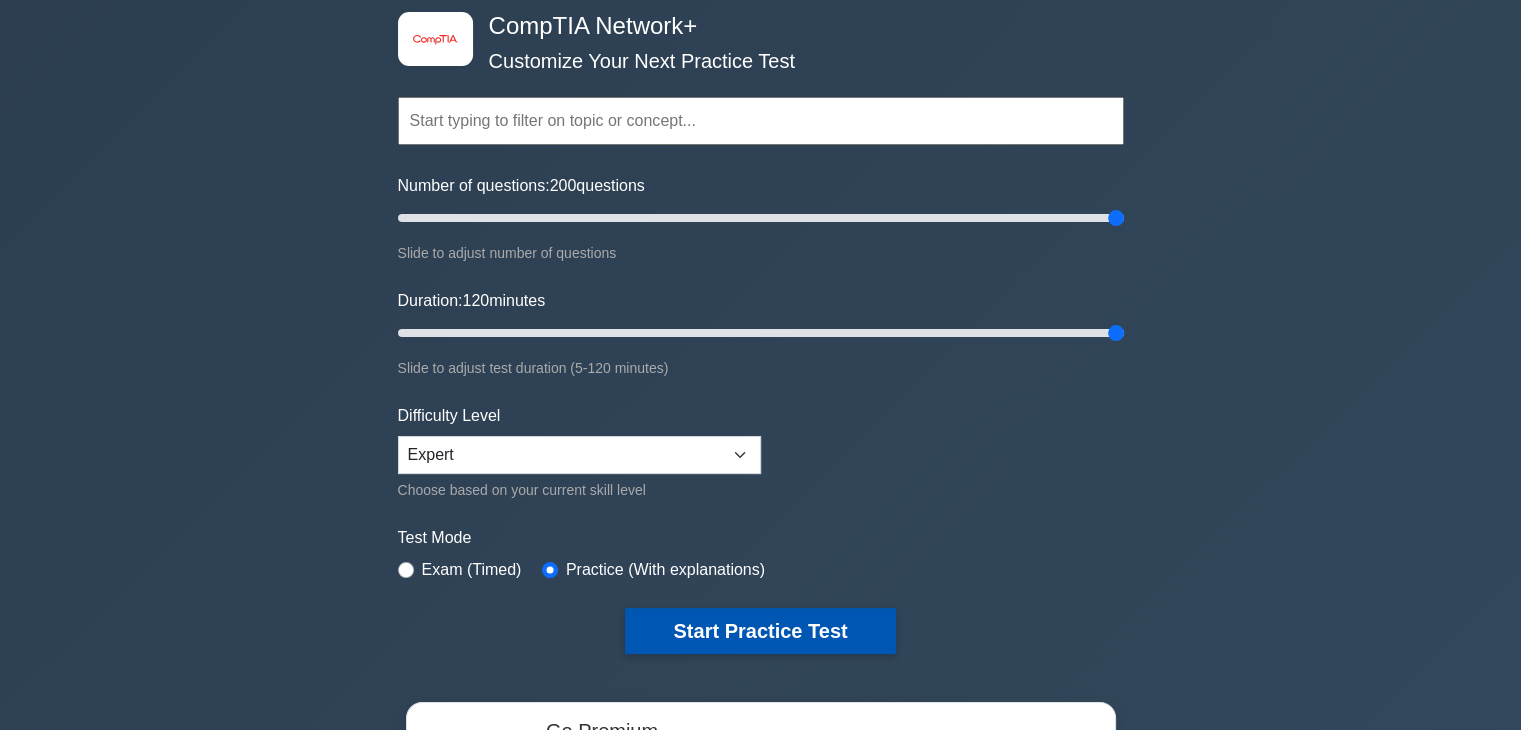 click on "Start Practice Test" at bounding box center [760, 631] 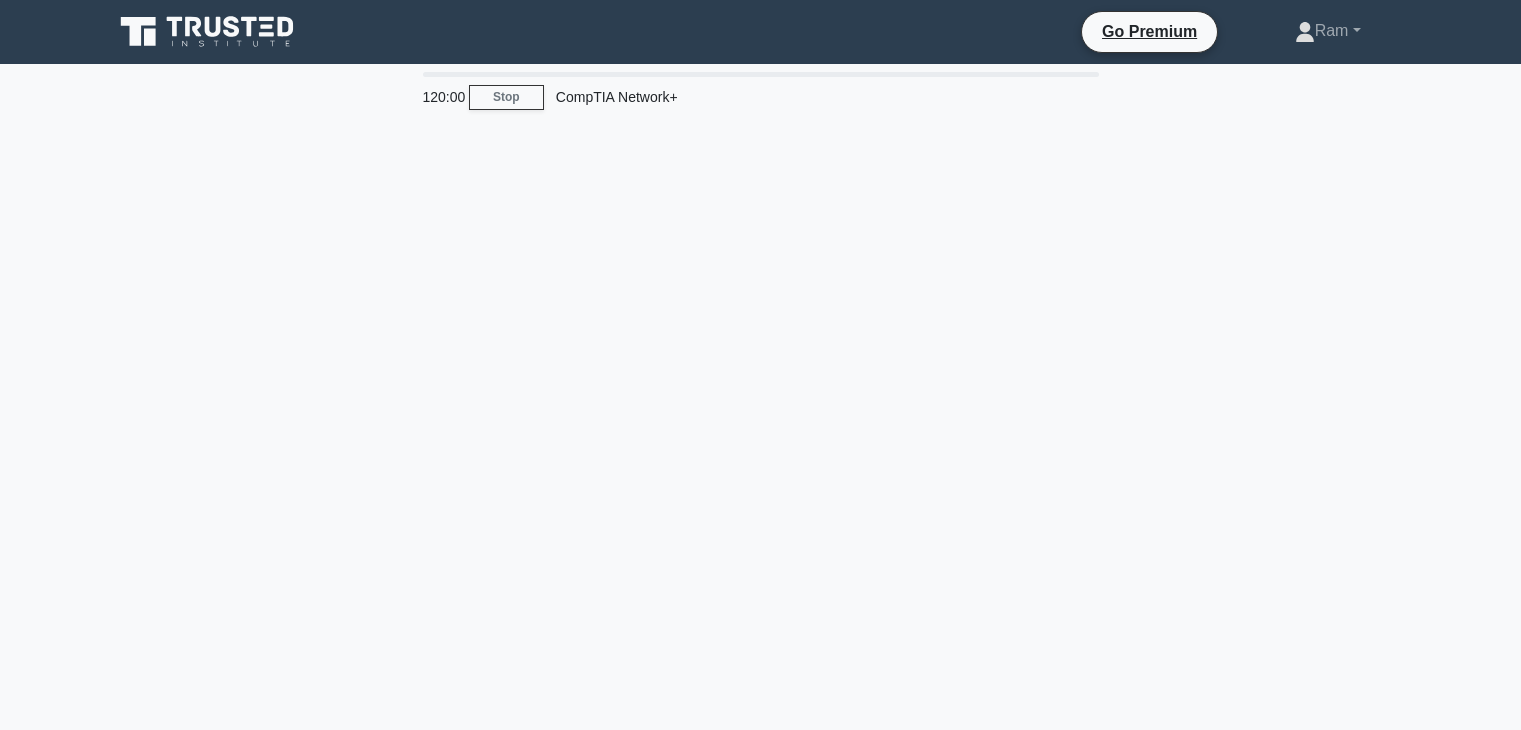 scroll, scrollTop: 0, scrollLeft: 0, axis: both 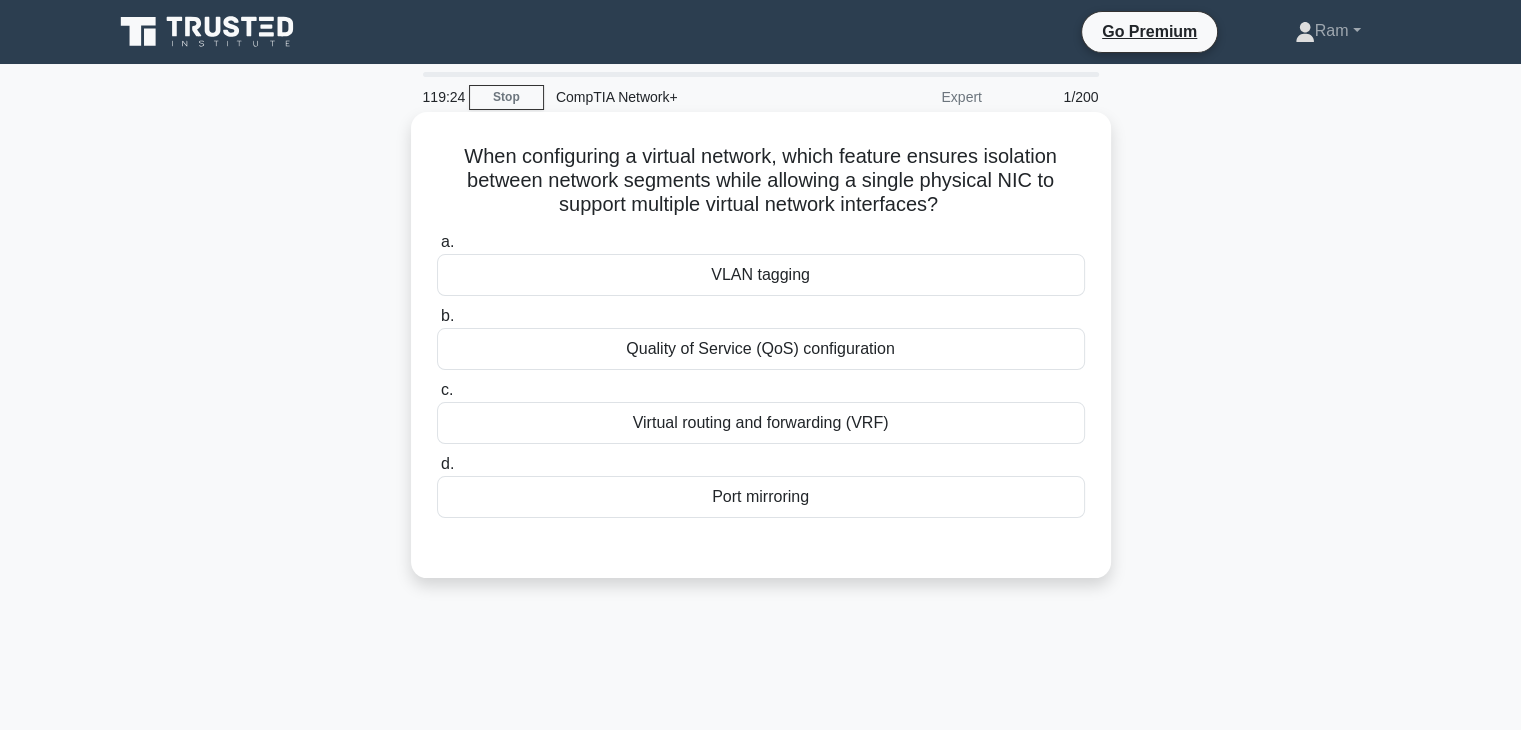 click on "Virtual routing and forwarding (VRF)" at bounding box center [761, 423] 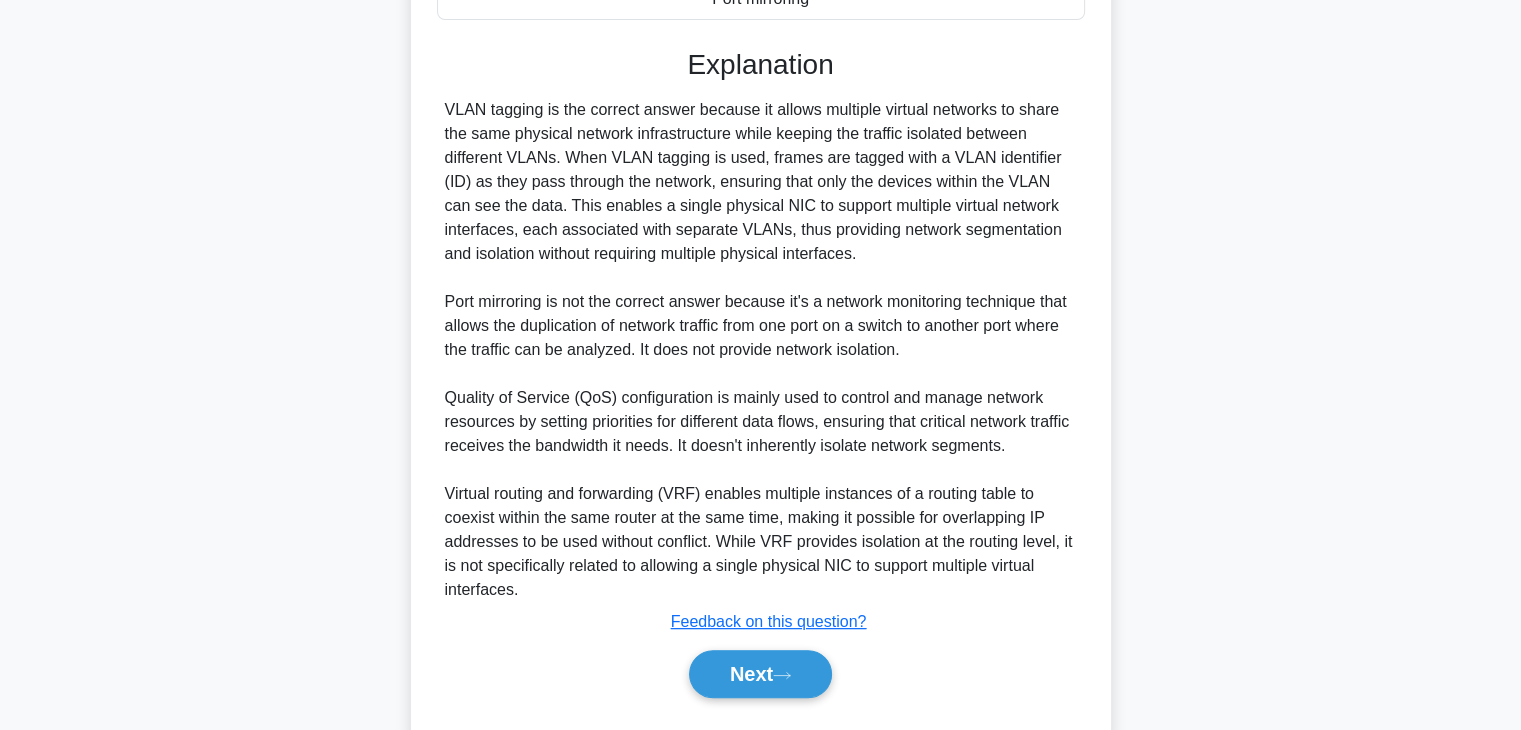 scroll, scrollTop: 552, scrollLeft: 0, axis: vertical 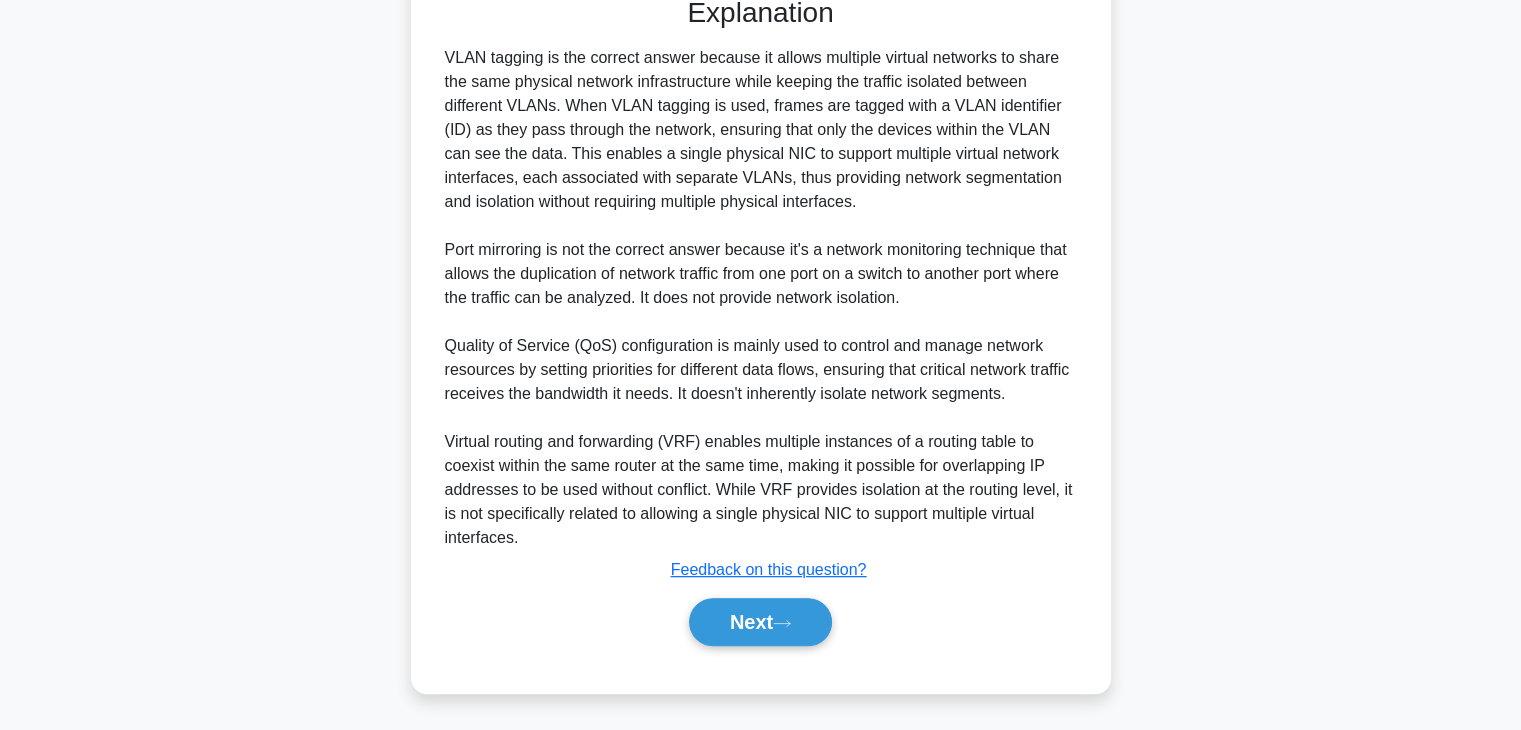 click on "Next" at bounding box center (761, 622) 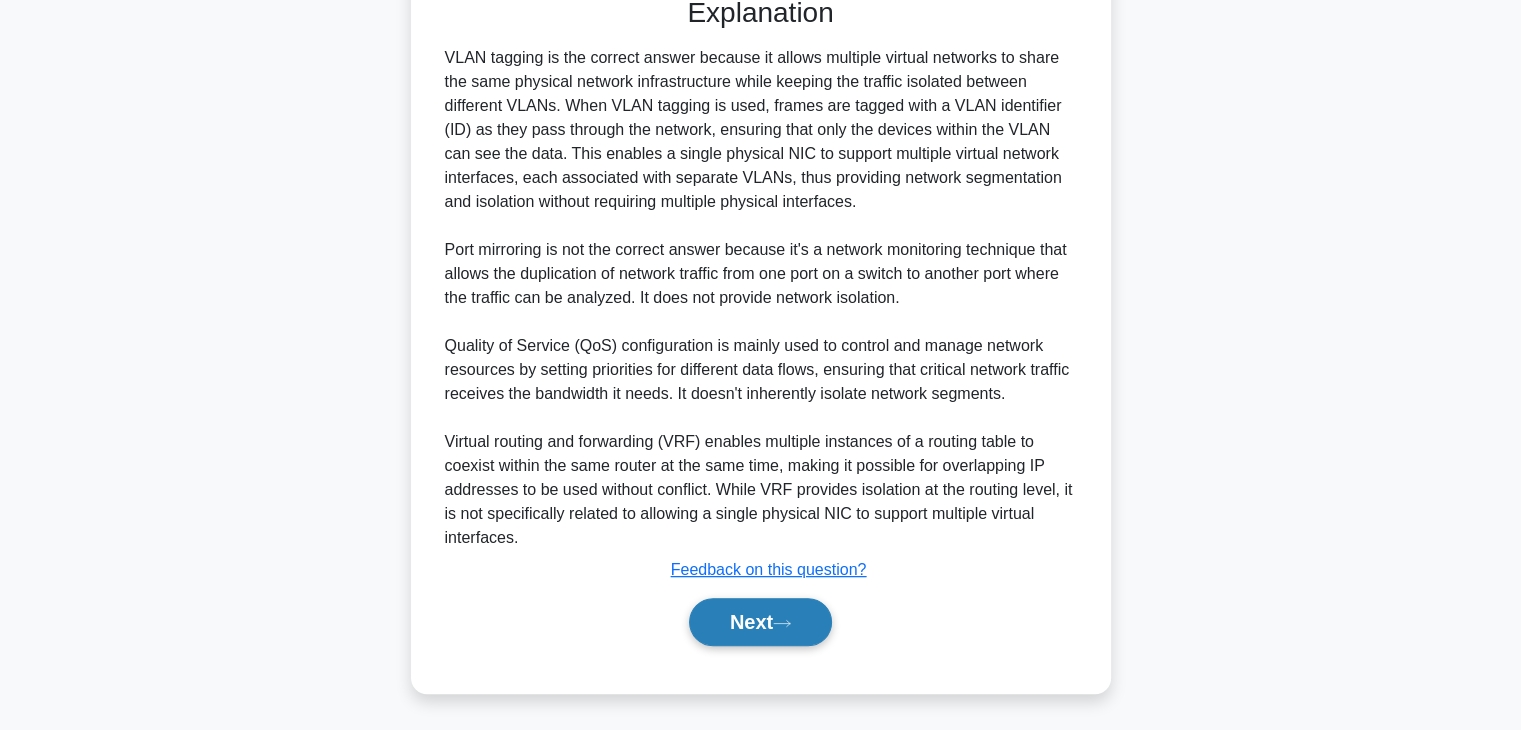 click on "Next" at bounding box center [760, 622] 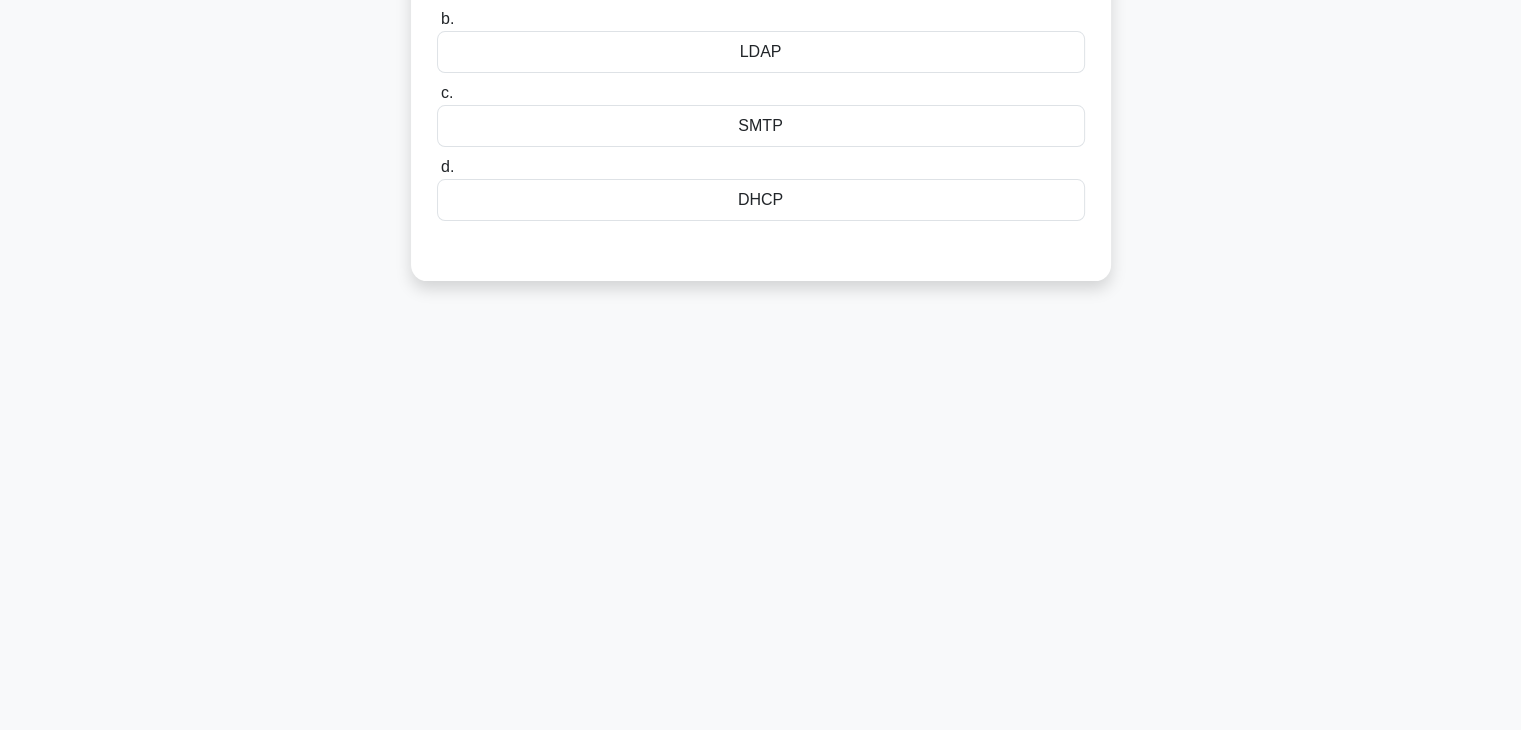 scroll, scrollTop: 0, scrollLeft: 0, axis: both 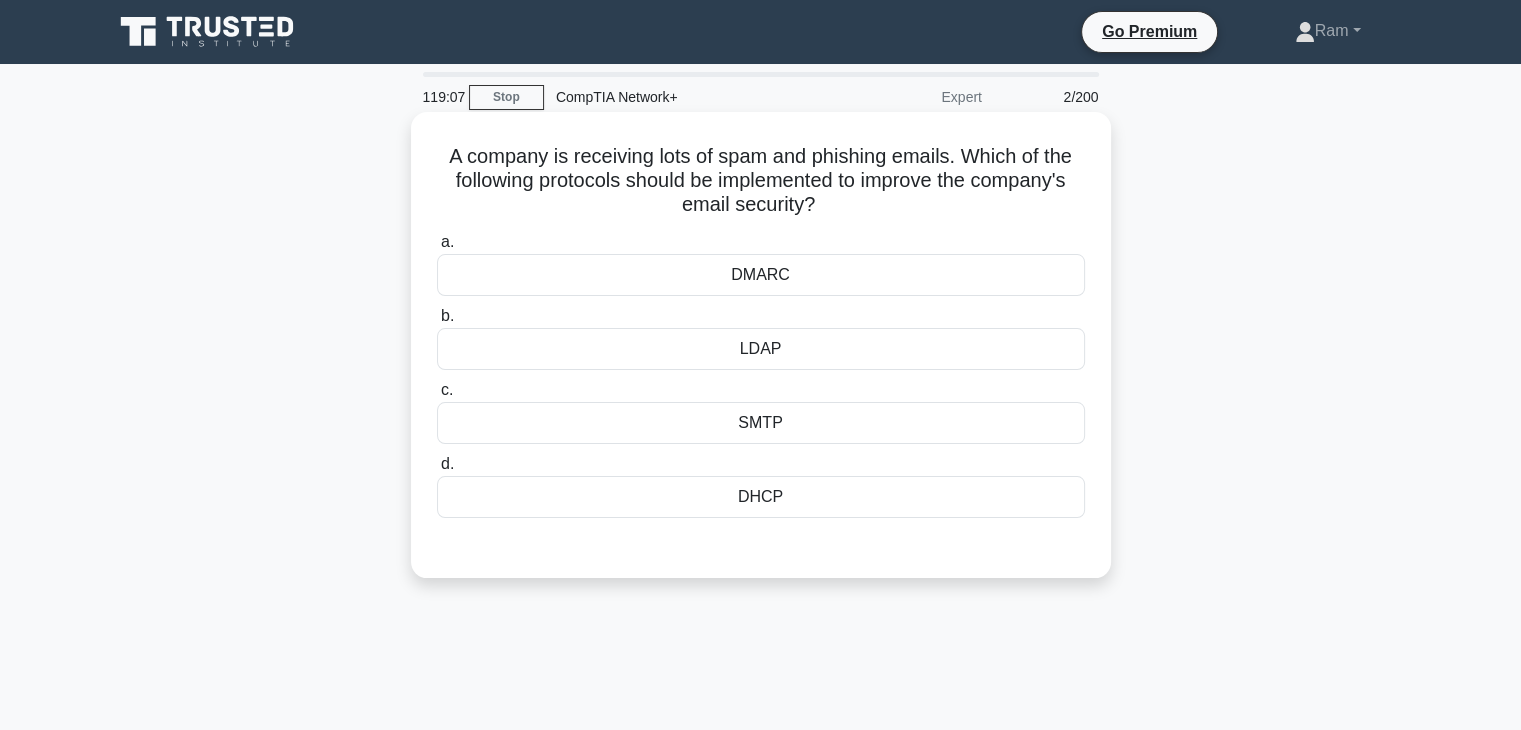 click on "DMARC" at bounding box center (761, 275) 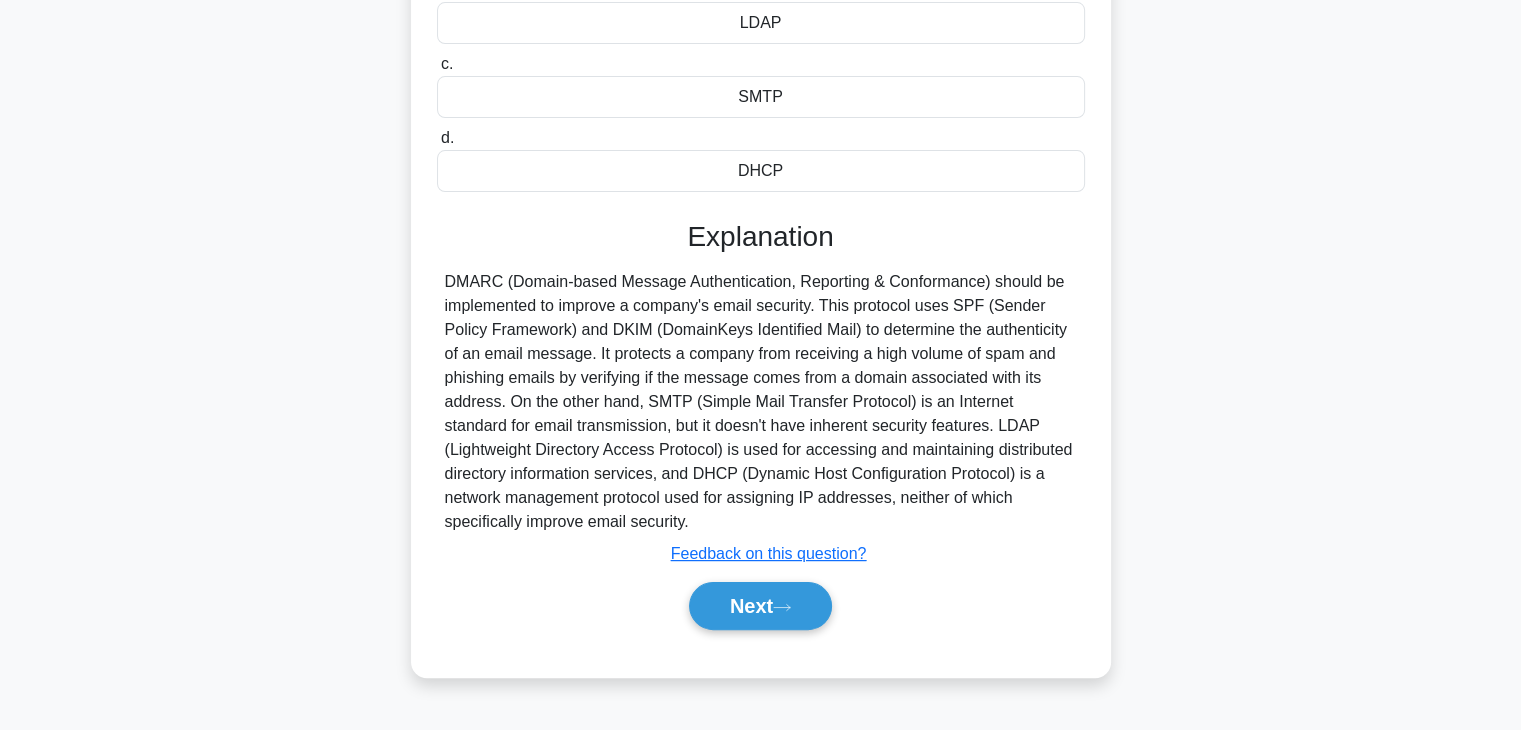 scroll, scrollTop: 351, scrollLeft: 0, axis: vertical 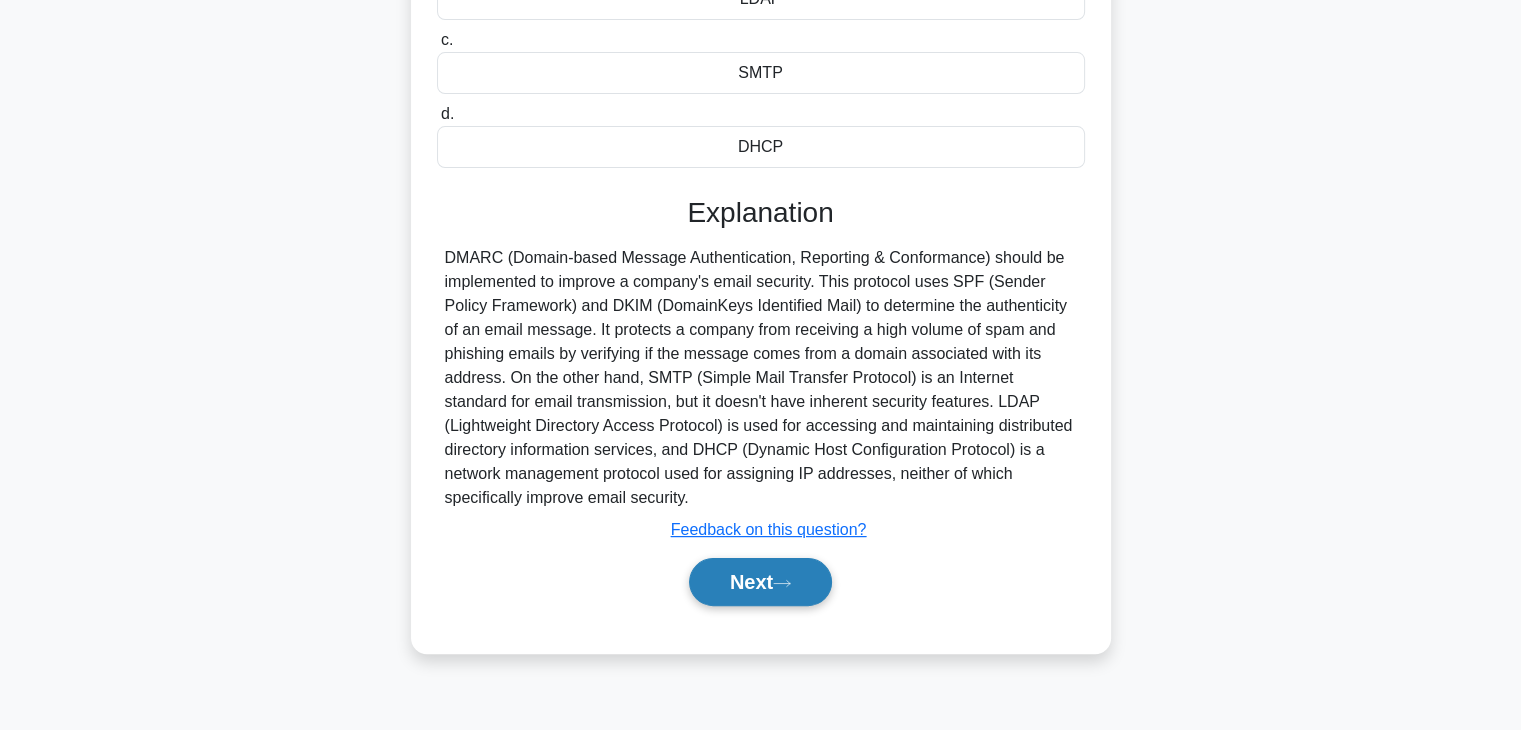 click on "Next" at bounding box center (760, 582) 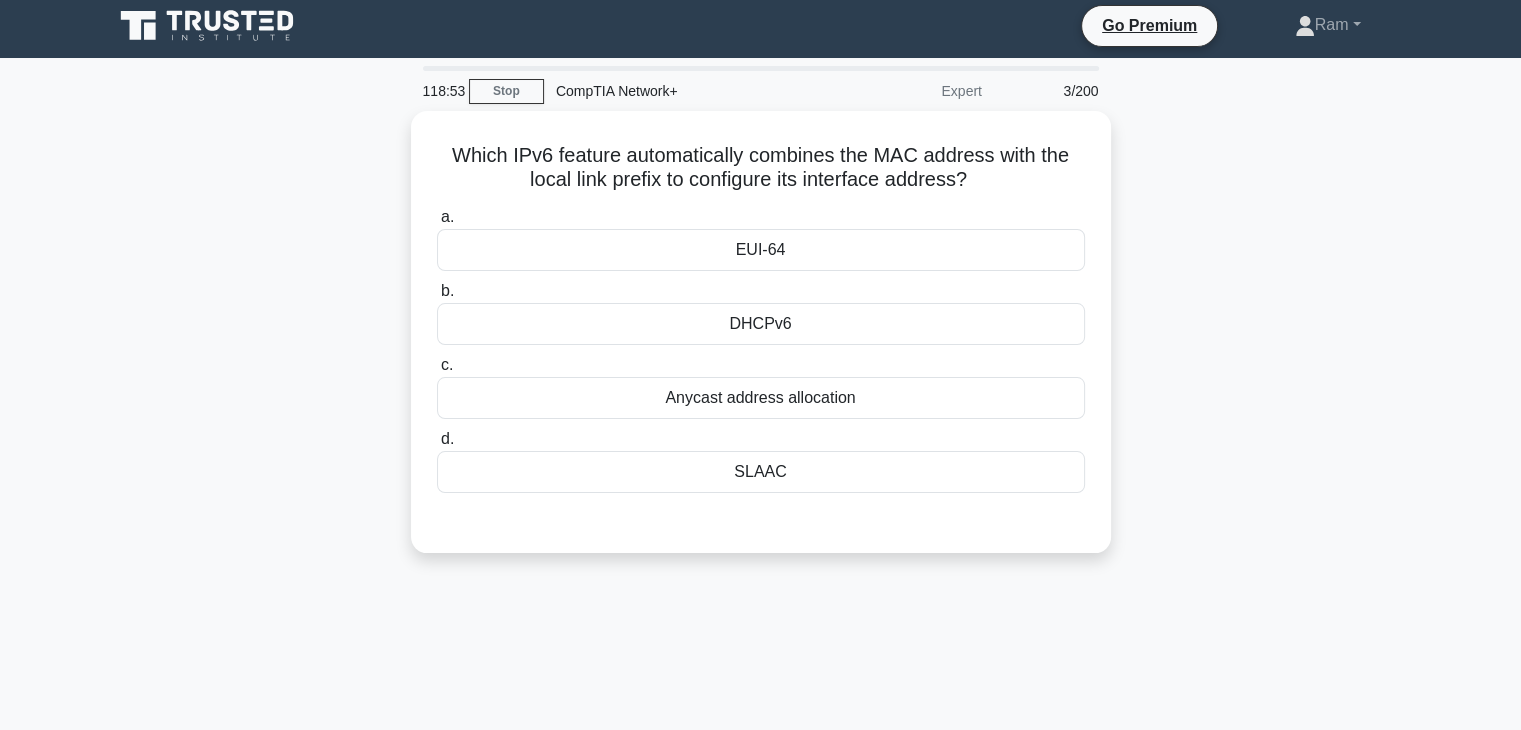 scroll, scrollTop: 0, scrollLeft: 0, axis: both 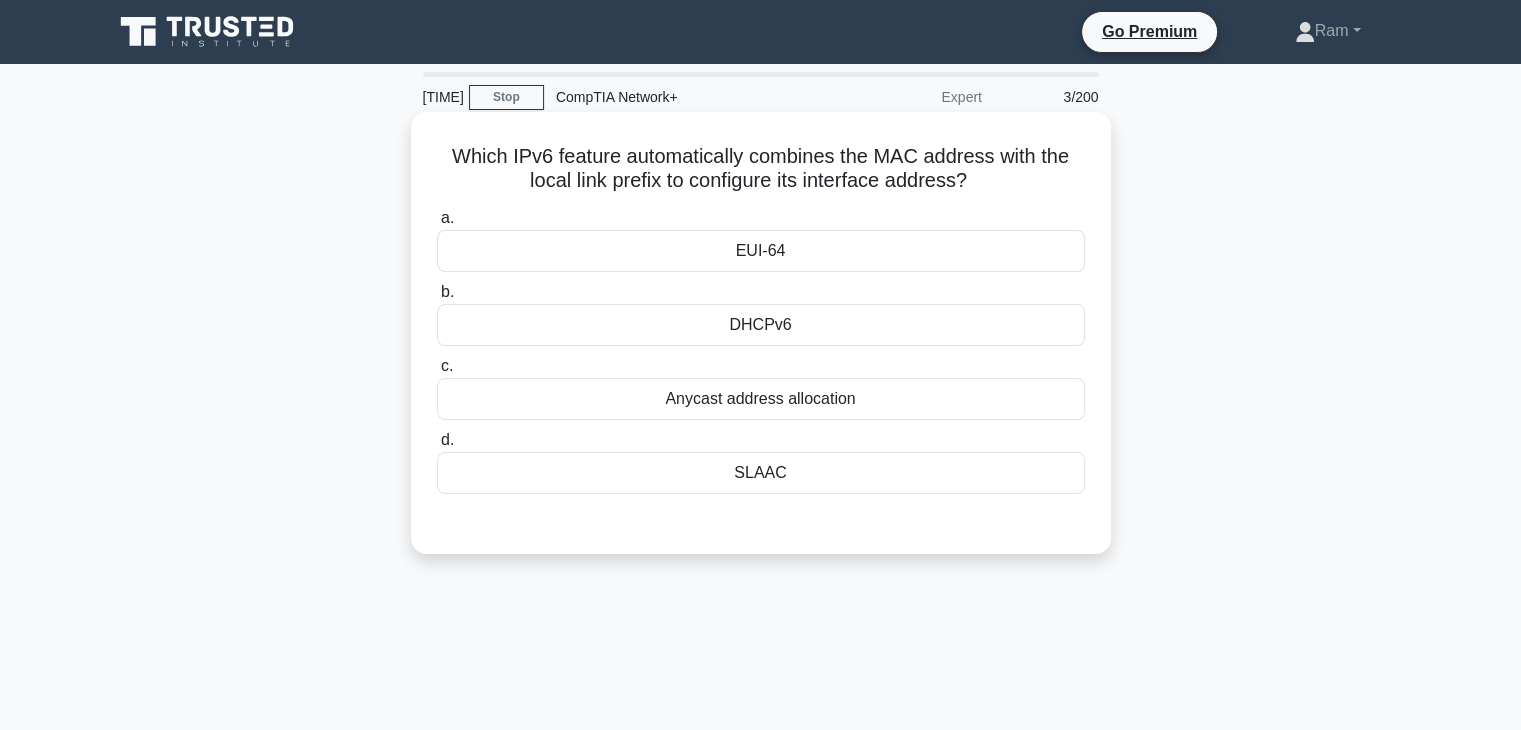 click on "EUI-64" at bounding box center [761, 251] 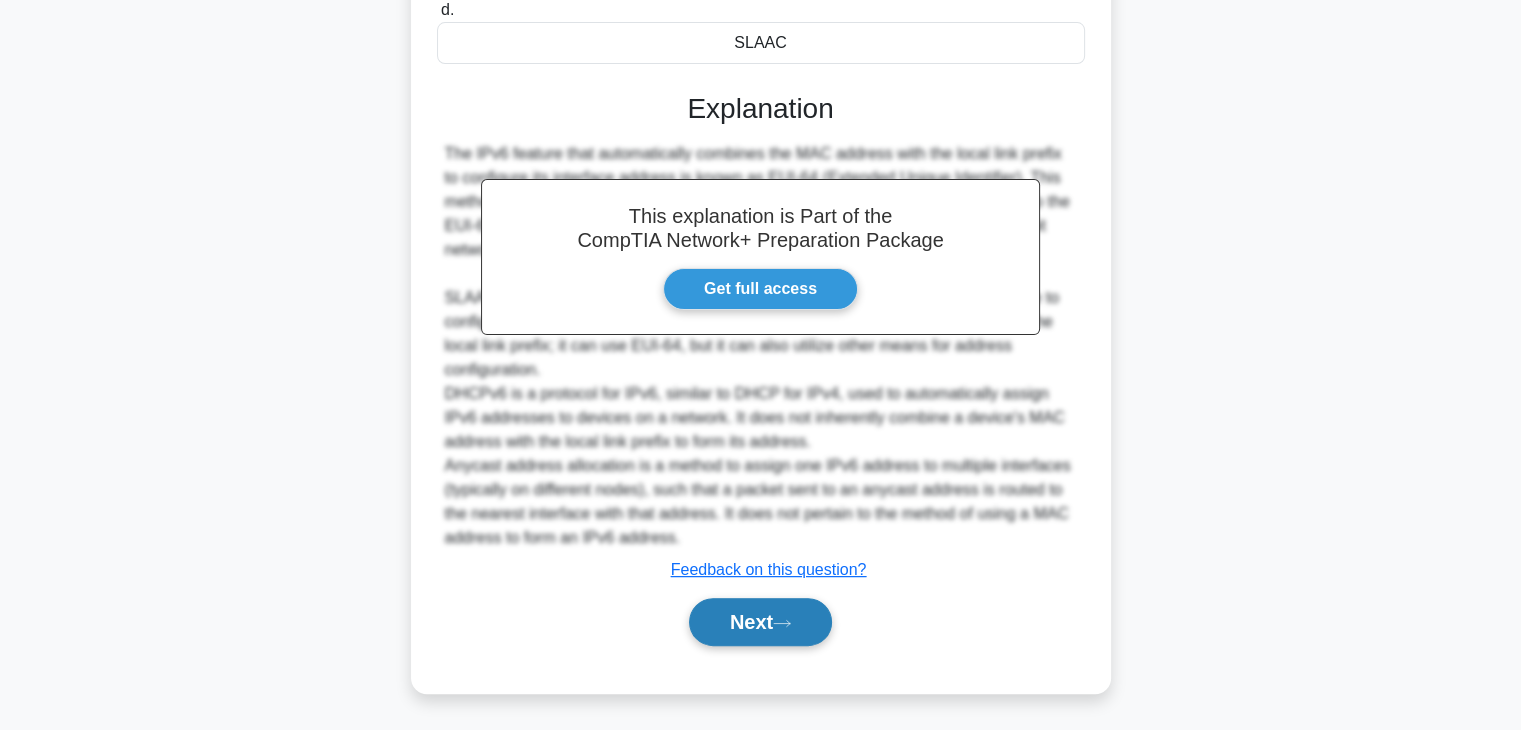click on "Next" at bounding box center (760, 622) 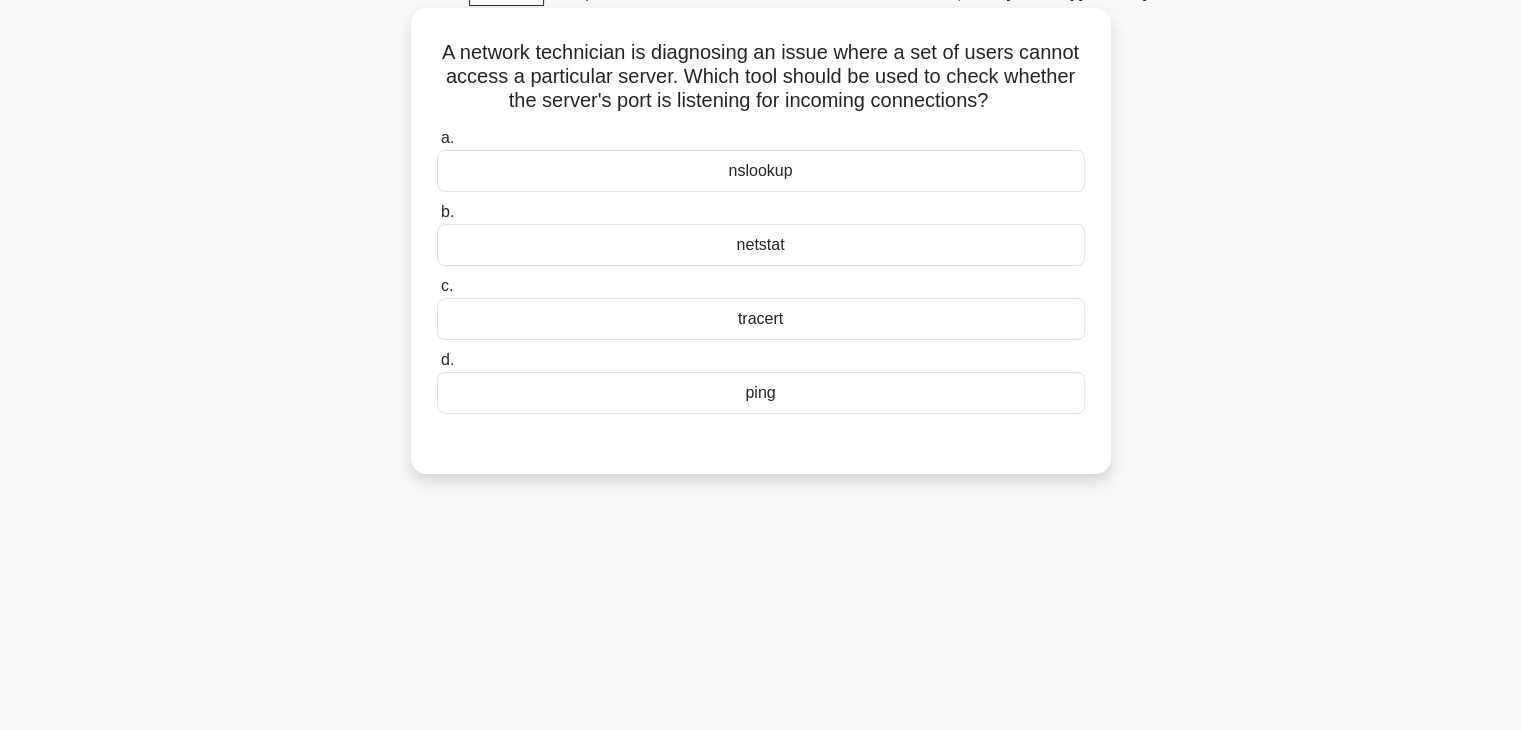 scroll, scrollTop: 0, scrollLeft: 0, axis: both 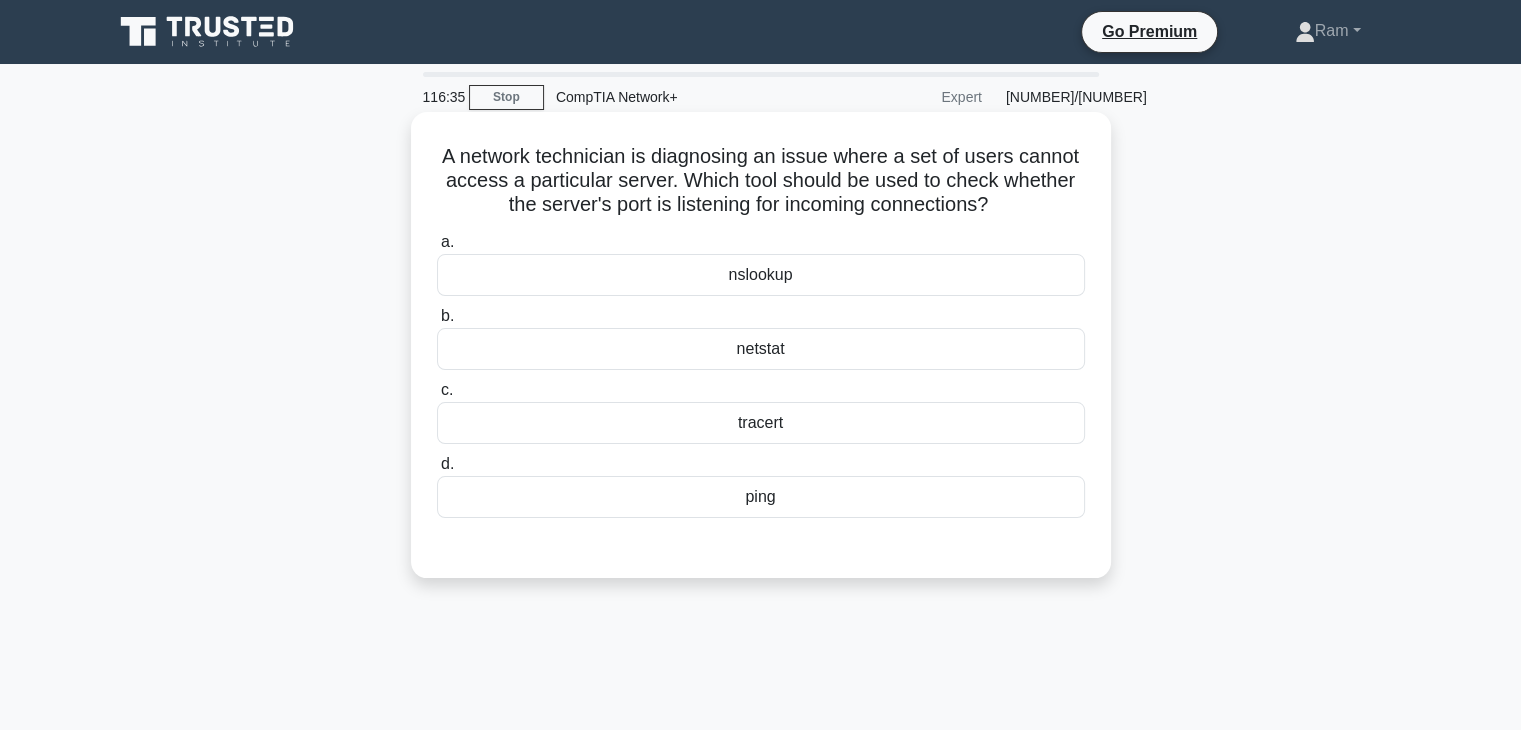 click on "netstat" at bounding box center [761, 349] 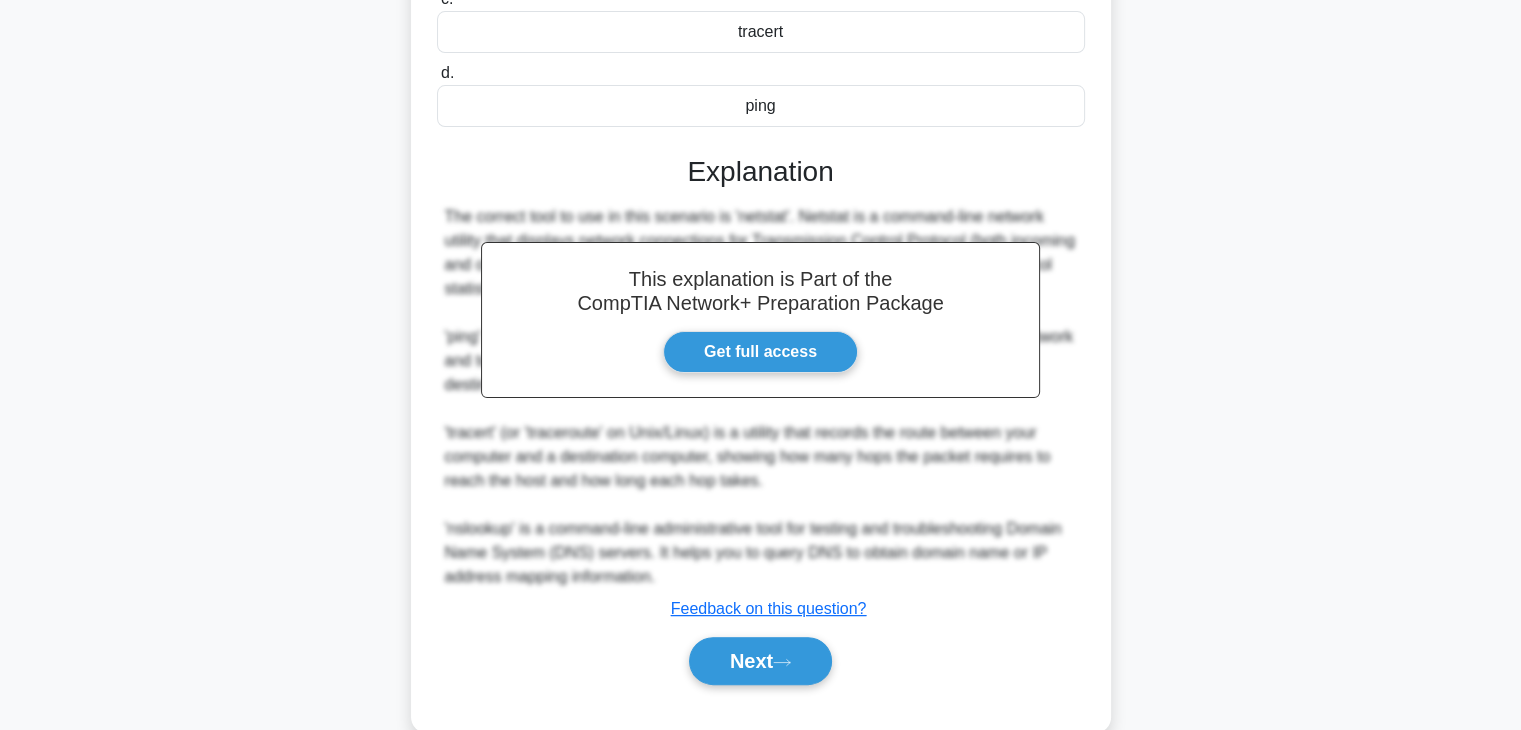scroll, scrollTop: 430, scrollLeft: 0, axis: vertical 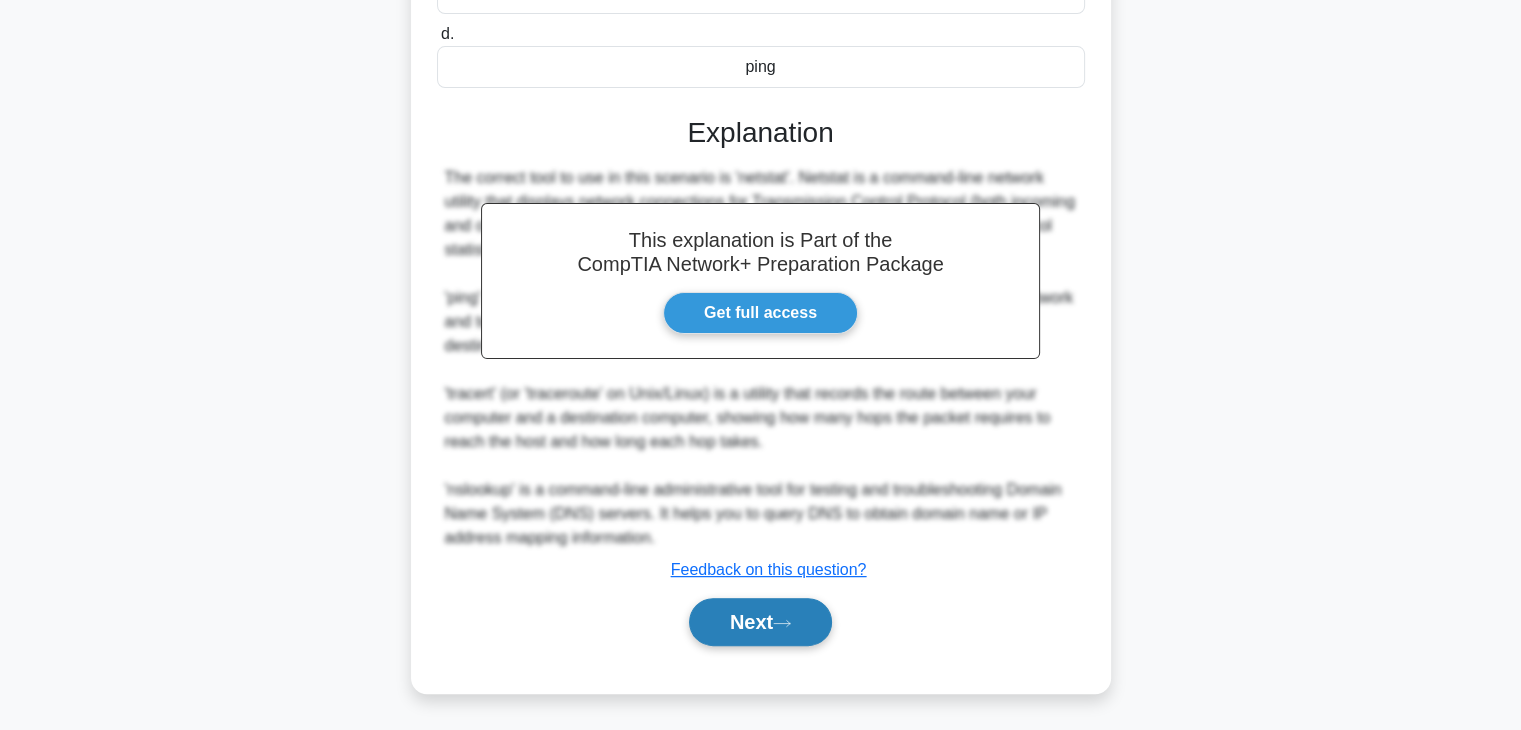 click on "Next" at bounding box center [760, 622] 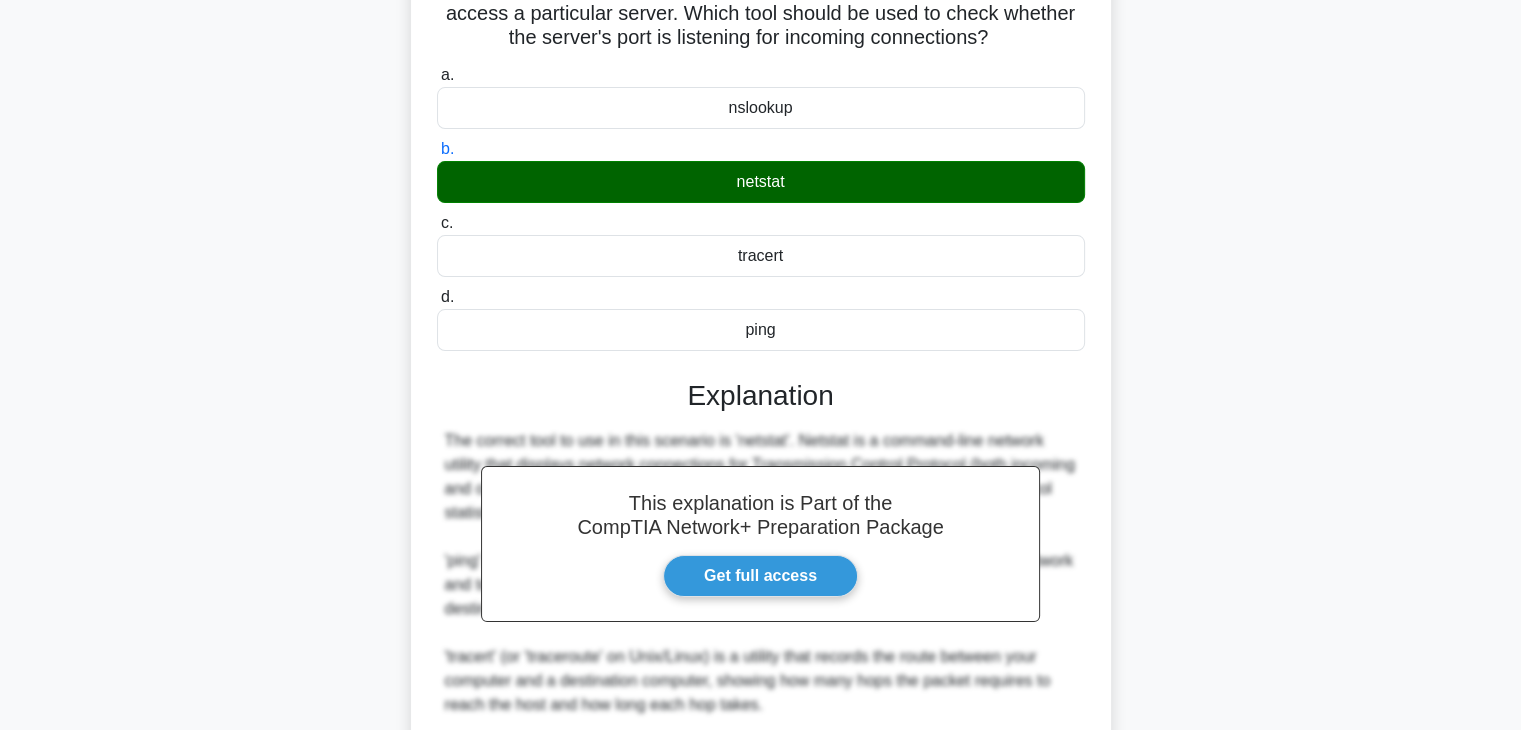 scroll, scrollTop: 0, scrollLeft: 0, axis: both 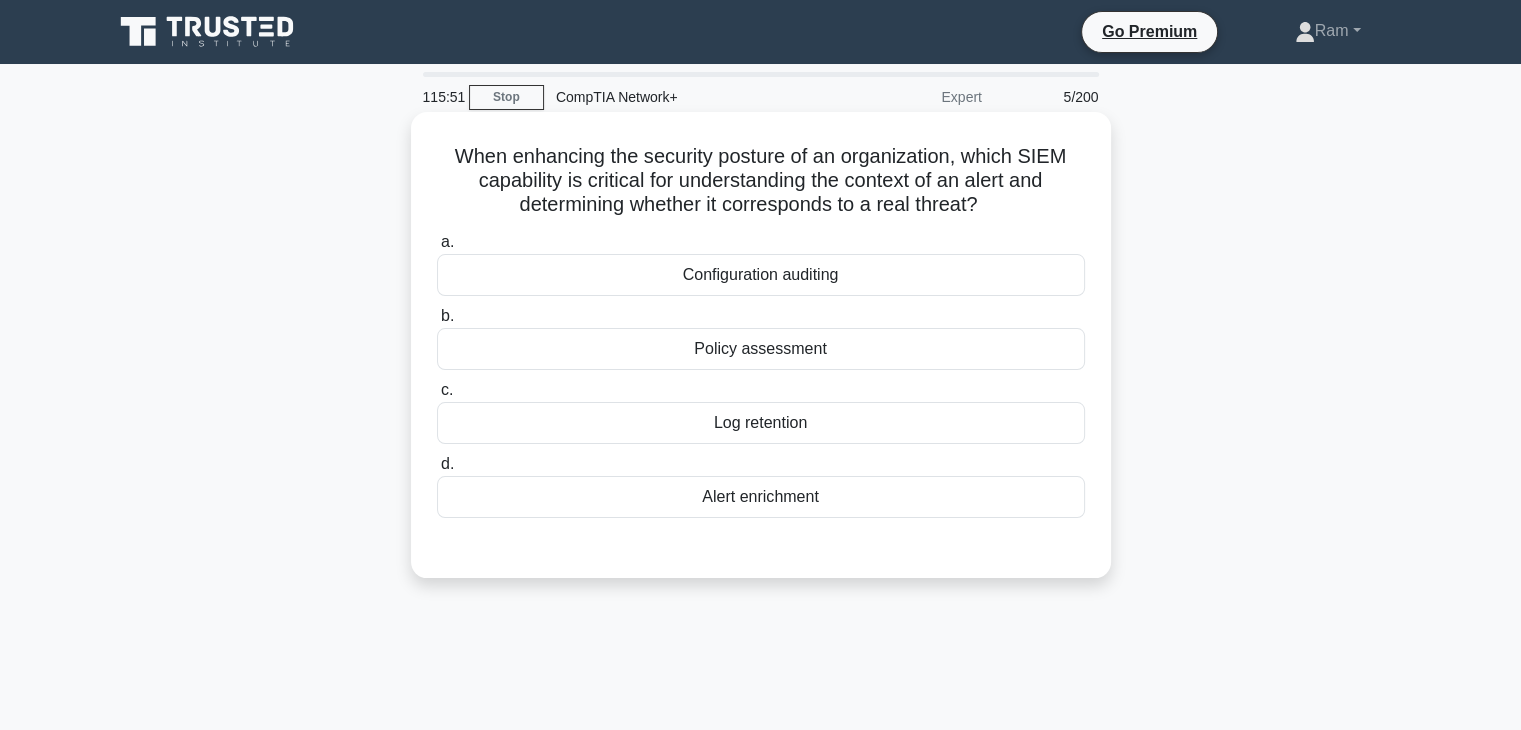 click on "Alert enrichment" at bounding box center (761, 497) 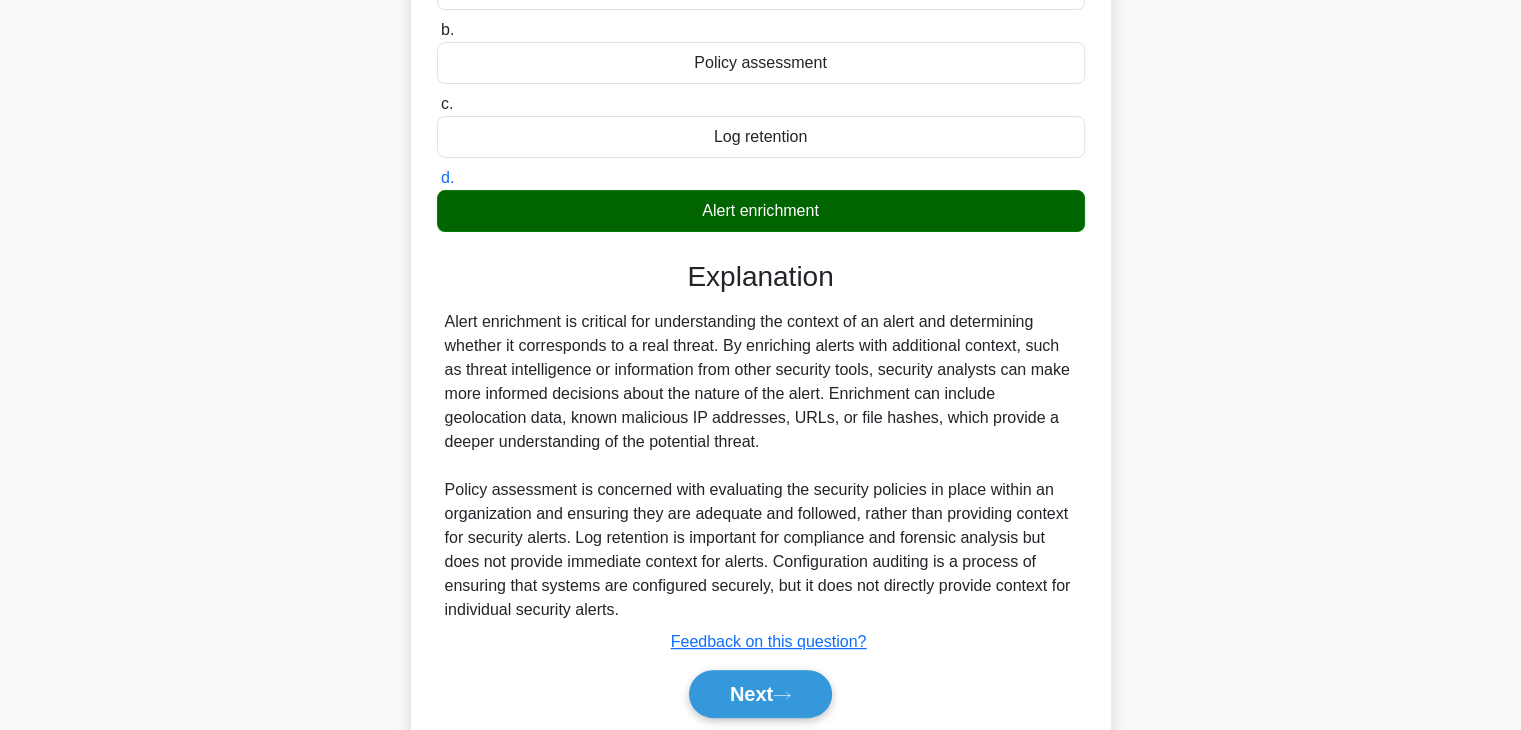 scroll, scrollTop: 358, scrollLeft: 0, axis: vertical 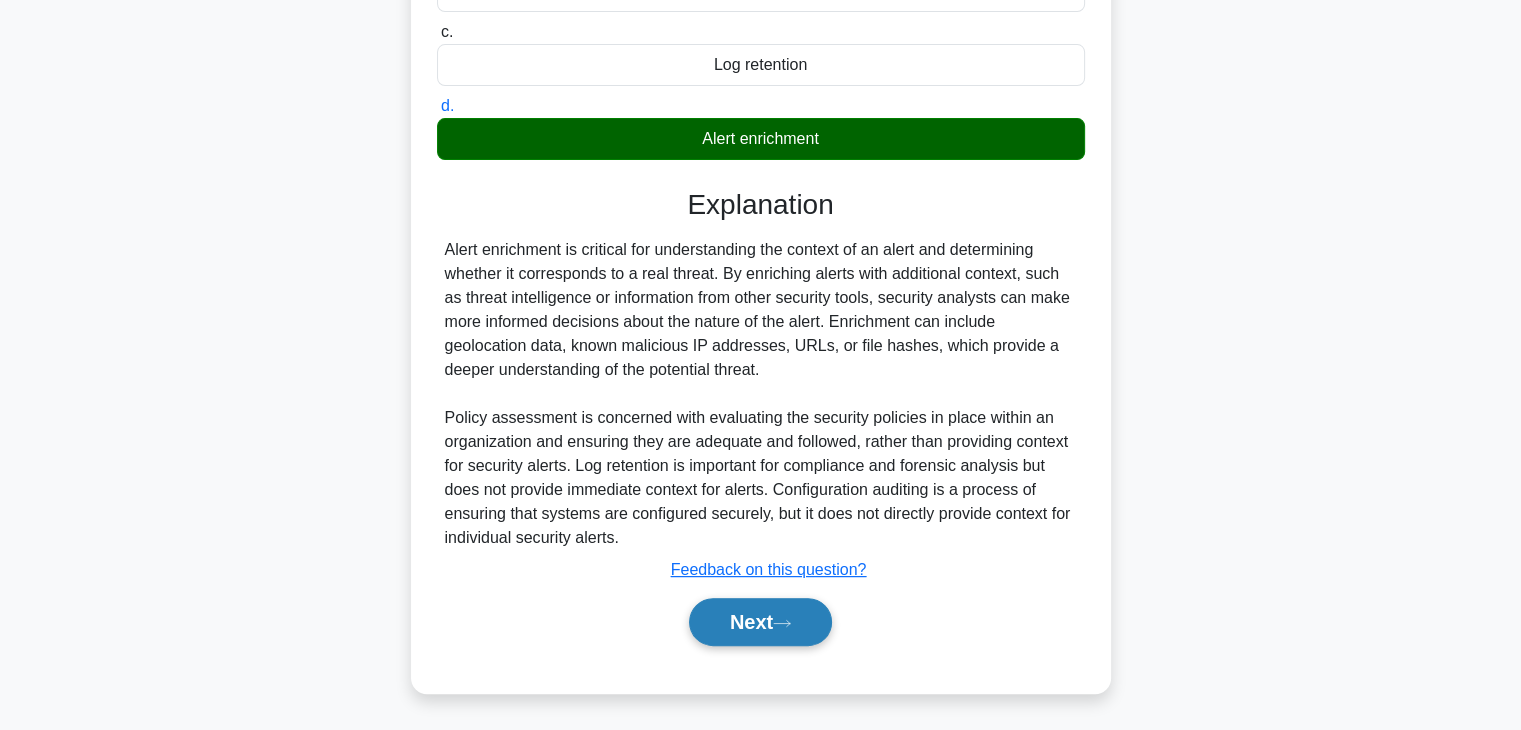 click on "Next" at bounding box center (760, 622) 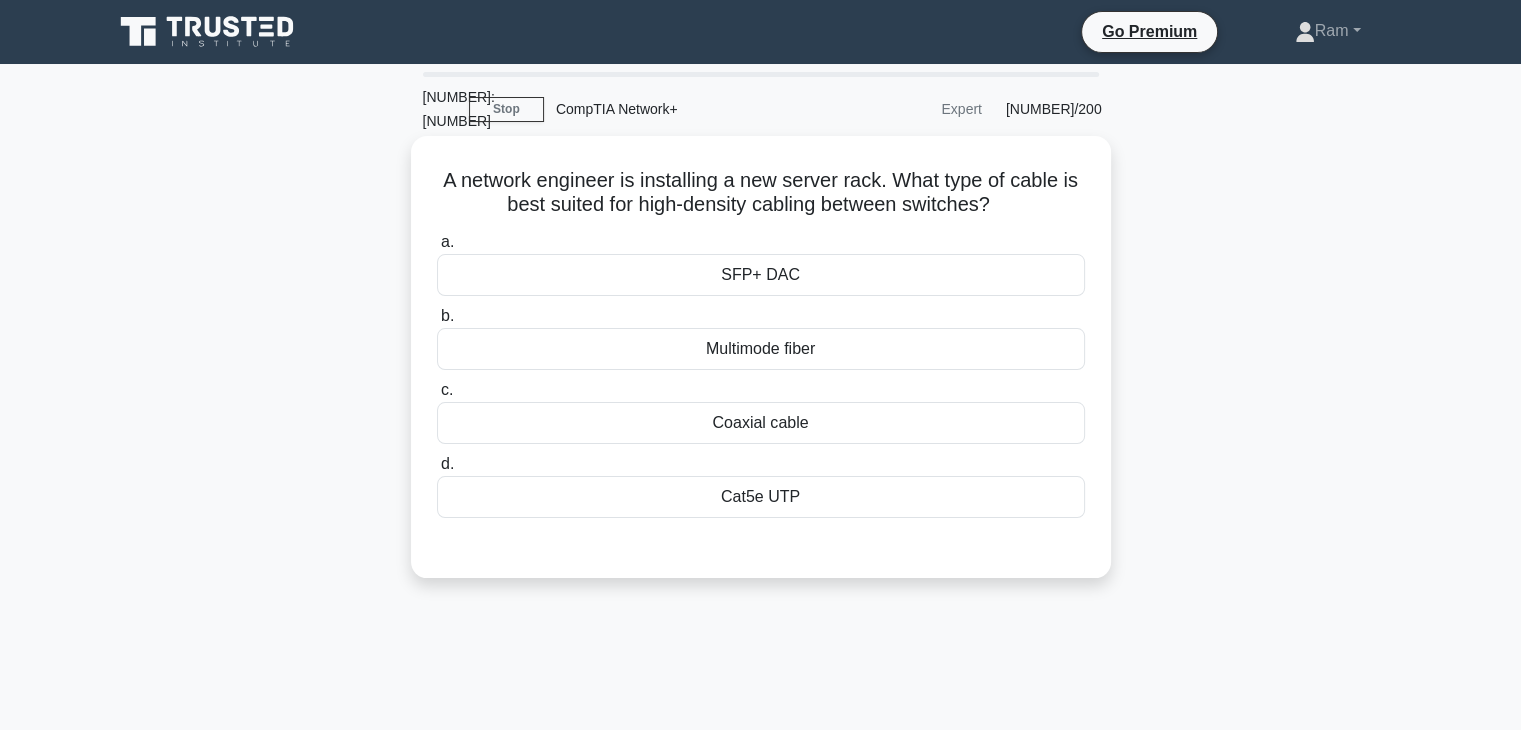 click on "SFP+ DAC" at bounding box center [761, 275] 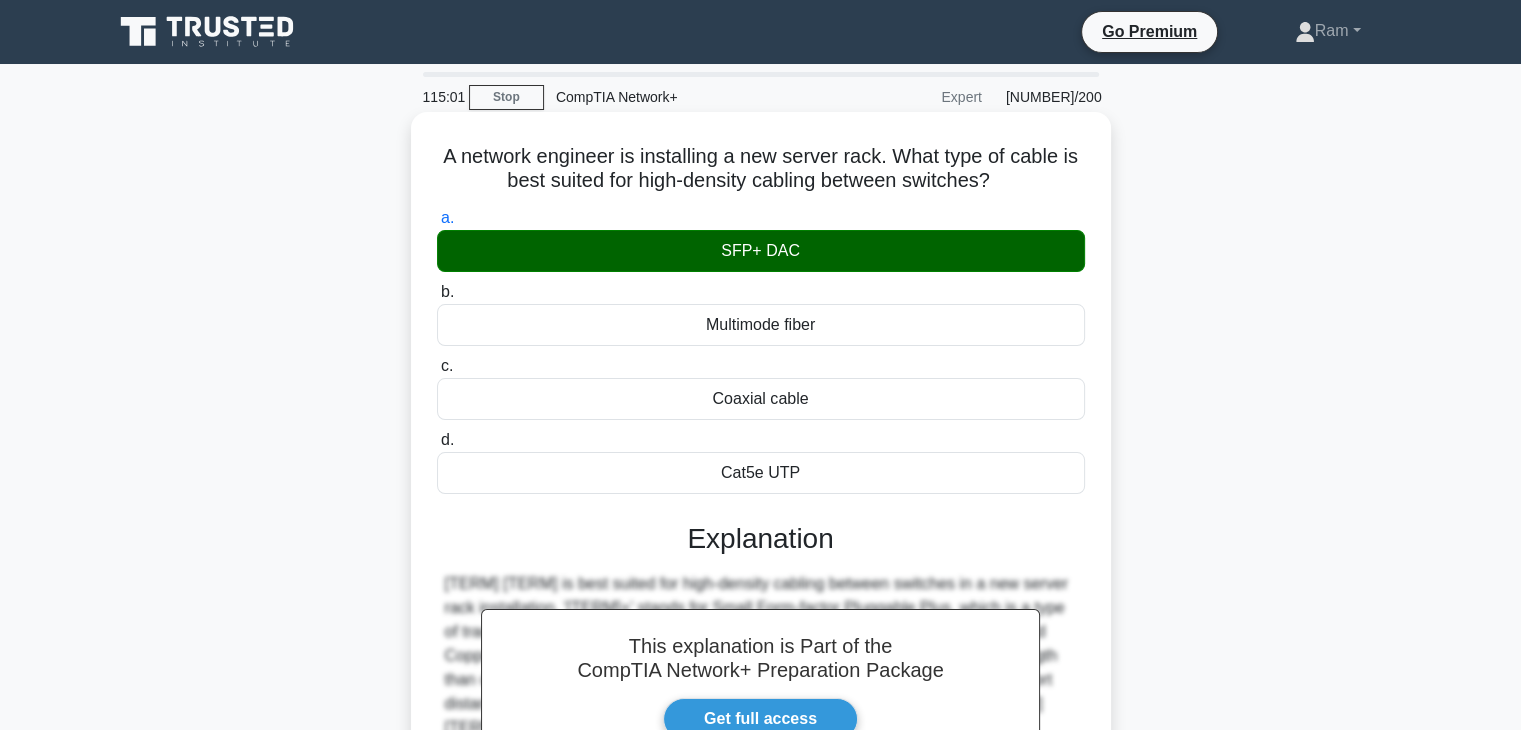 scroll, scrollTop: 351, scrollLeft: 0, axis: vertical 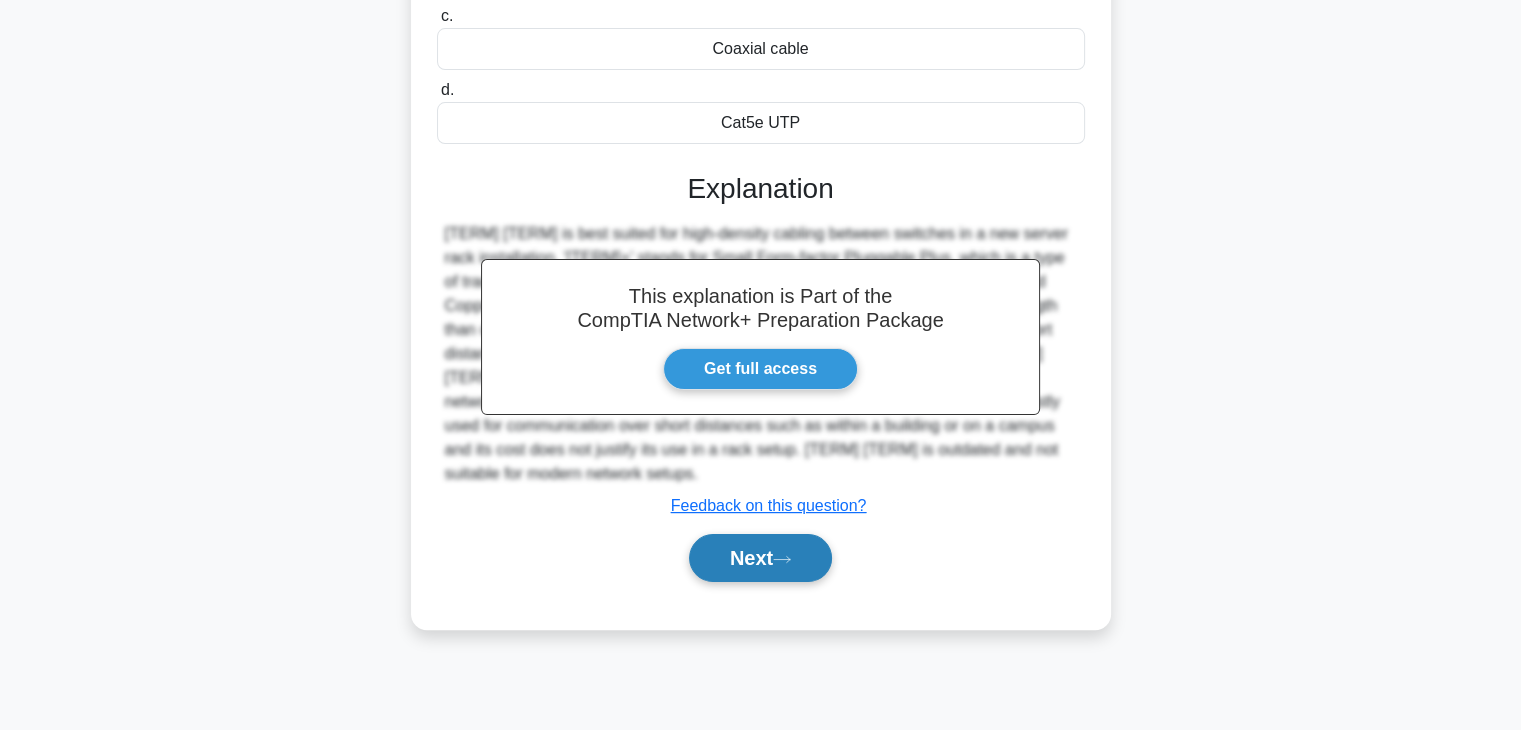 click on "Next" at bounding box center [760, 558] 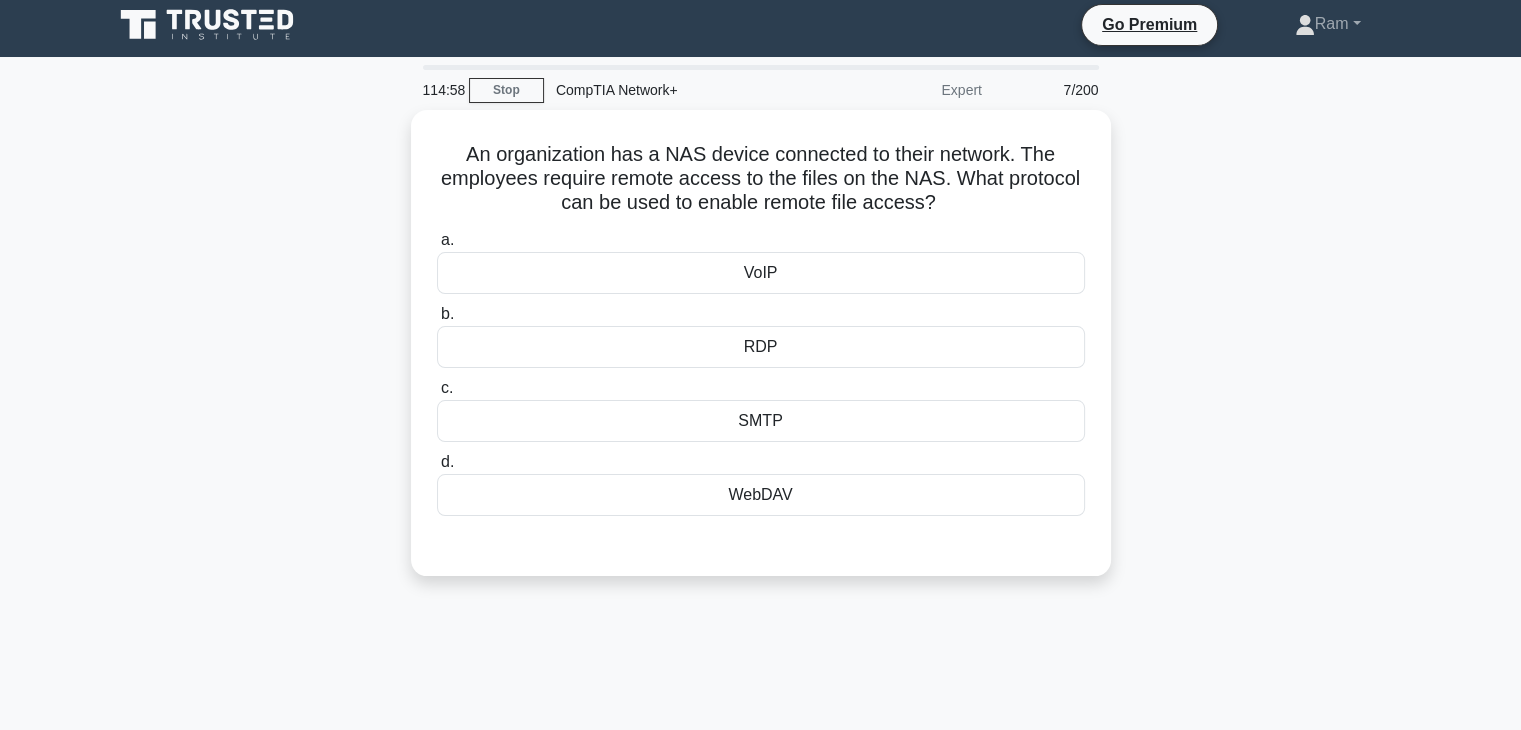 scroll, scrollTop: 0, scrollLeft: 0, axis: both 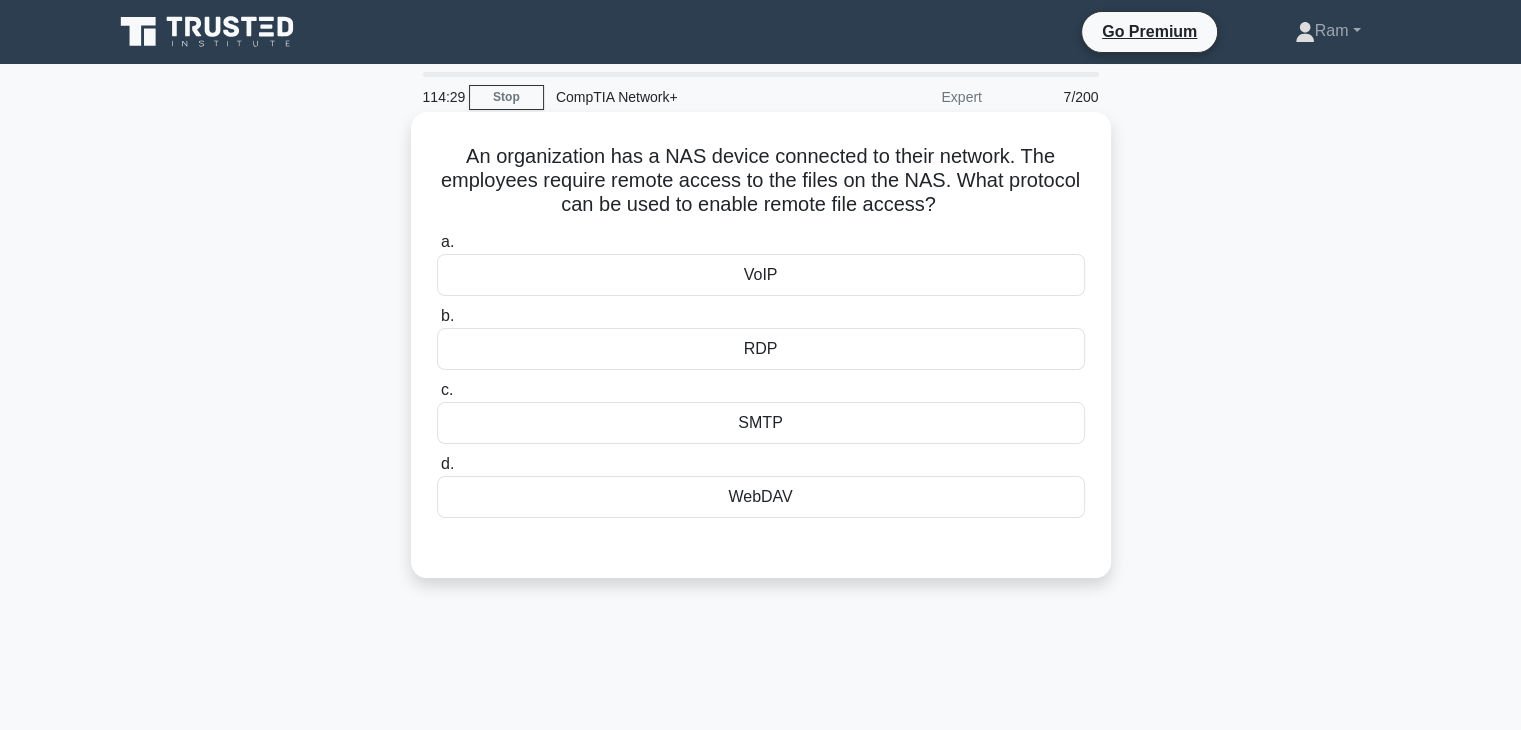 click on "RDP" at bounding box center [761, 349] 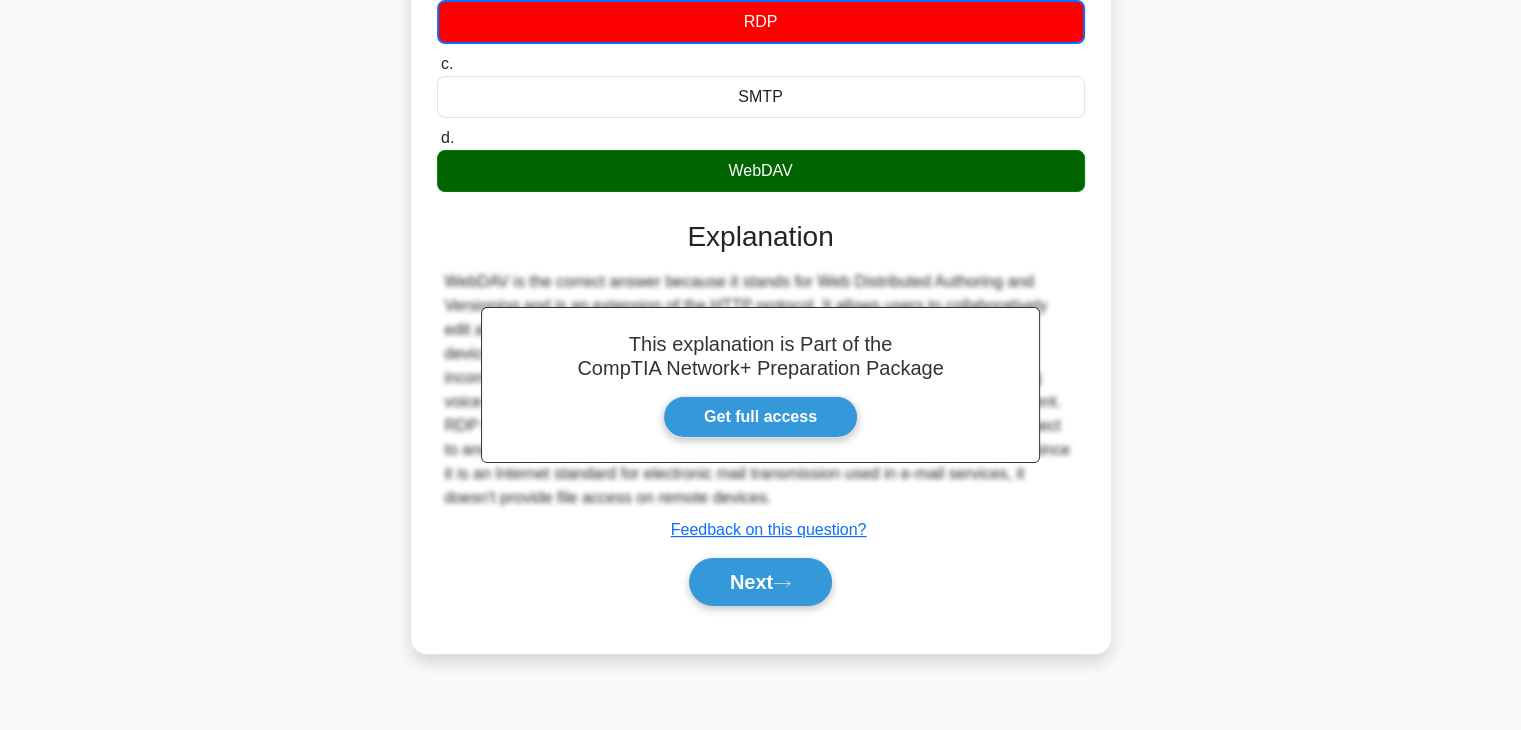 scroll, scrollTop: 351, scrollLeft: 0, axis: vertical 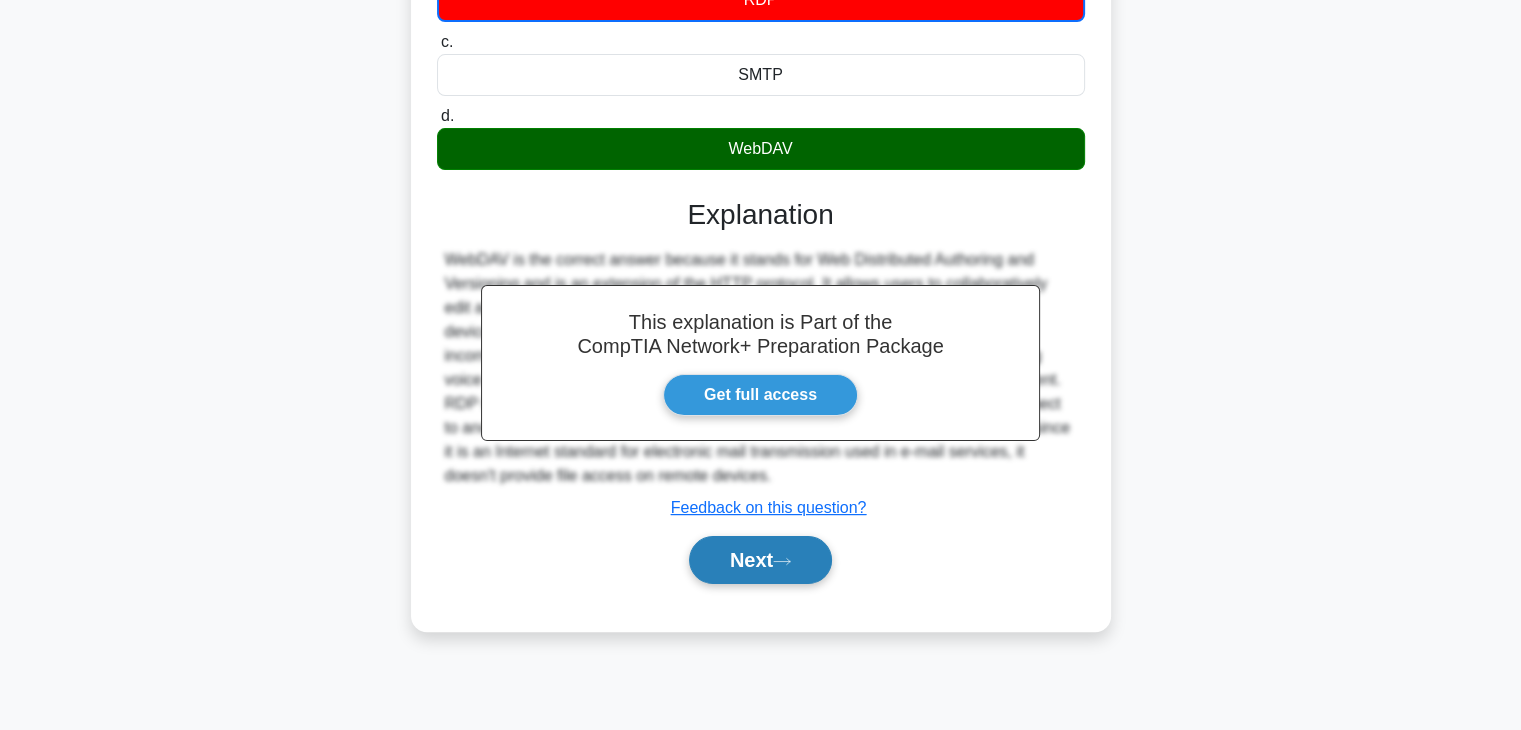 click on "Next" at bounding box center (760, 560) 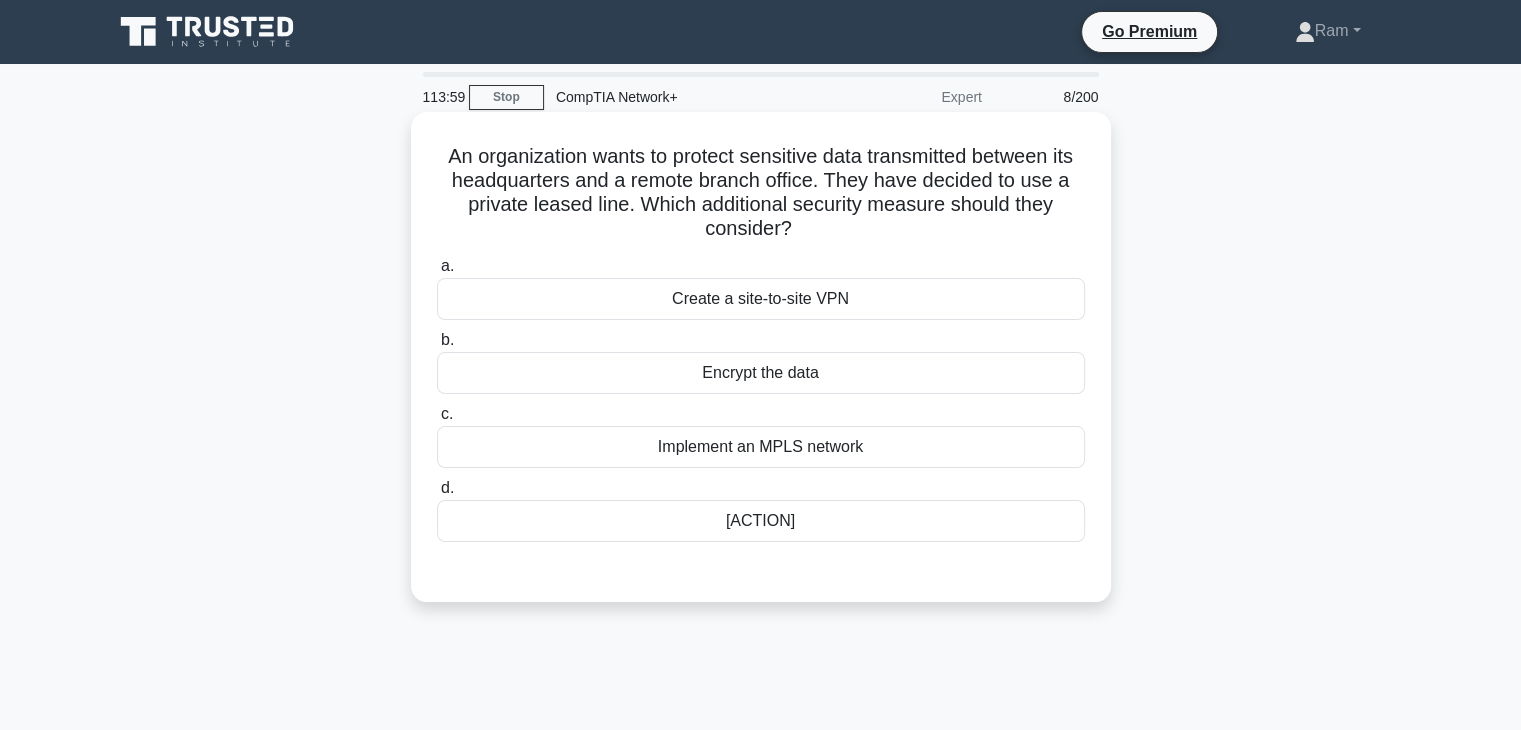 click on "Create a site-to-site VPN" at bounding box center [761, 299] 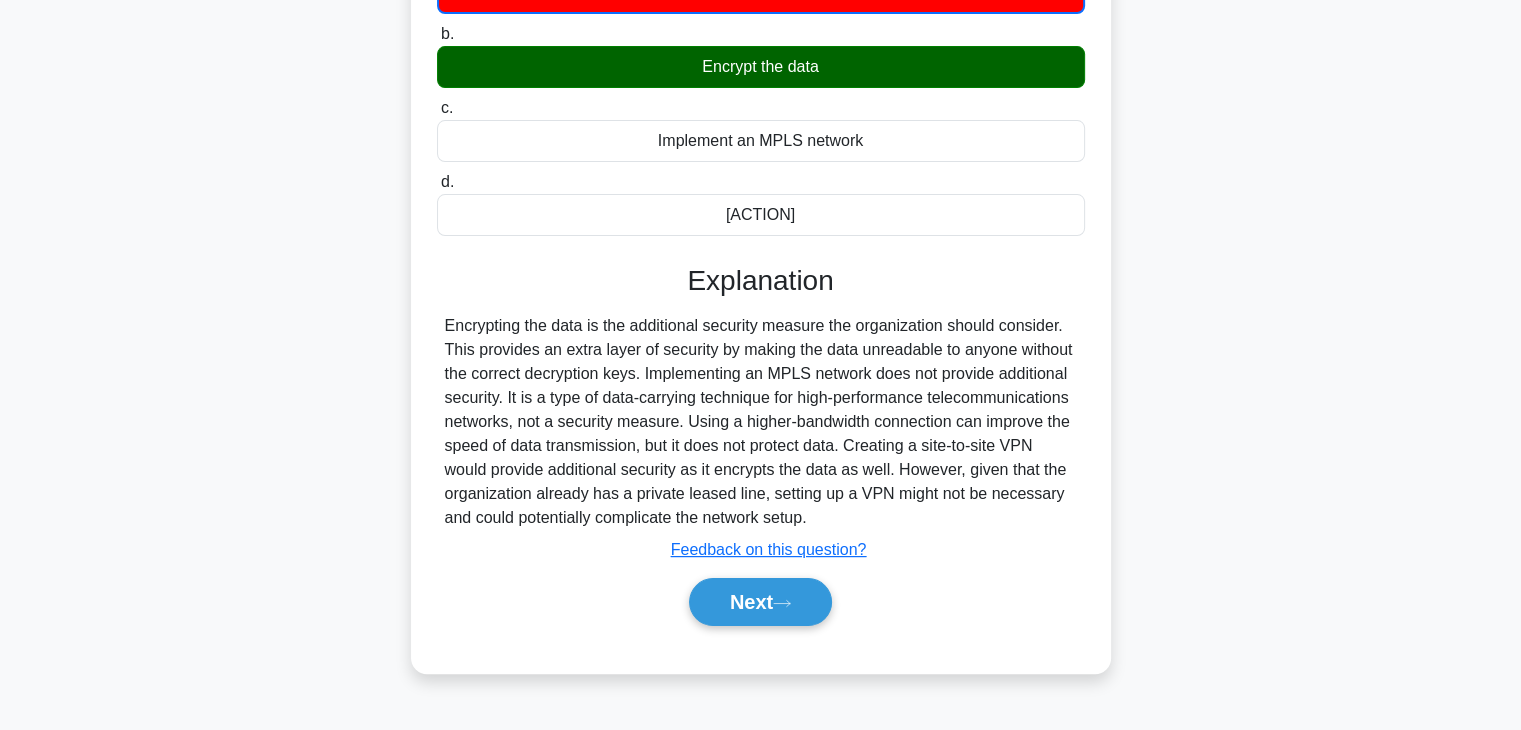 scroll, scrollTop: 351, scrollLeft: 0, axis: vertical 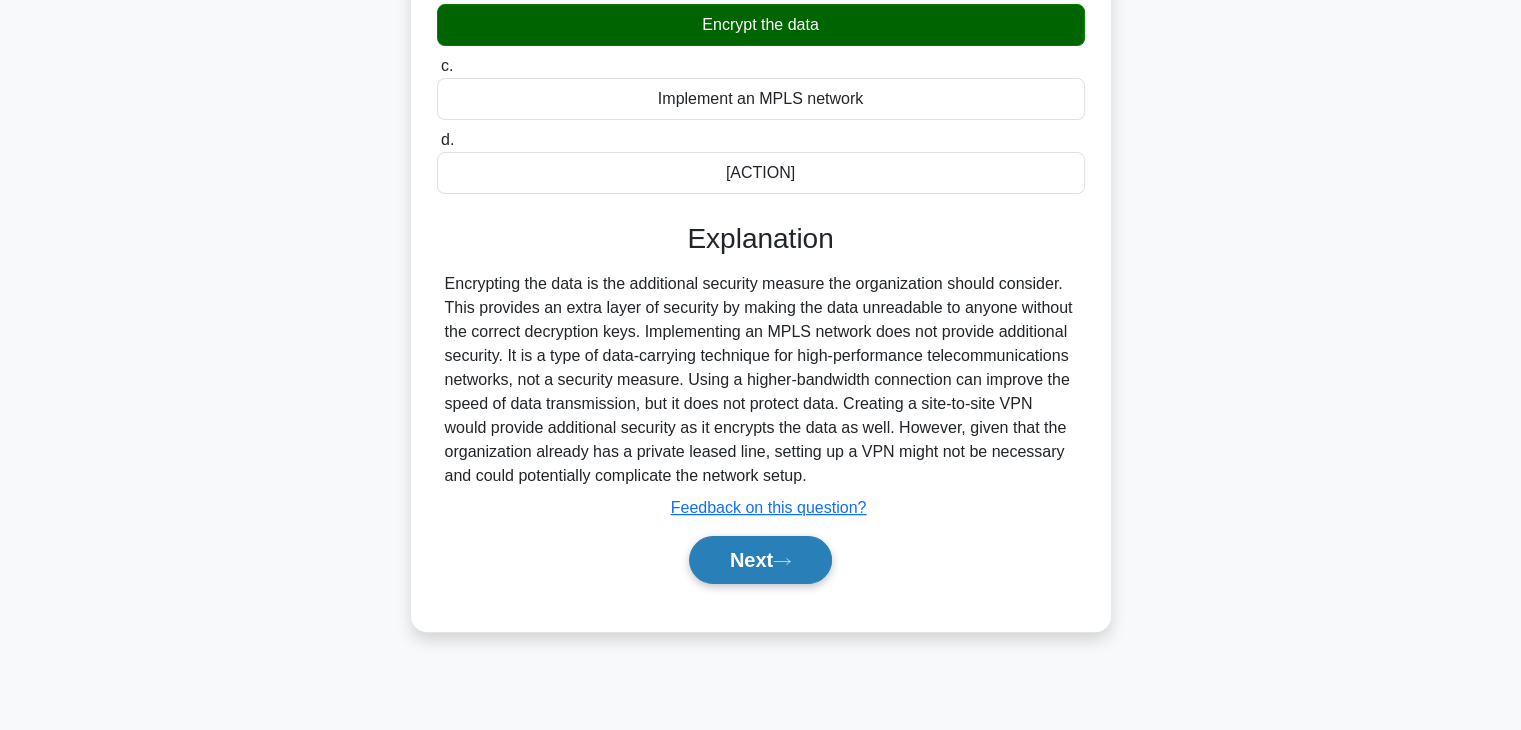 click on "Next" at bounding box center (760, 560) 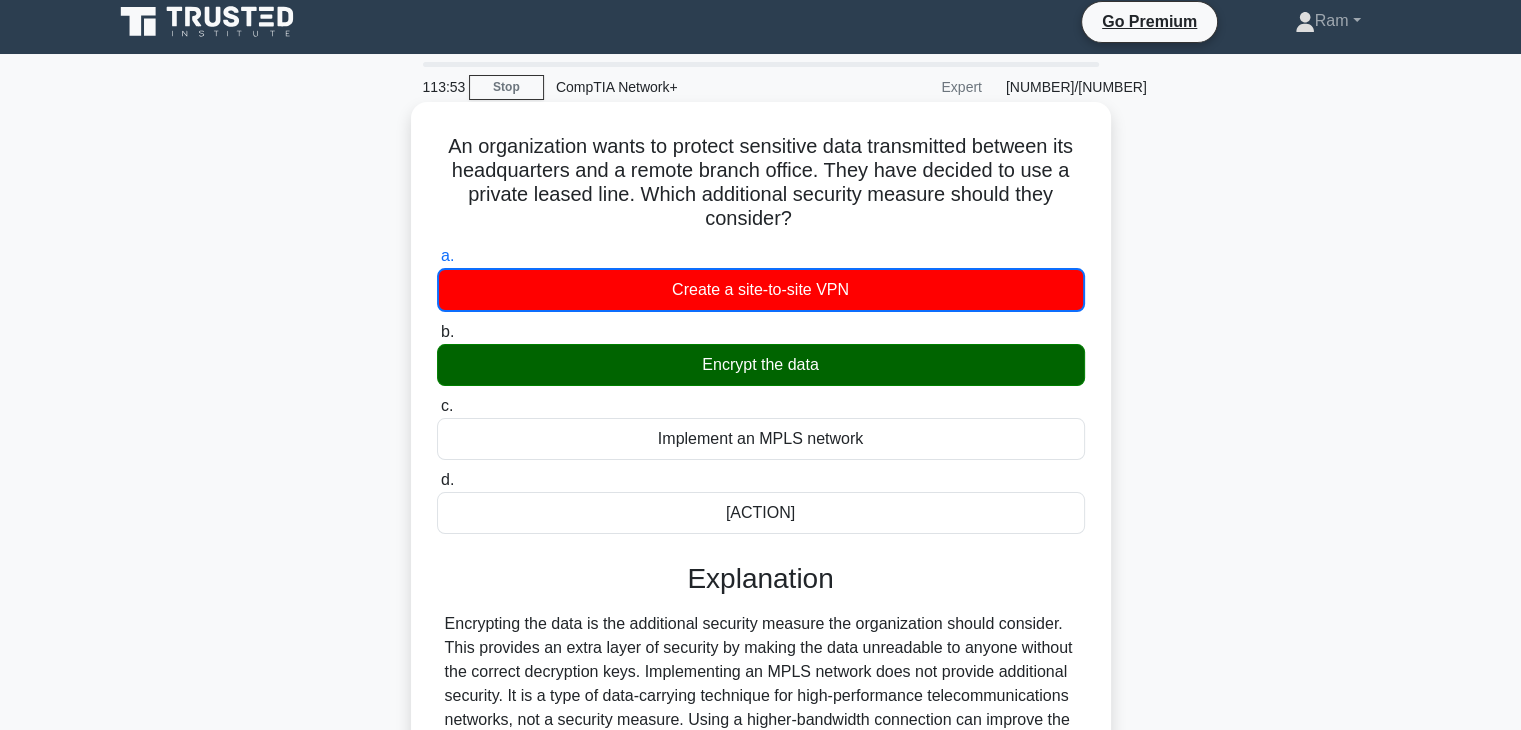 scroll, scrollTop: 0, scrollLeft: 0, axis: both 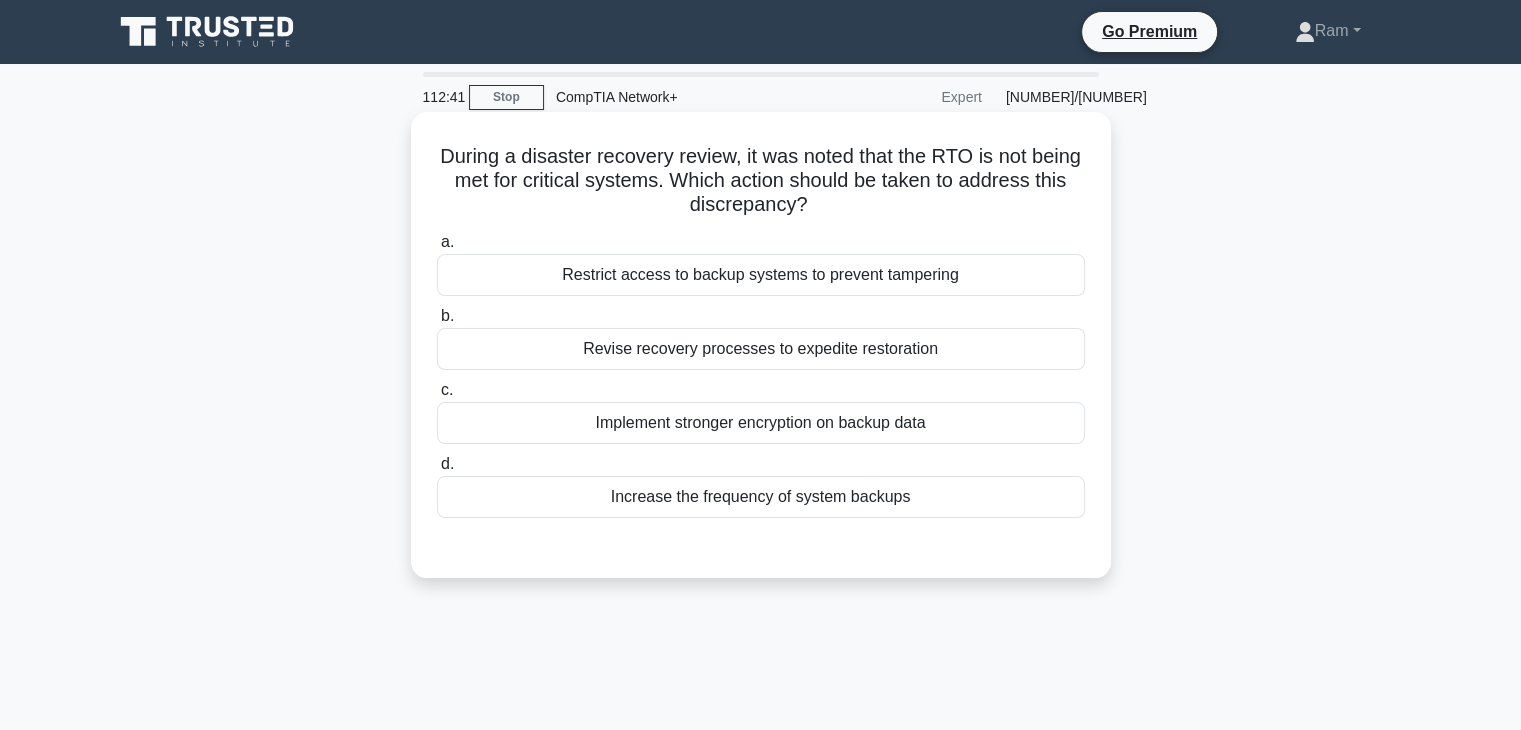 click on "Implement stronger encryption on backup data" at bounding box center [761, 423] 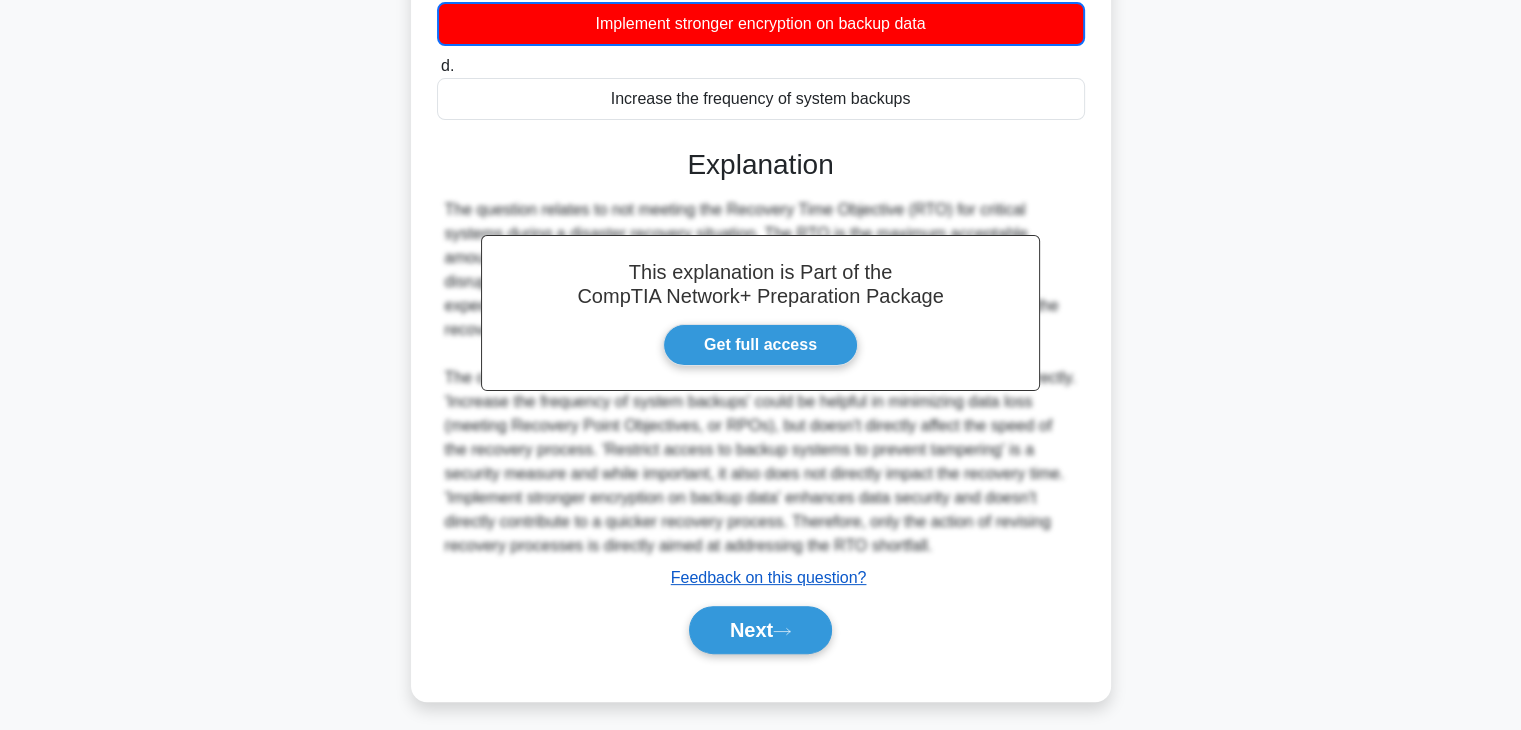 scroll, scrollTop: 408, scrollLeft: 0, axis: vertical 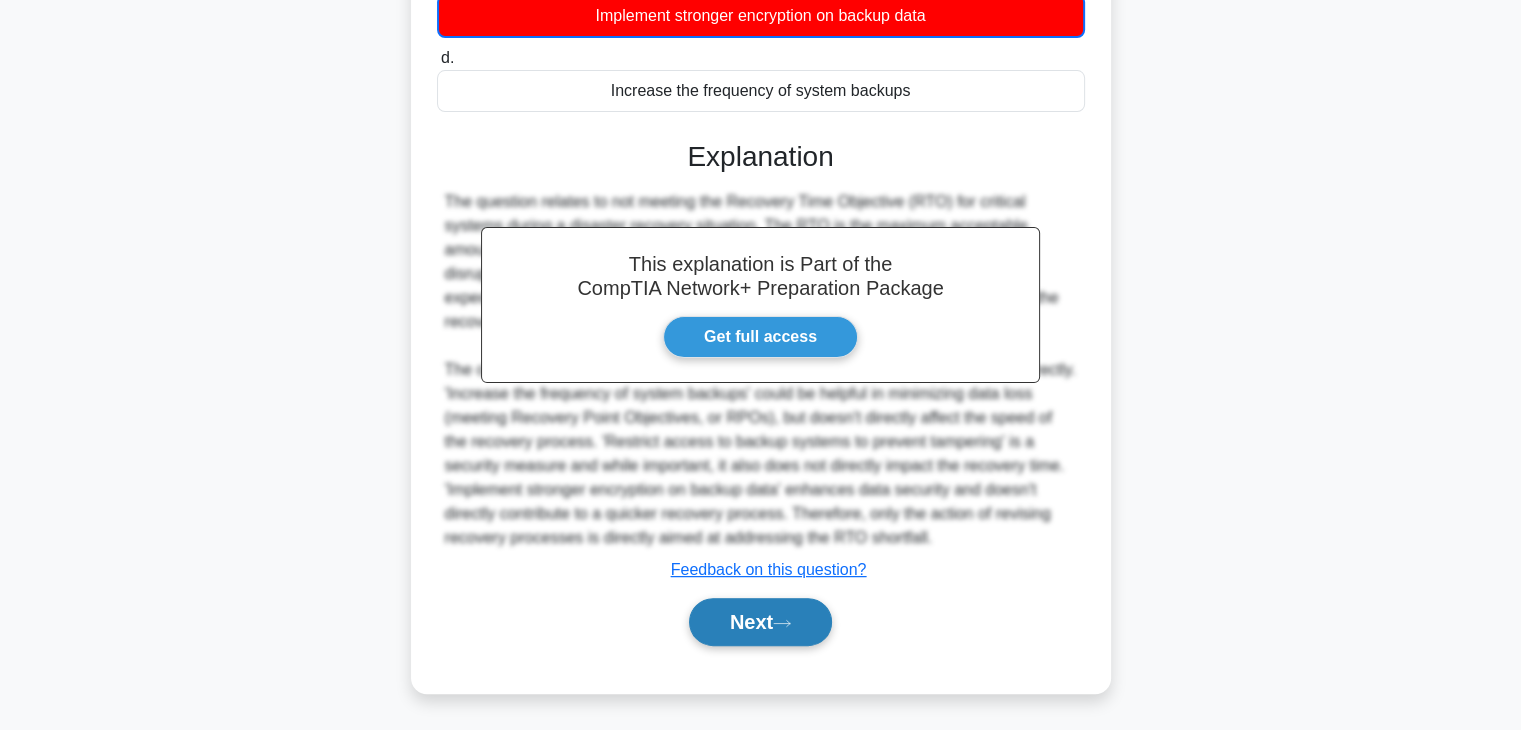 click on "Next" at bounding box center (760, 622) 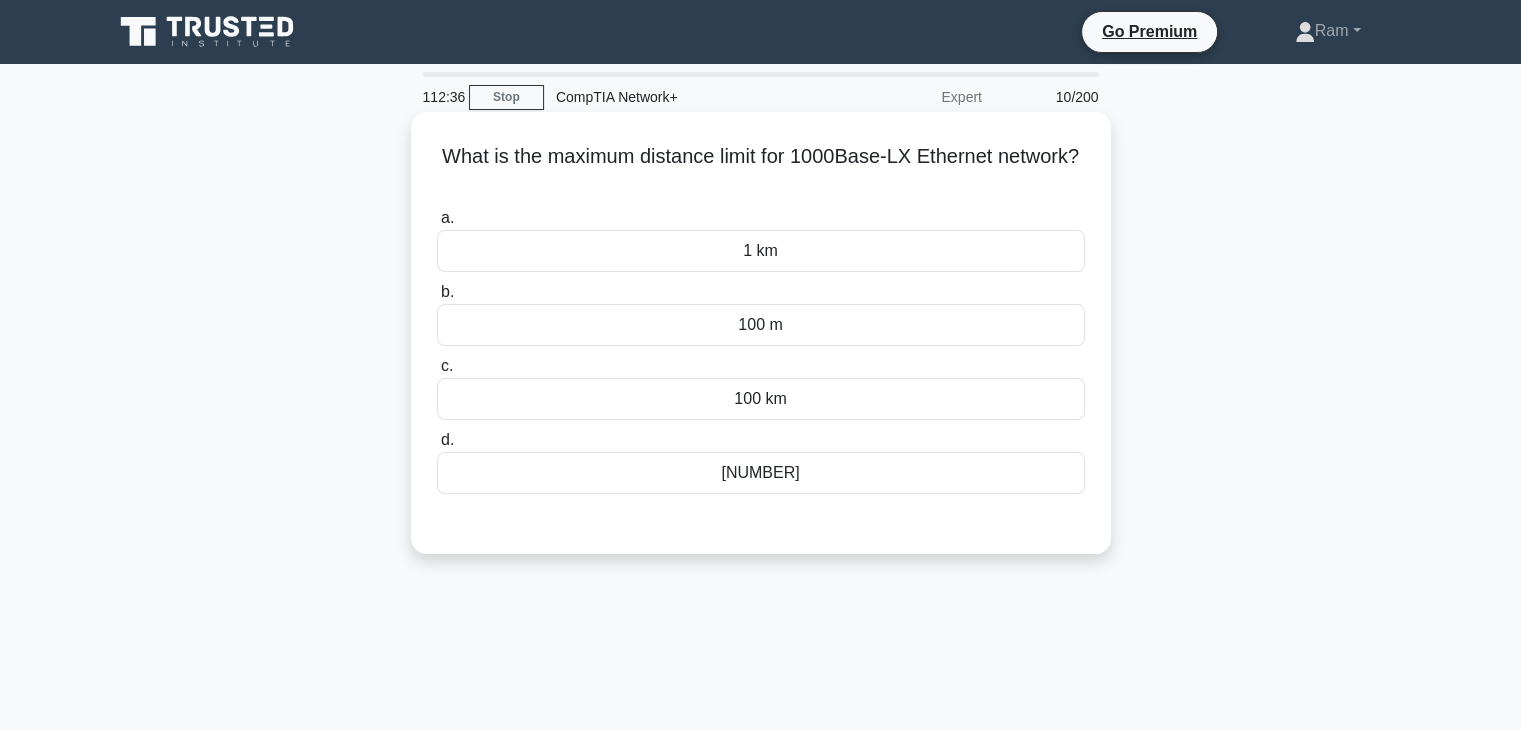 scroll, scrollTop: 0, scrollLeft: 0, axis: both 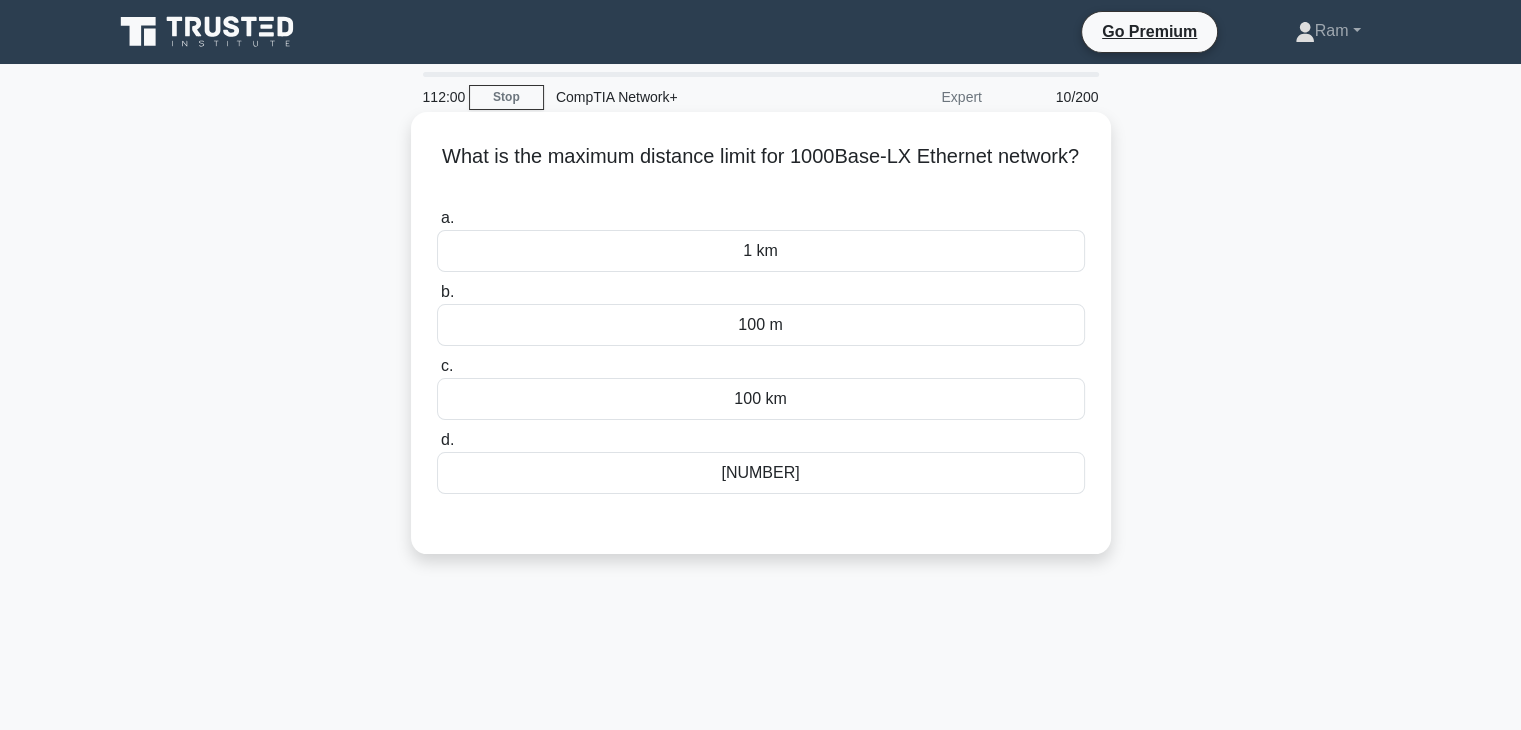 click on "100 km" at bounding box center [761, 399] 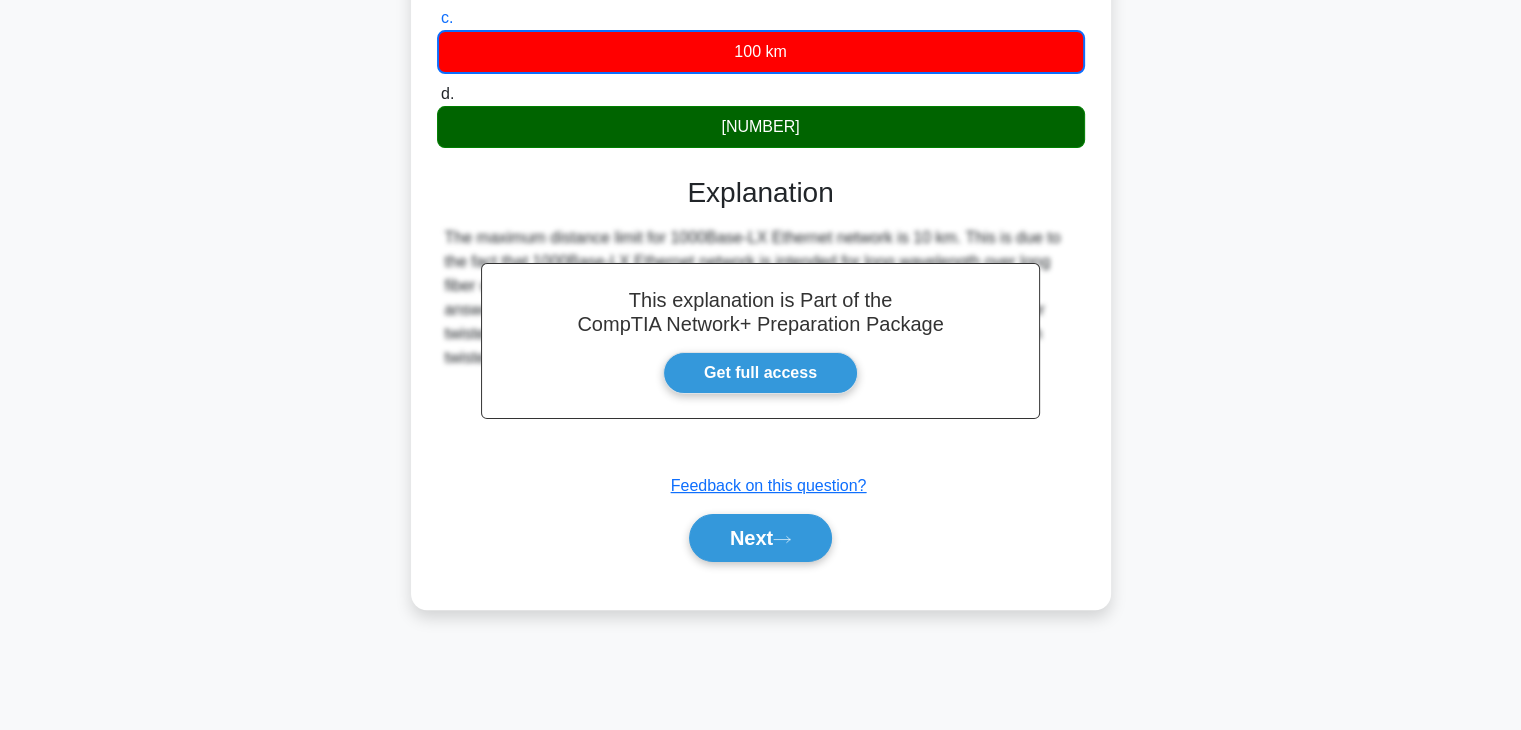 scroll, scrollTop: 351, scrollLeft: 0, axis: vertical 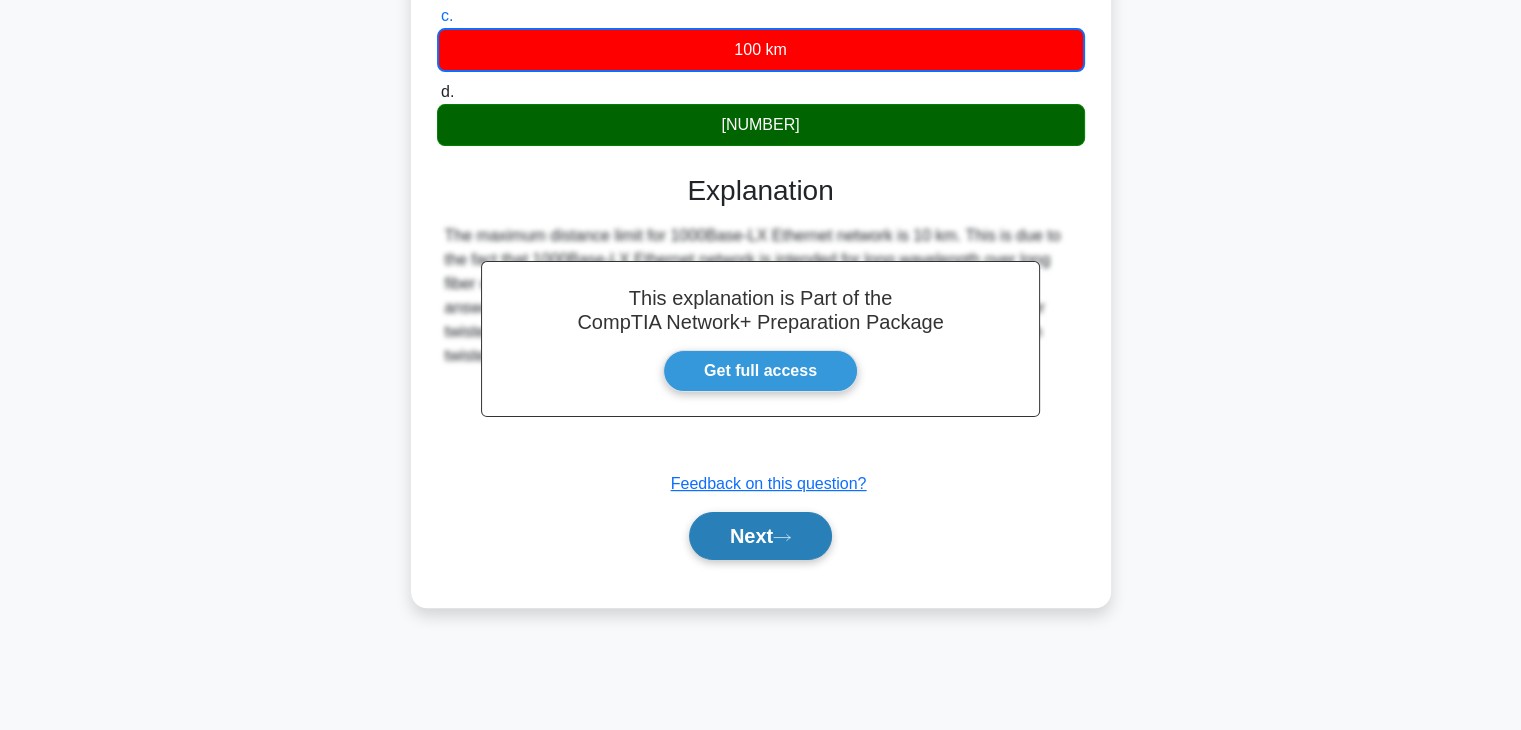 click on "Next" at bounding box center (760, 536) 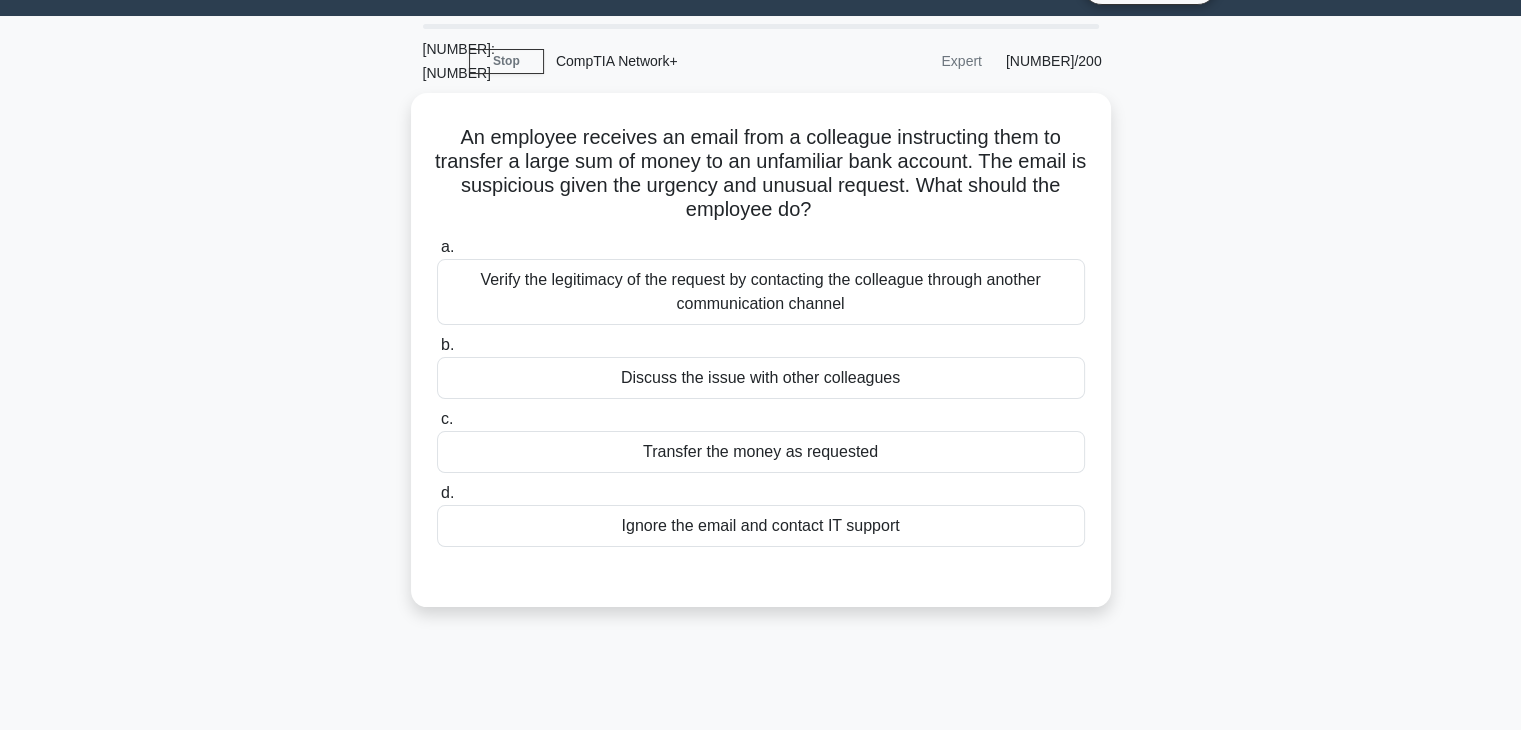 scroll, scrollTop: 0, scrollLeft: 0, axis: both 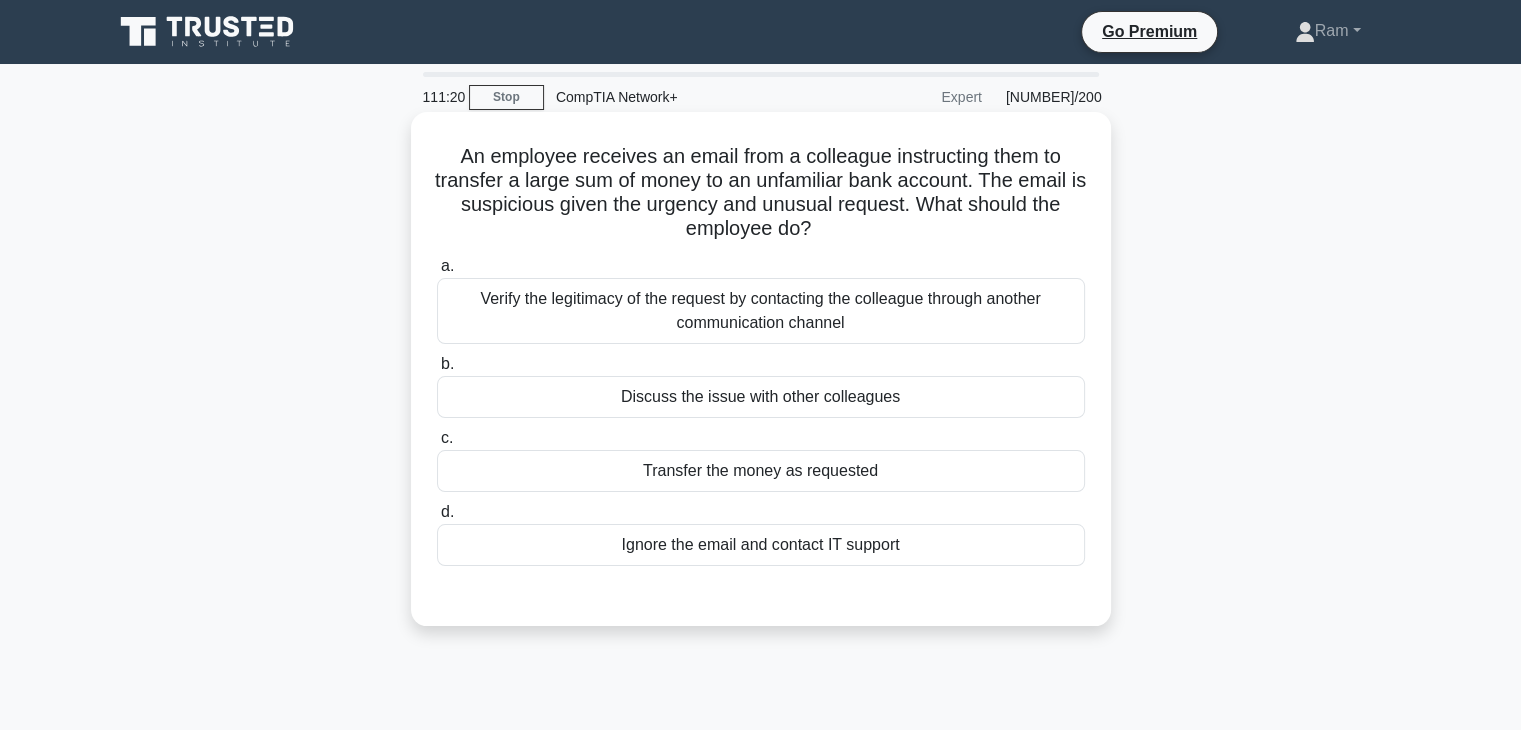 click on "Verify the legitimacy of the request by contacting the colleague through another communication channel" at bounding box center (761, 311) 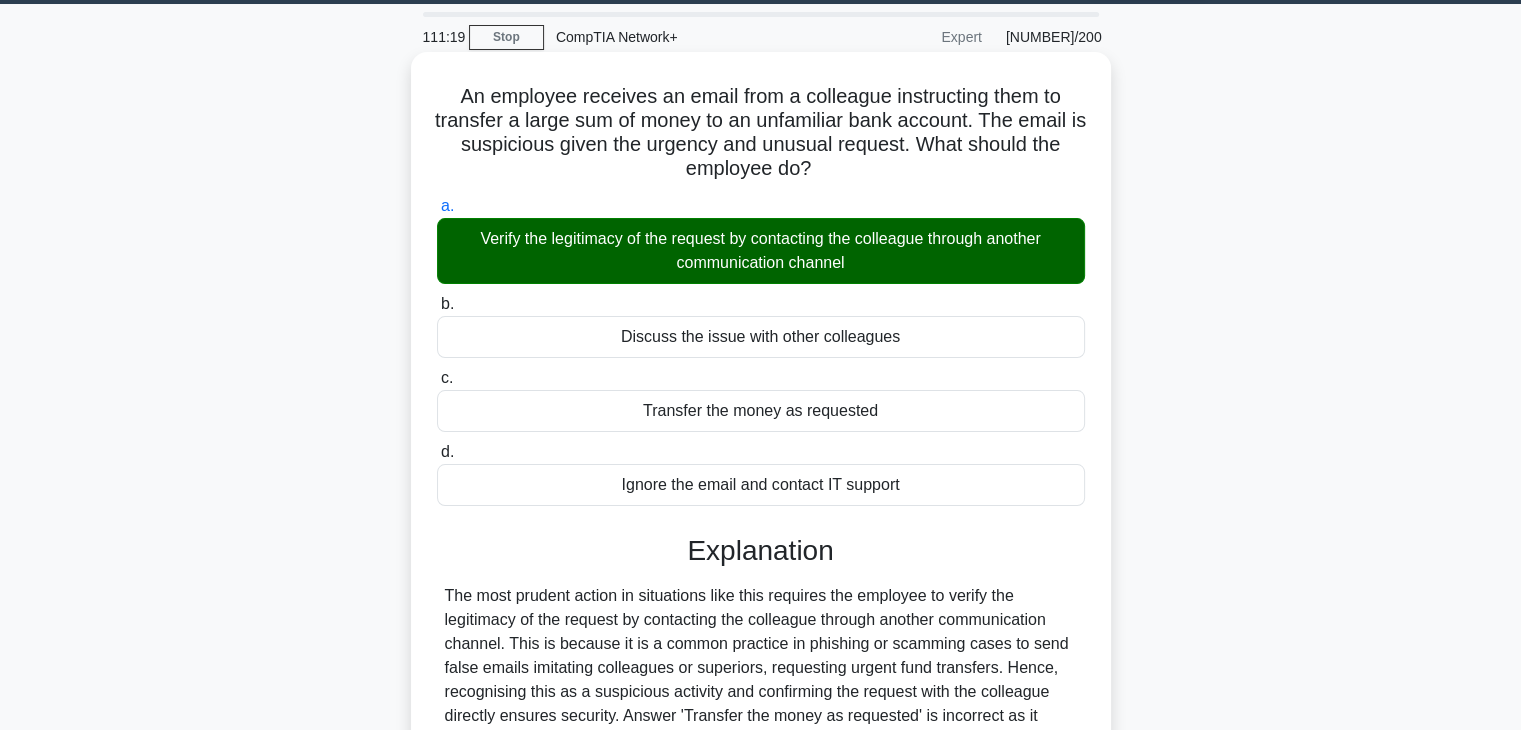 scroll, scrollTop: 351, scrollLeft: 0, axis: vertical 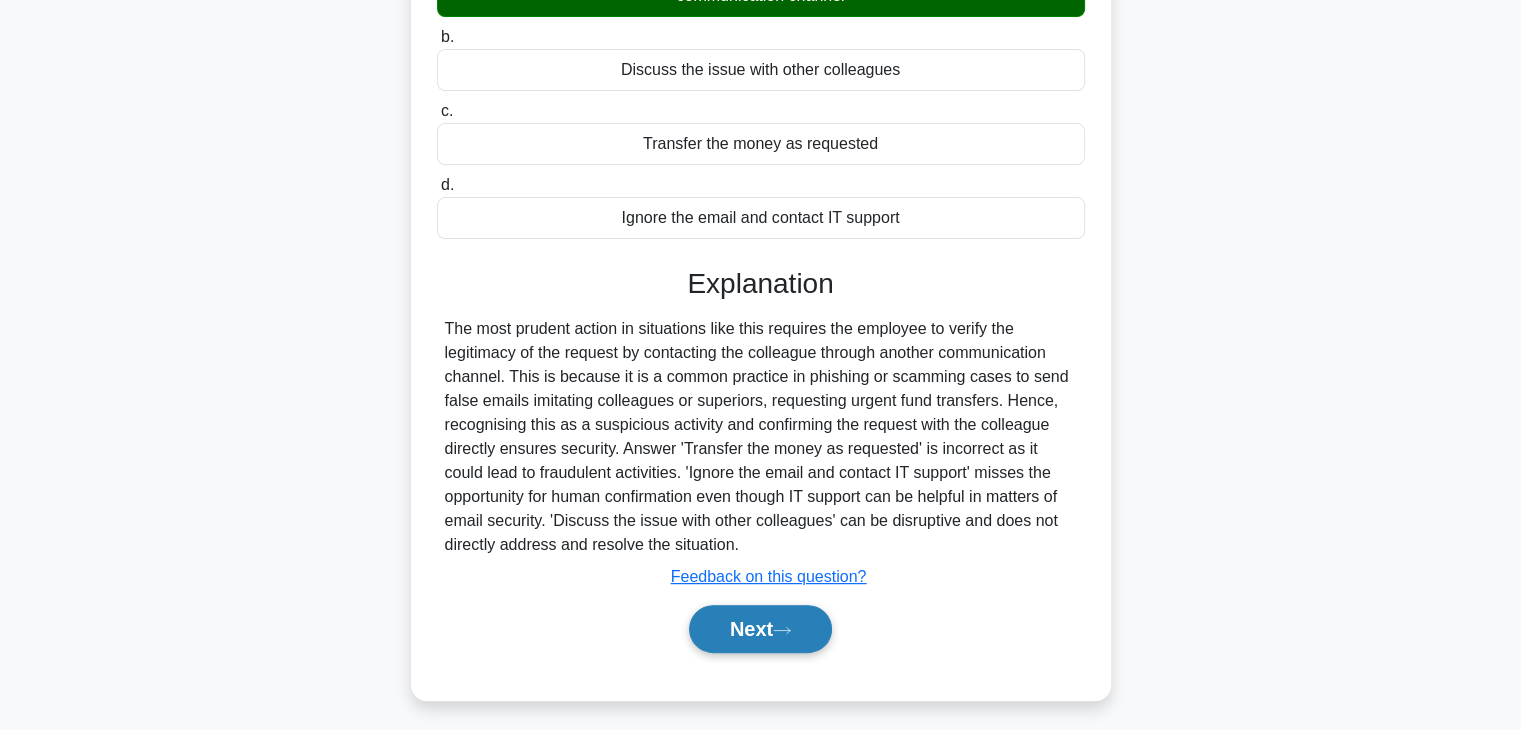 click on "Next" at bounding box center (760, 629) 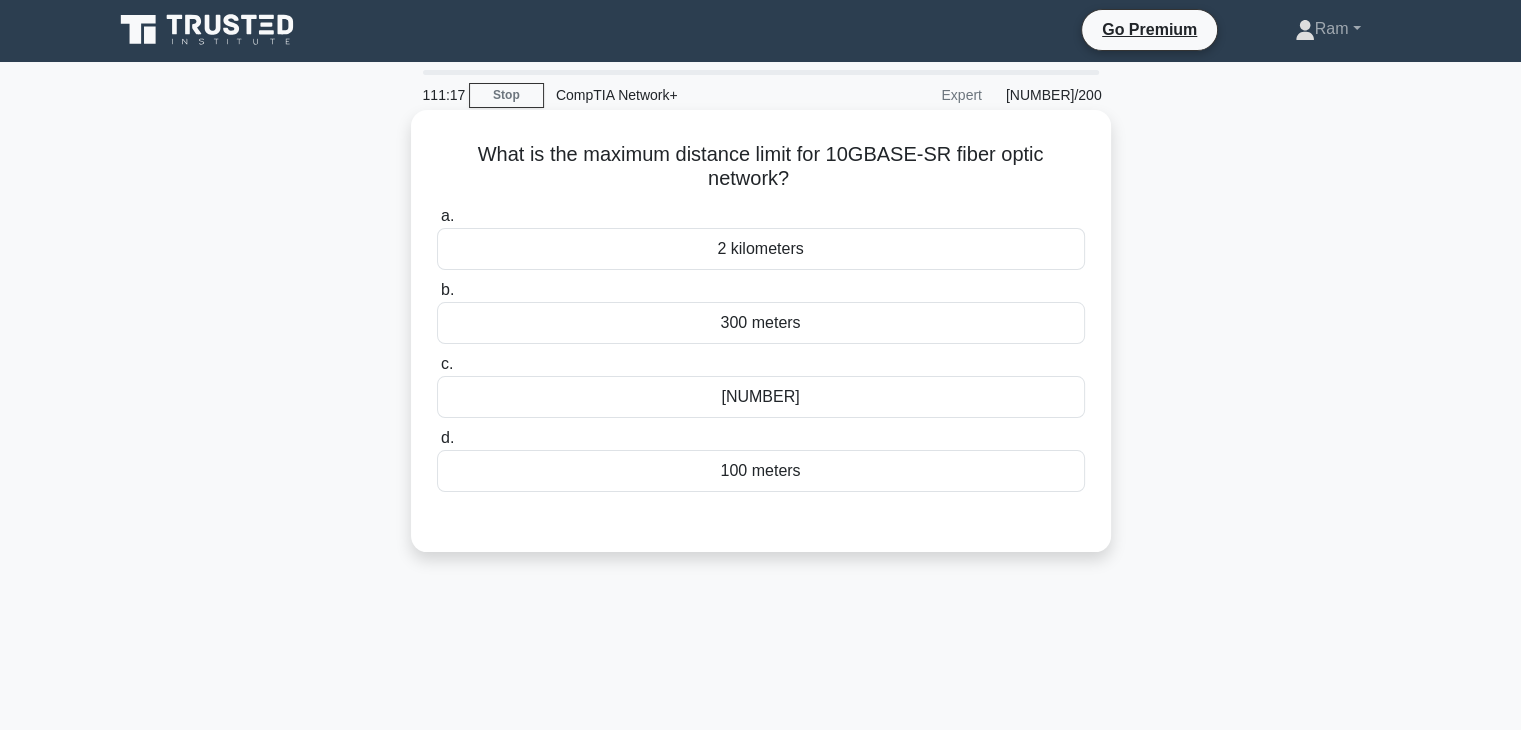 scroll, scrollTop: 0, scrollLeft: 0, axis: both 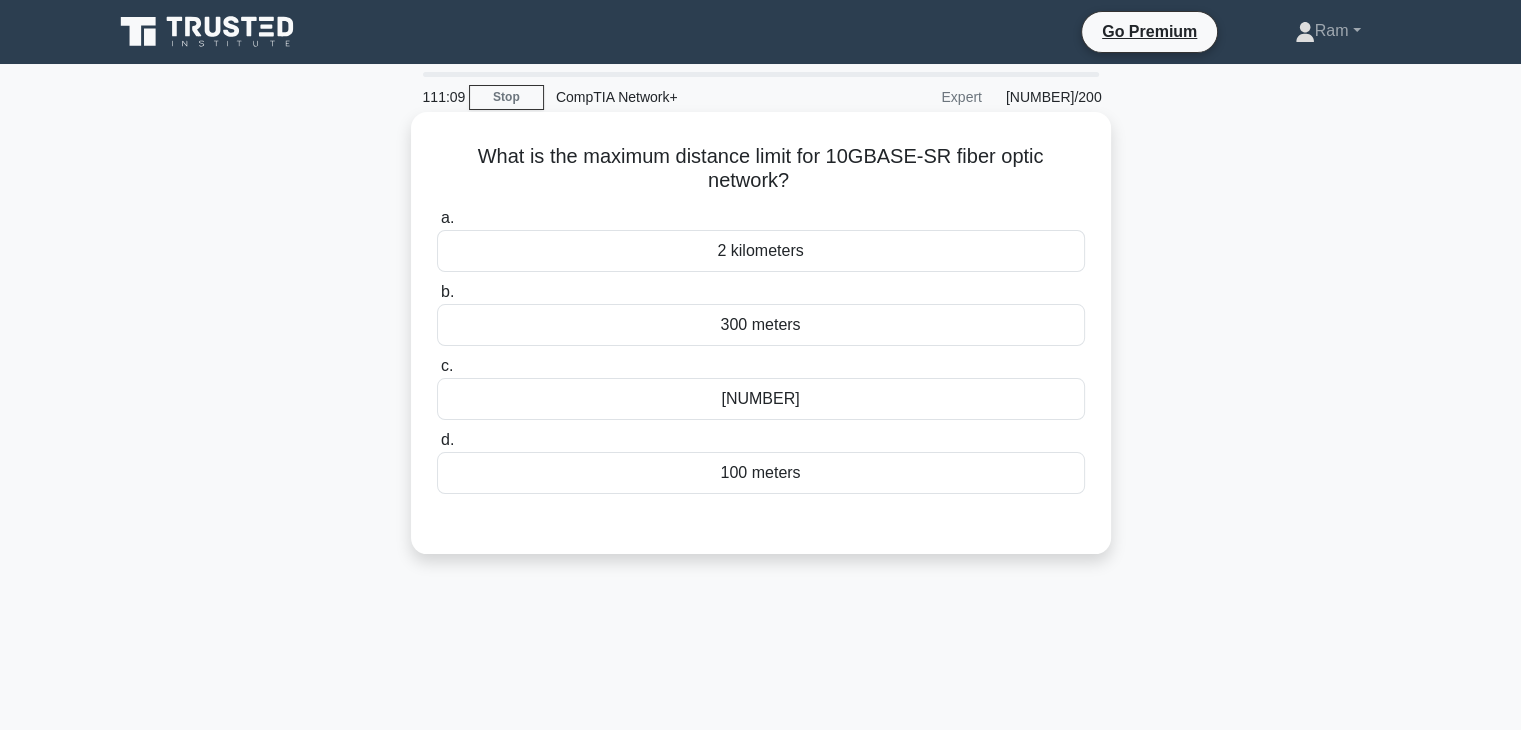click on "300 meters" at bounding box center [761, 325] 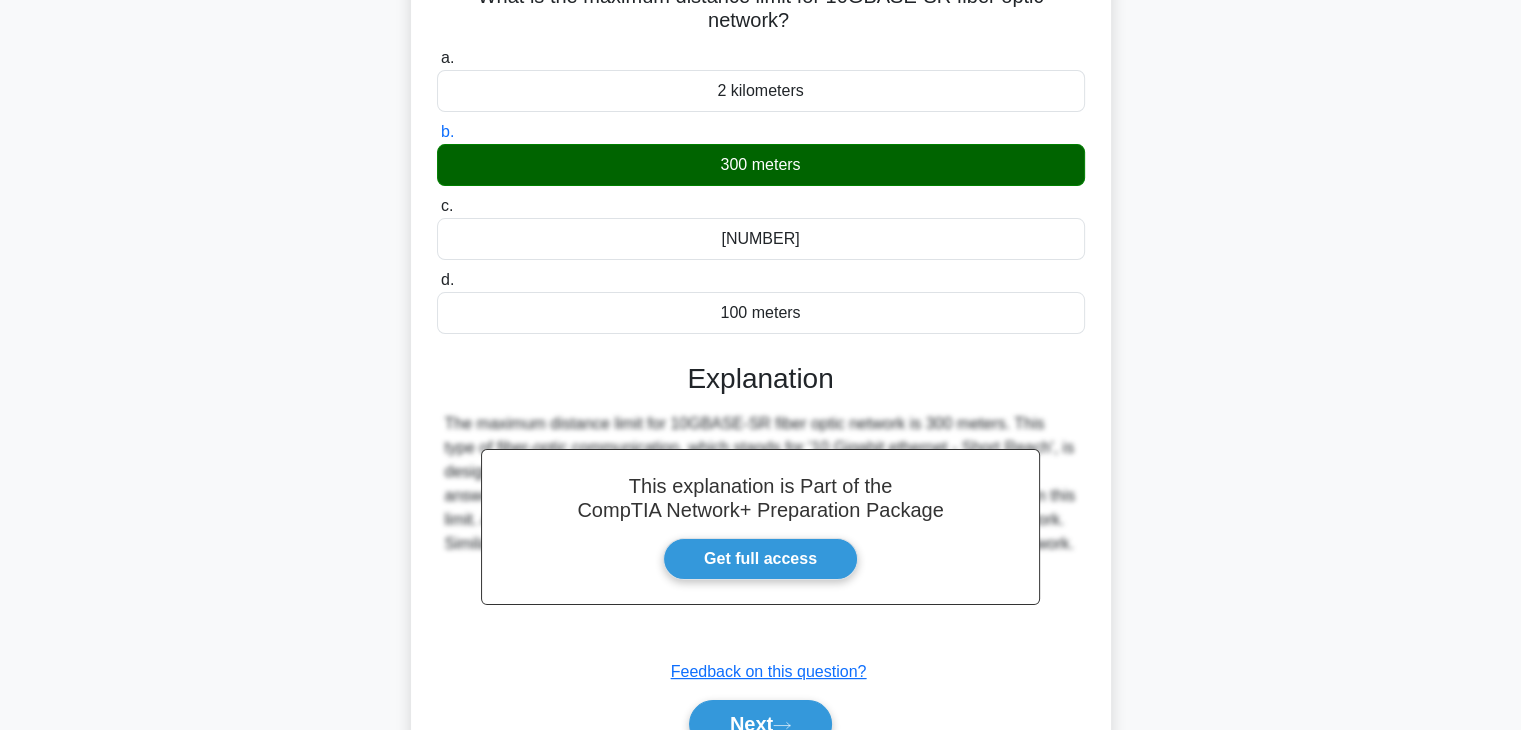 scroll, scrollTop: 351, scrollLeft: 0, axis: vertical 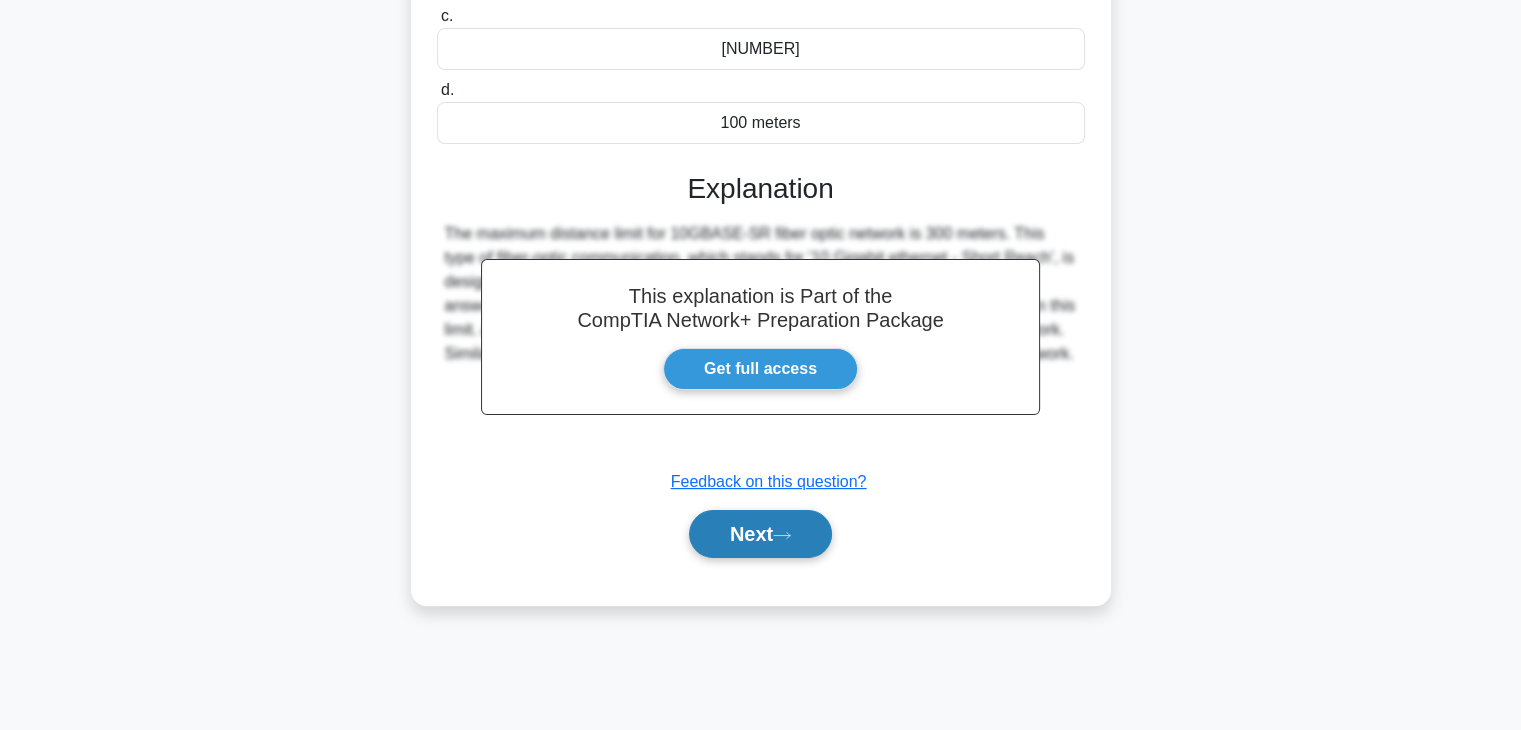 click on "Next" at bounding box center (760, 534) 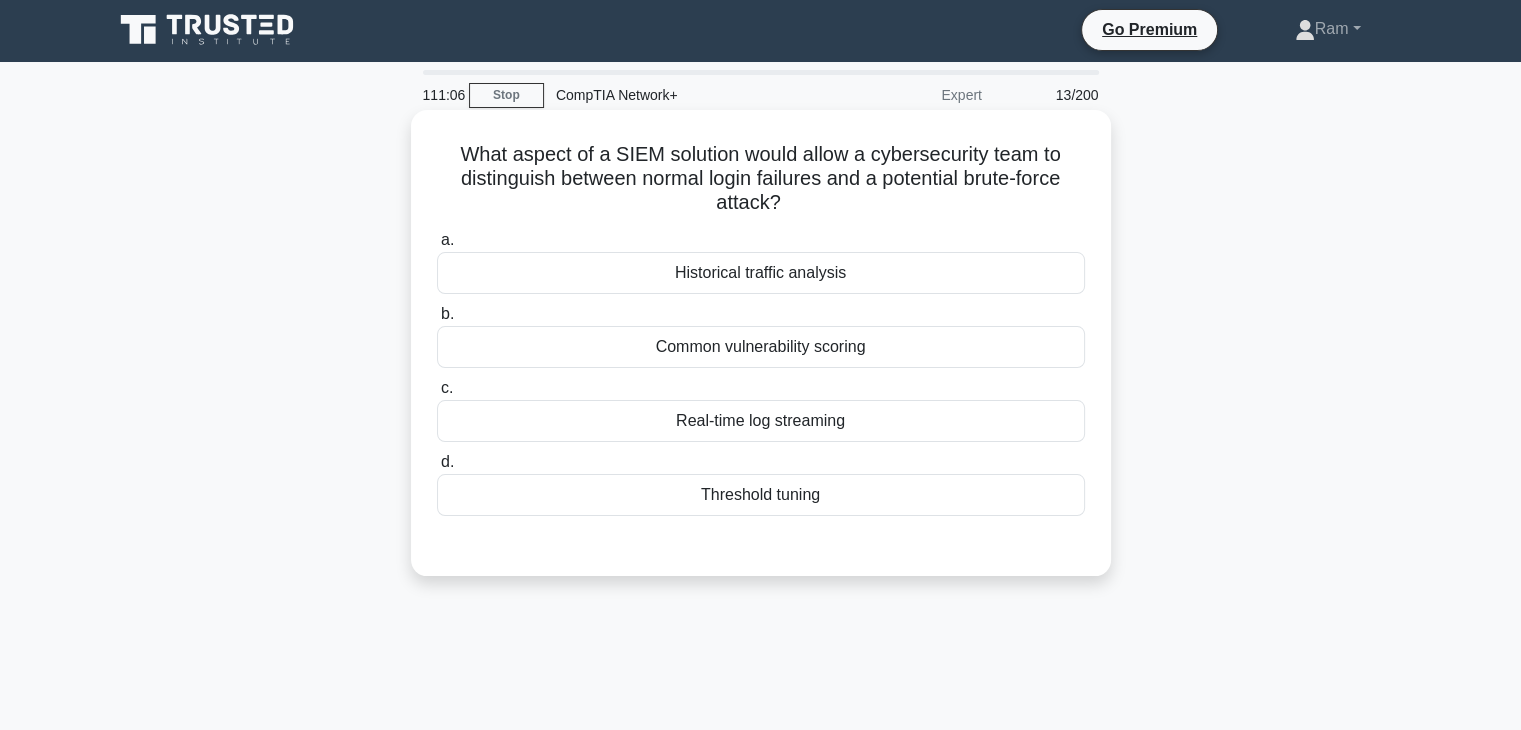 scroll, scrollTop: 0, scrollLeft: 0, axis: both 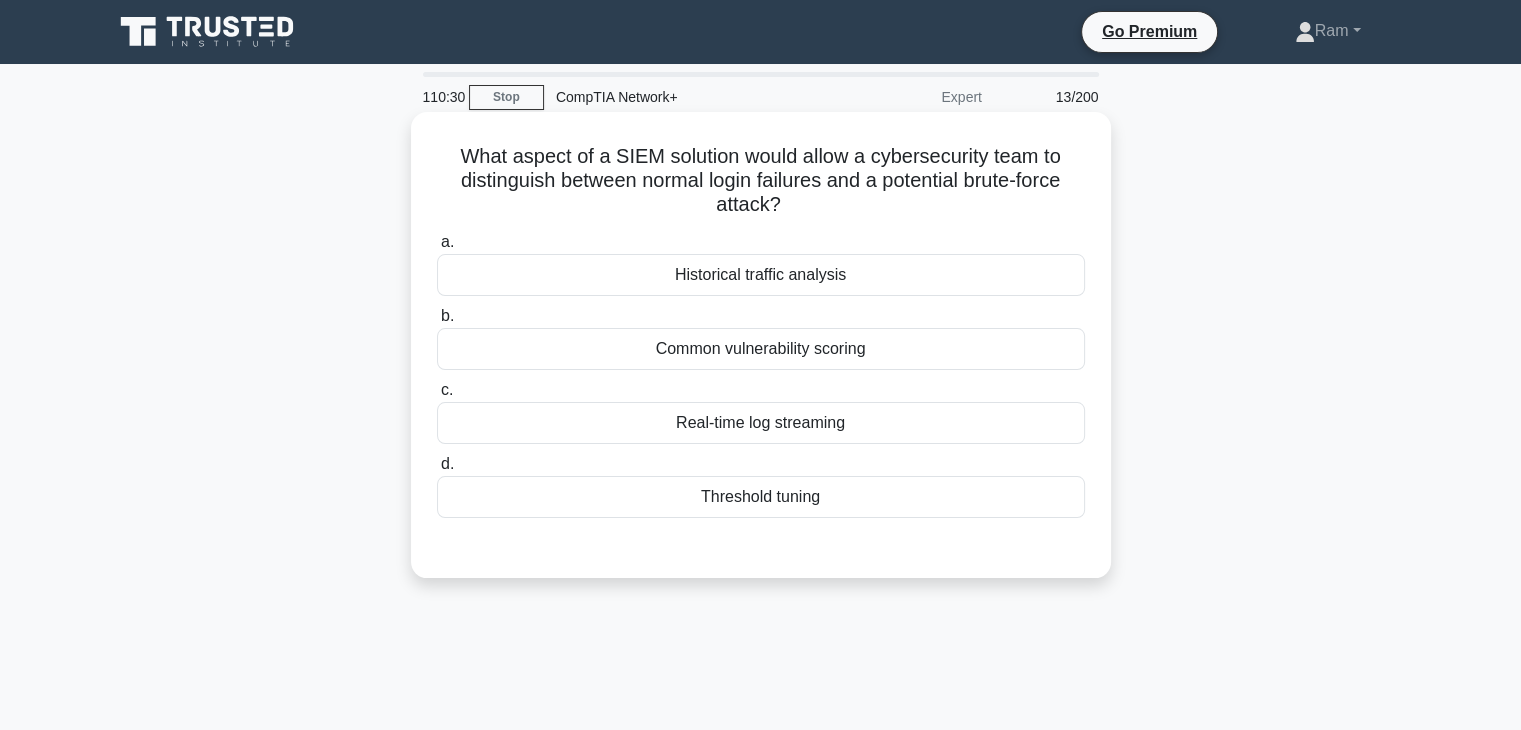 click on "Real-time log streaming" at bounding box center [761, 423] 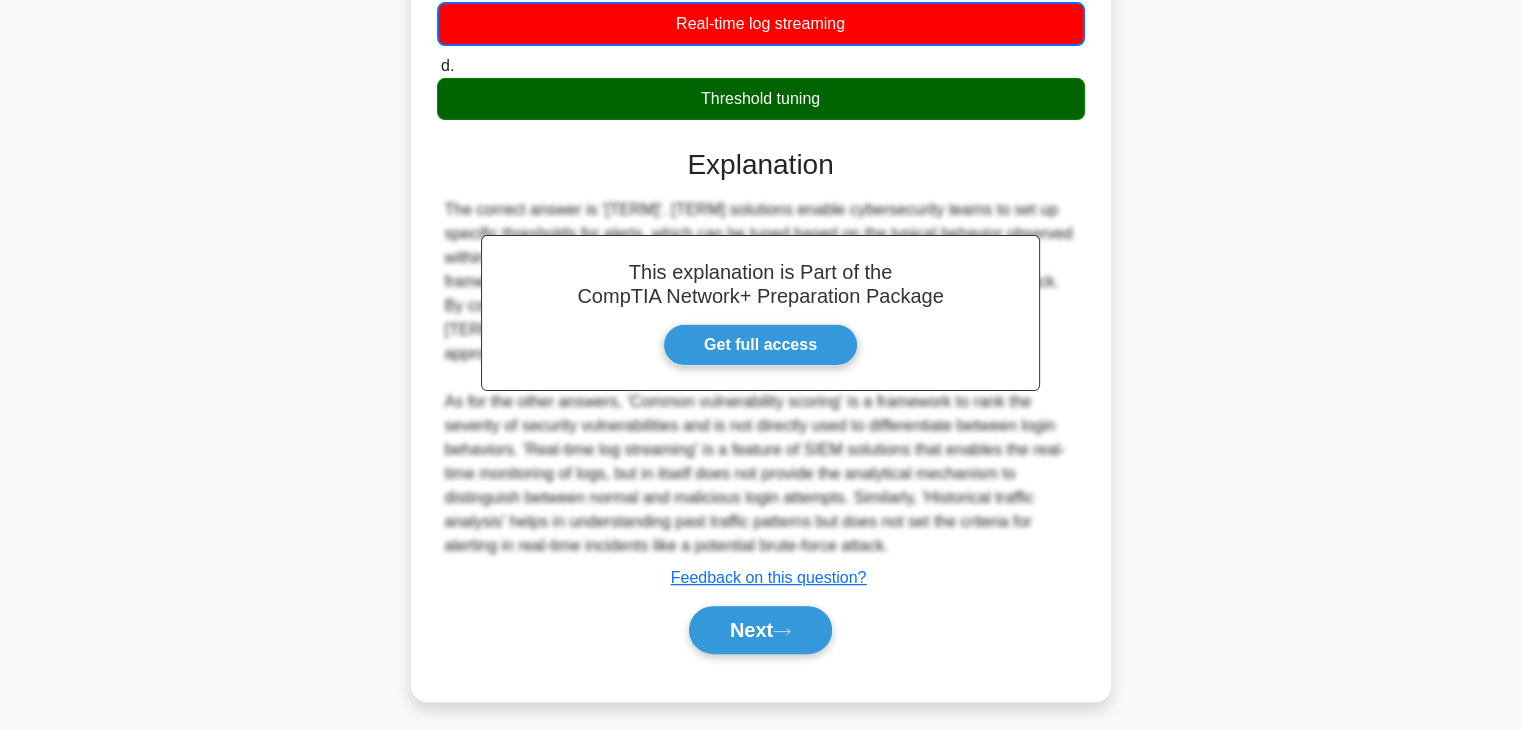 scroll, scrollTop: 408, scrollLeft: 0, axis: vertical 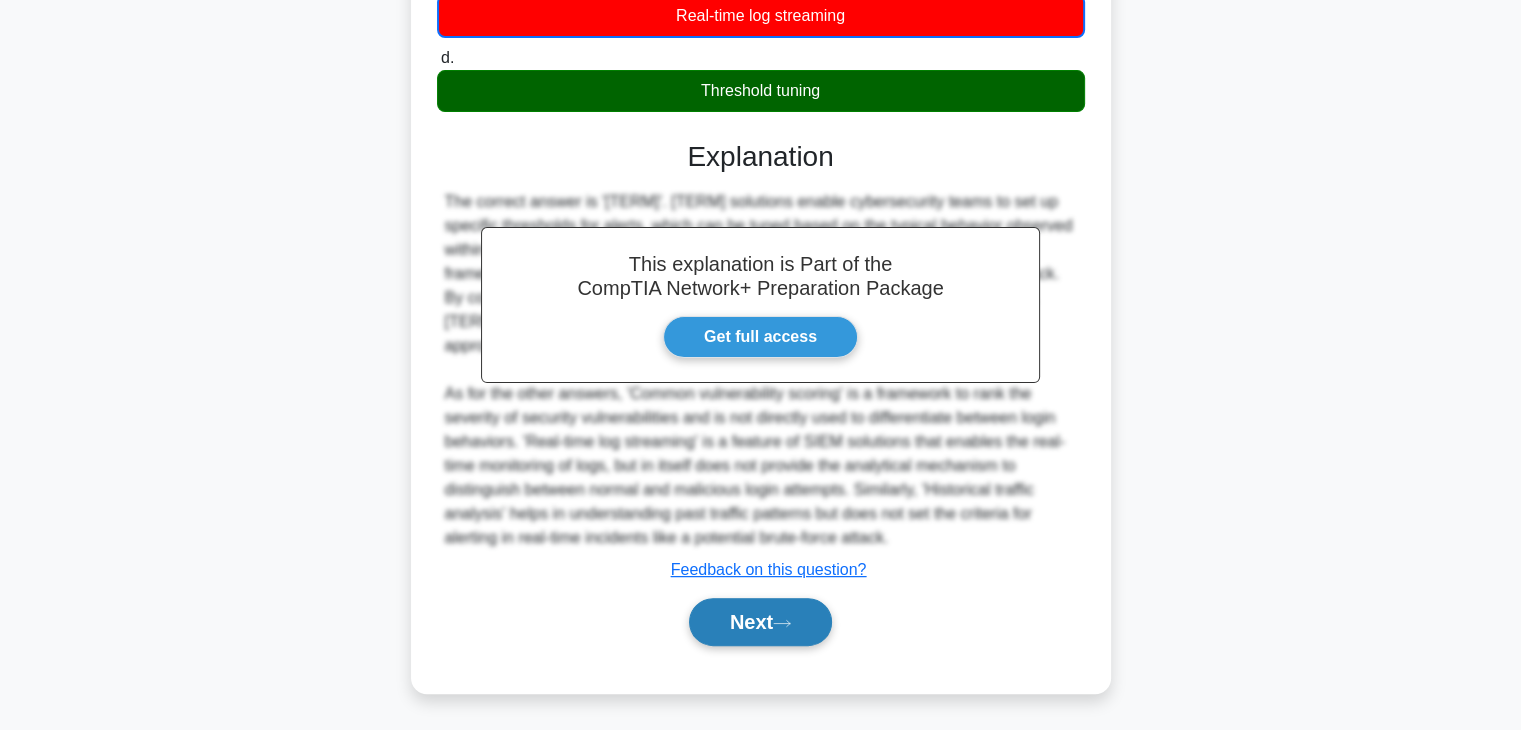 click on "Next" at bounding box center (760, 622) 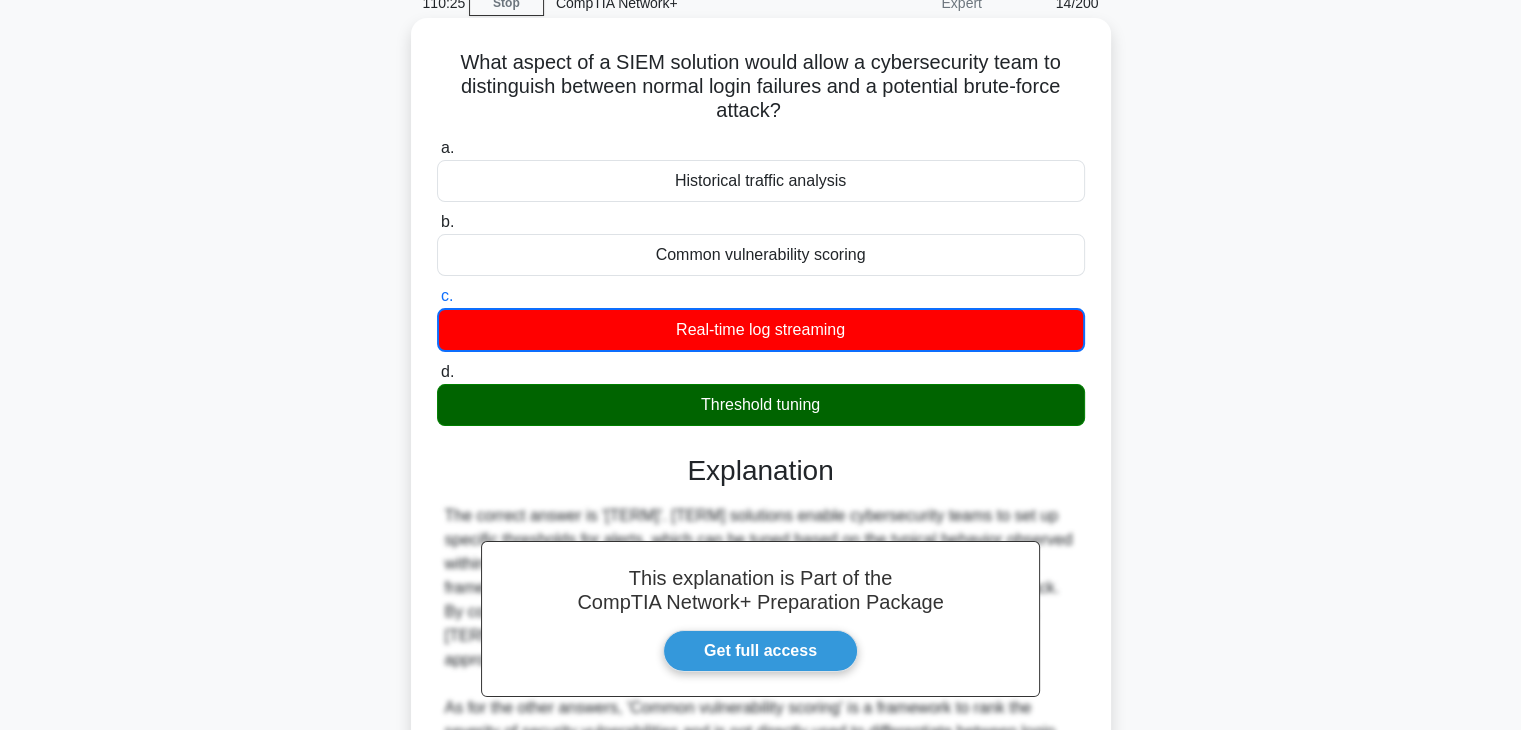 scroll, scrollTop: 0, scrollLeft: 0, axis: both 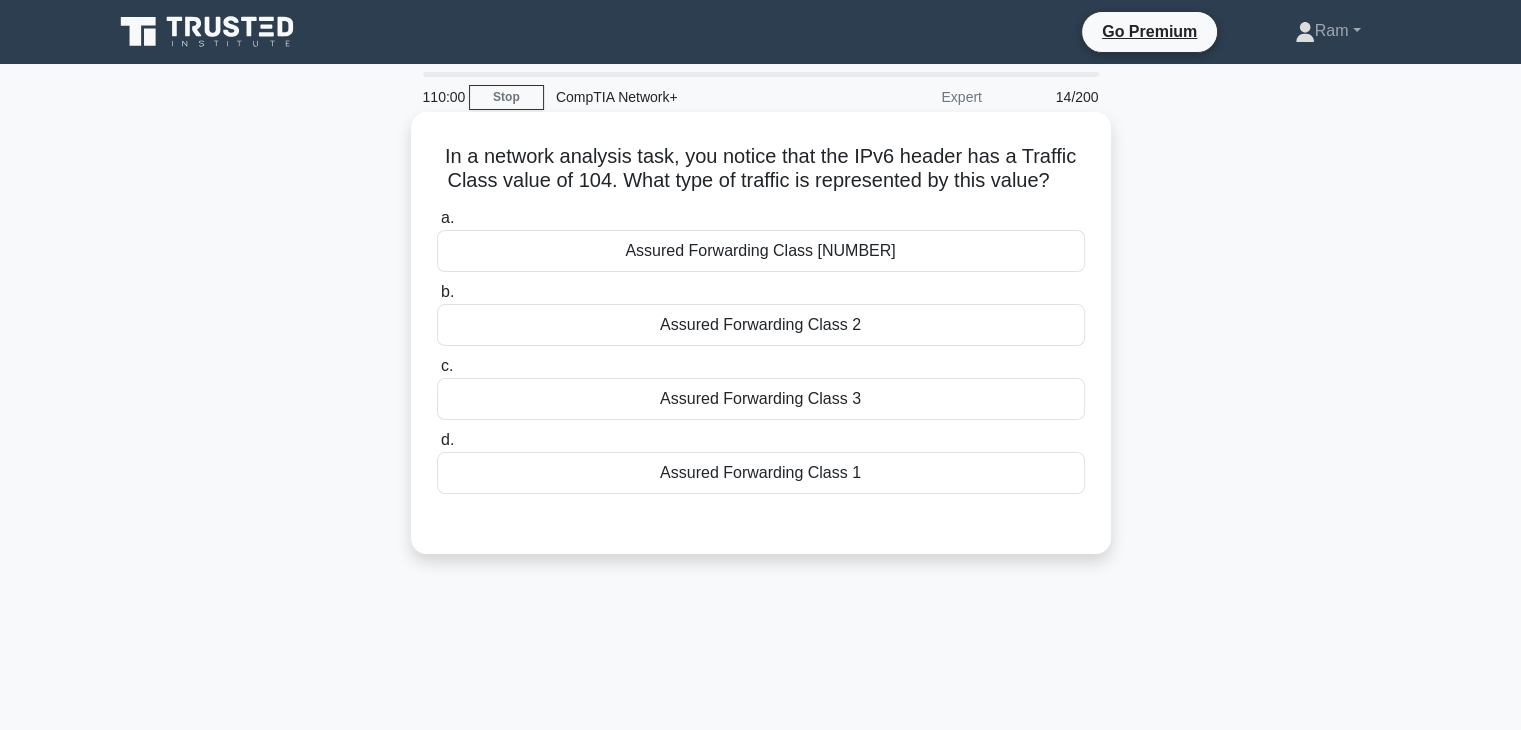 click on "Assured Forwarding Class [NUMBER]" at bounding box center (761, 251) 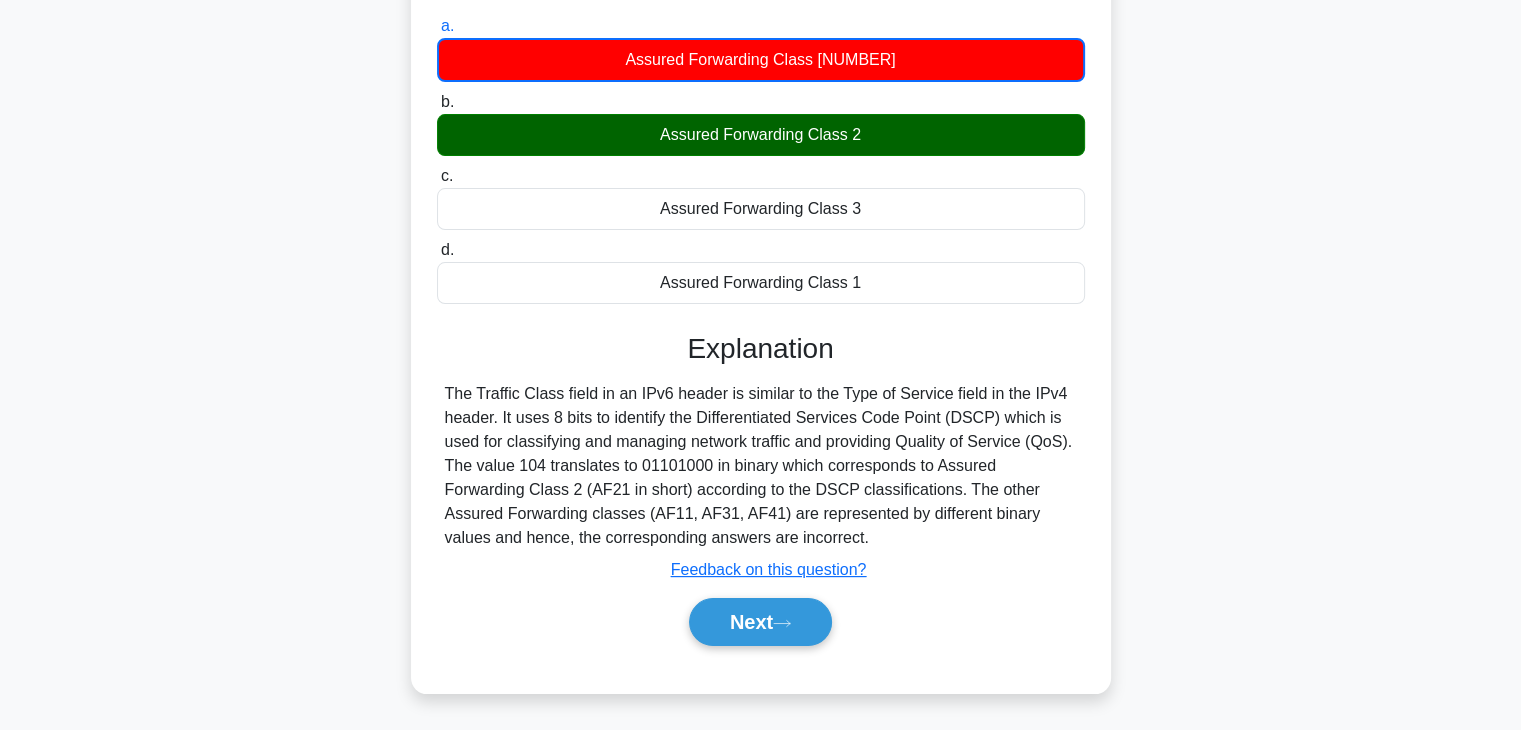scroll, scrollTop: 351, scrollLeft: 0, axis: vertical 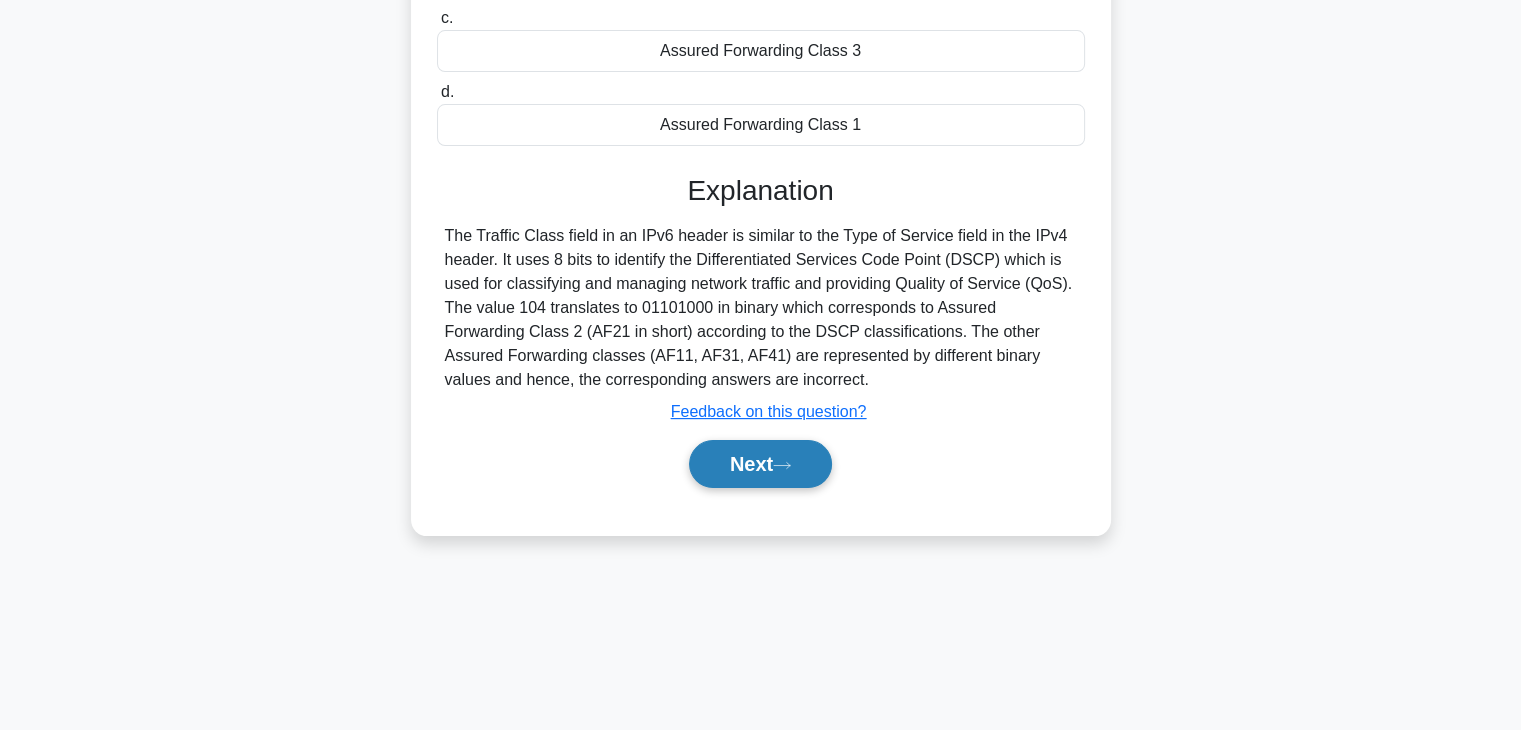 click on "Next" at bounding box center (760, 464) 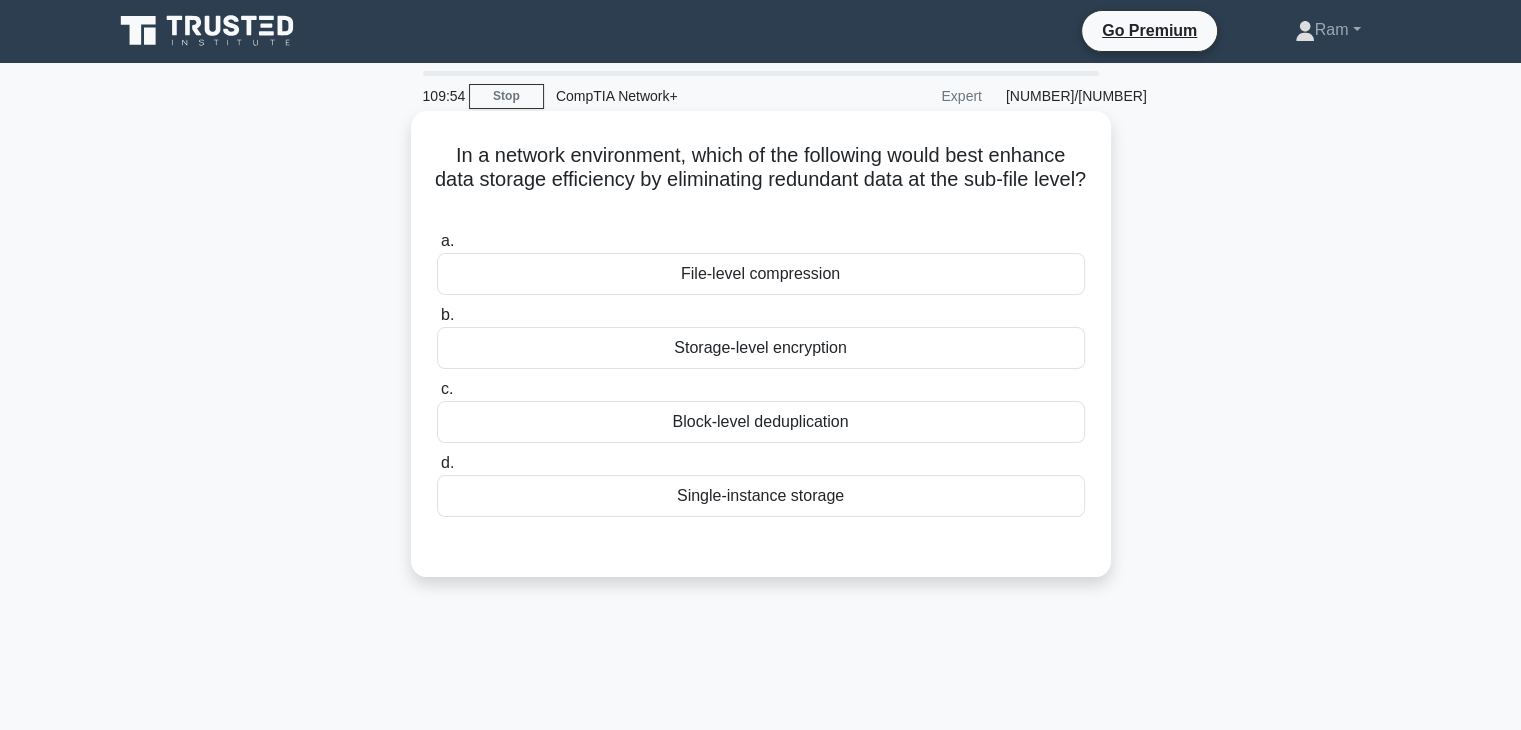 scroll, scrollTop: 0, scrollLeft: 0, axis: both 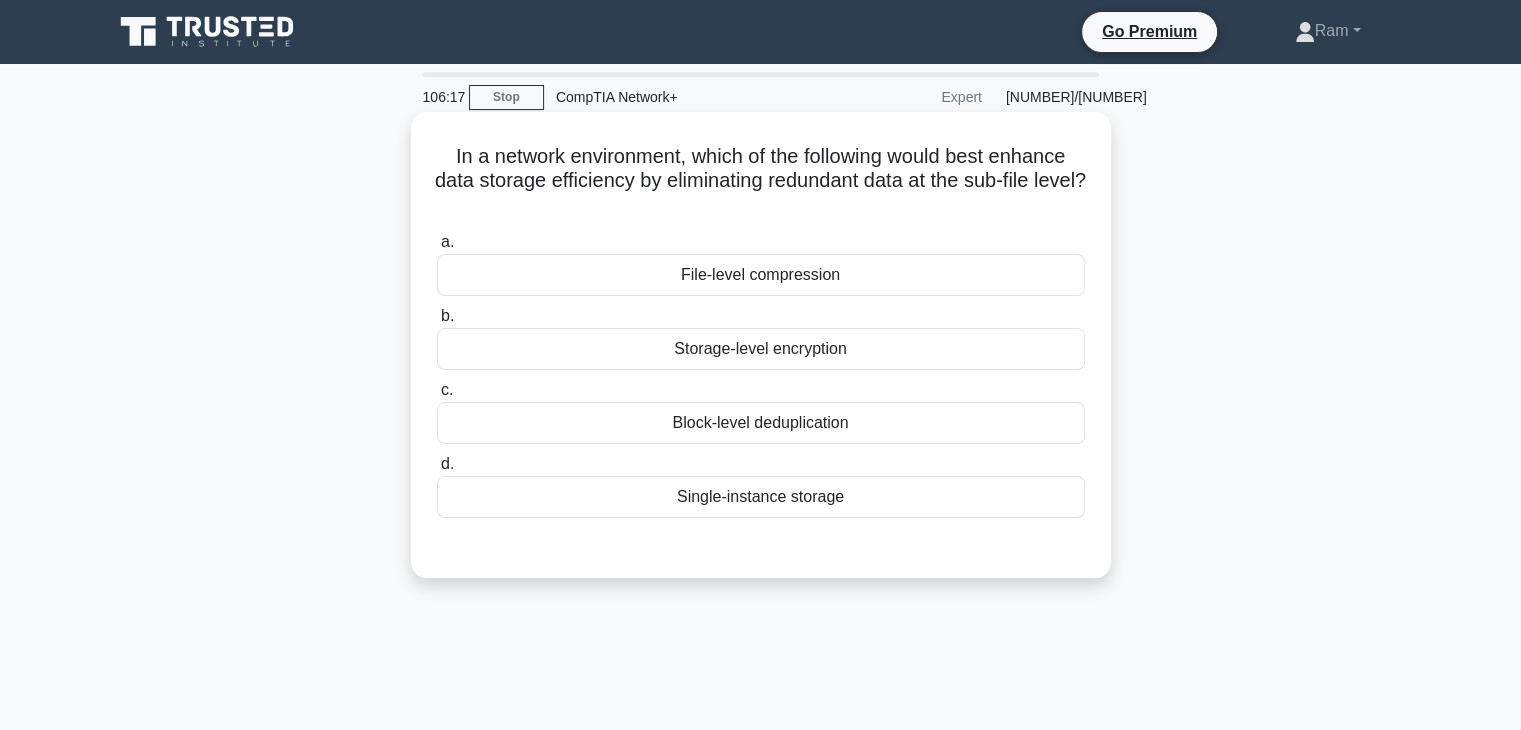 click on "Block-level deduplication" at bounding box center [761, 423] 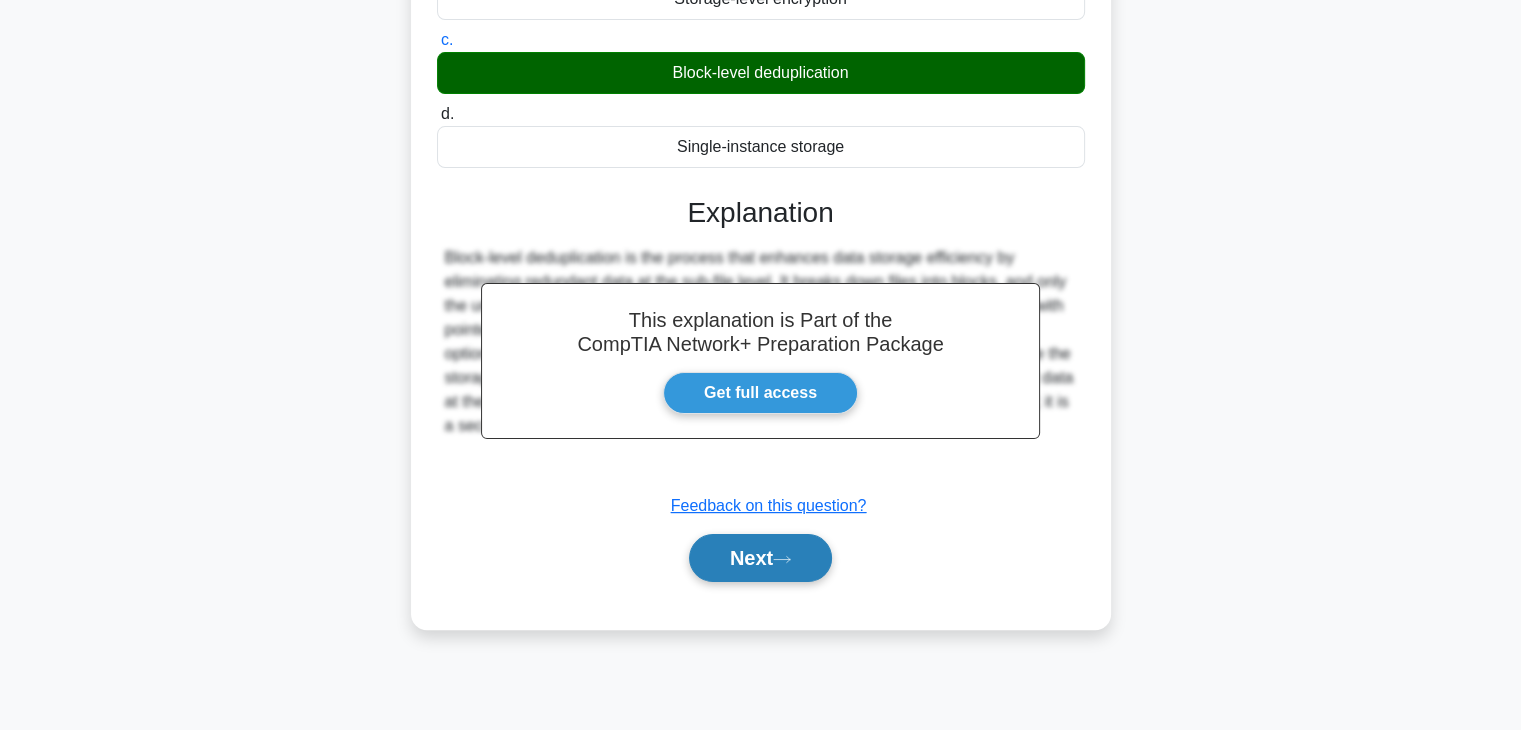 click on "Next" at bounding box center [760, 558] 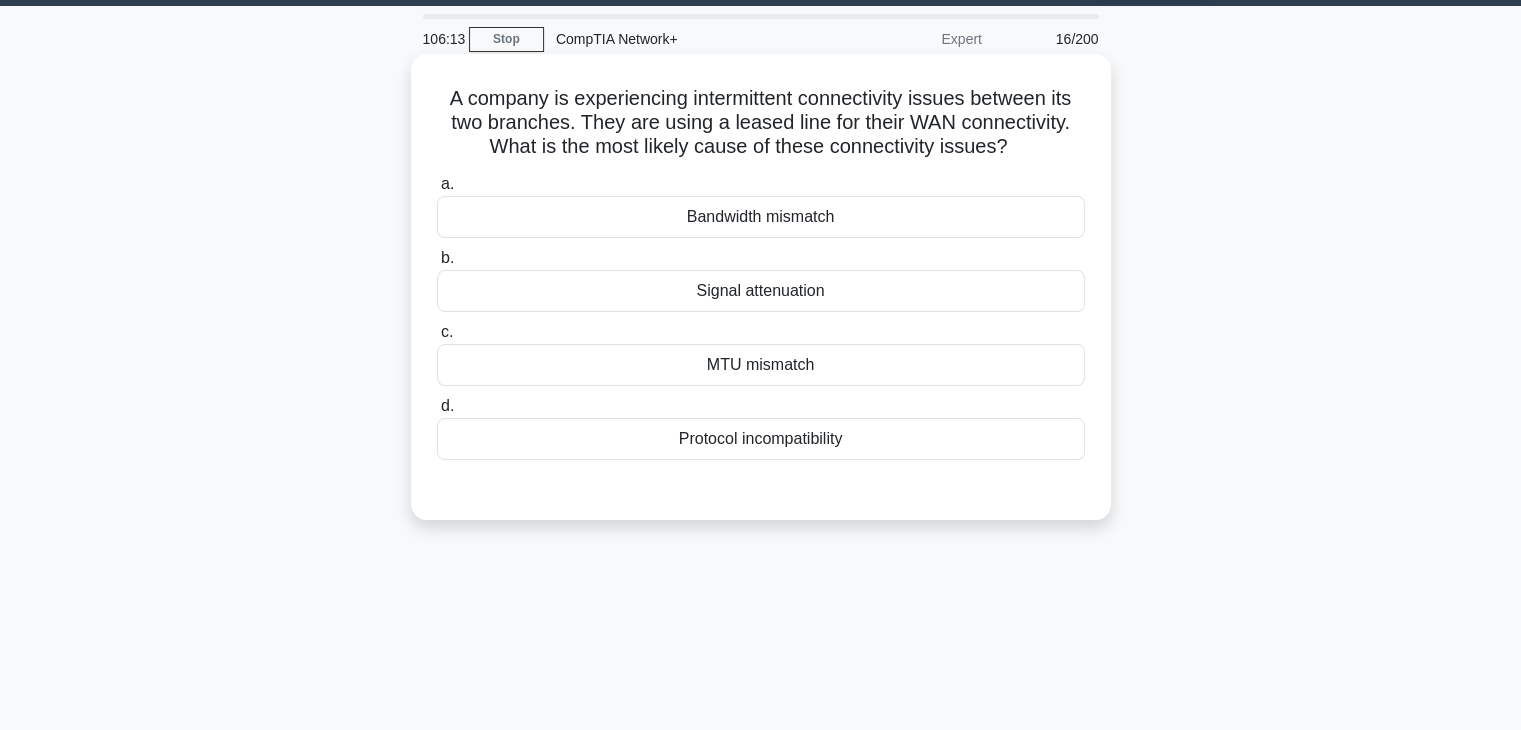 scroll, scrollTop: 0, scrollLeft: 0, axis: both 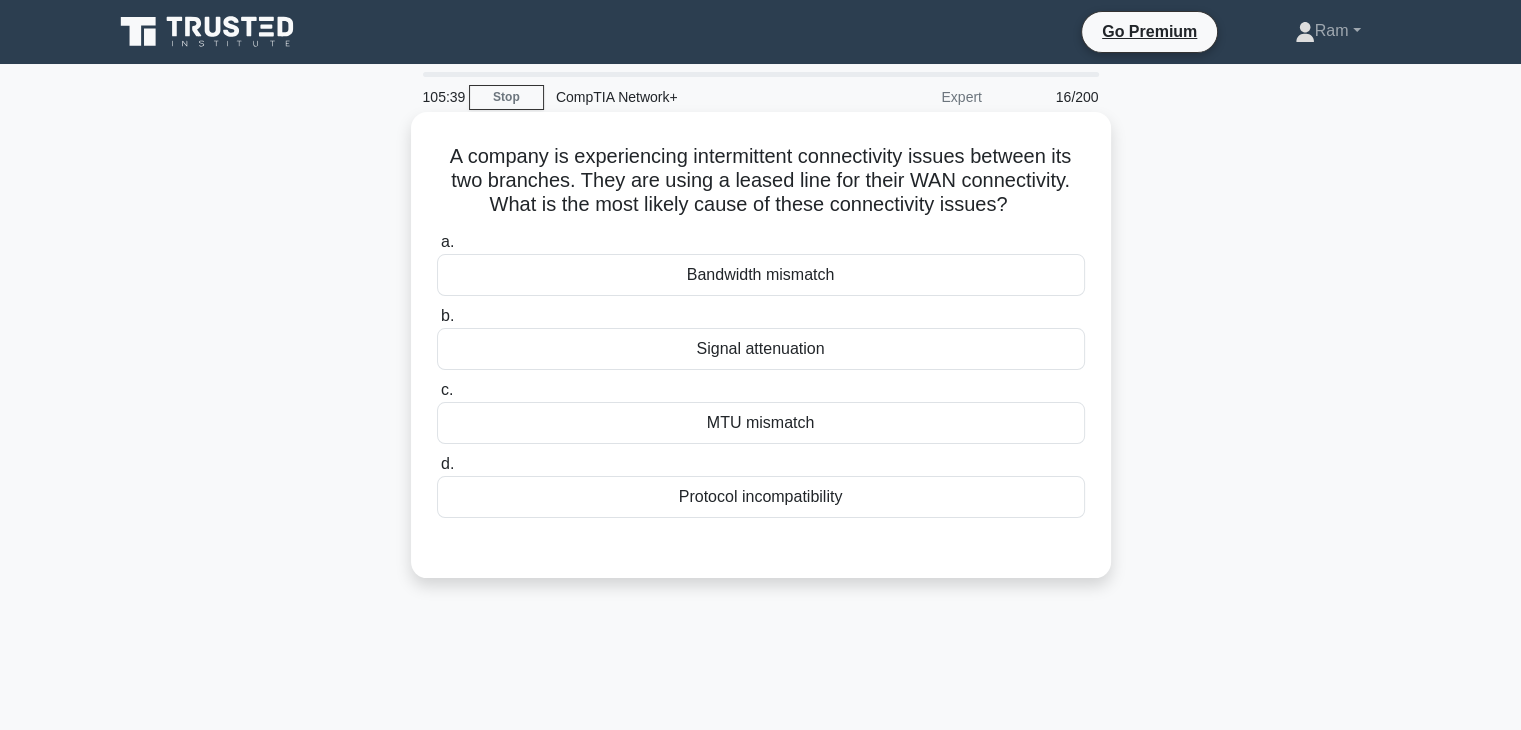 click on "Signal attenuation" at bounding box center [761, 349] 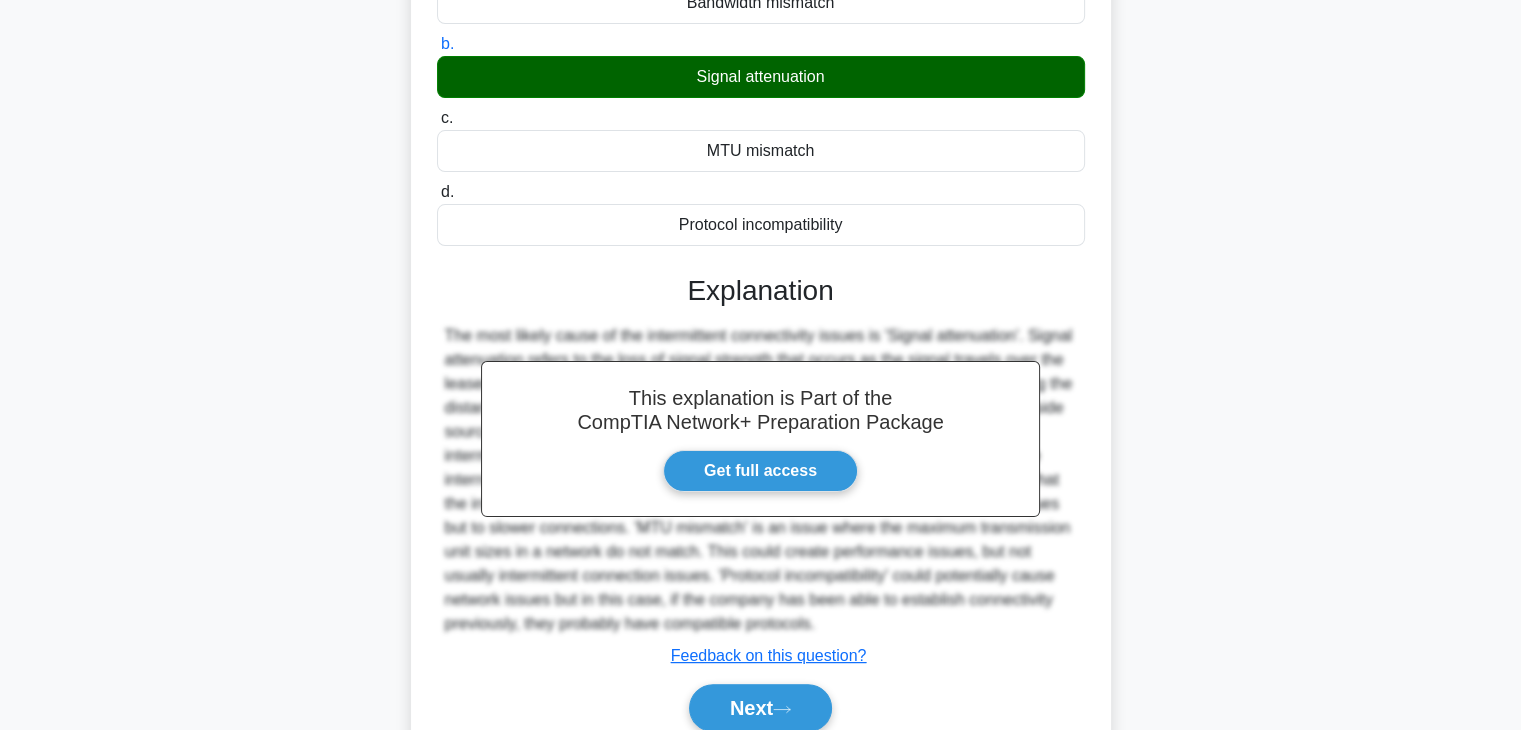 scroll, scrollTop: 358, scrollLeft: 0, axis: vertical 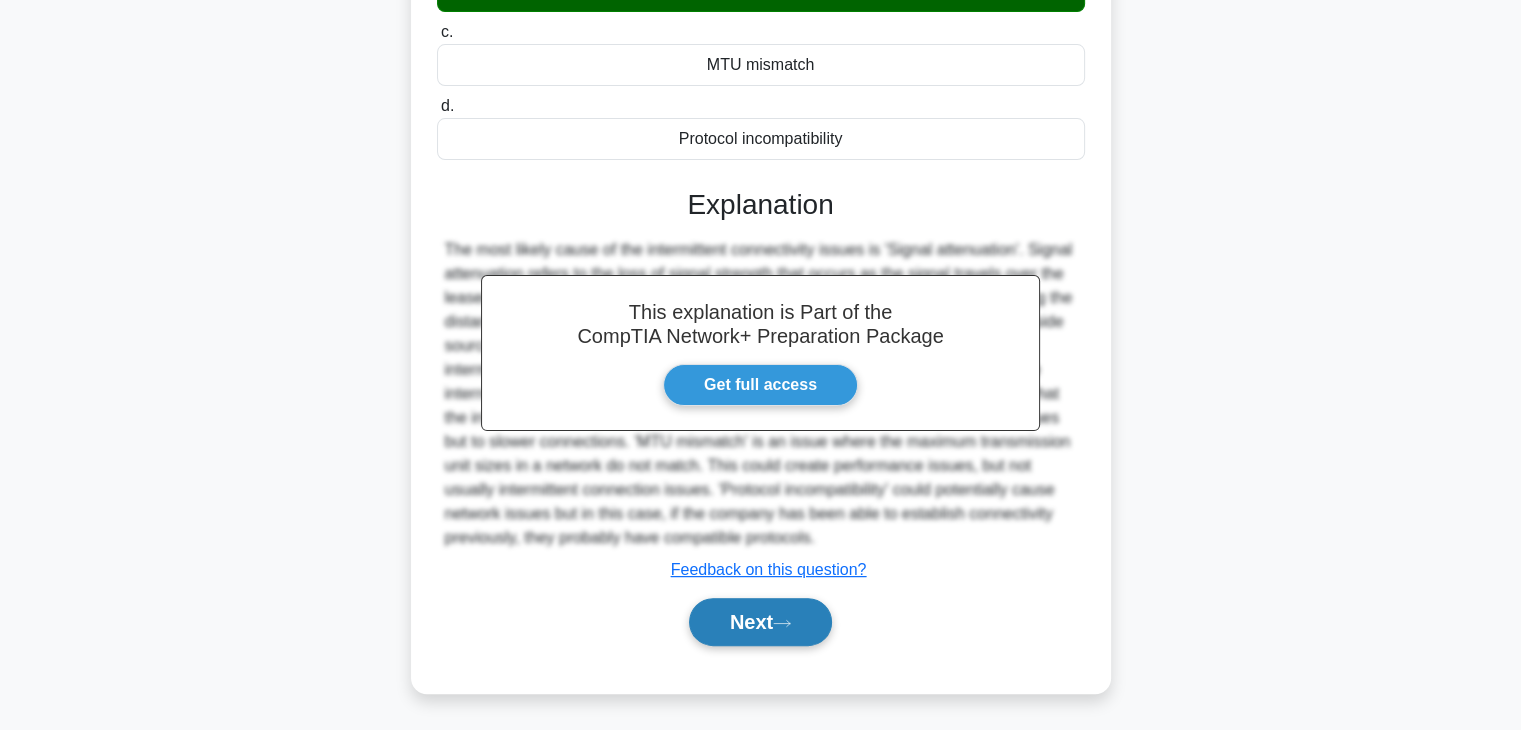 click on "Next" at bounding box center [760, 622] 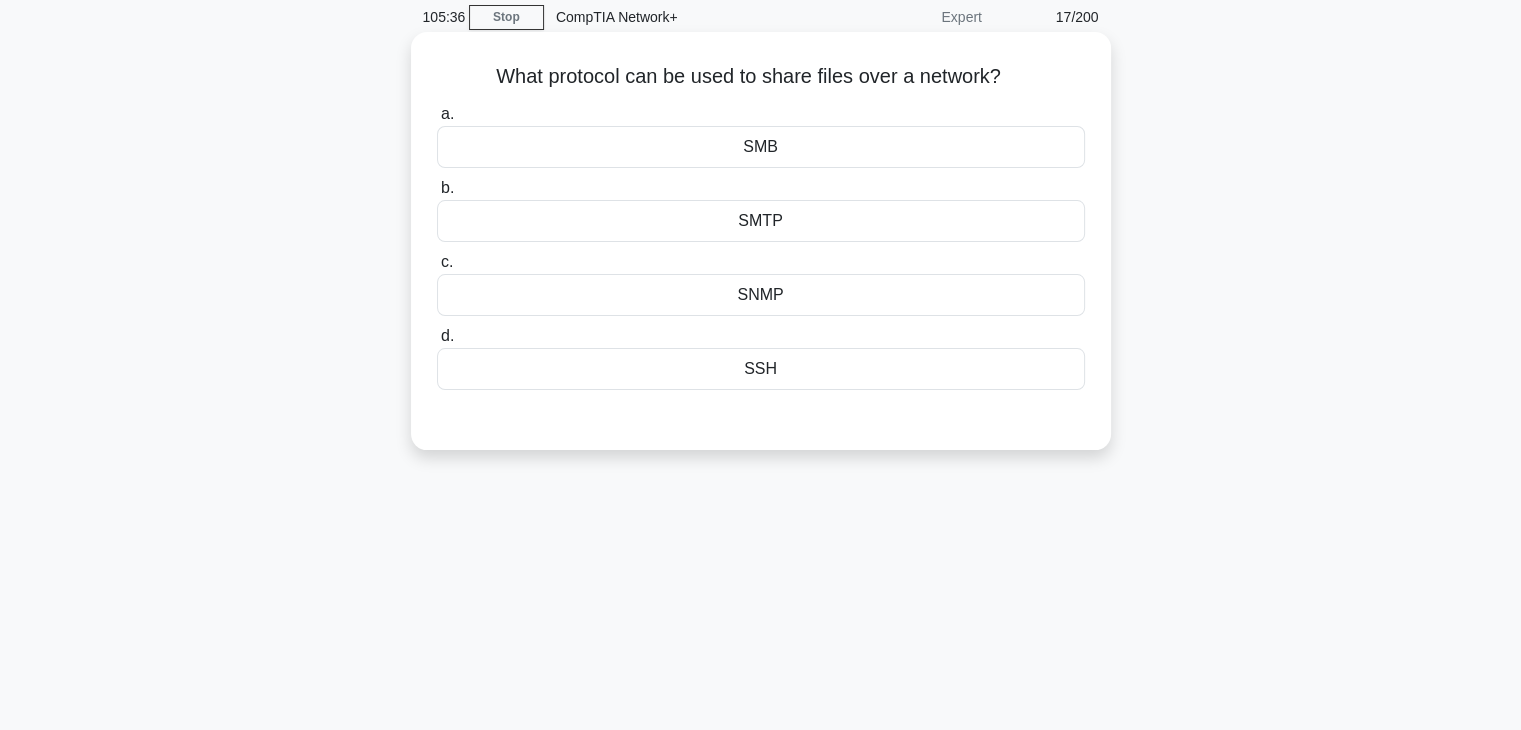 scroll, scrollTop: 0, scrollLeft: 0, axis: both 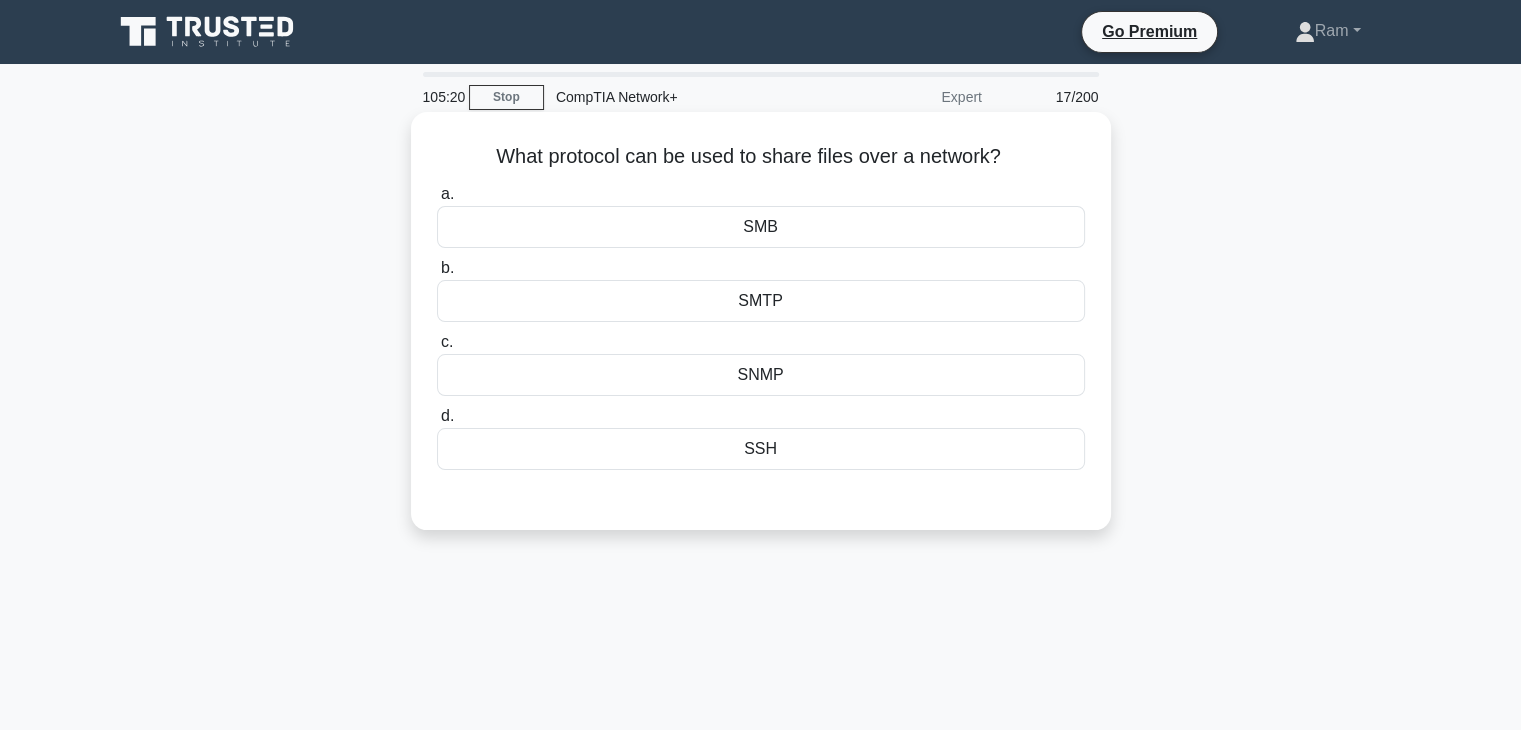 click on "SSH" at bounding box center (761, 449) 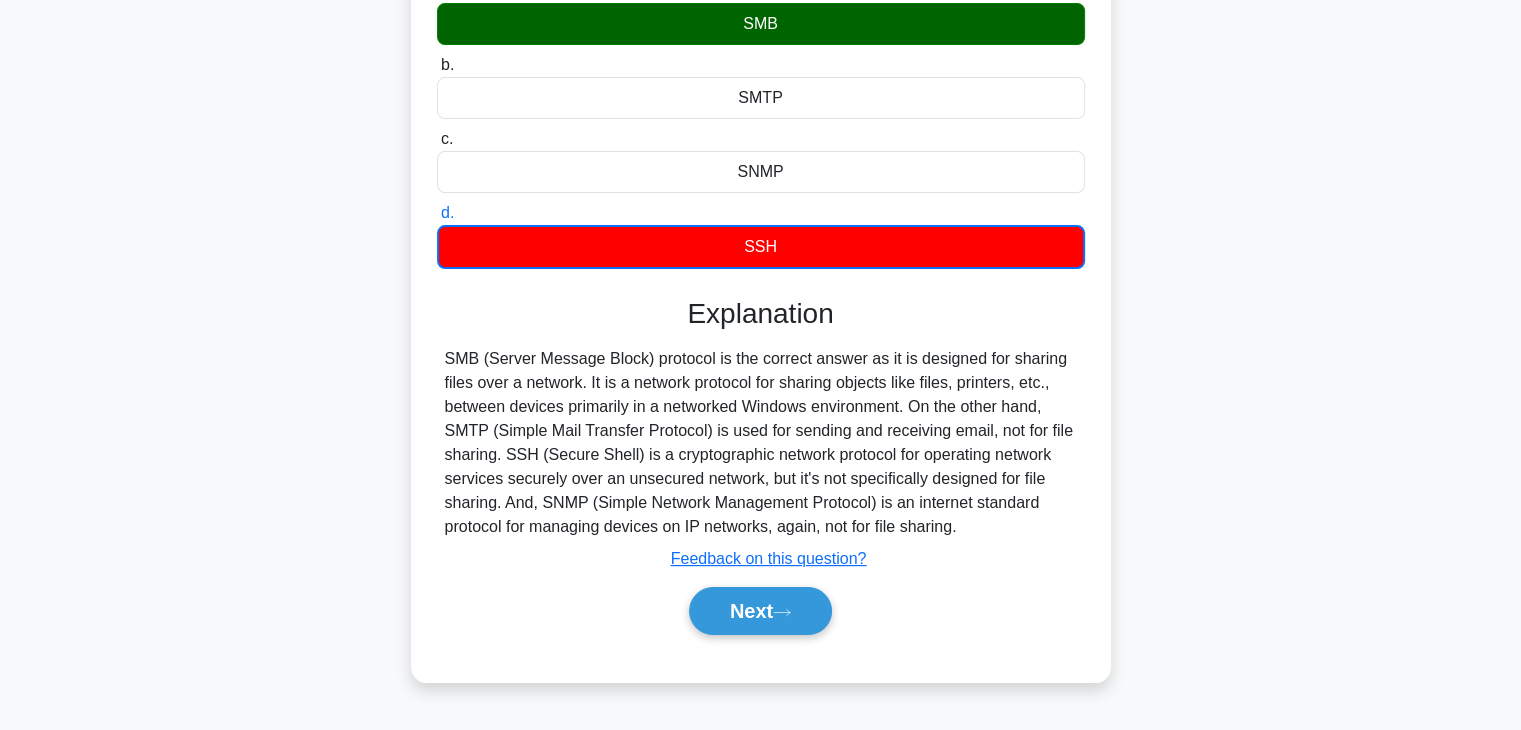 scroll, scrollTop: 300, scrollLeft: 0, axis: vertical 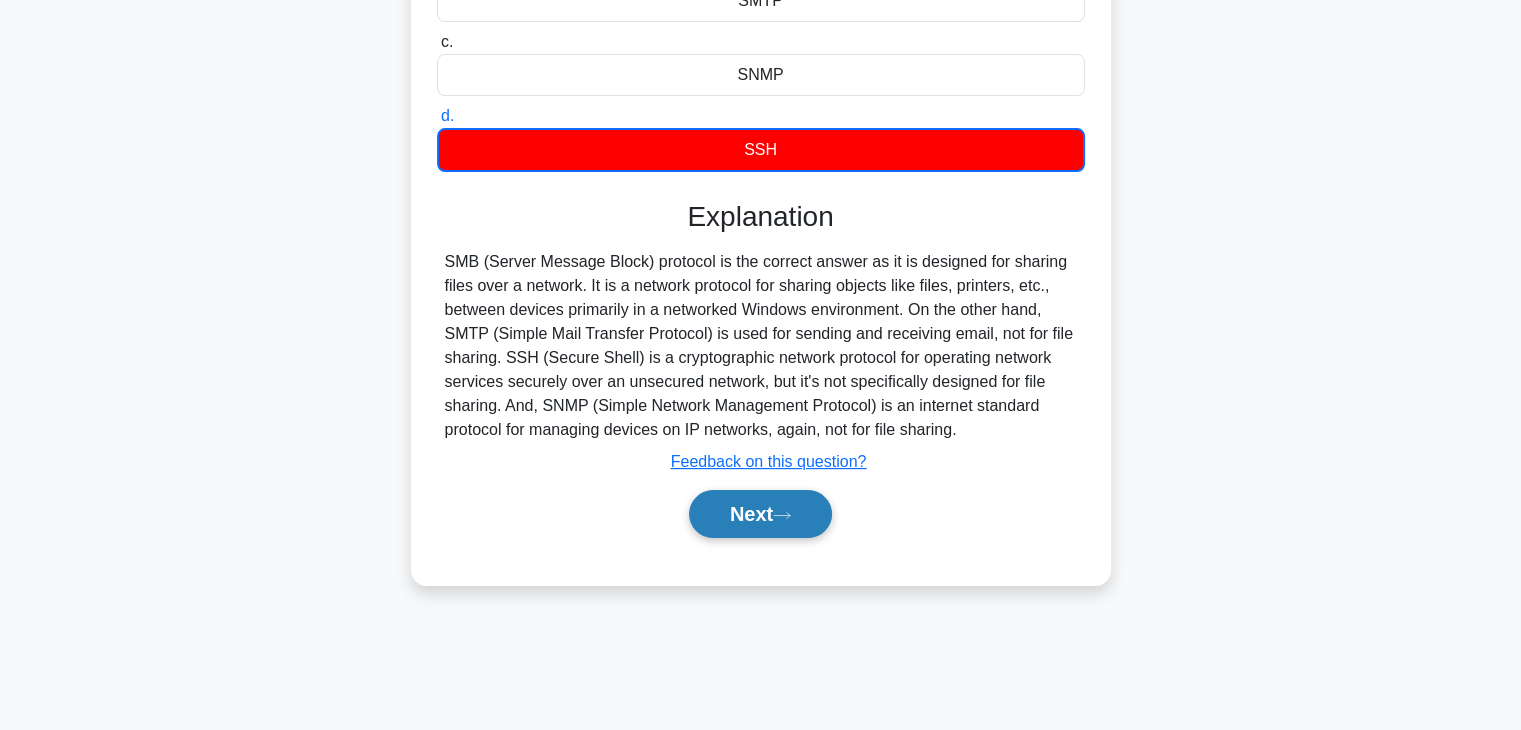 click on "Next" at bounding box center [760, 514] 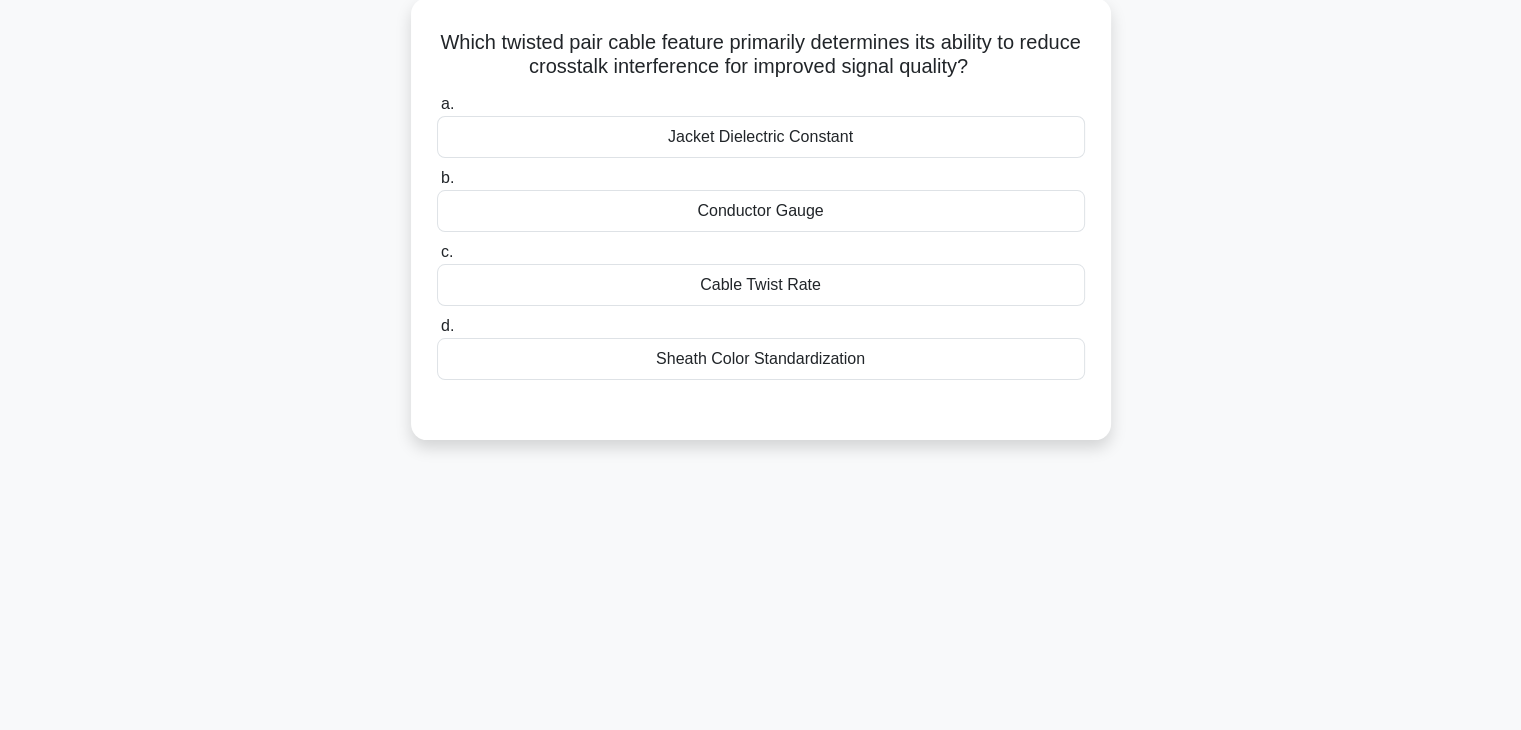 scroll, scrollTop: 0, scrollLeft: 0, axis: both 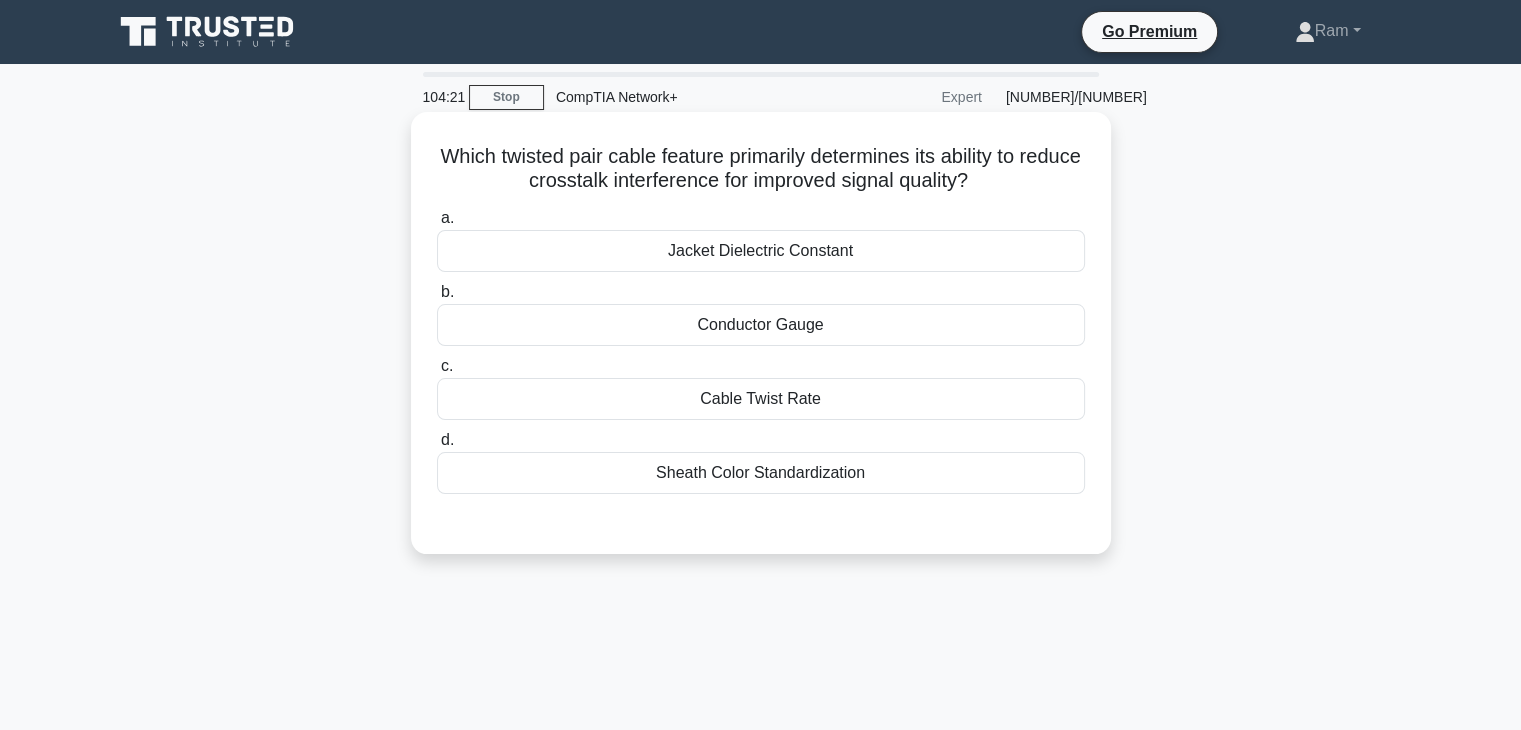 click on "Sheath Color Standardization" at bounding box center (761, 473) 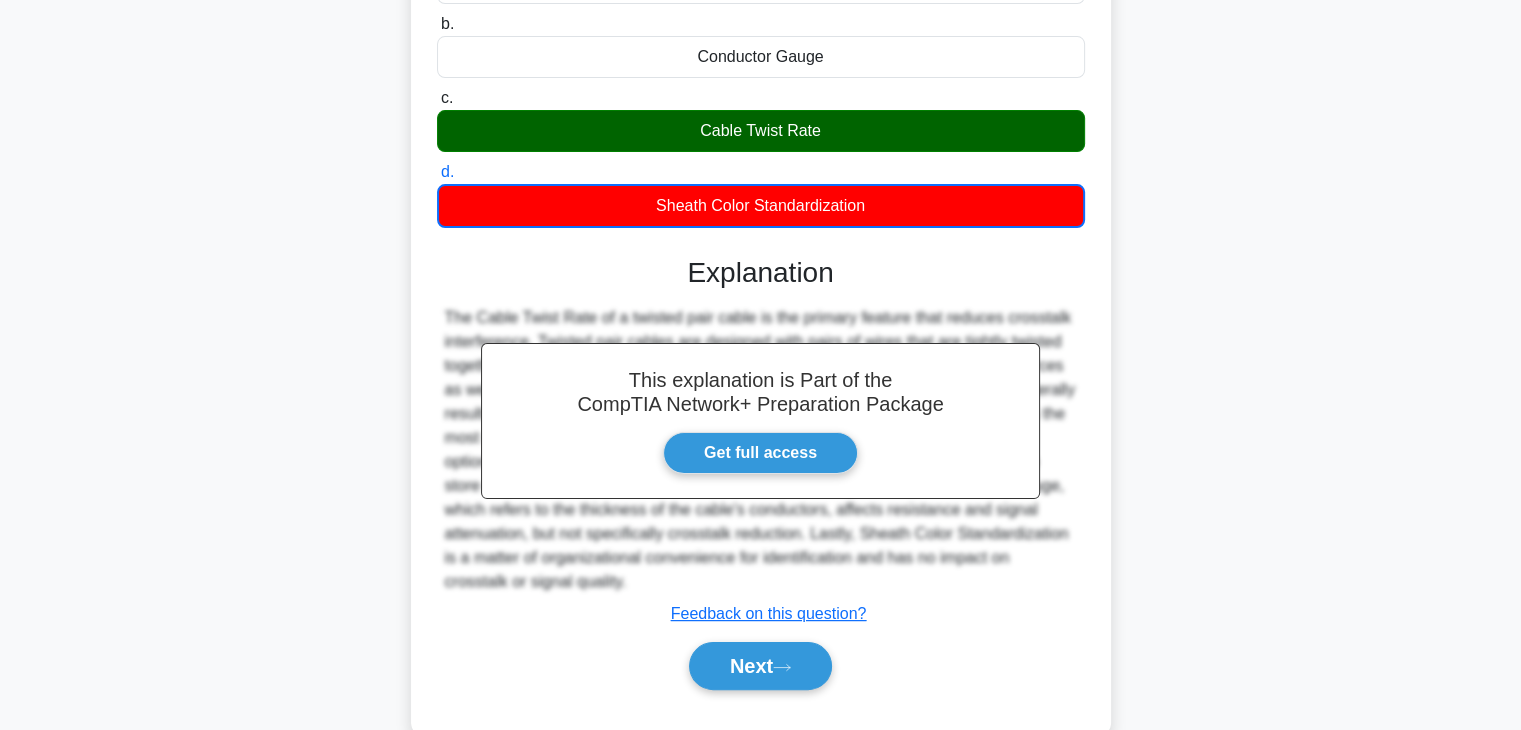 scroll, scrollTop: 300, scrollLeft: 0, axis: vertical 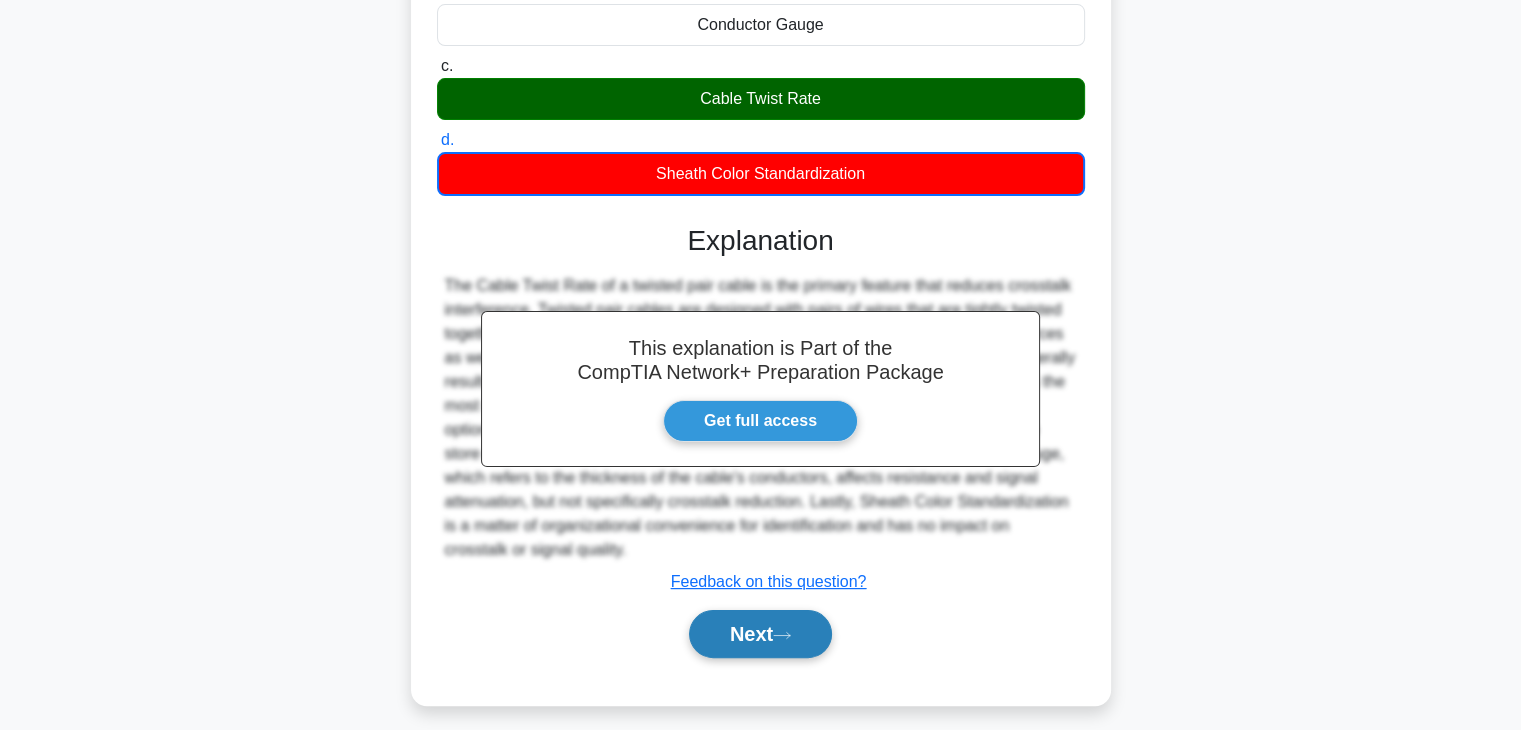 click on "Next" at bounding box center (760, 634) 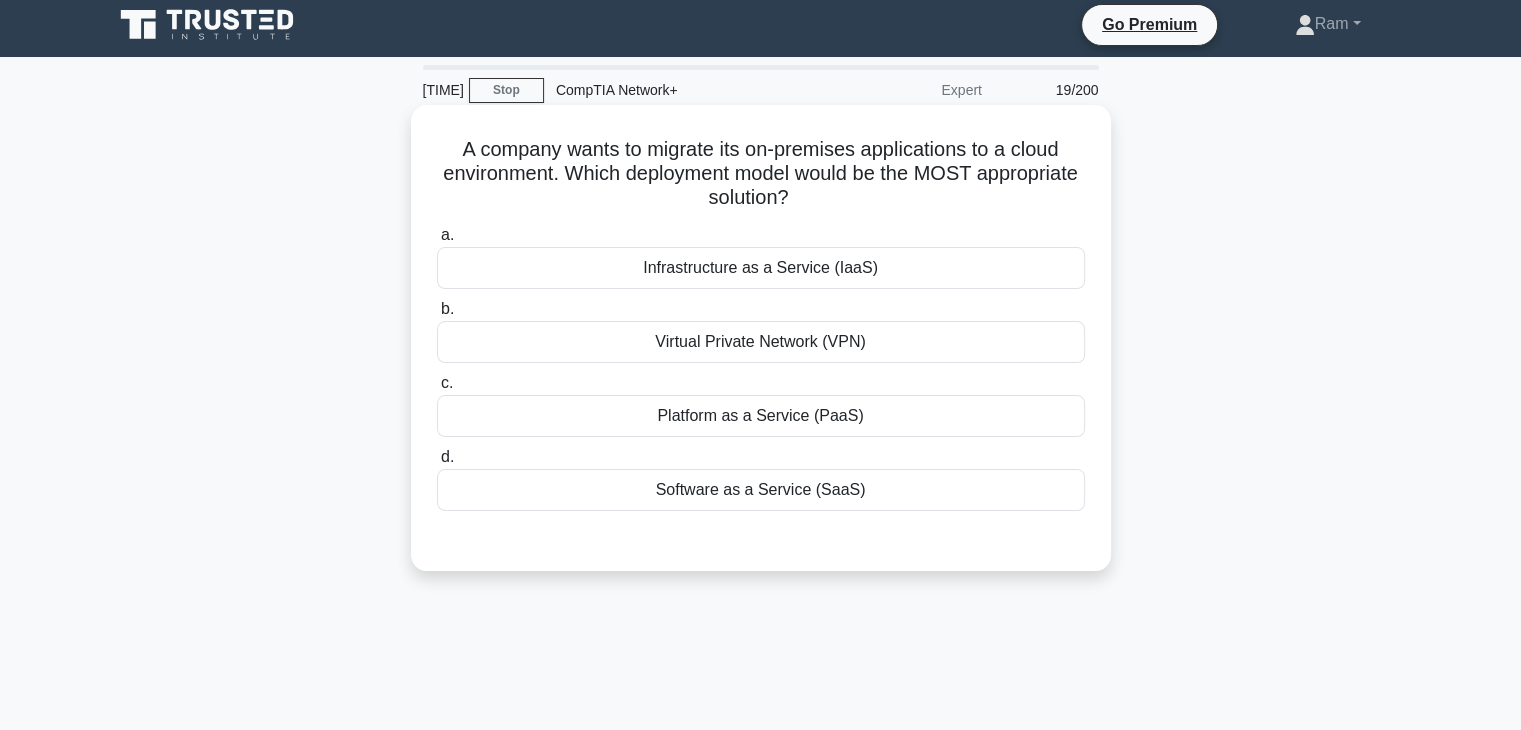 scroll, scrollTop: 0, scrollLeft: 0, axis: both 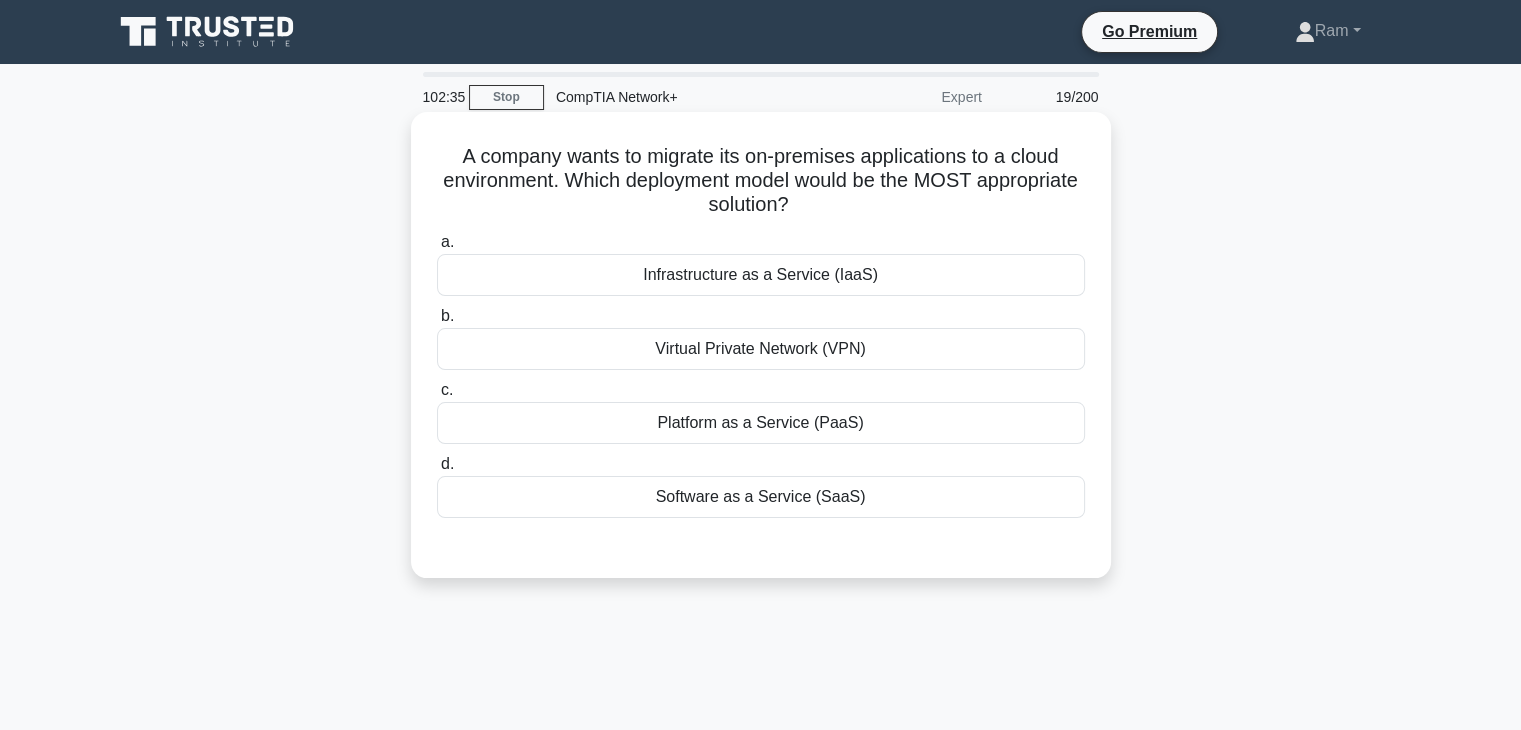 click on "Software as a Service (SaaS)" at bounding box center (761, 497) 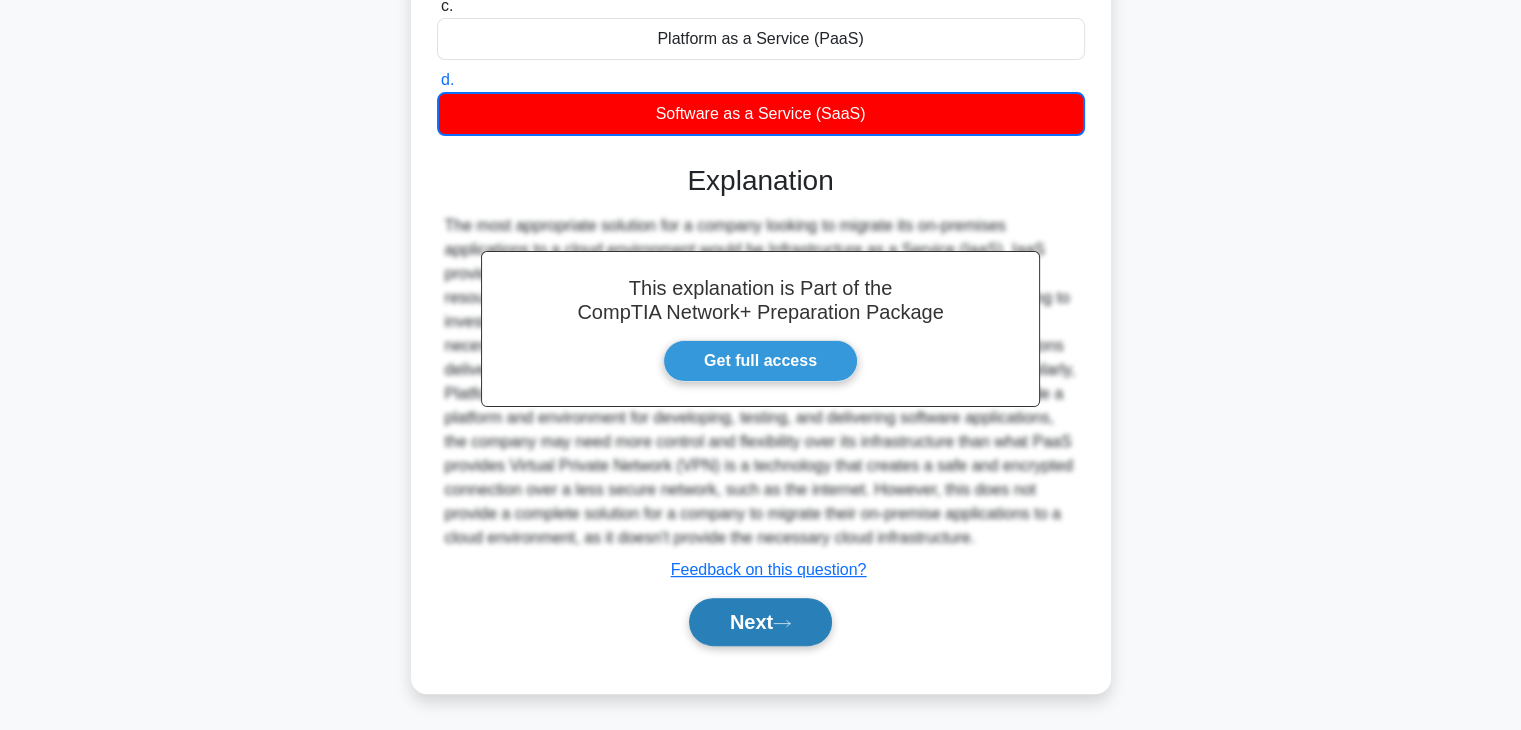 click on "Next" at bounding box center [760, 622] 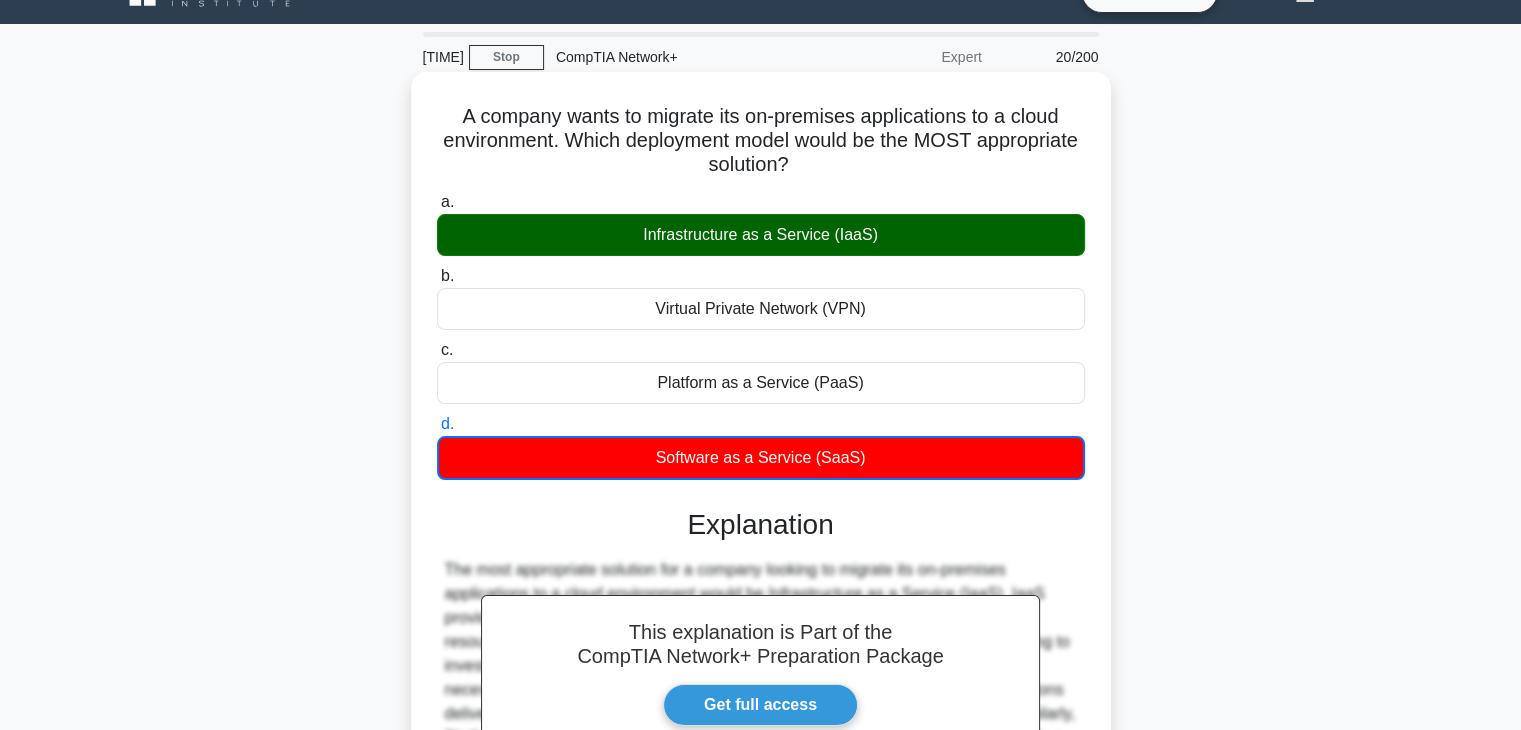 scroll, scrollTop: 0, scrollLeft: 0, axis: both 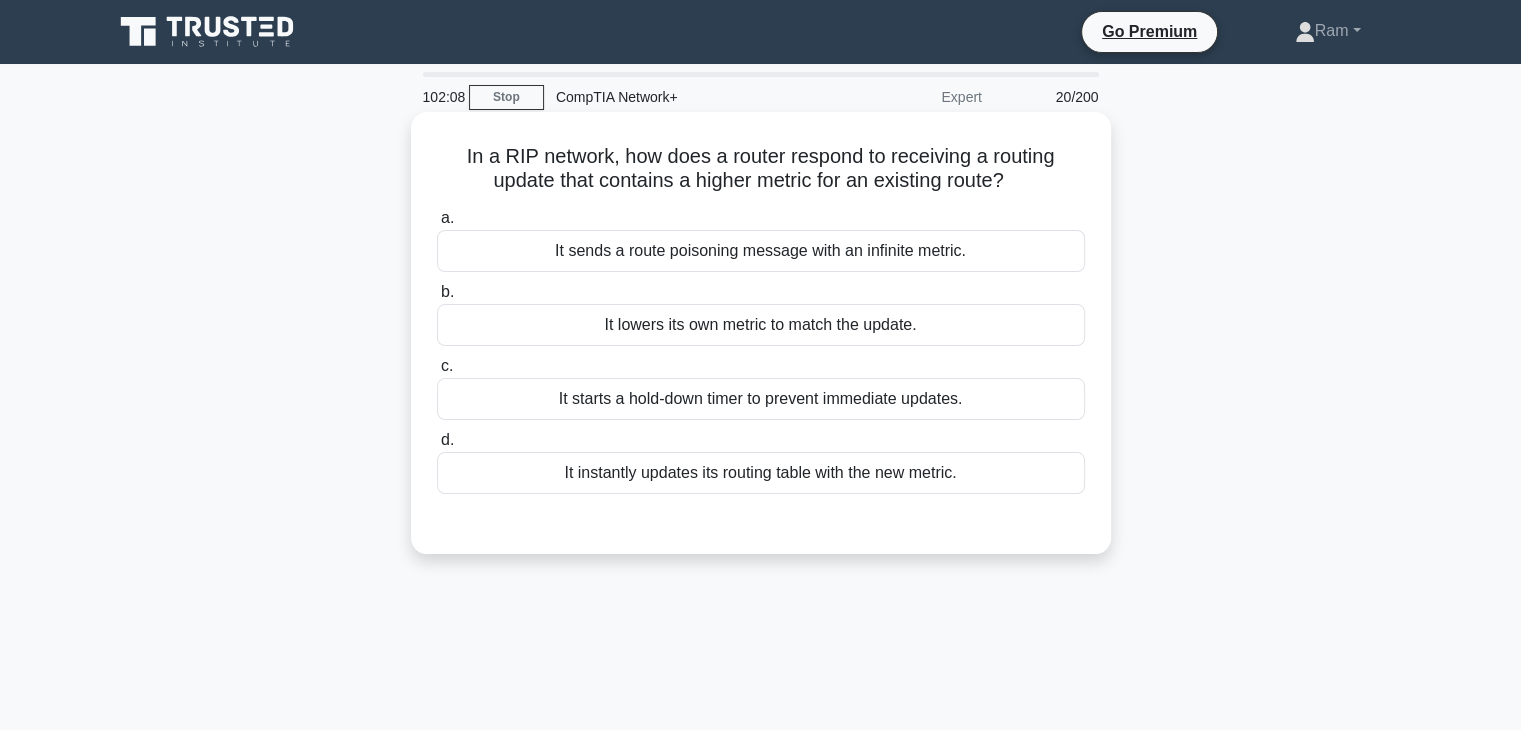 click on "It instantly updates its routing table with the new metric." at bounding box center [761, 473] 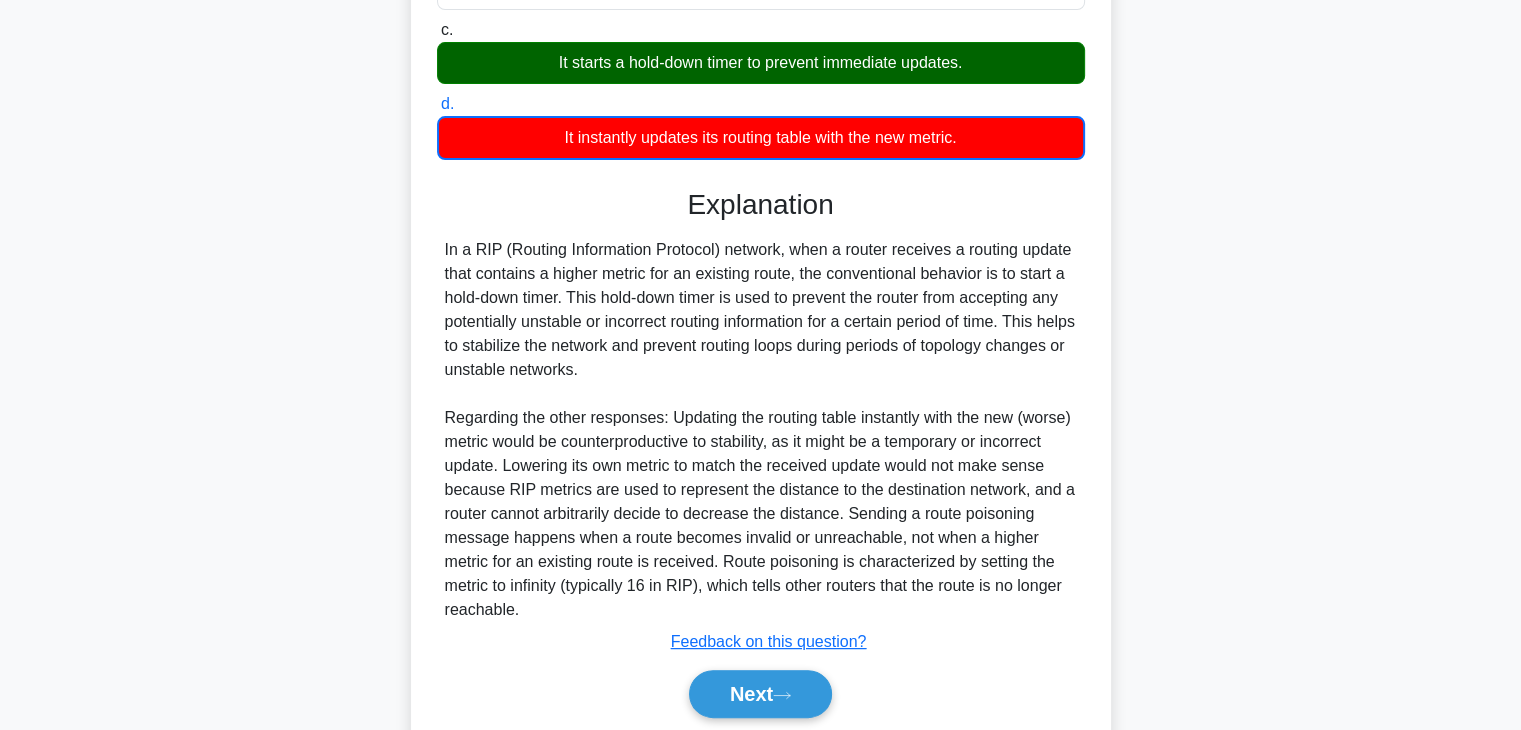 scroll, scrollTop: 308, scrollLeft: 0, axis: vertical 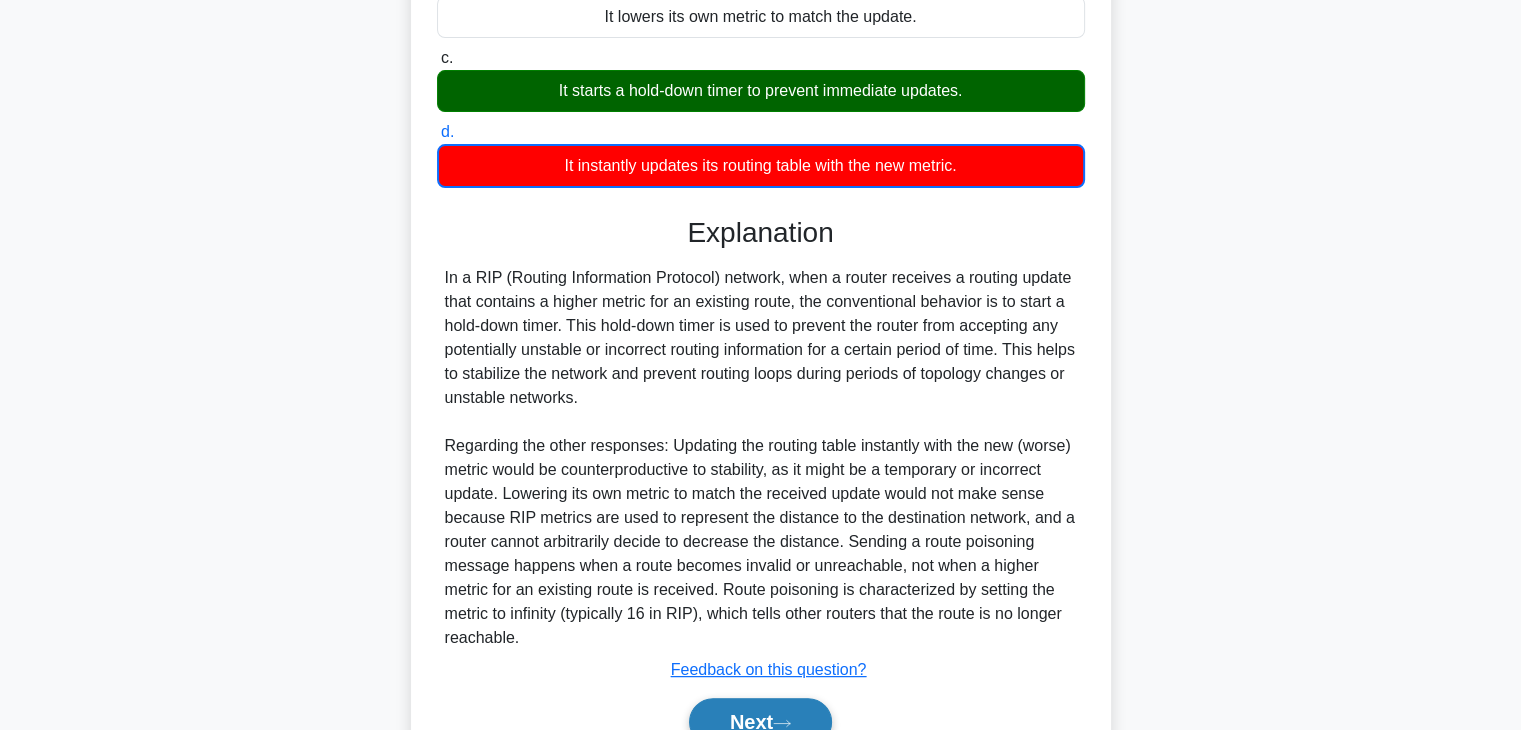 drag, startPoint x: 788, startPoint y: 709, endPoint x: 785, endPoint y: 698, distance: 11.401754 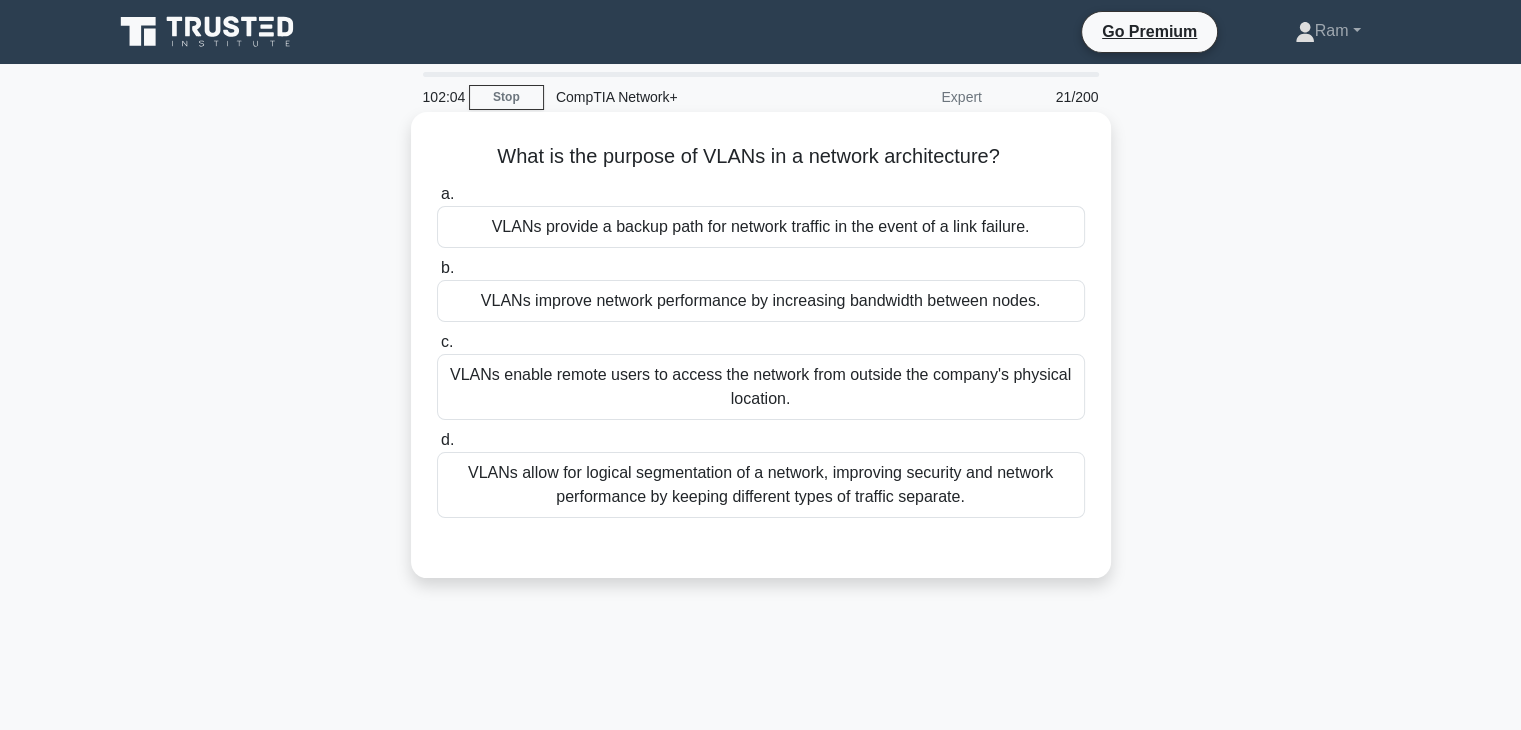 scroll, scrollTop: 0, scrollLeft: 0, axis: both 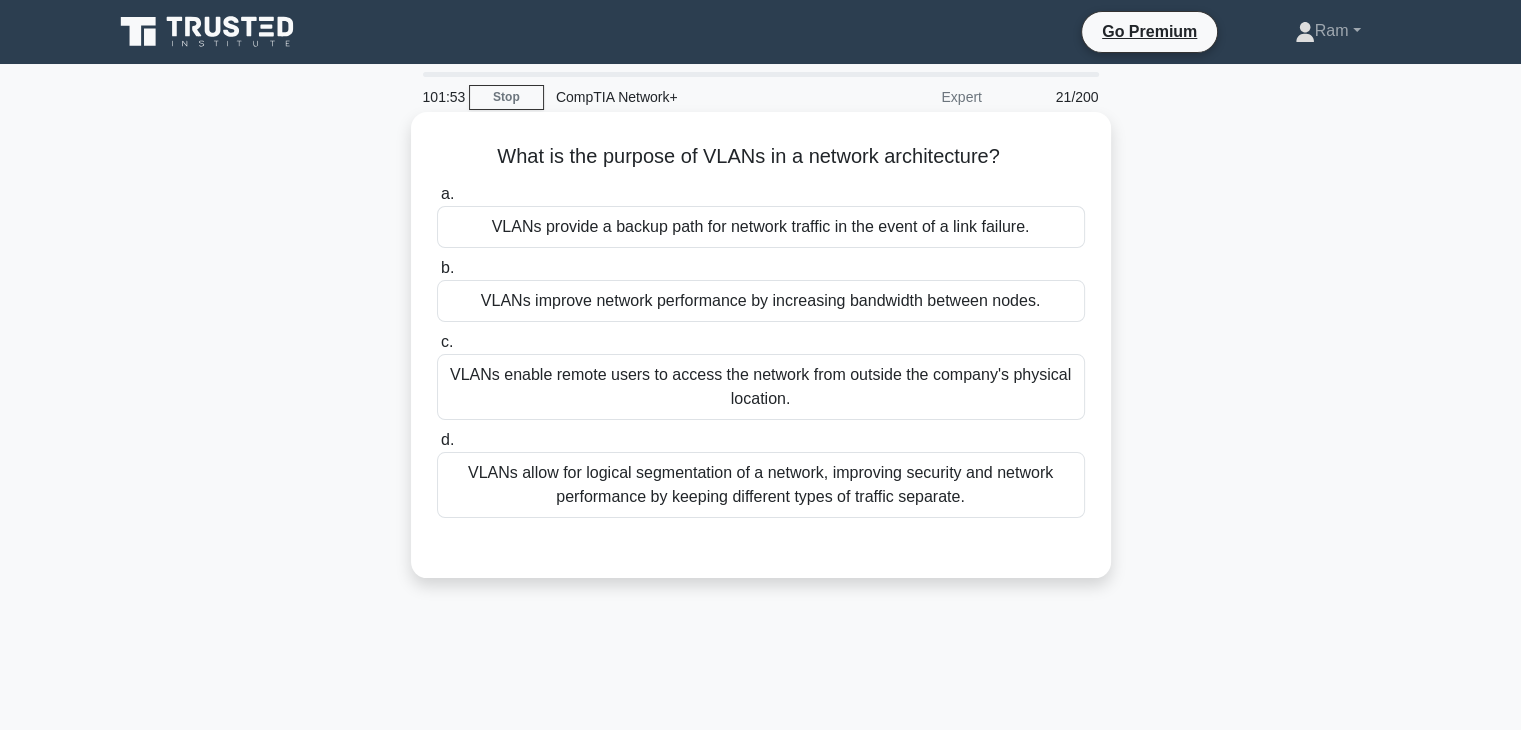 click on "VLANs allow for logical segmentation of a network, improving security and network performance by keeping different types of traffic separate." at bounding box center (761, 485) 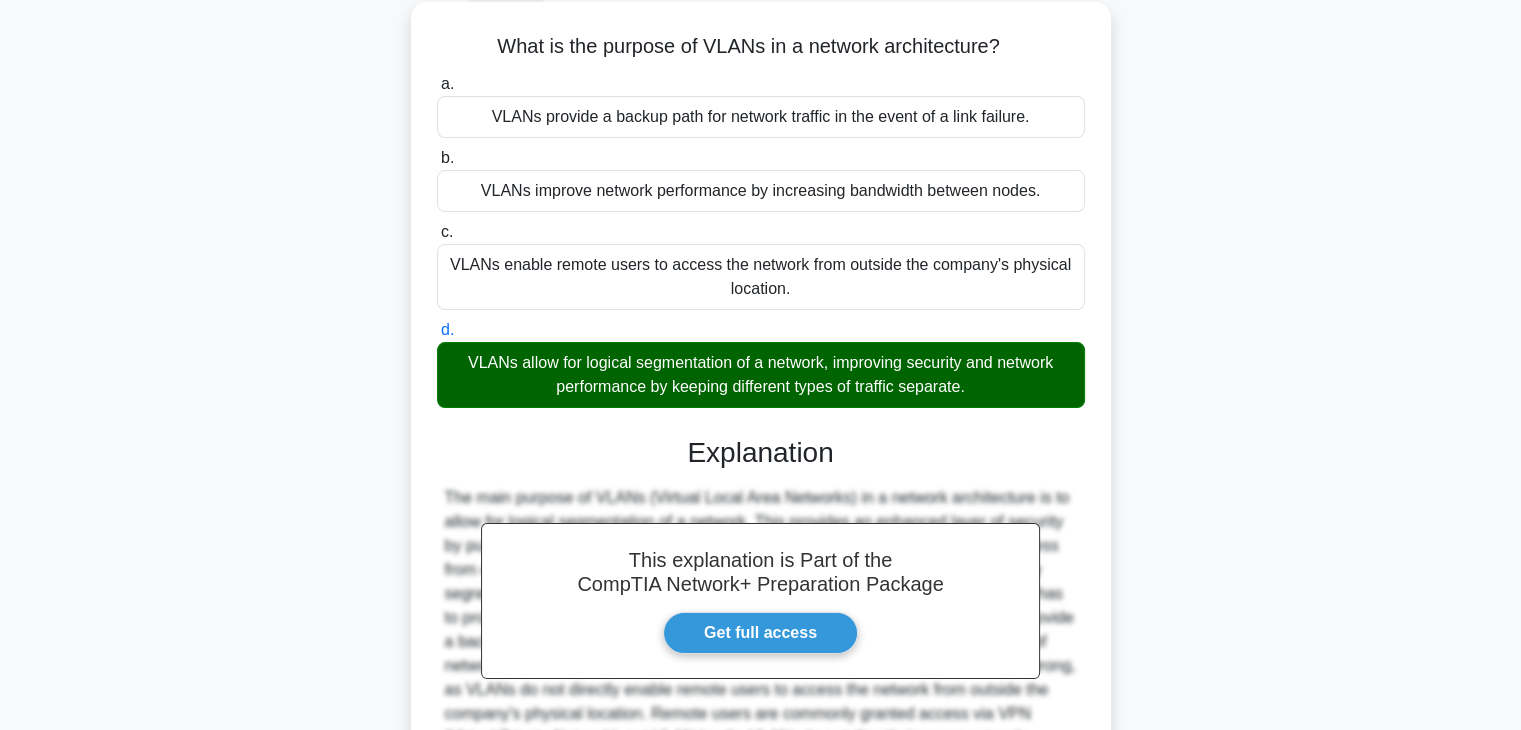 scroll, scrollTop: 382, scrollLeft: 0, axis: vertical 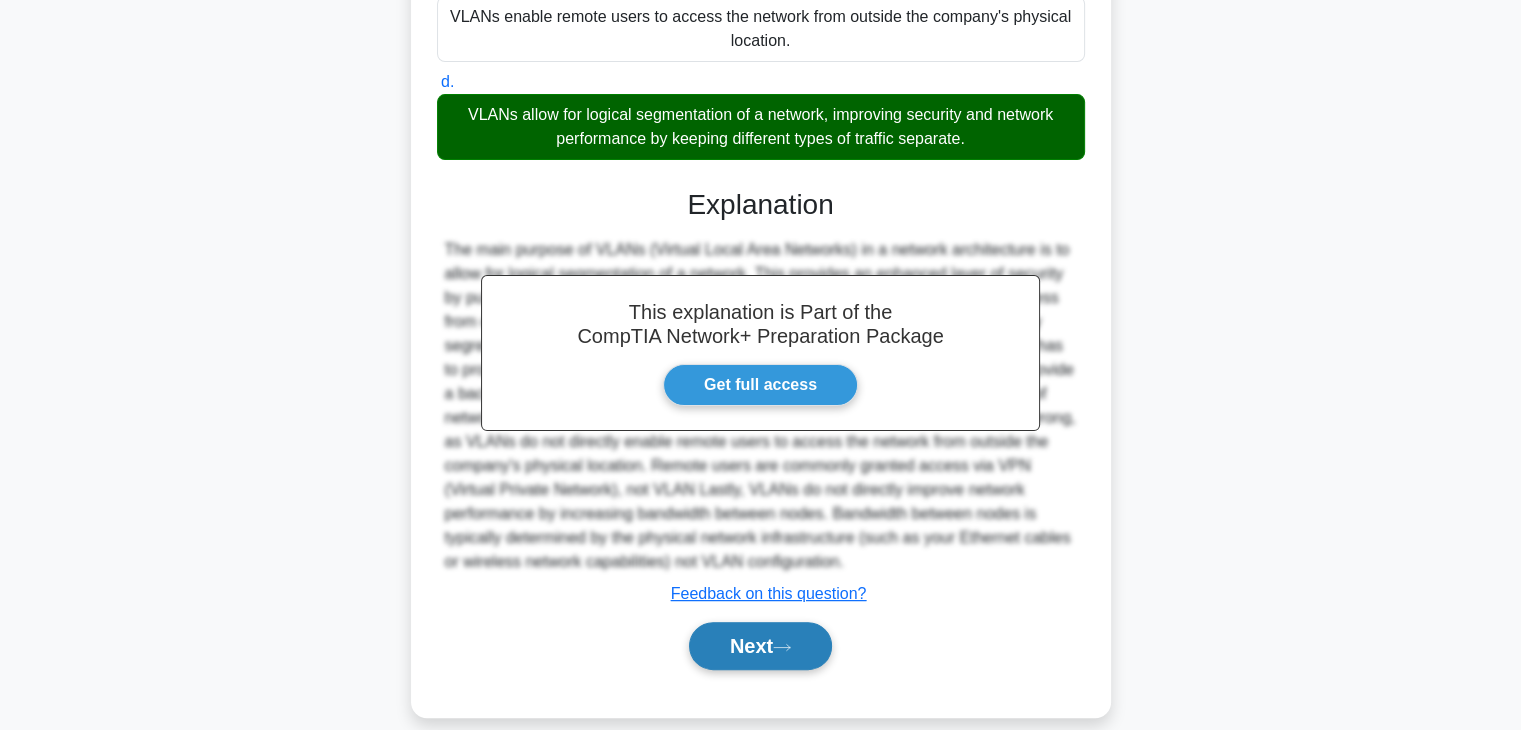 click on "Next" at bounding box center (760, 646) 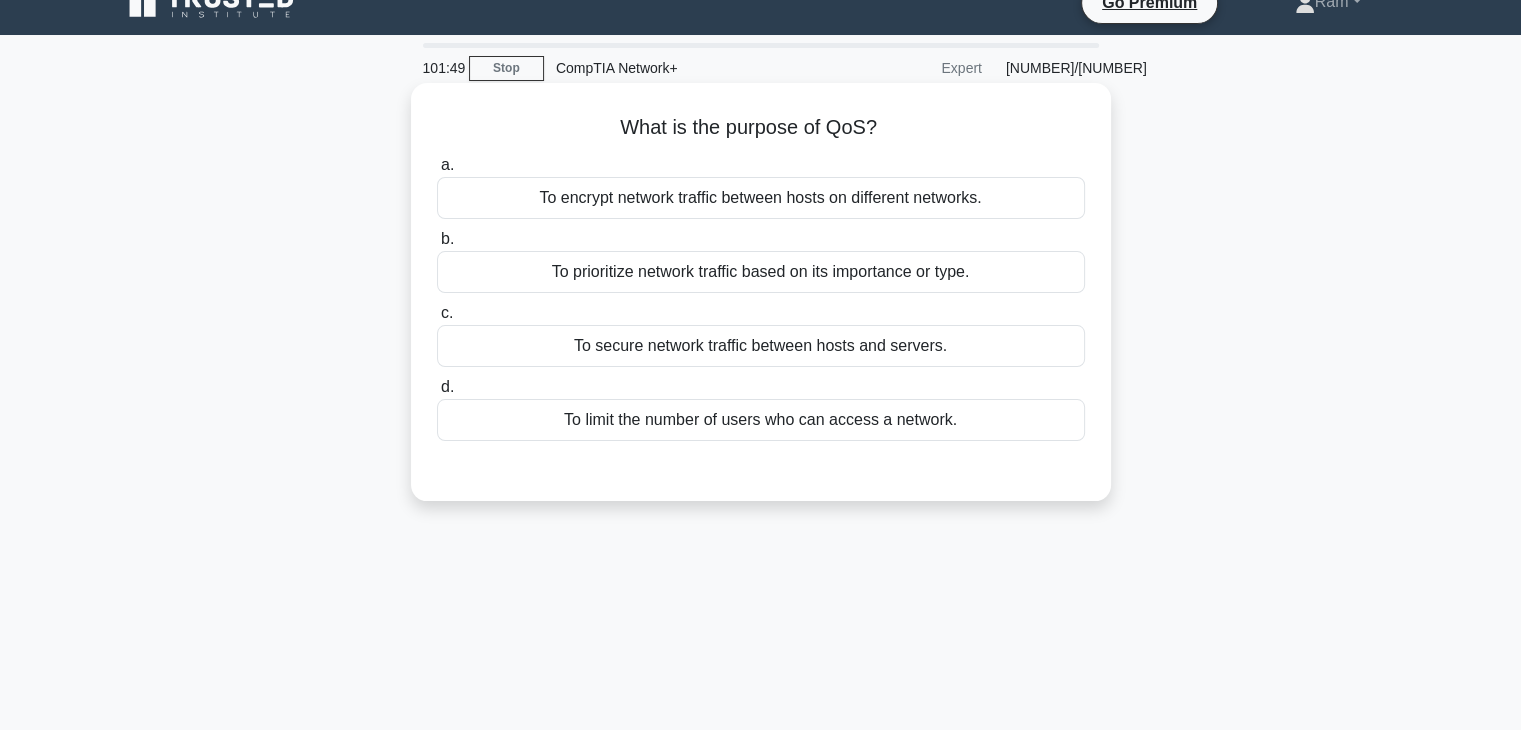 scroll, scrollTop: 0, scrollLeft: 0, axis: both 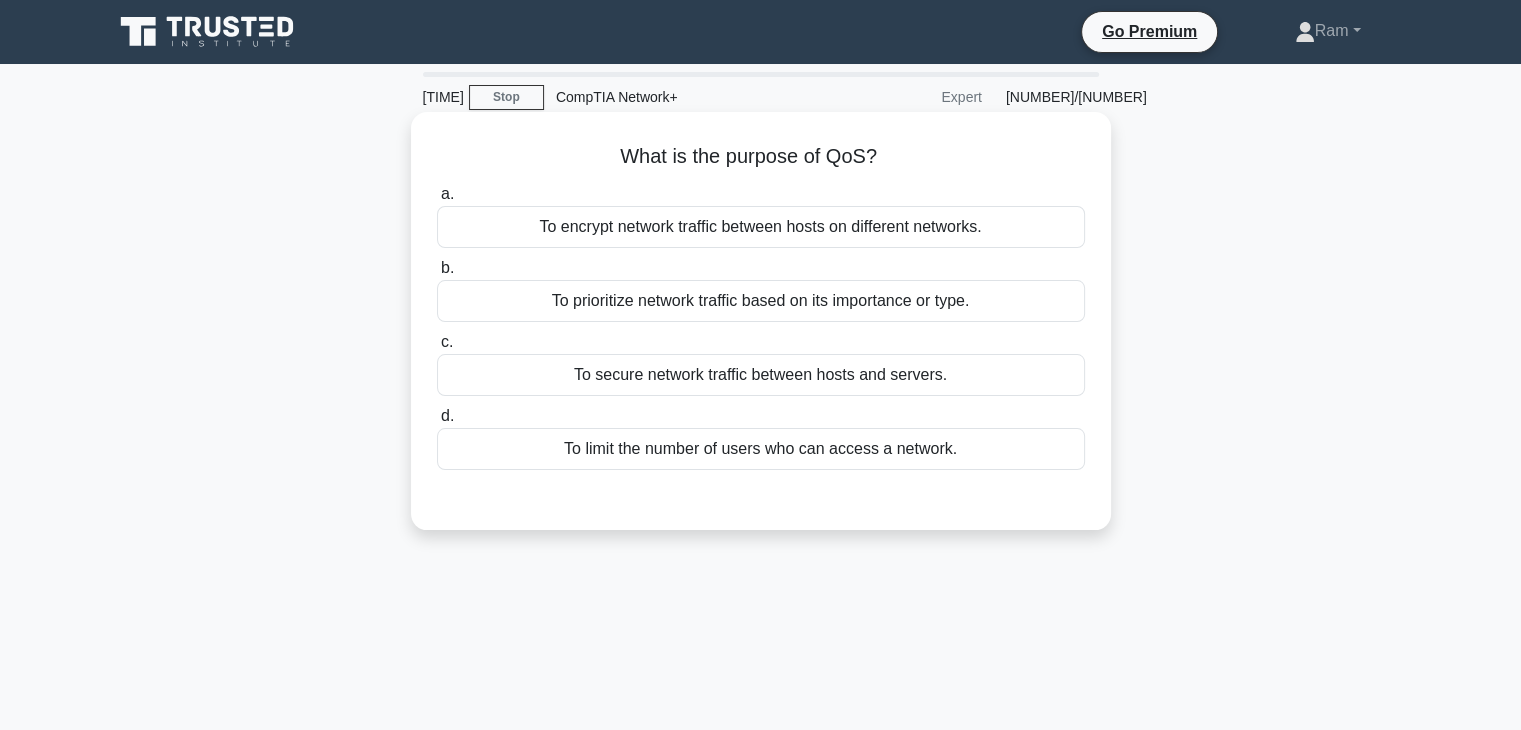 click on "To prioritize network traffic based on its importance or type." at bounding box center (761, 301) 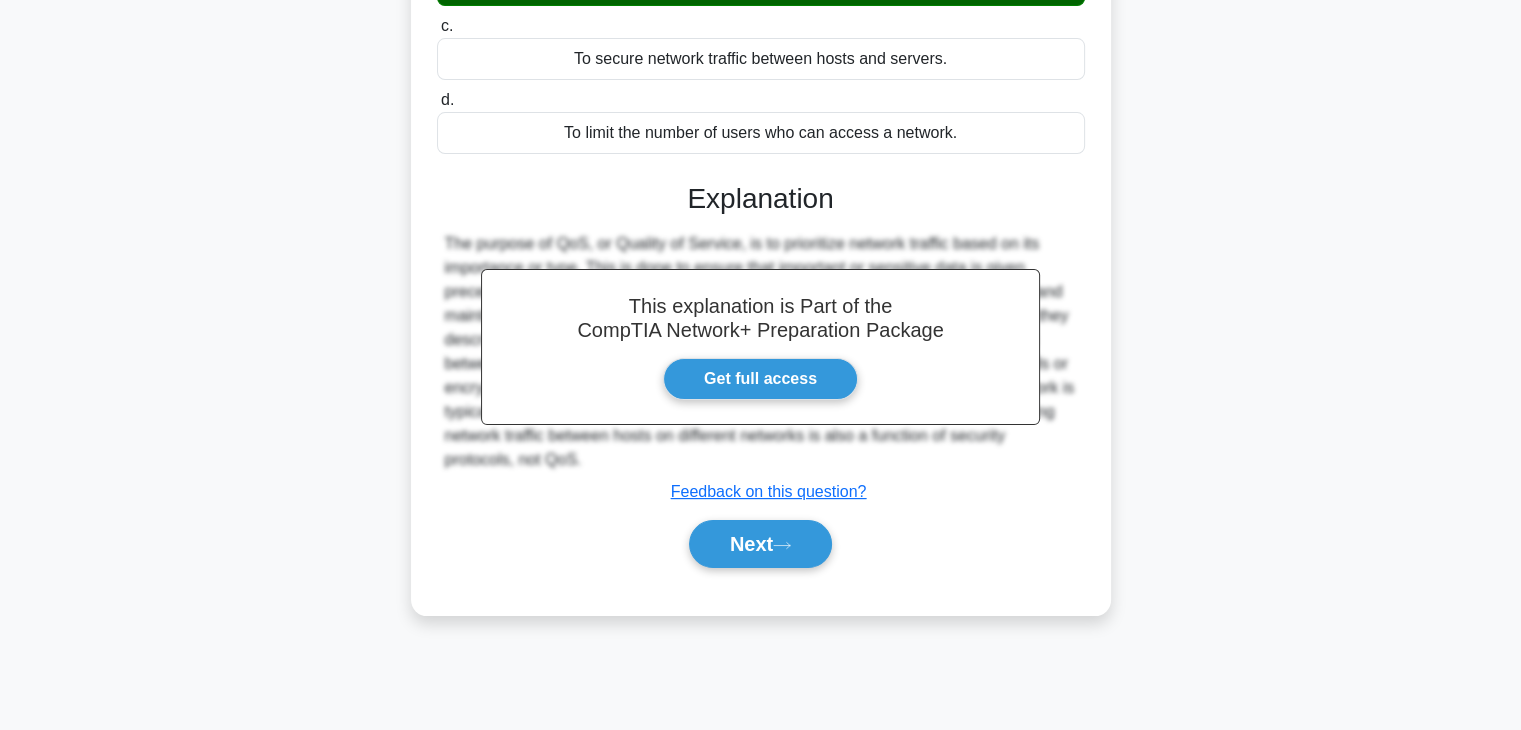 scroll, scrollTop: 351, scrollLeft: 0, axis: vertical 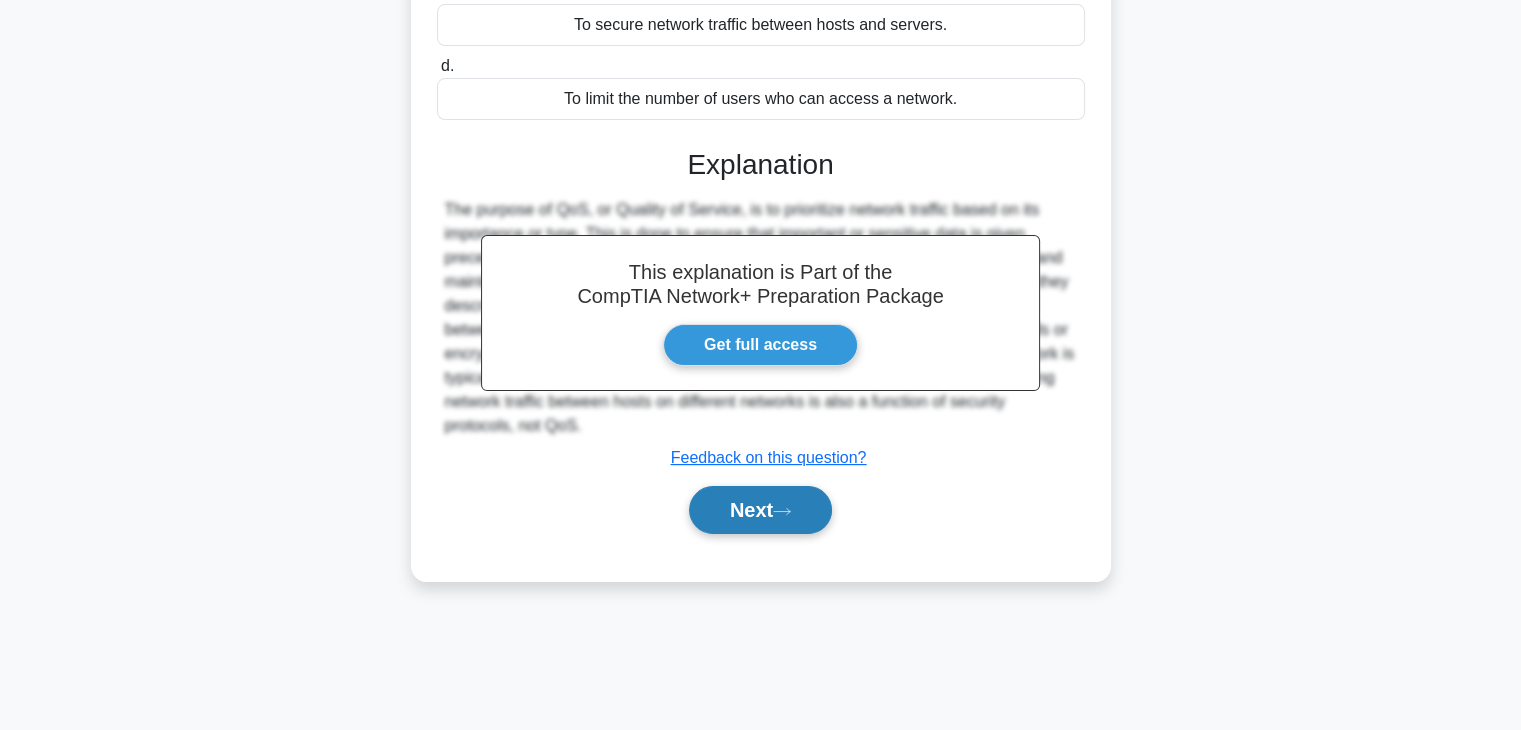 click on "Next" at bounding box center [760, 510] 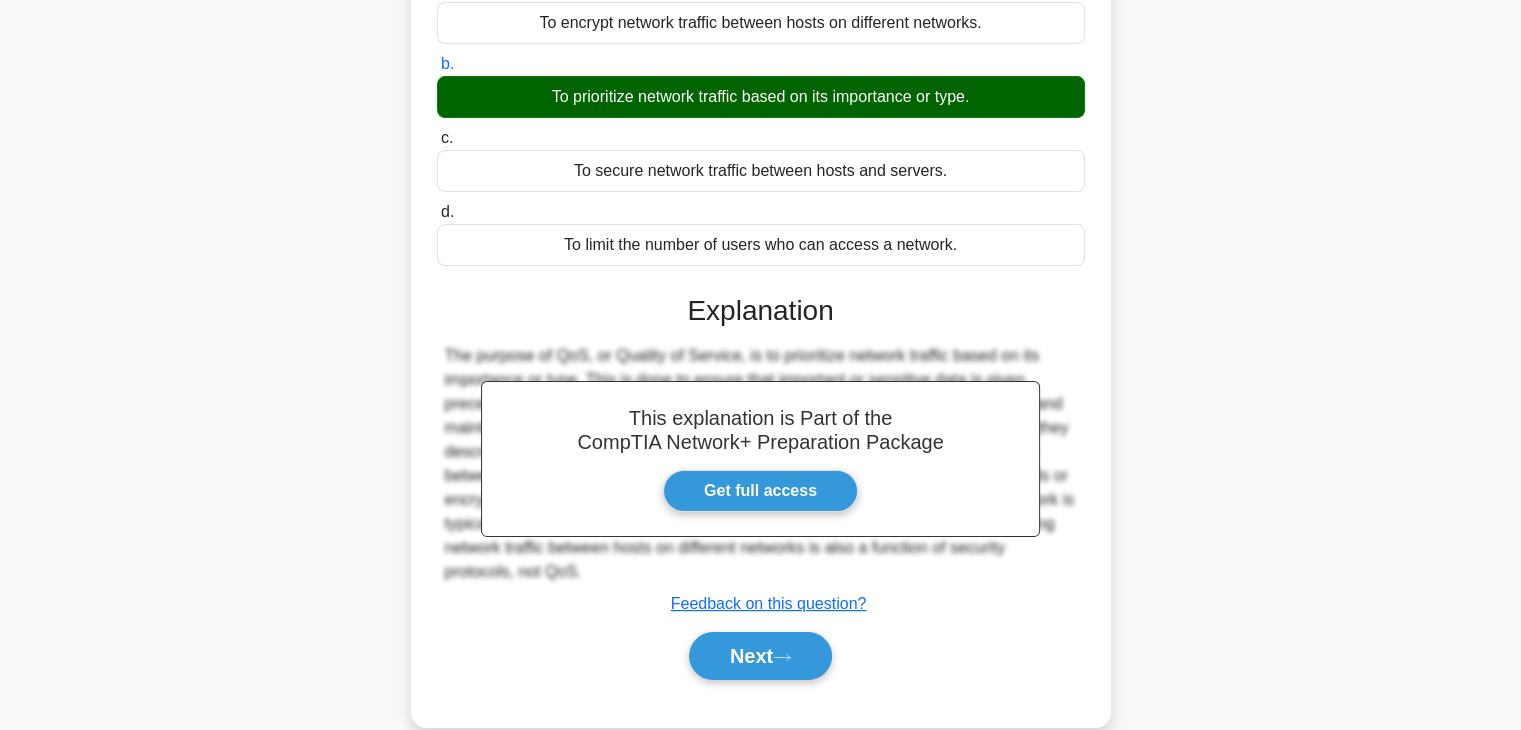 scroll, scrollTop: 0, scrollLeft: 0, axis: both 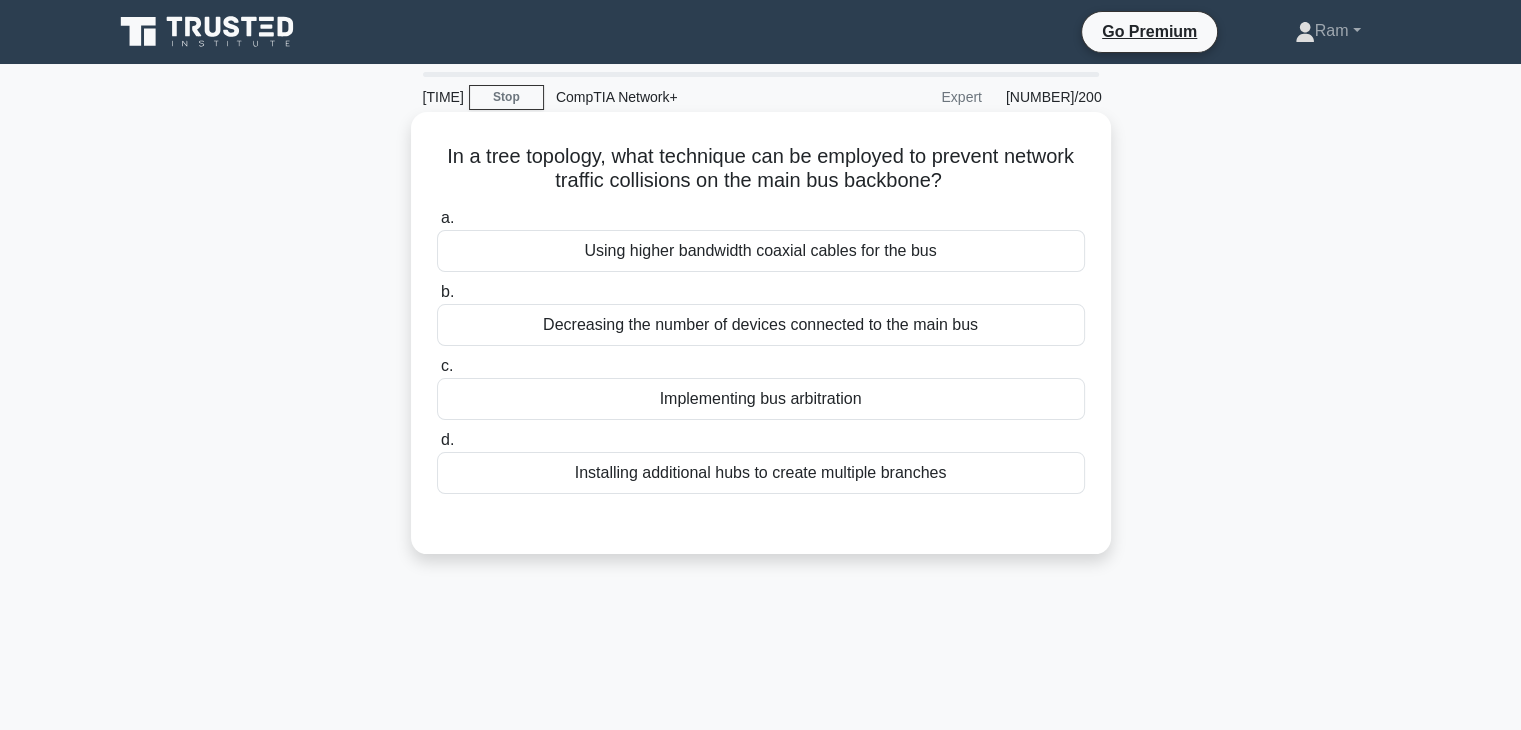 click on "Implementing bus arbitration" at bounding box center (761, 399) 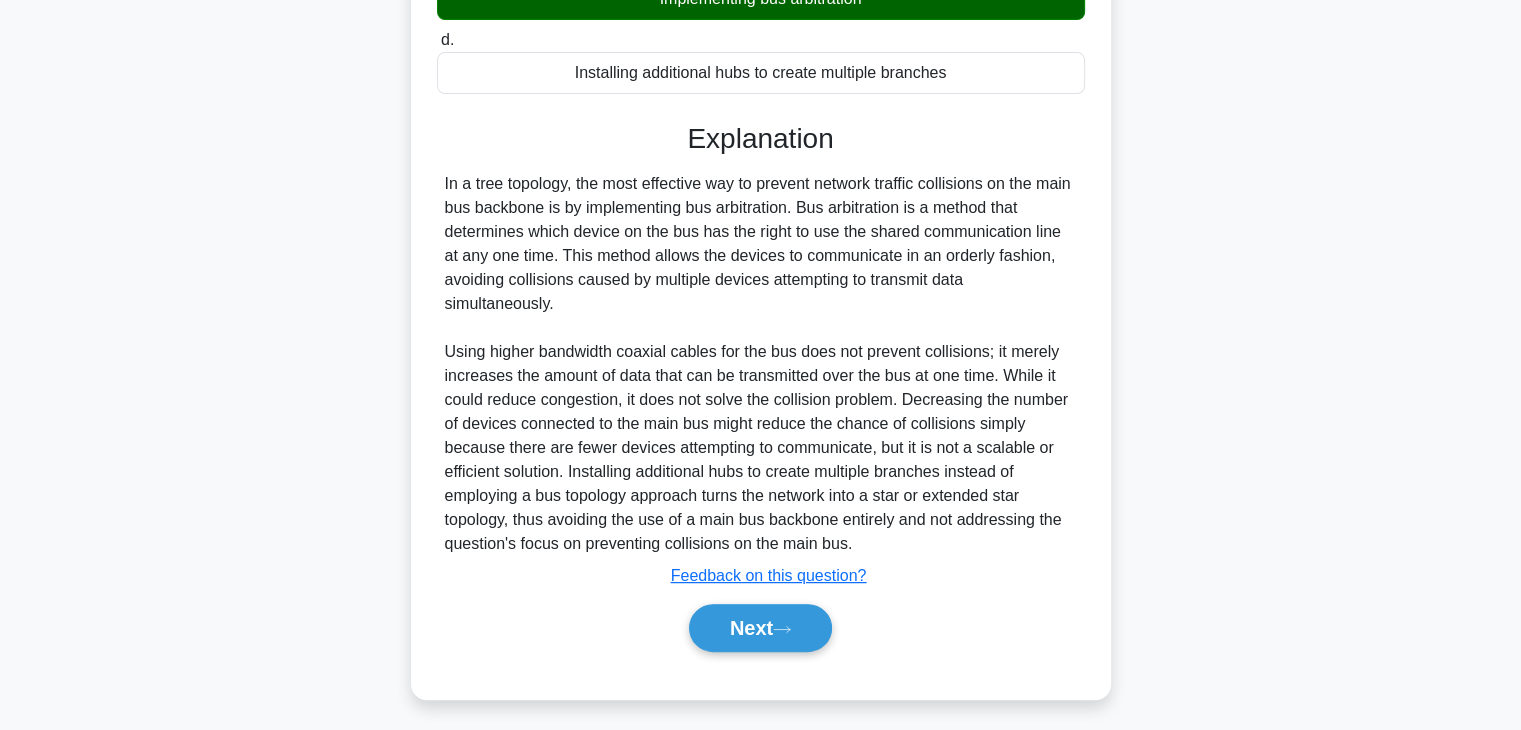 scroll, scrollTop: 406, scrollLeft: 0, axis: vertical 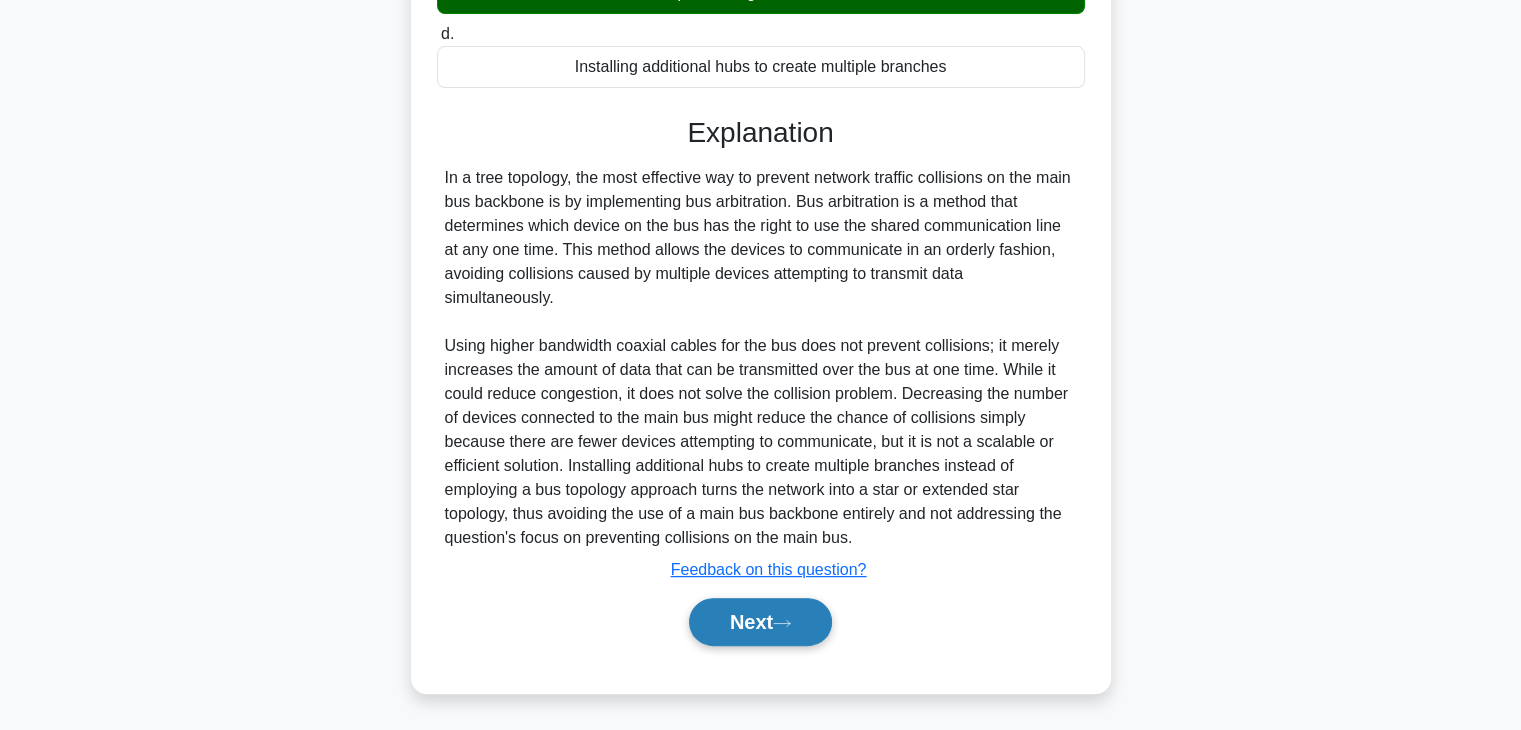 click on "Next" at bounding box center (760, 622) 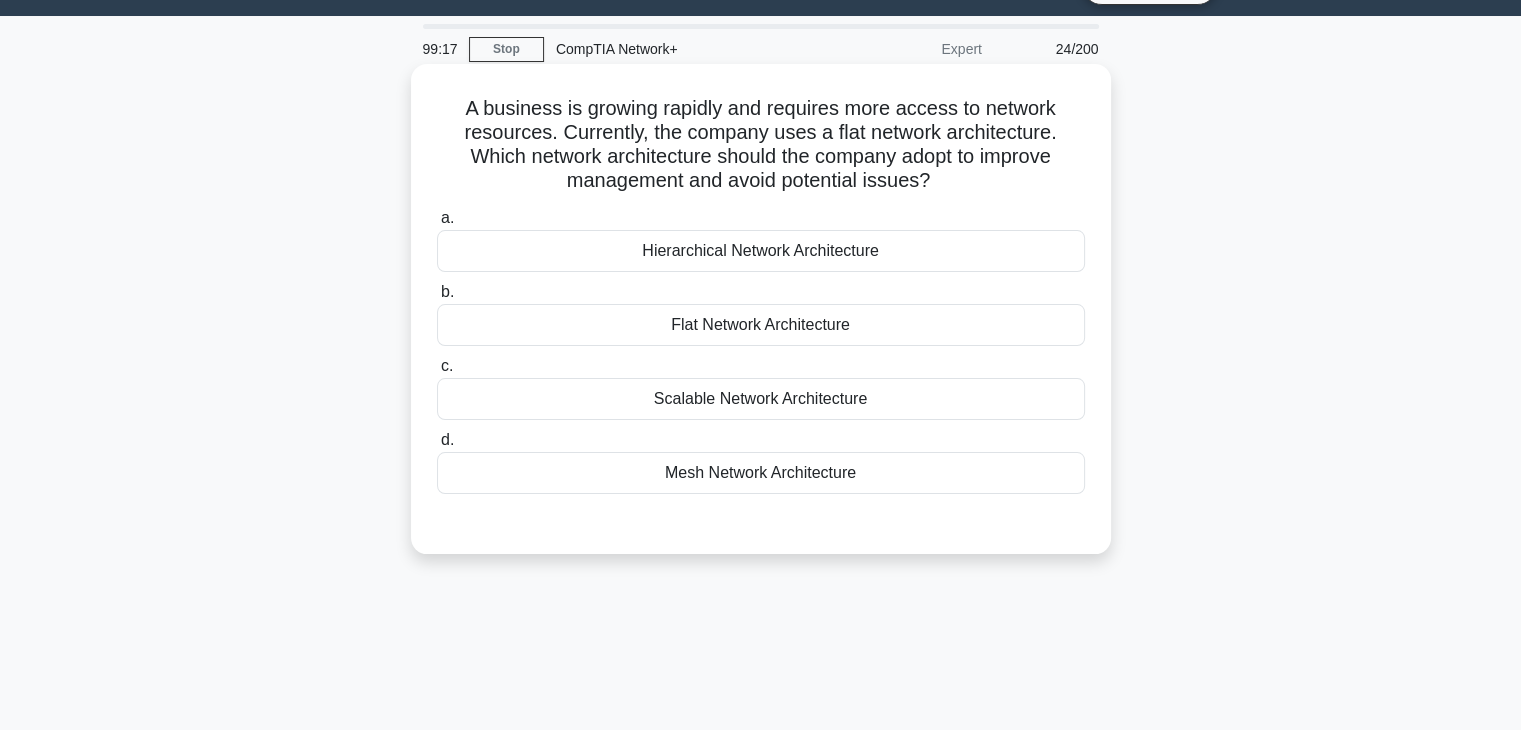 scroll, scrollTop: 0, scrollLeft: 0, axis: both 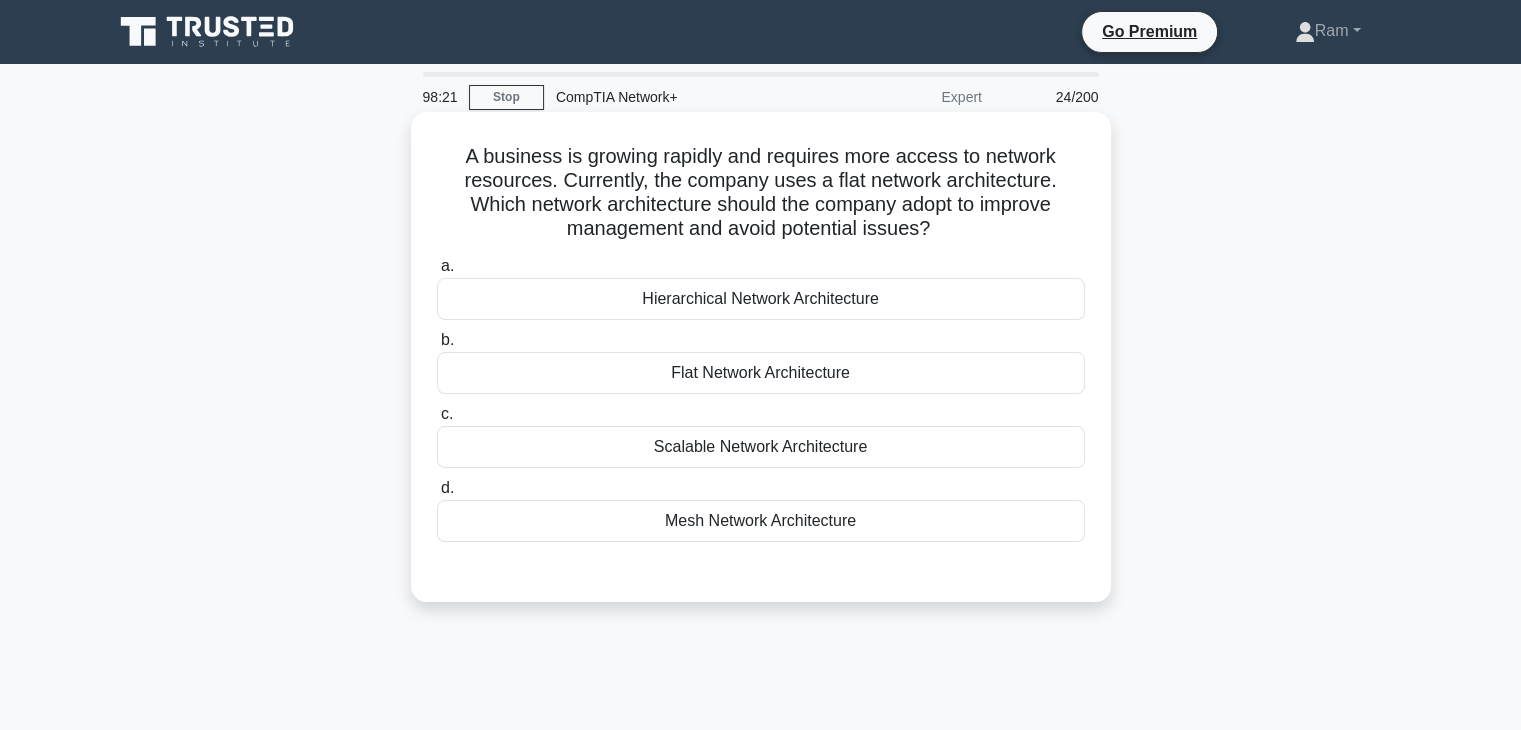 click on "Scalable Network Architecture" at bounding box center (761, 447) 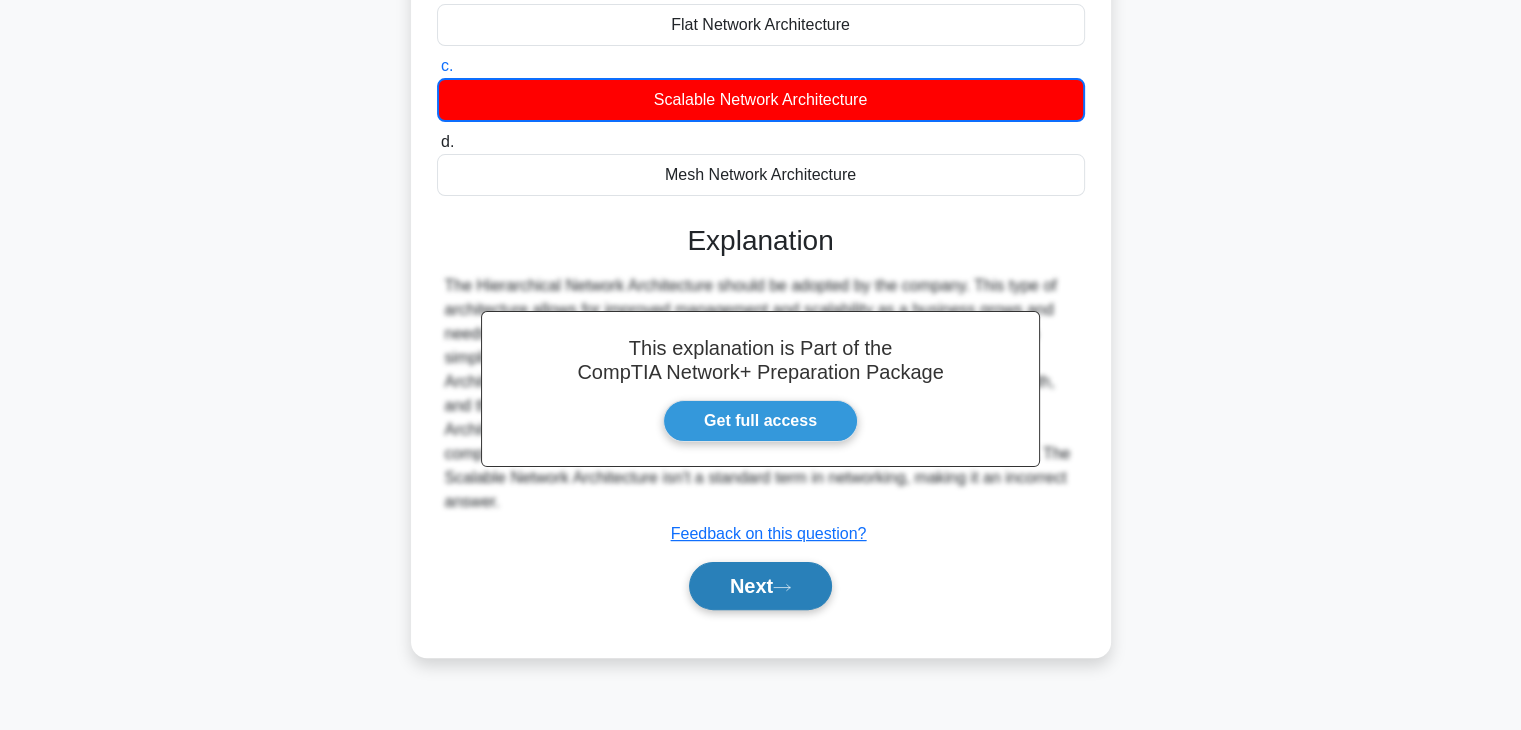 scroll, scrollTop: 351, scrollLeft: 0, axis: vertical 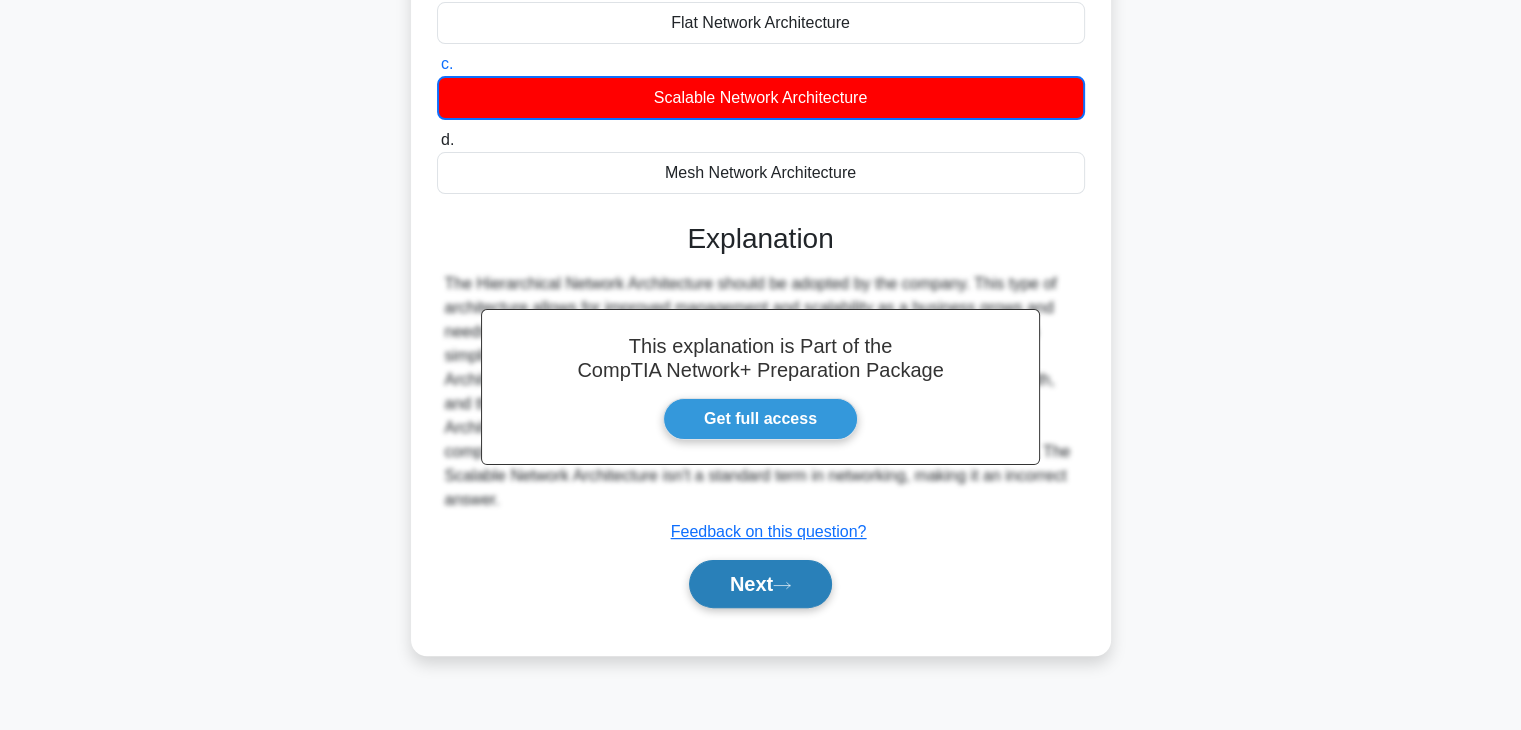 click on "Next" at bounding box center (760, 584) 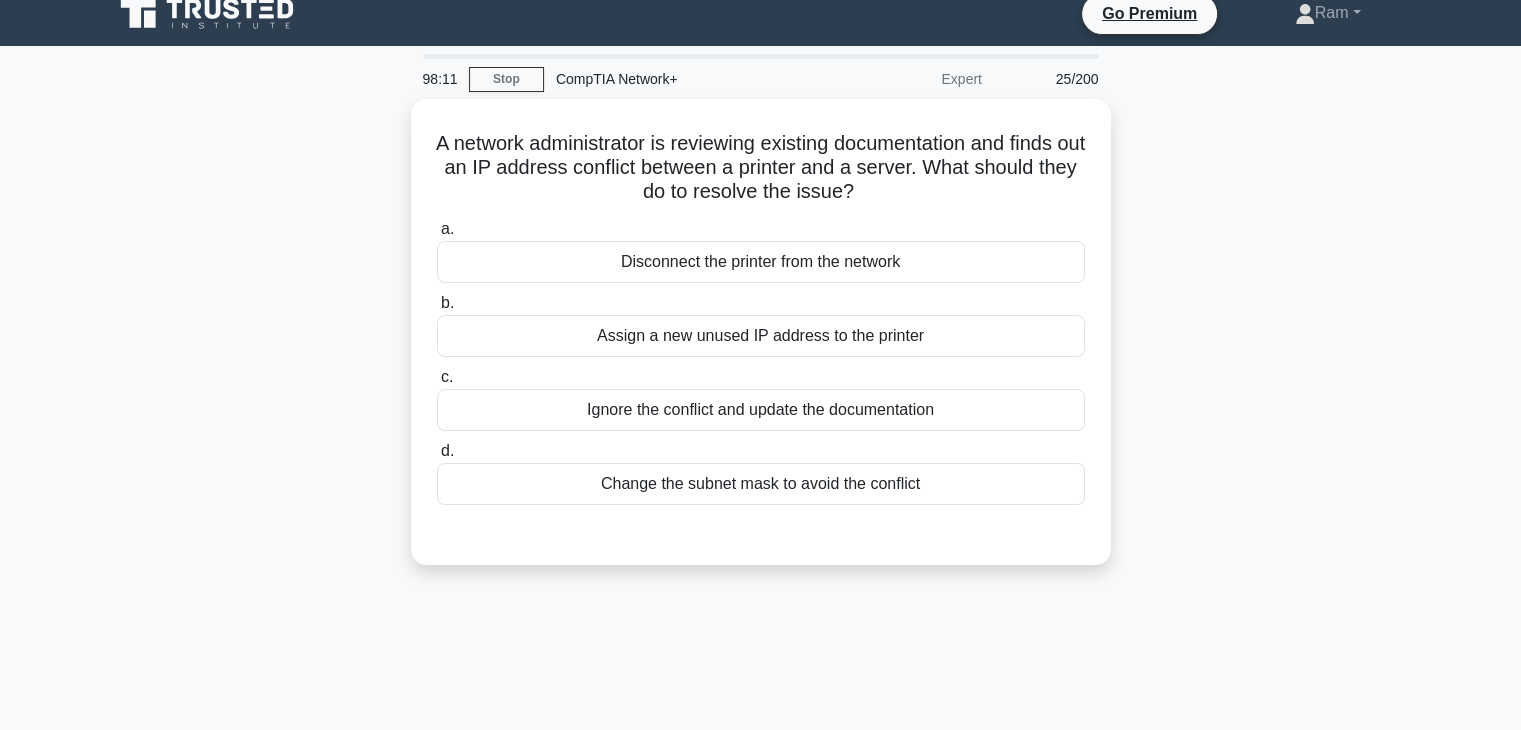 scroll, scrollTop: 0, scrollLeft: 0, axis: both 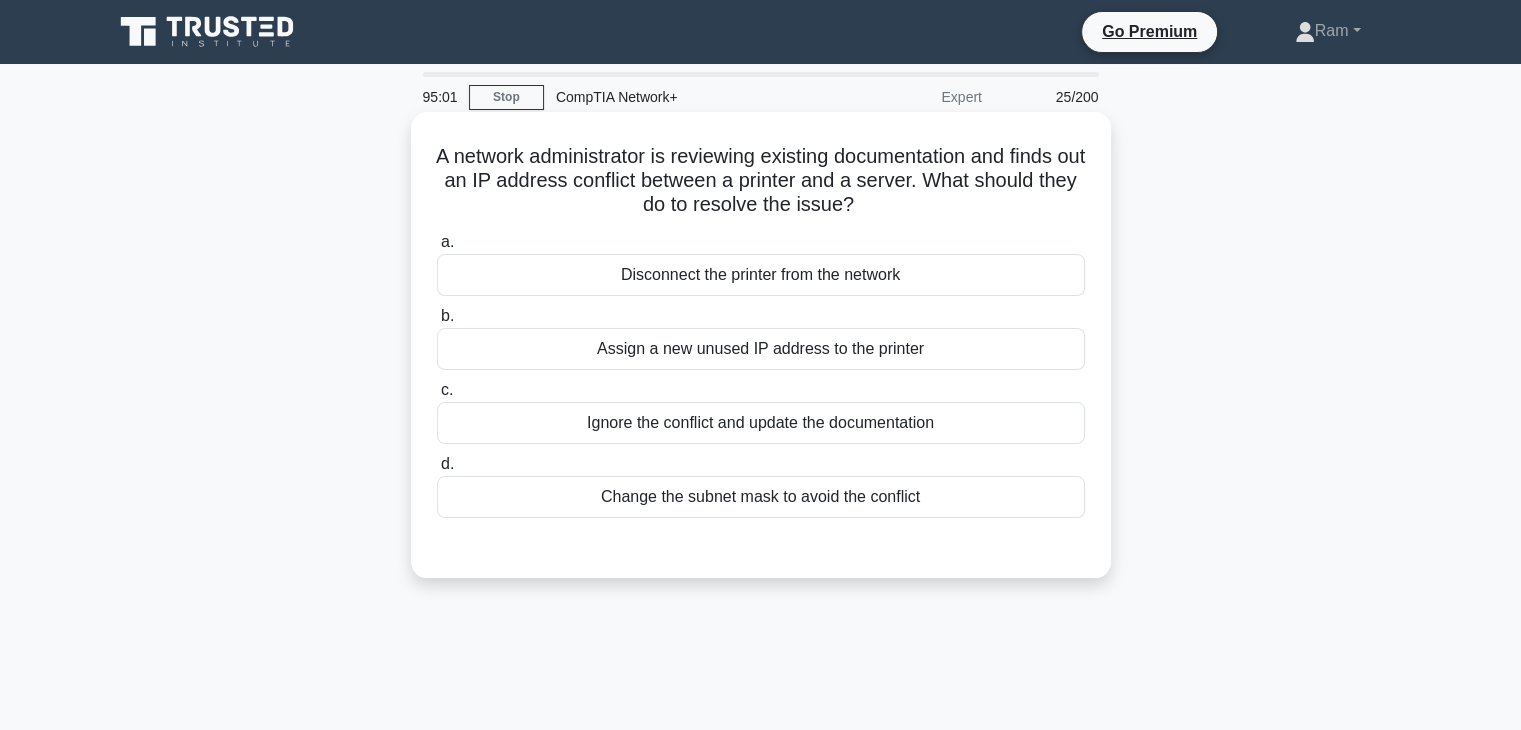 click on "Assign a new unused IP address to the printer" at bounding box center [761, 349] 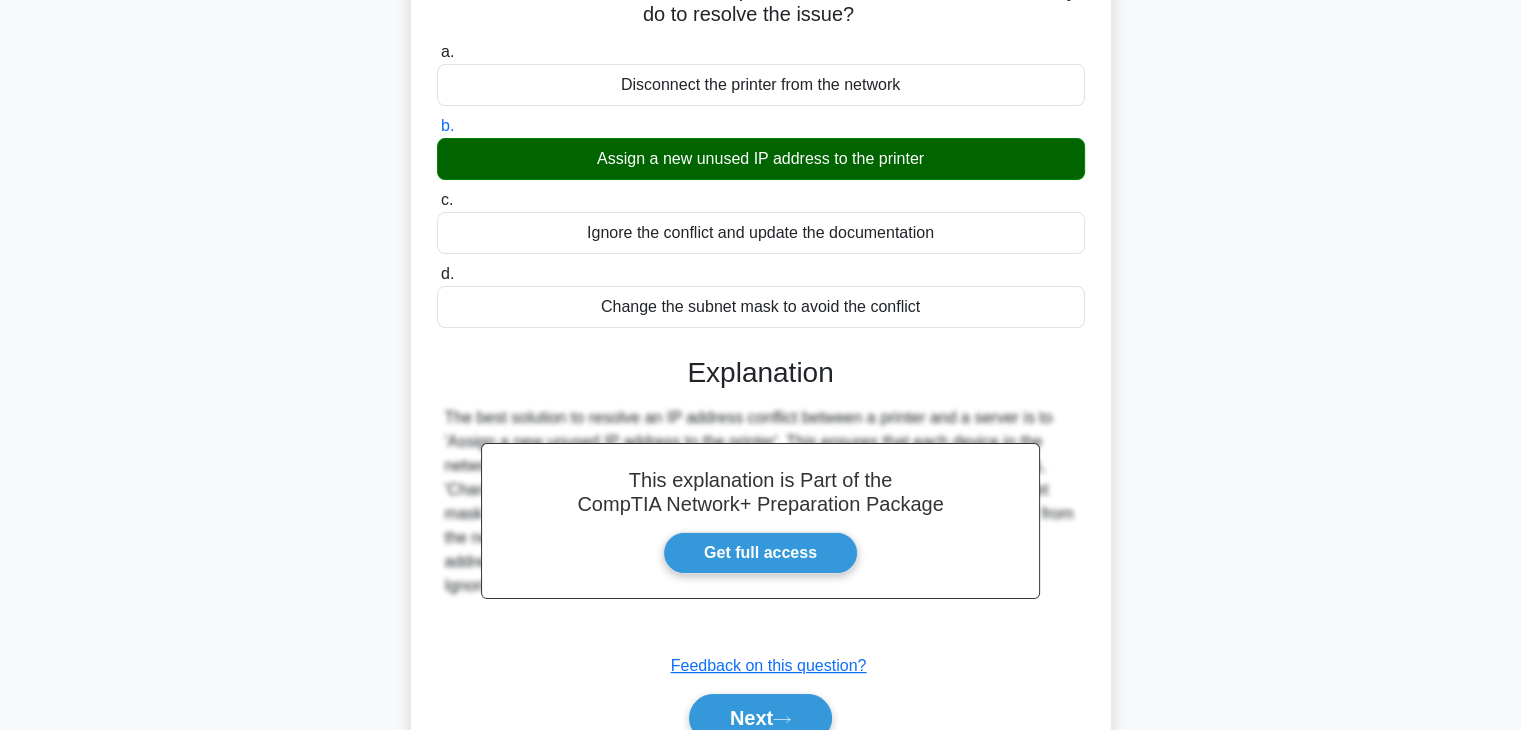 scroll, scrollTop: 351, scrollLeft: 0, axis: vertical 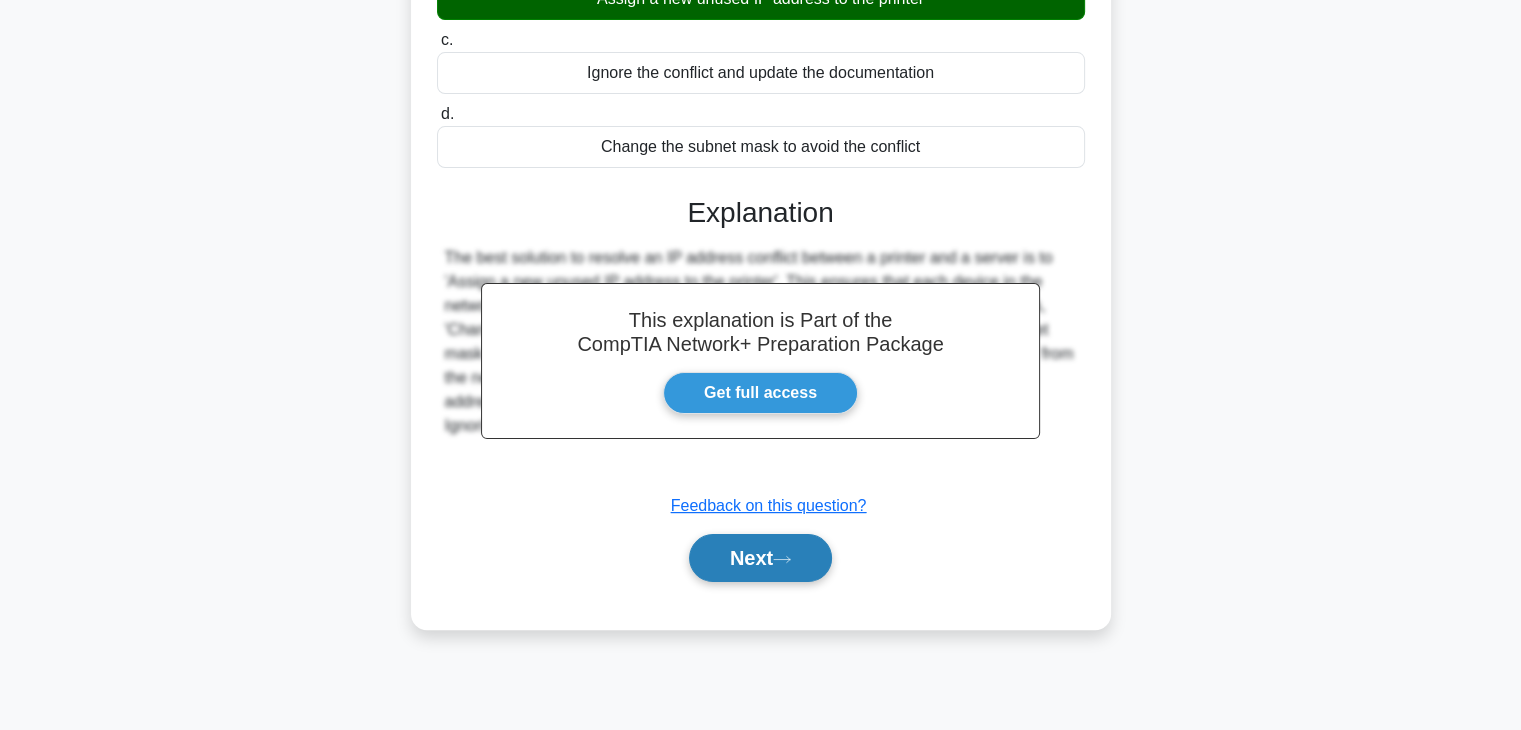 click on "Next" at bounding box center (760, 558) 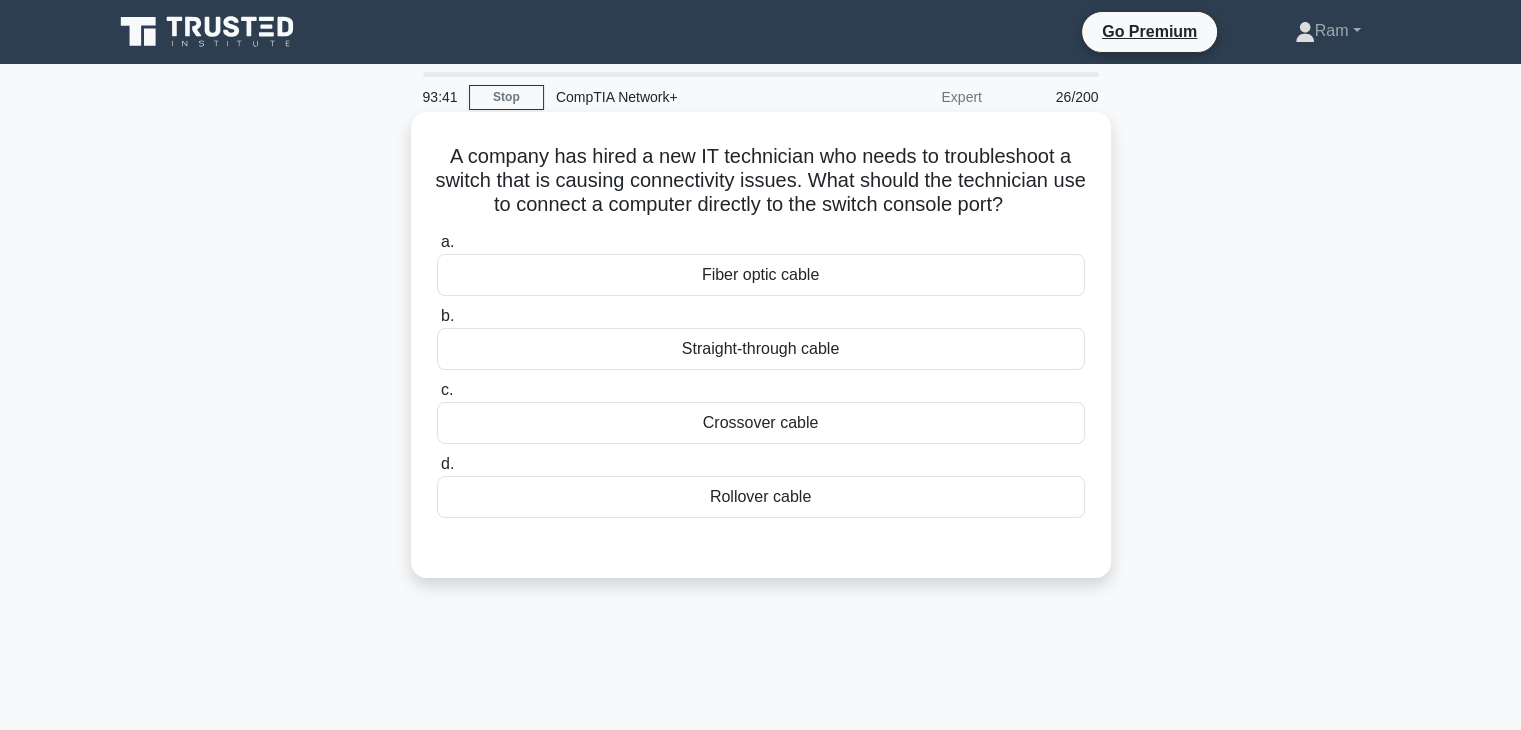 click on "Crossover cable" at bounding box center (761, 423) 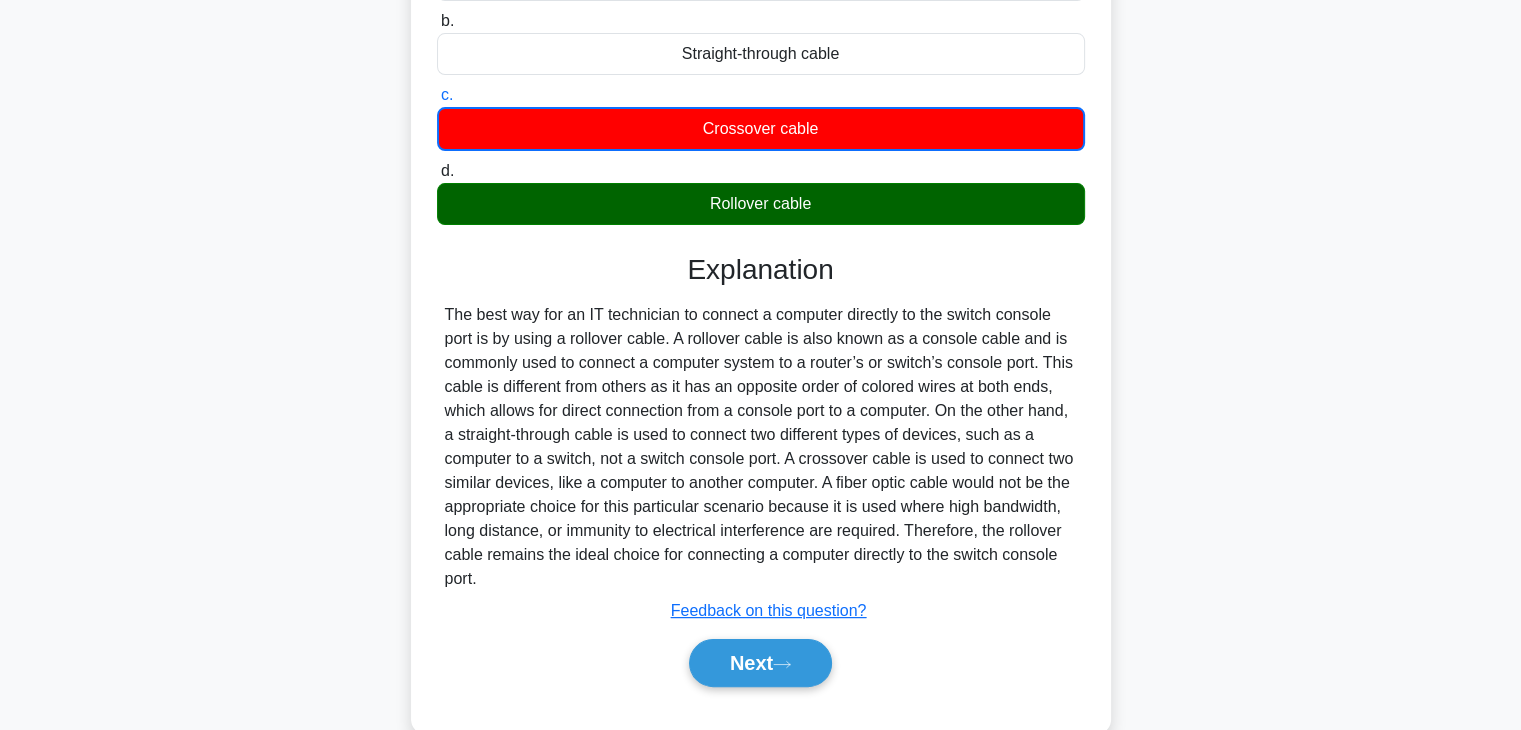 scroll, scrollTop: 351, scrollLeft: 0, axis: vertical 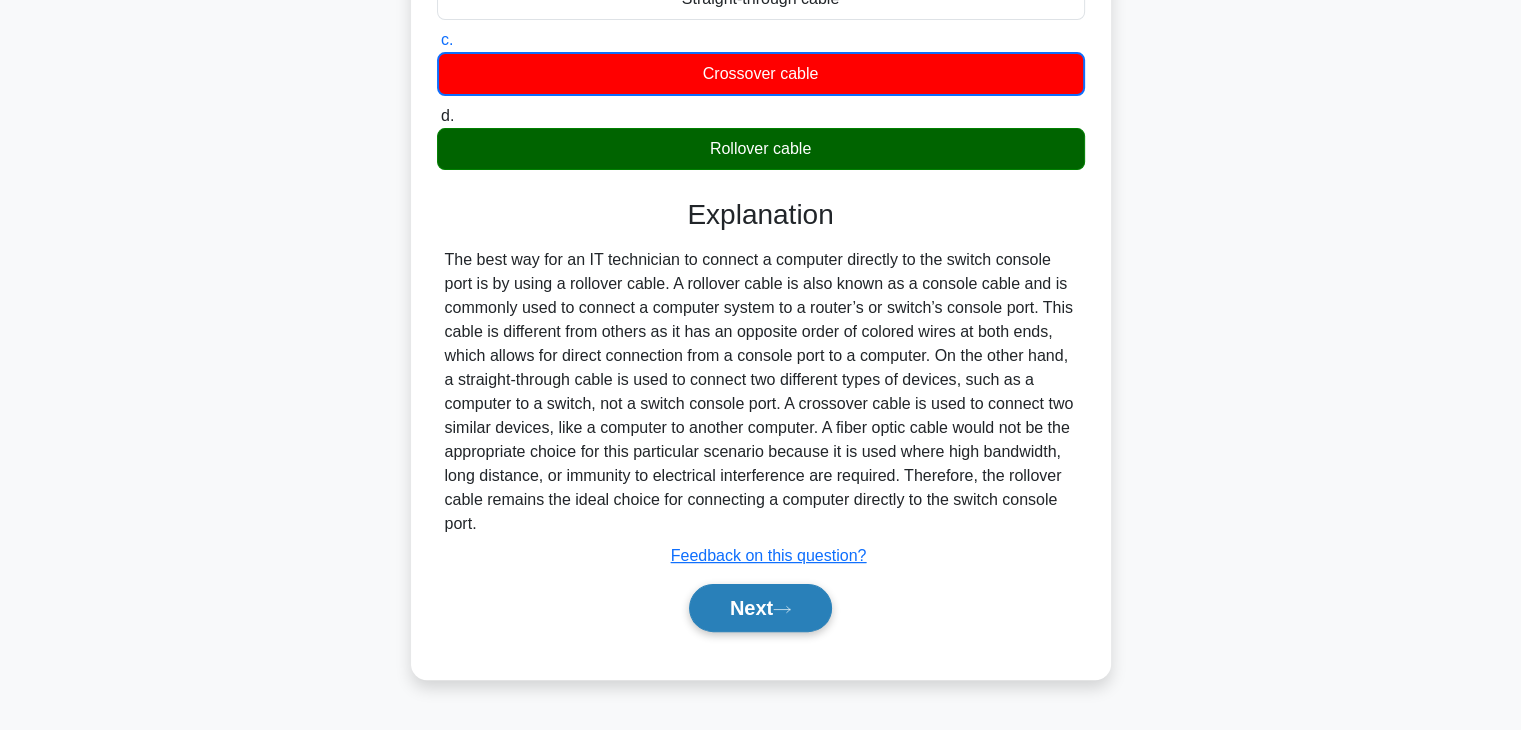 click on "Next" at bounding box center [760, 608] 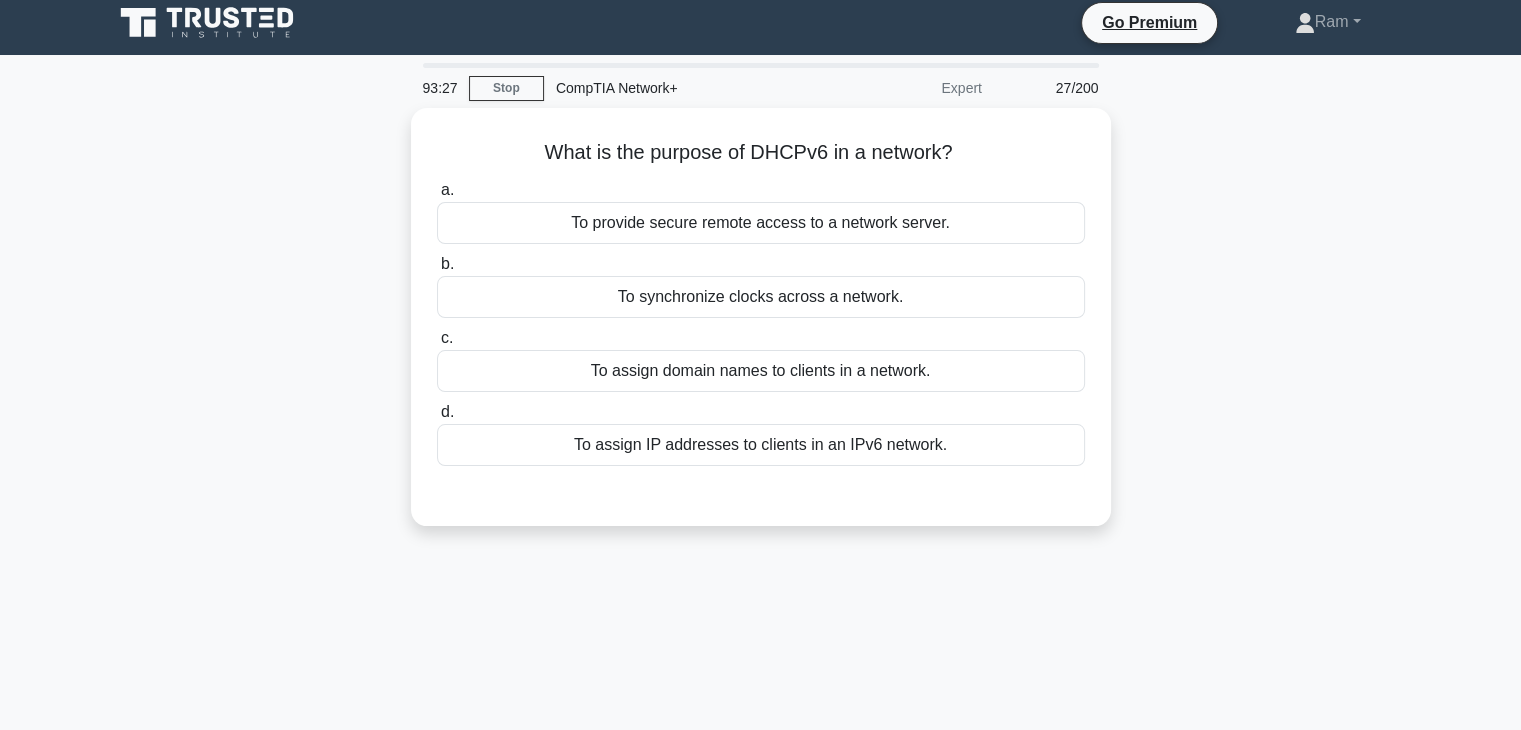 scroll, scrollTop: 0, scrollLeft: 0, axis: both 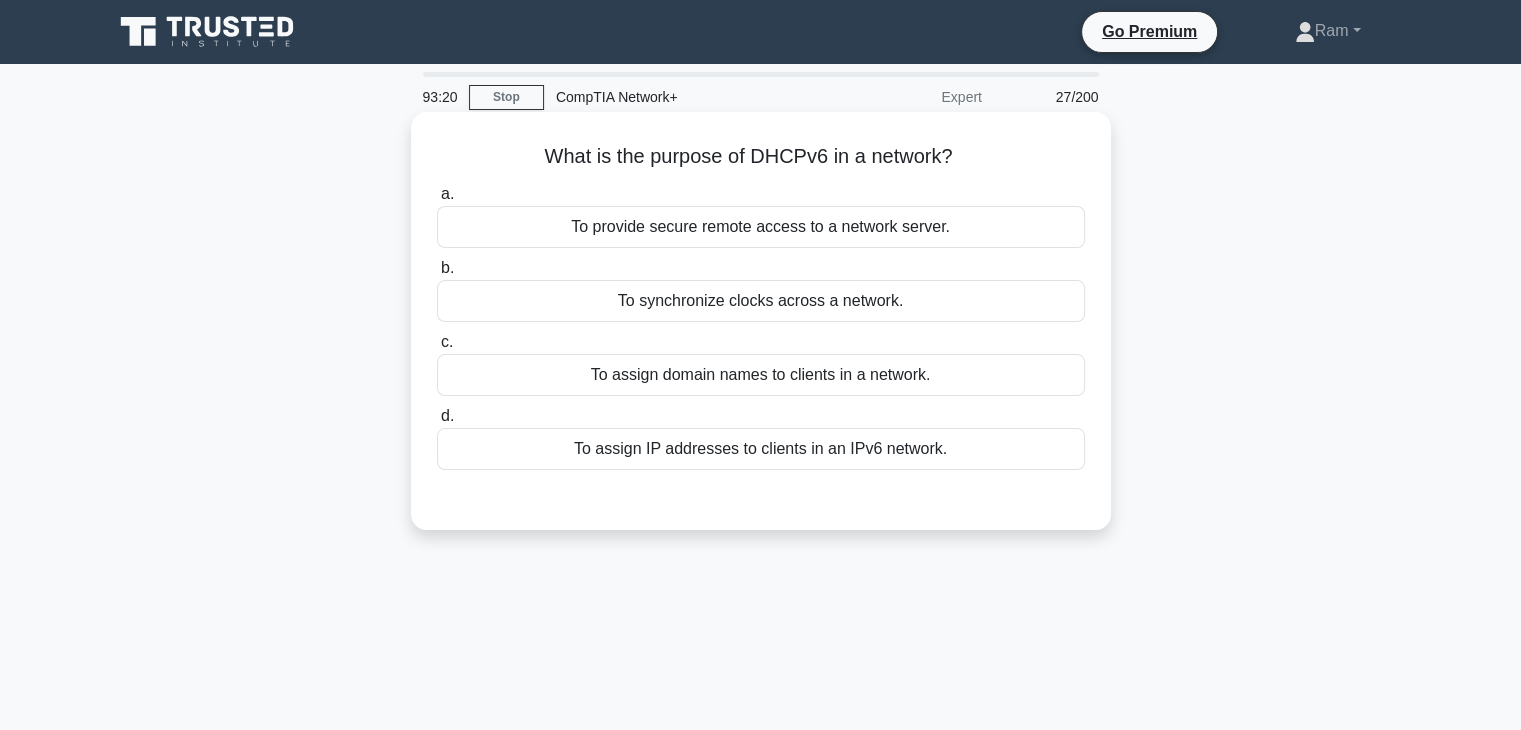 click on "To assign IP addresses to clients in an IPv6 network." at bounding box center [761, 449] 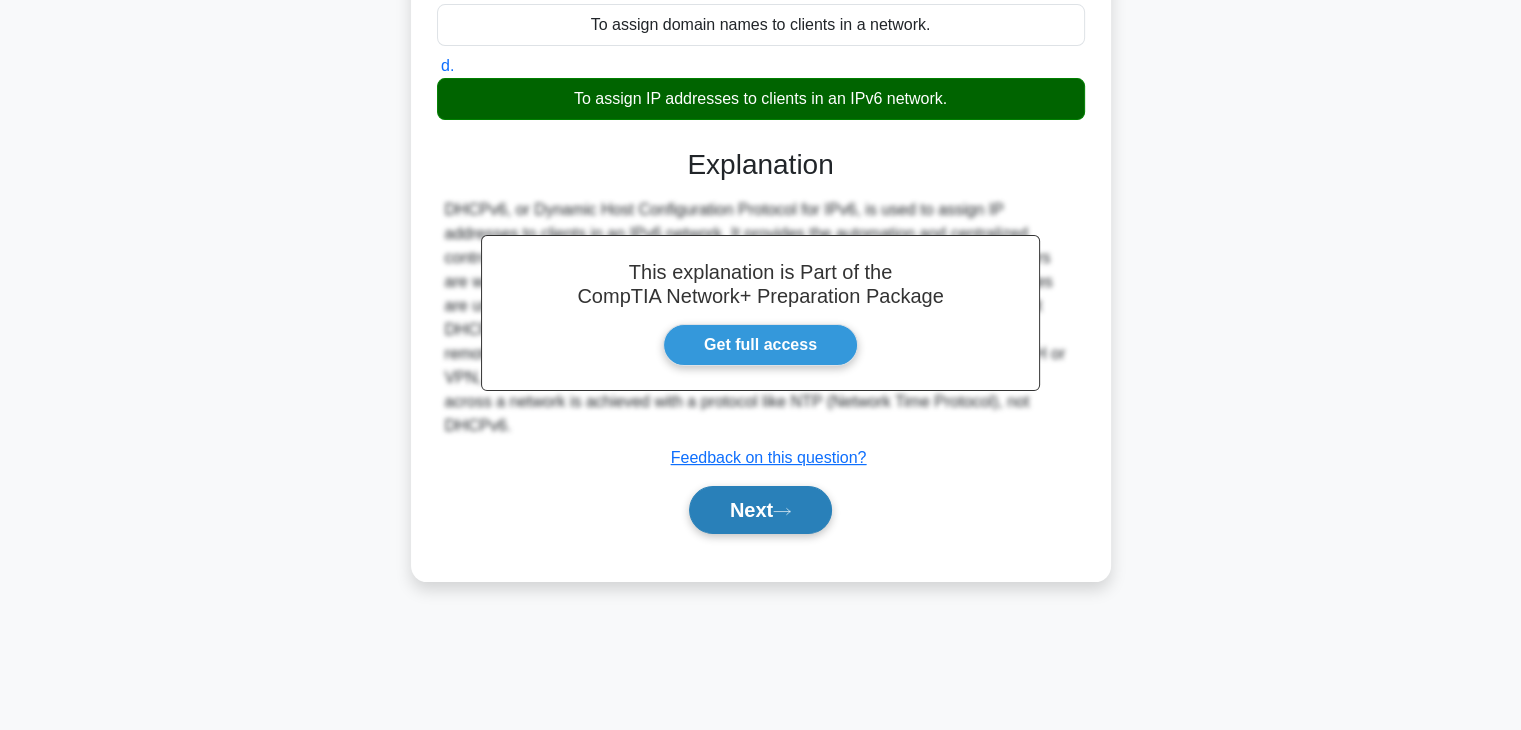 click on "Next" at bounding box center (760, 510) 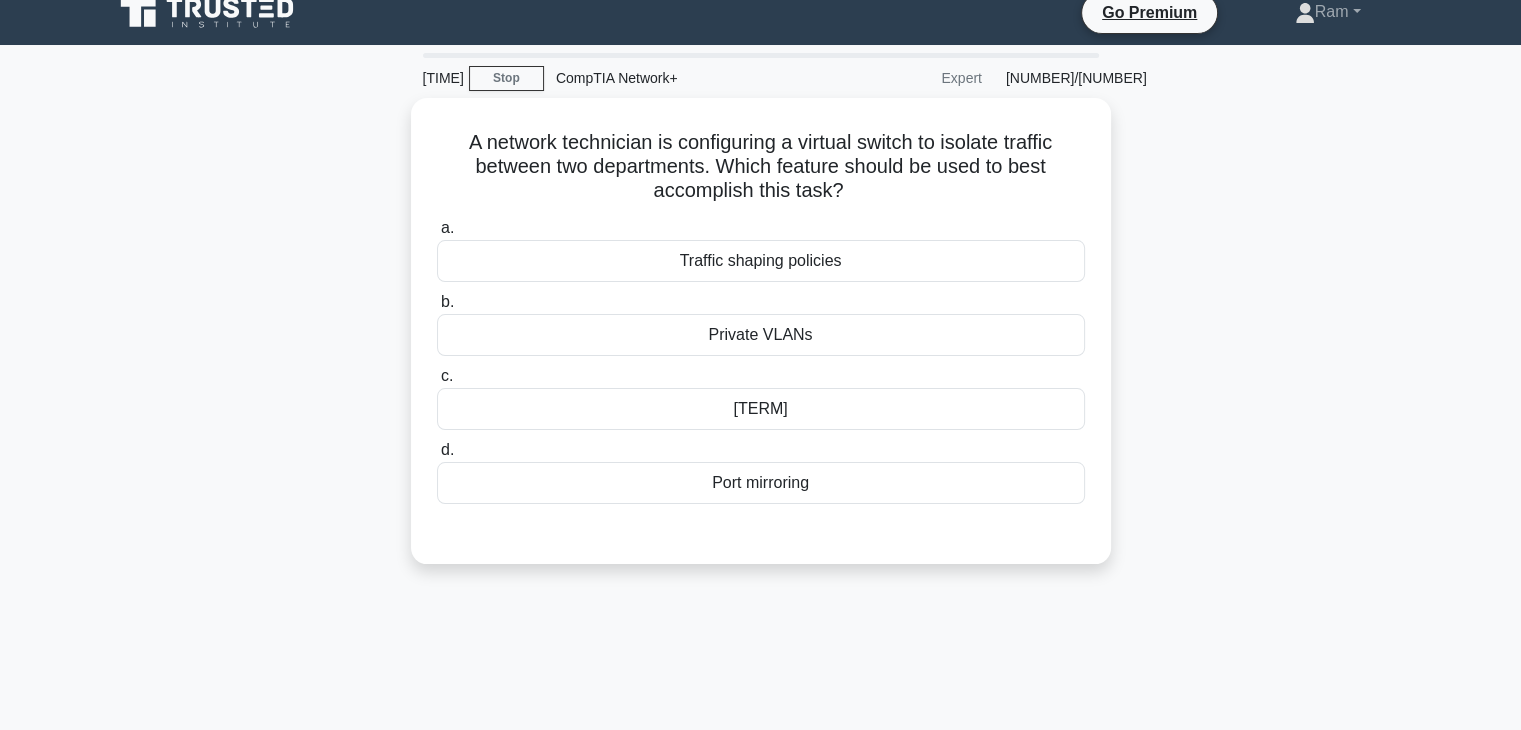 scroll, scrollTop: 0, scrollLeft: 0, axis: both 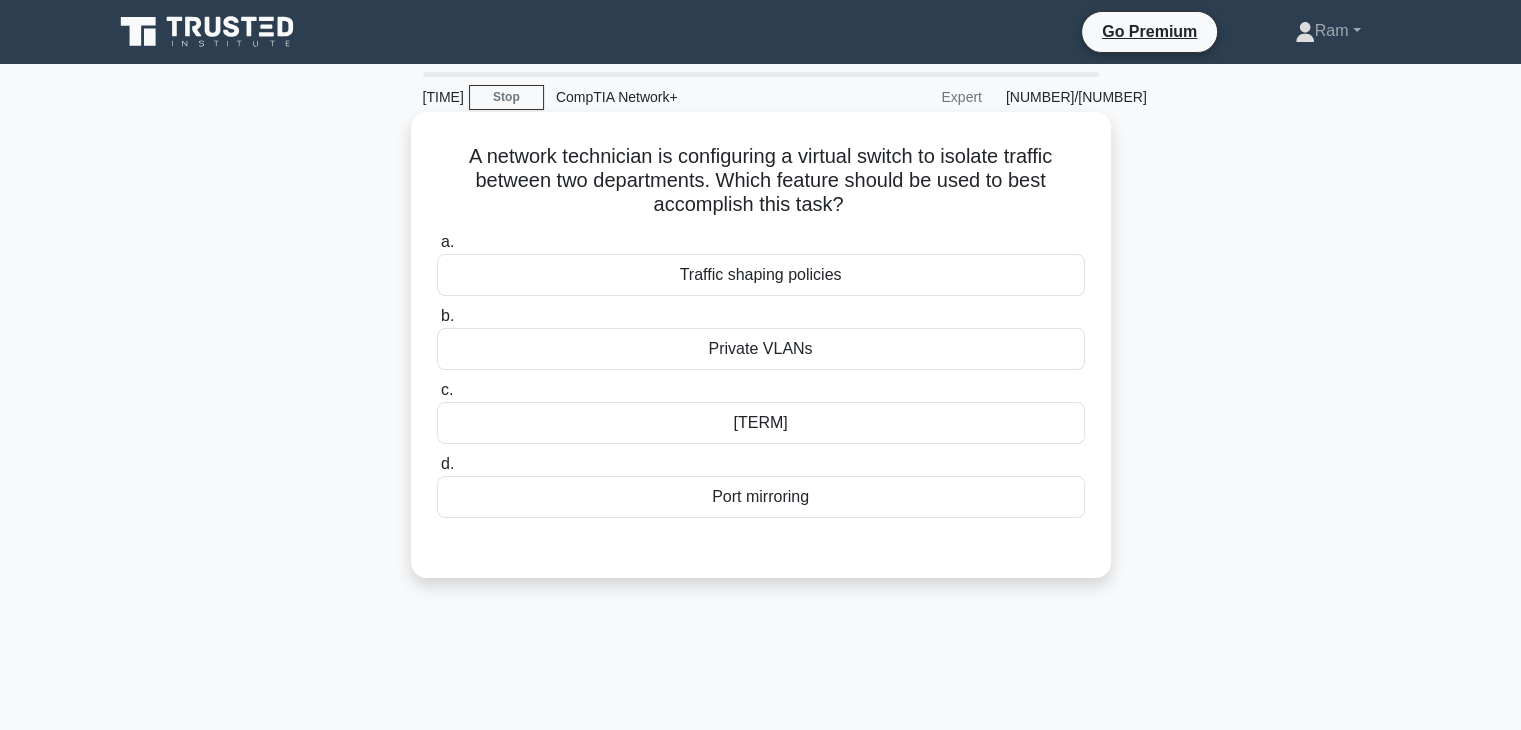 click on "[TERM]" at bounding box center [761, 423] 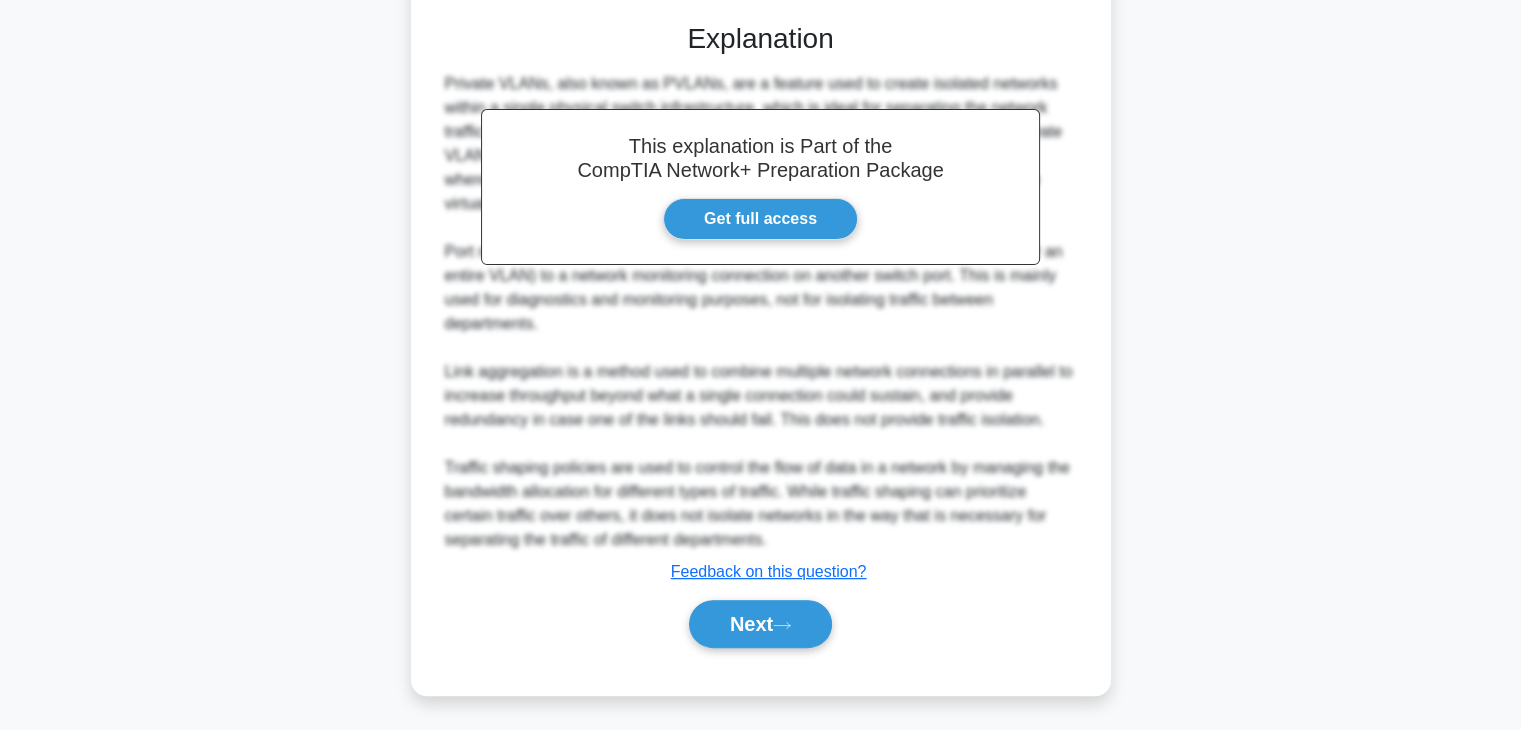 scroll, scrollTop: 528, scrollLeft: 0, axis: vertical 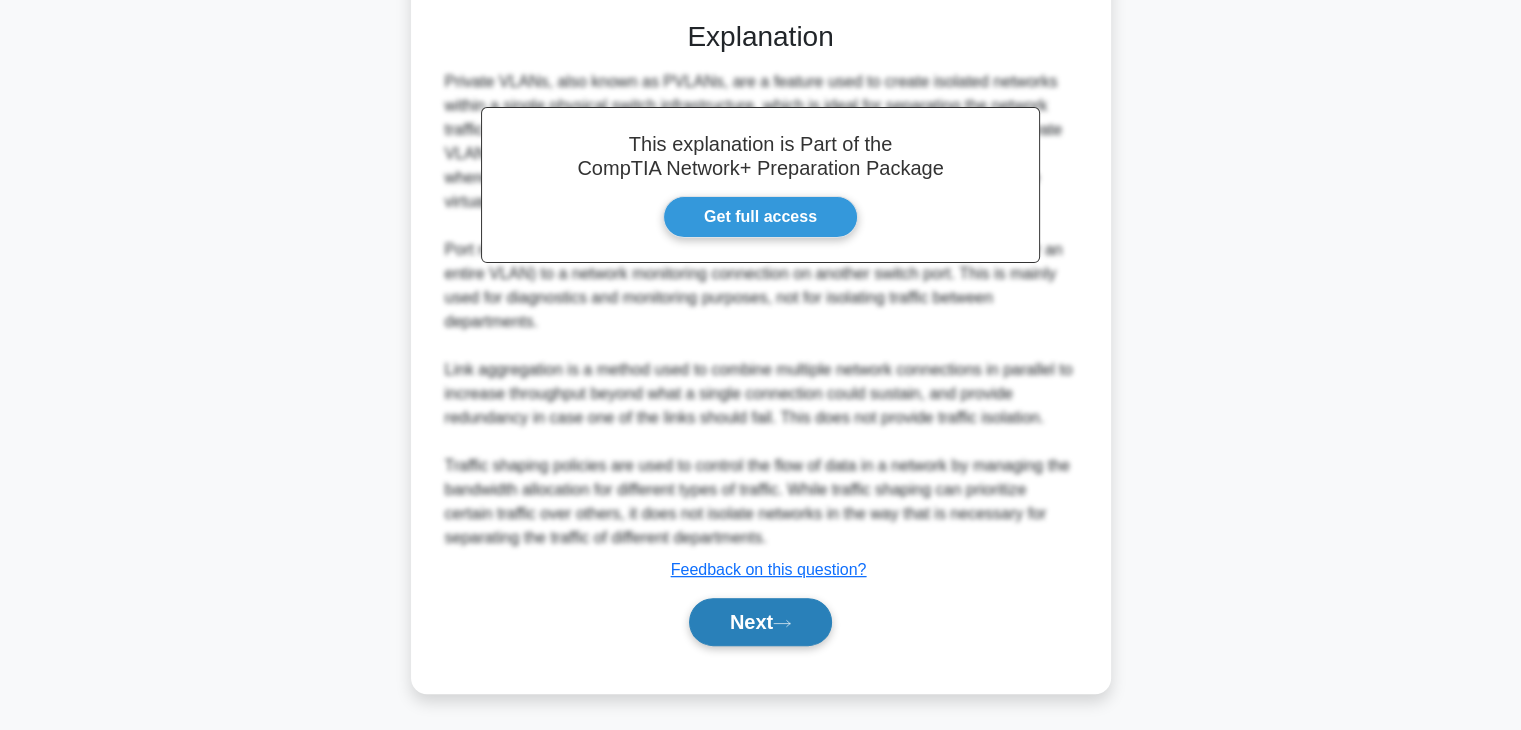 click on "Next" at bounding box center [760, 622] 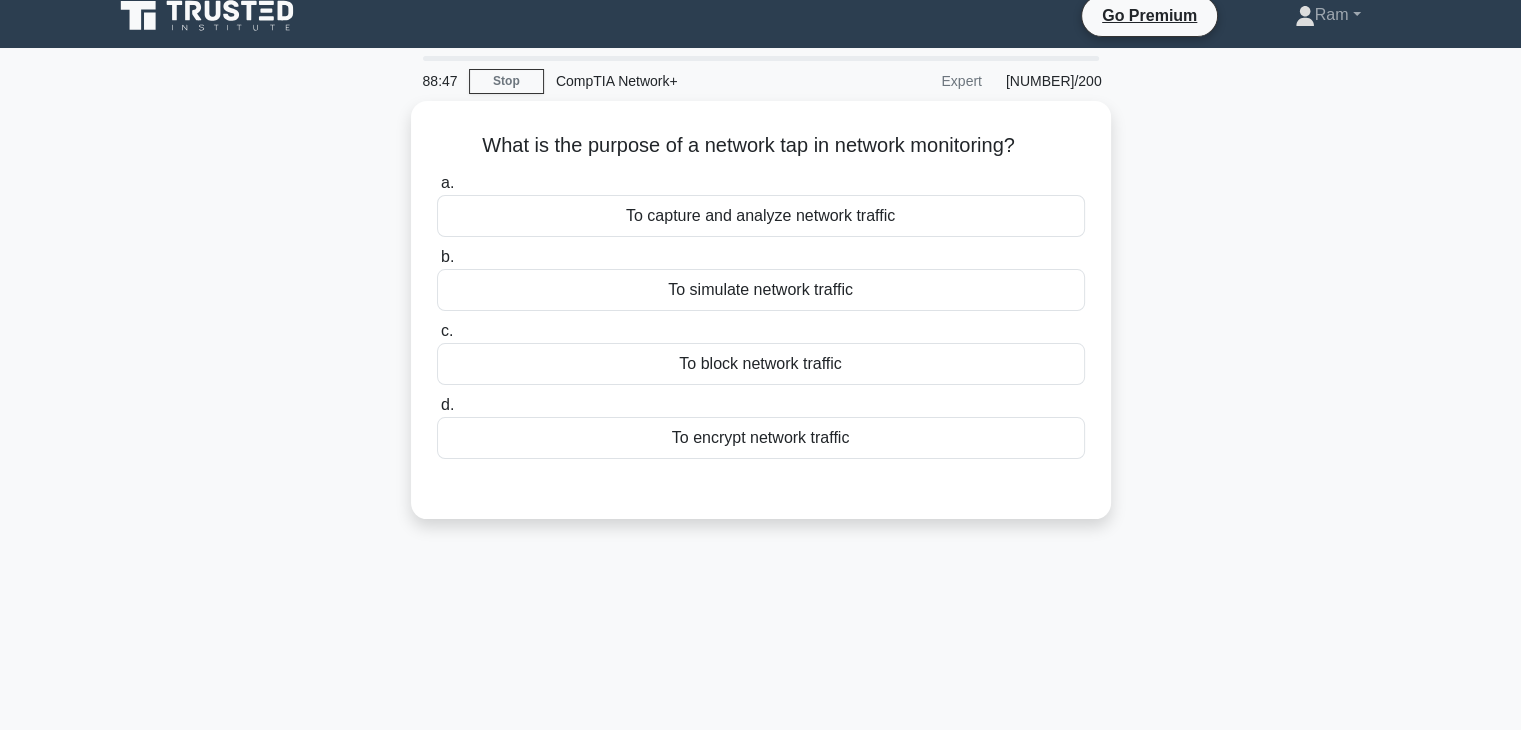 scroll, scrollTop: 0, scrollLeft: 0, axis: both 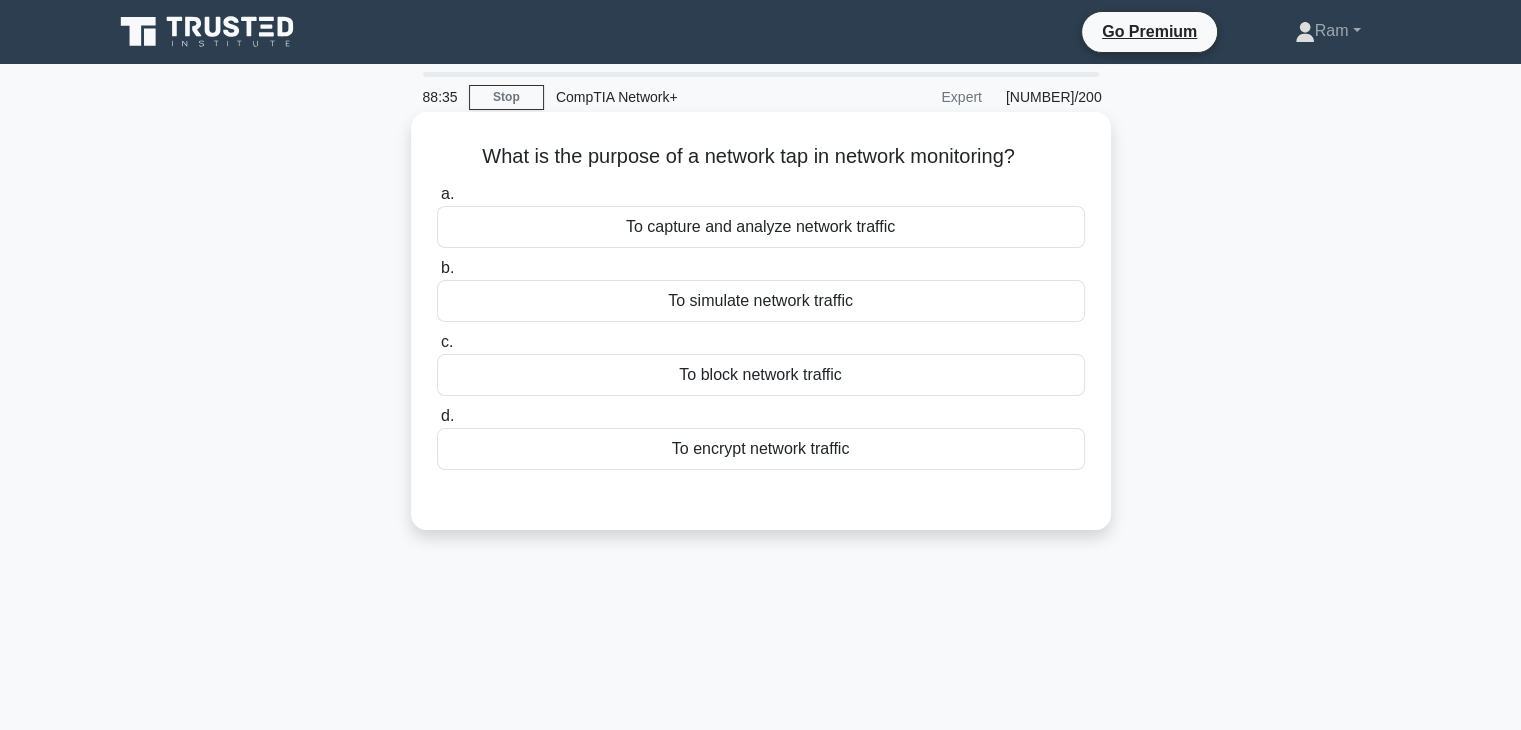 click on "To capture and analyze network traffic" at bounding box center [761, 227] 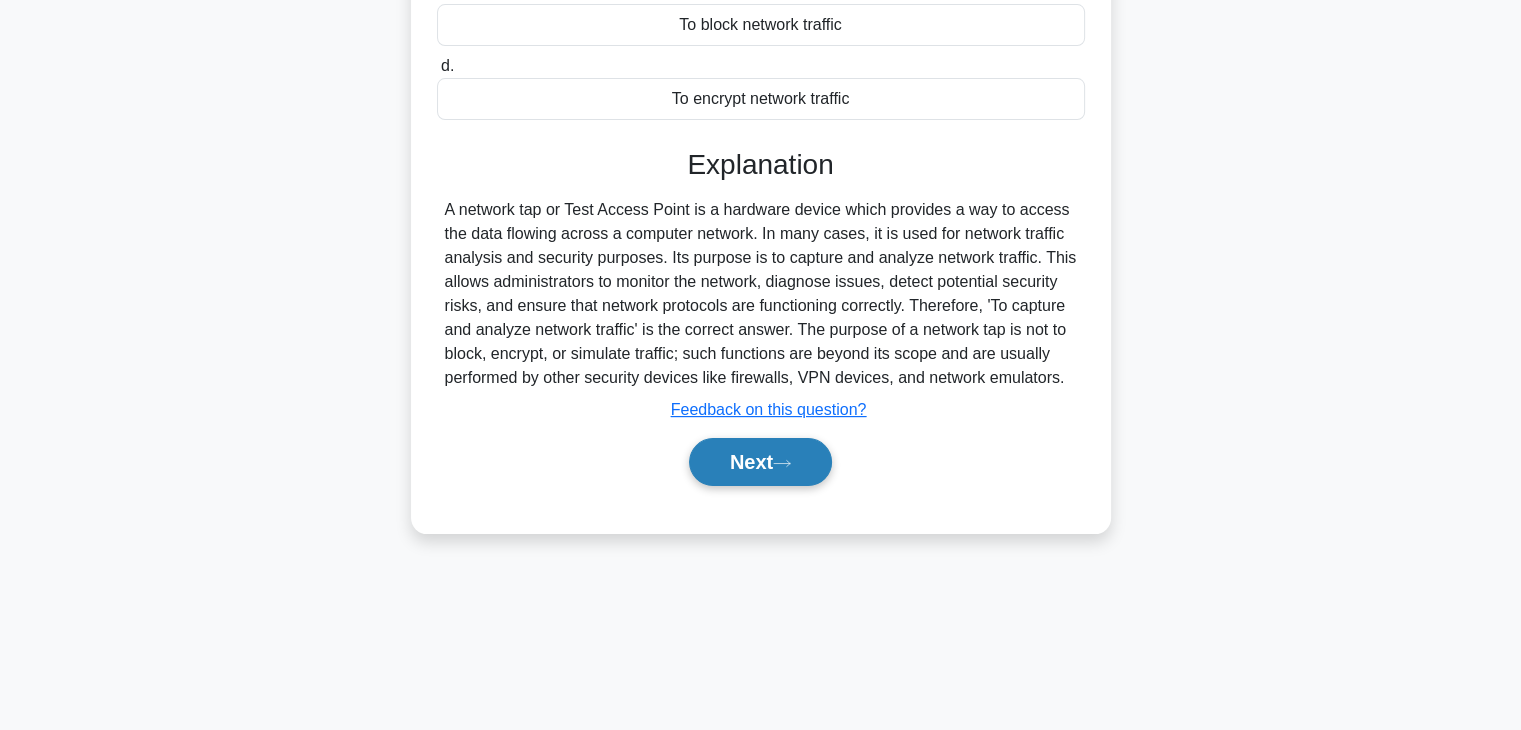 click on "Next" at bounding box center [760, 462] 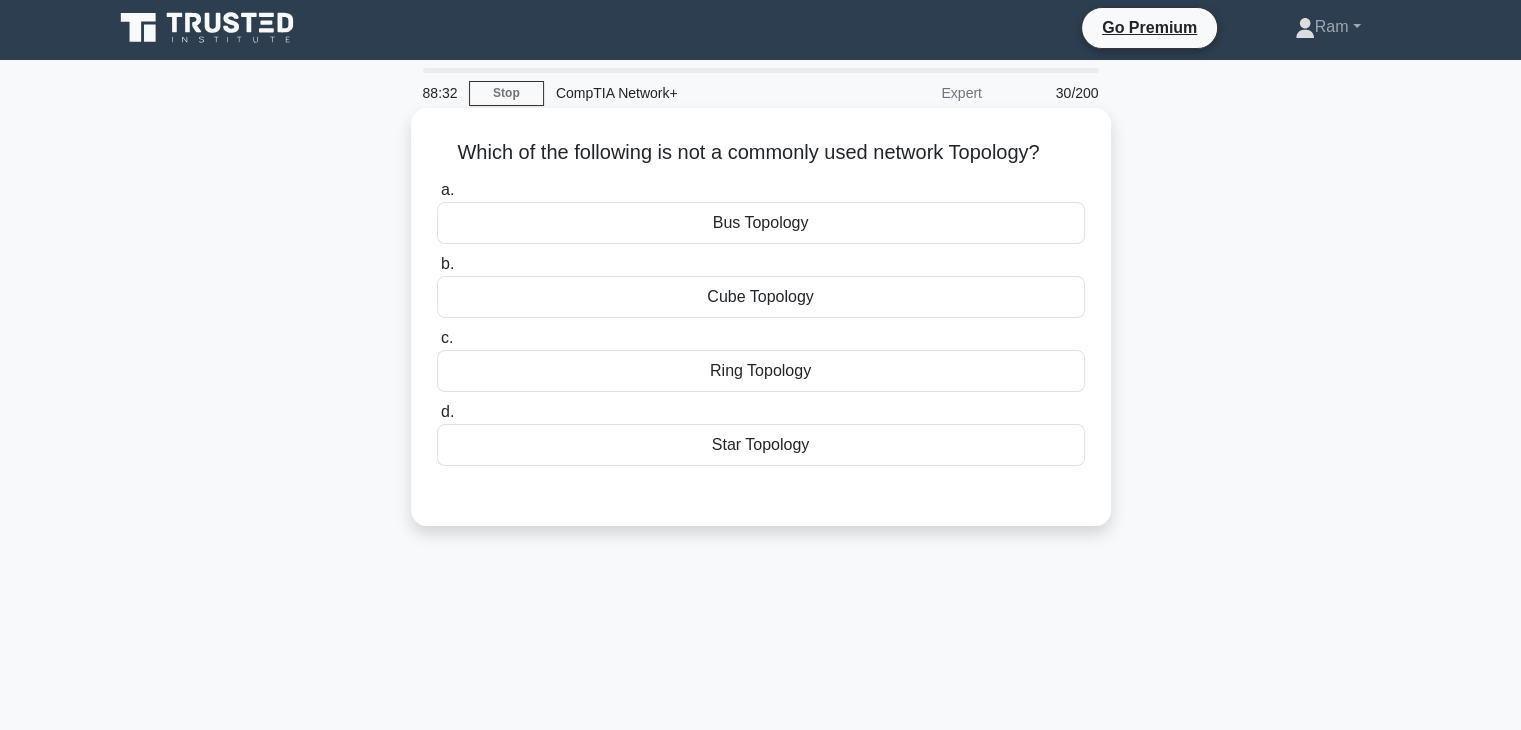 scroll, scrollTop: 0, scrollLeft: 0, axis: both 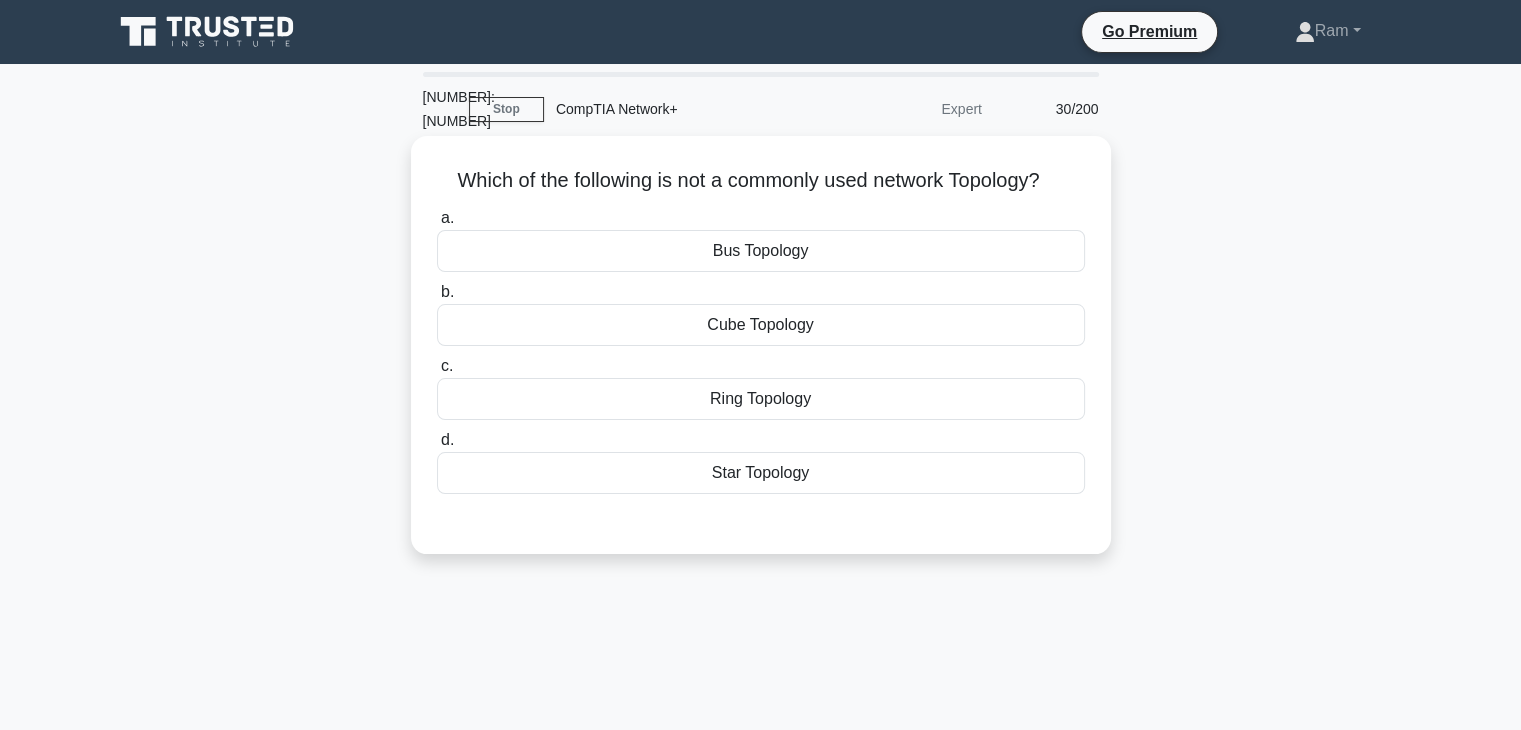 click on "Cube Topology" at bounding box center (761, 325) 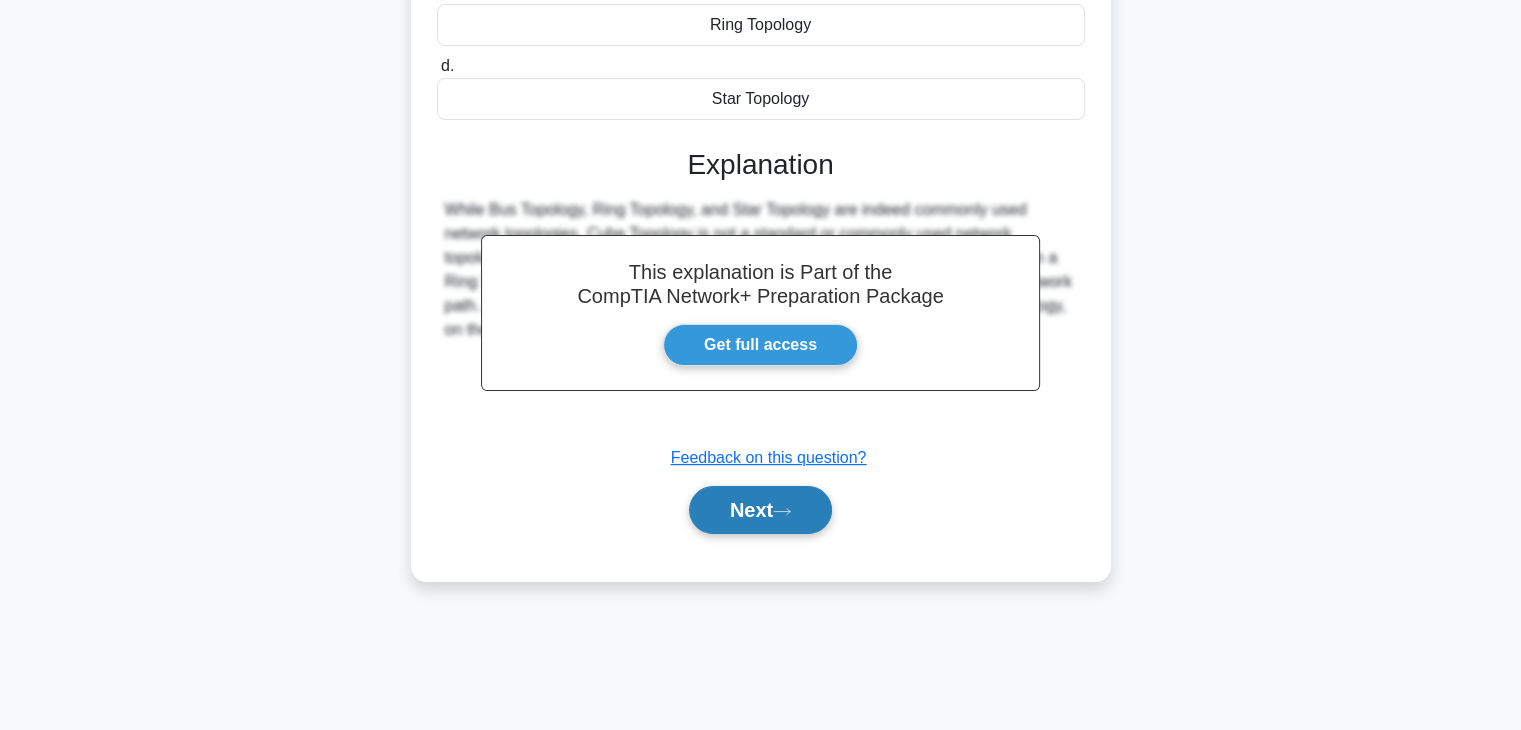 click on "Next" at bounding box center [760, 510] 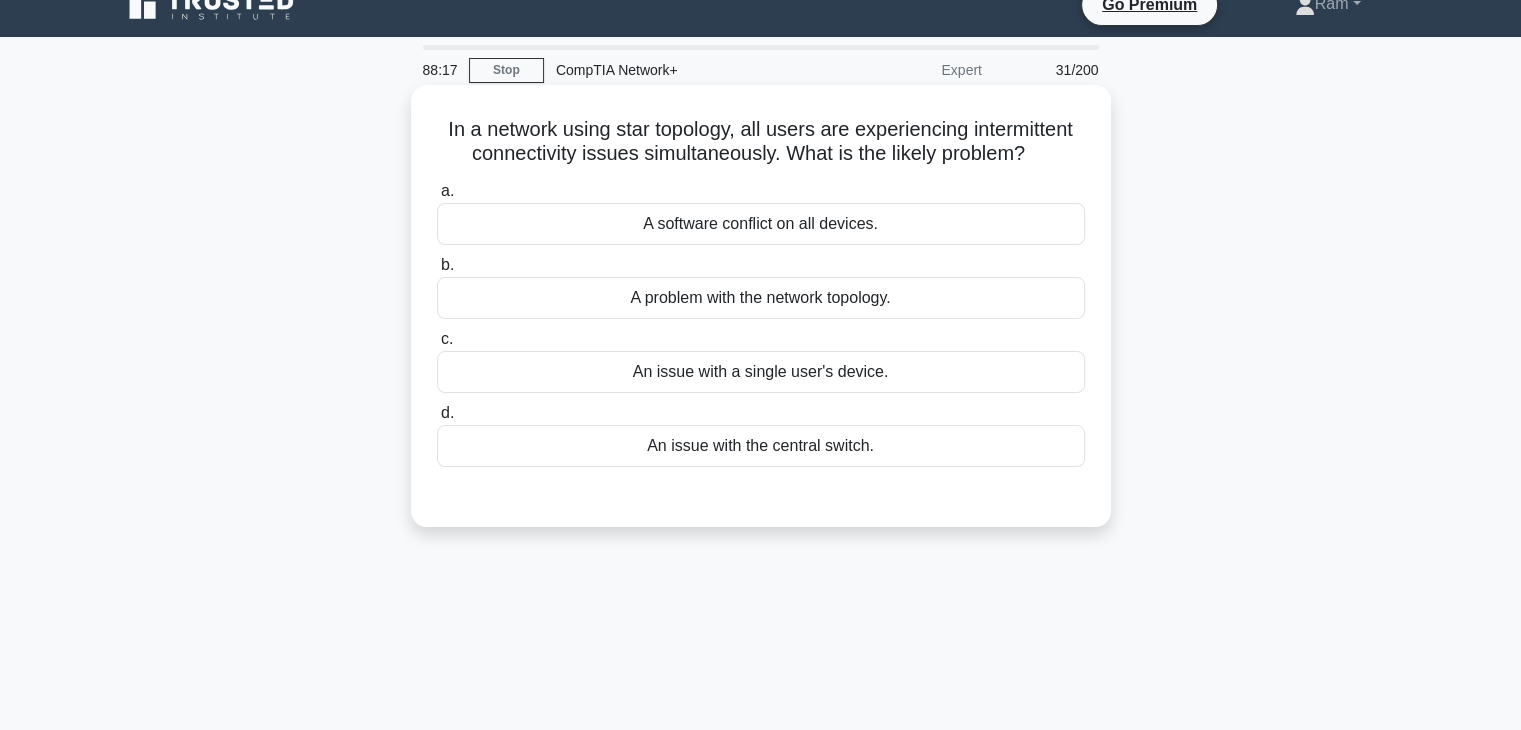 scroll, scrollTop: 0, scrollLeft: 0, axis: both 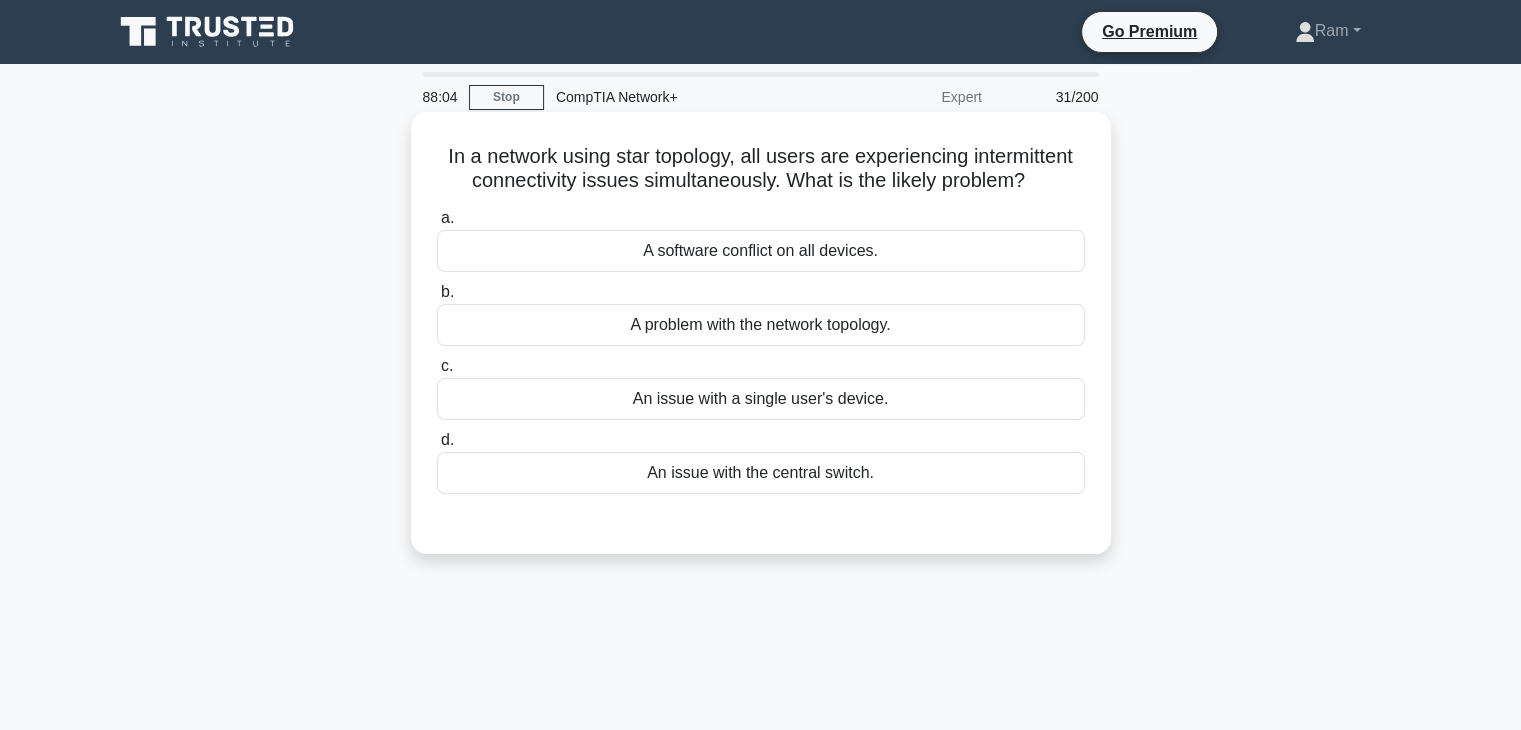 click on "An issue with the central switch." at bounding box center (761, 473) 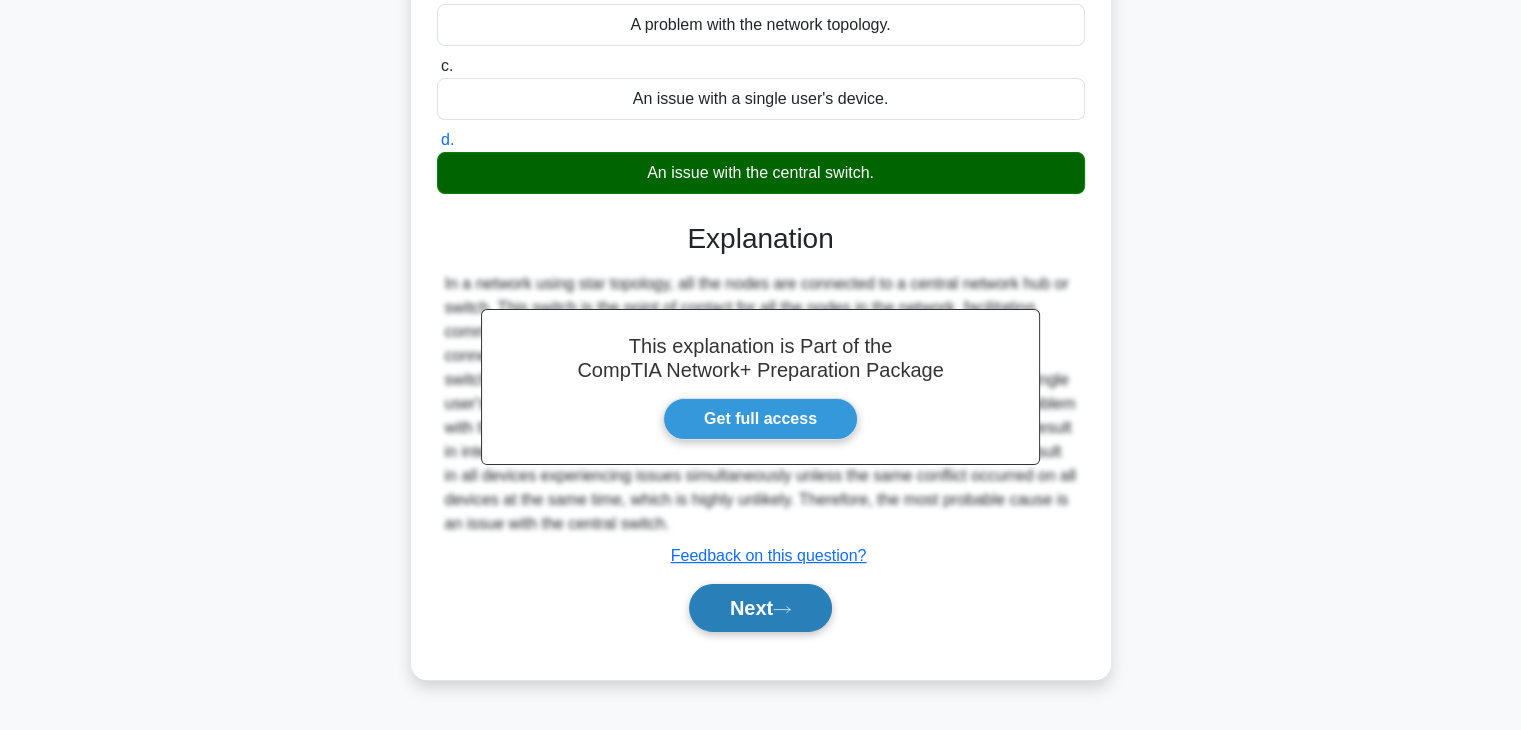 click on "Next" at bounding box center (760, 608) 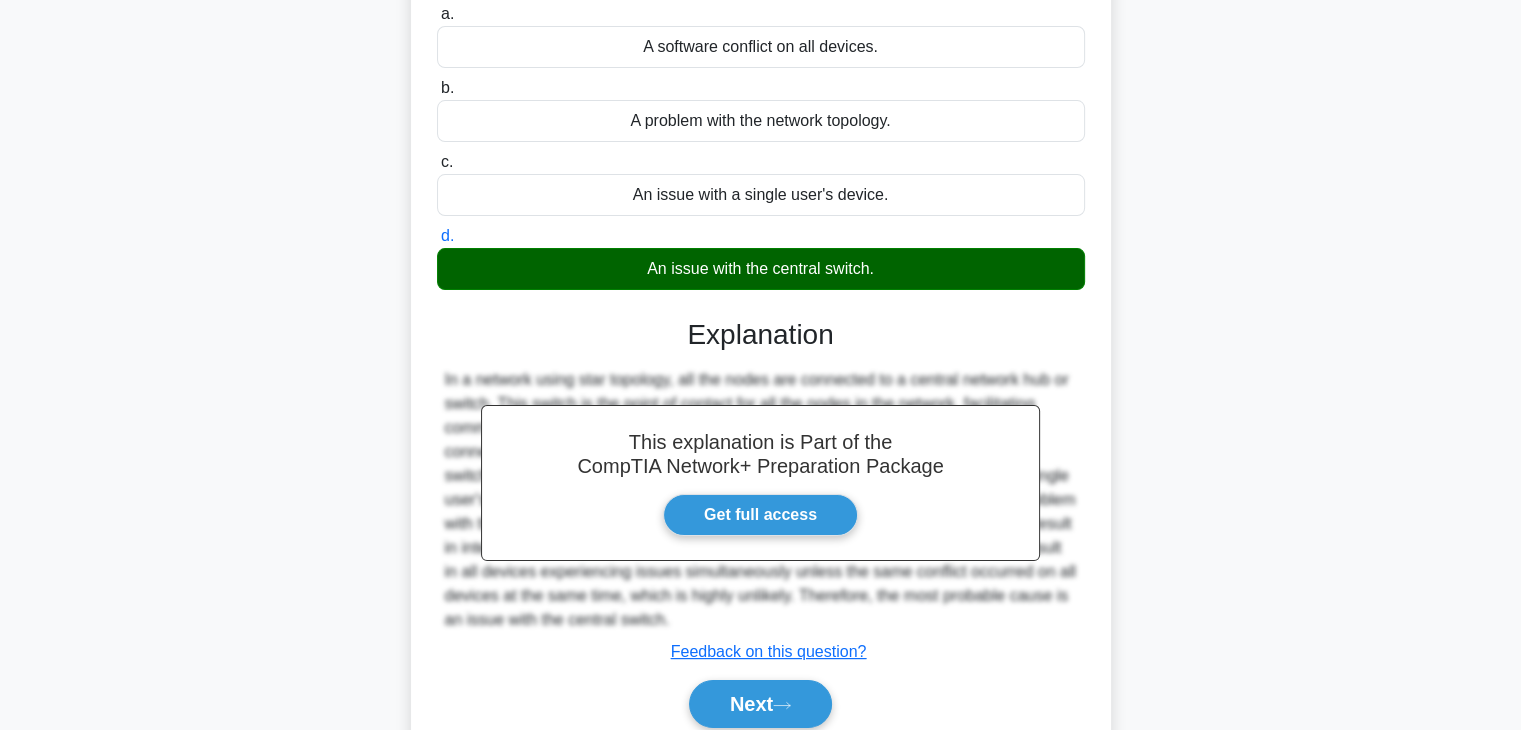 scroll, scrollTop: 0, scrollLeft: 0, axis: both 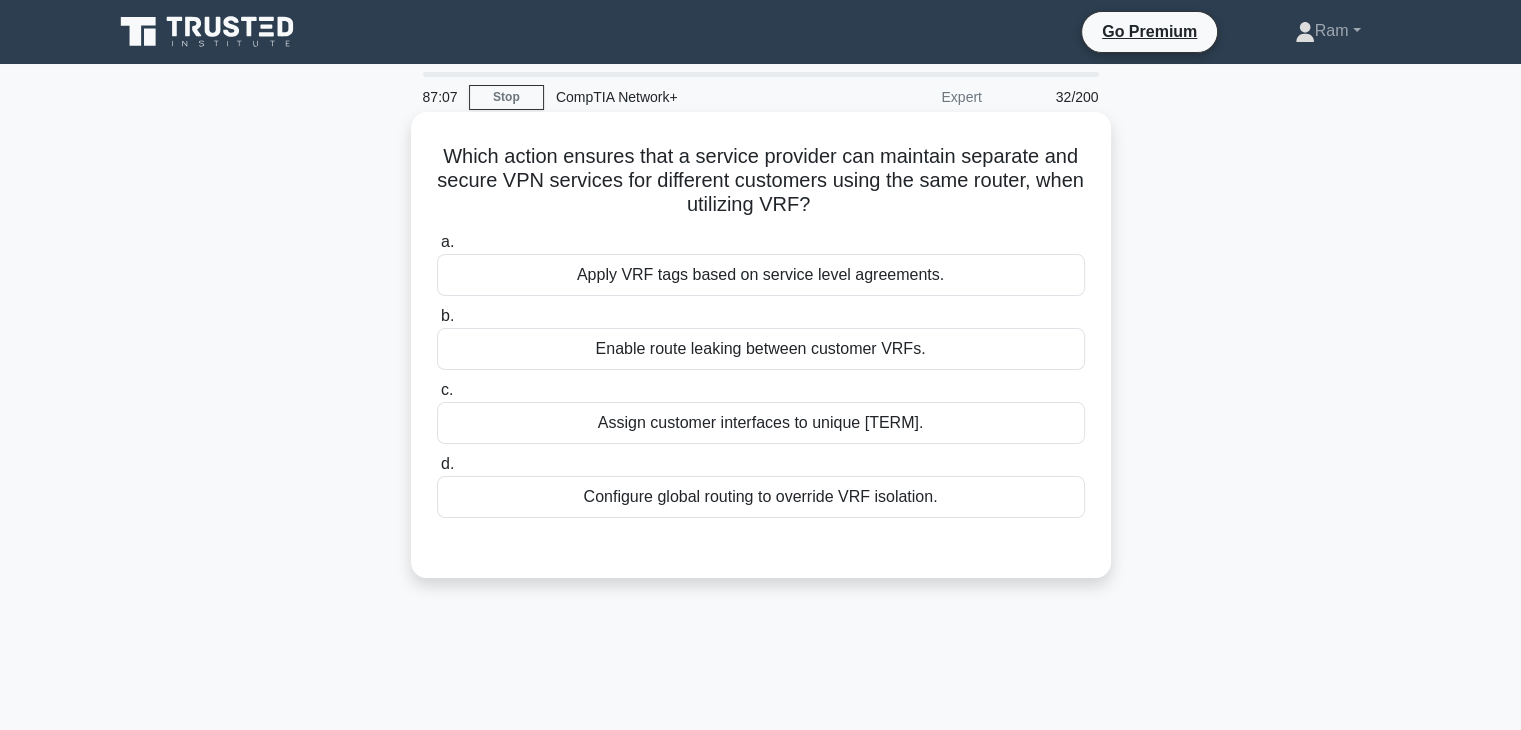 click on "Enable route leaking between customer VRFs." at bounding box center [761, 349] 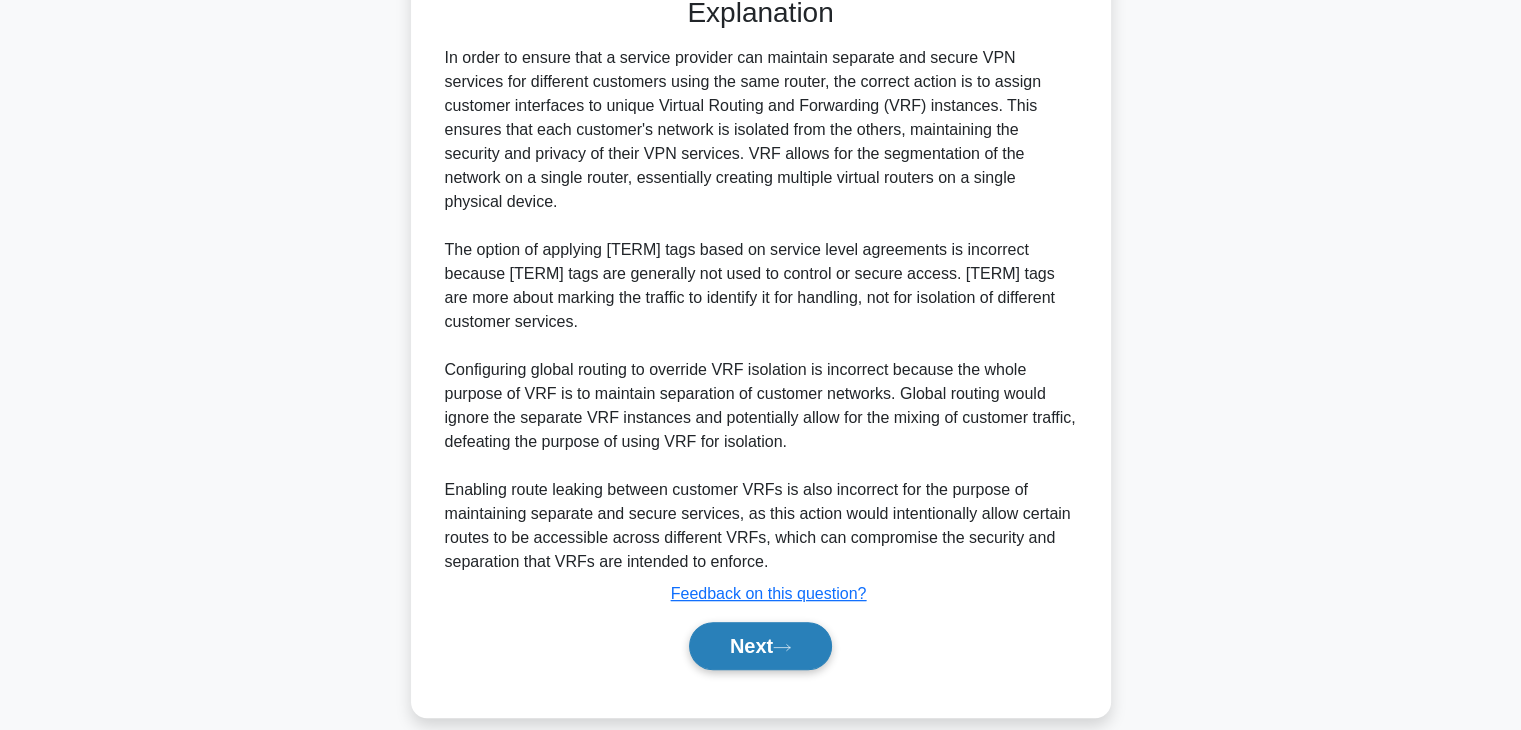 click on "Next" at bounding box center (760, 646) 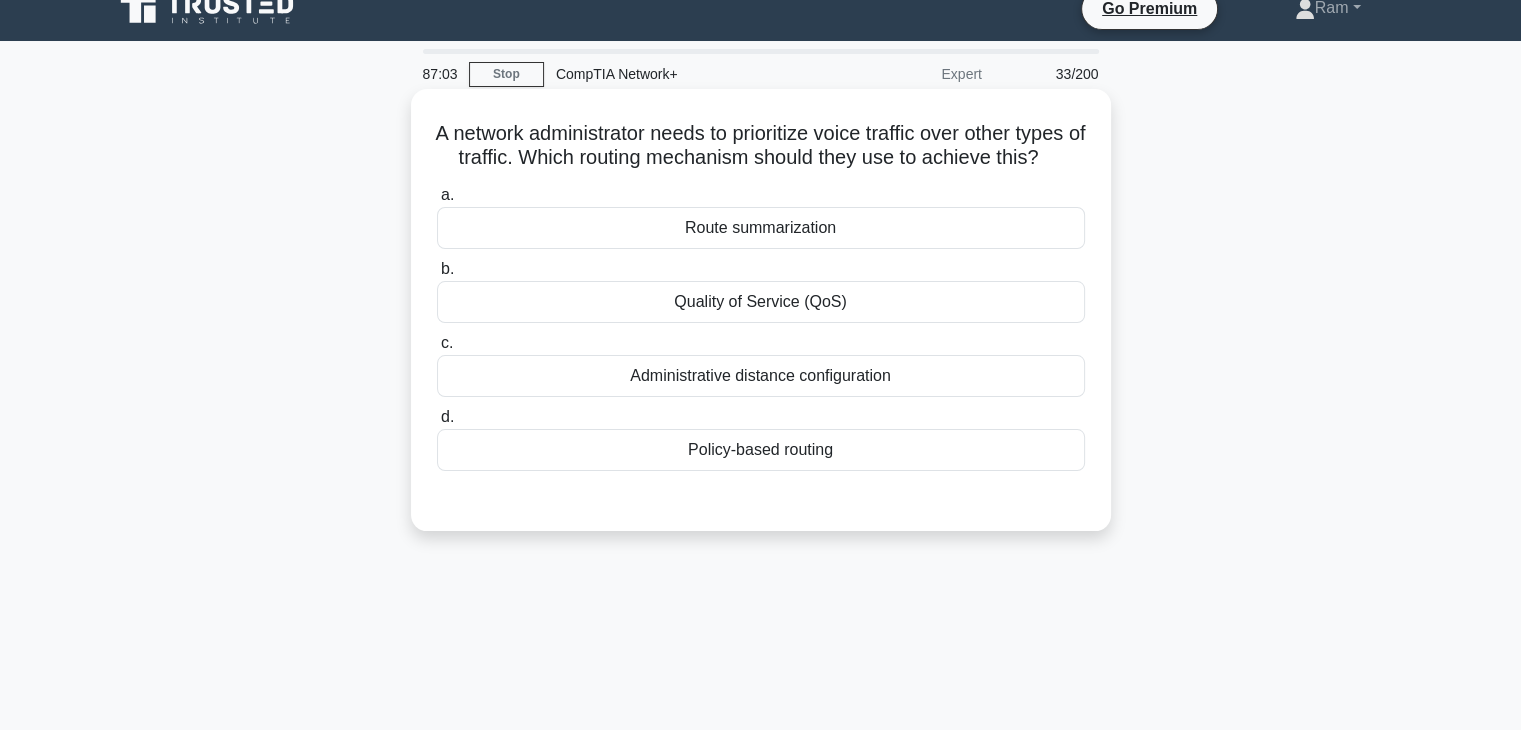 scroll, scrollTop: 0, scrollLeft: 0, axis: both 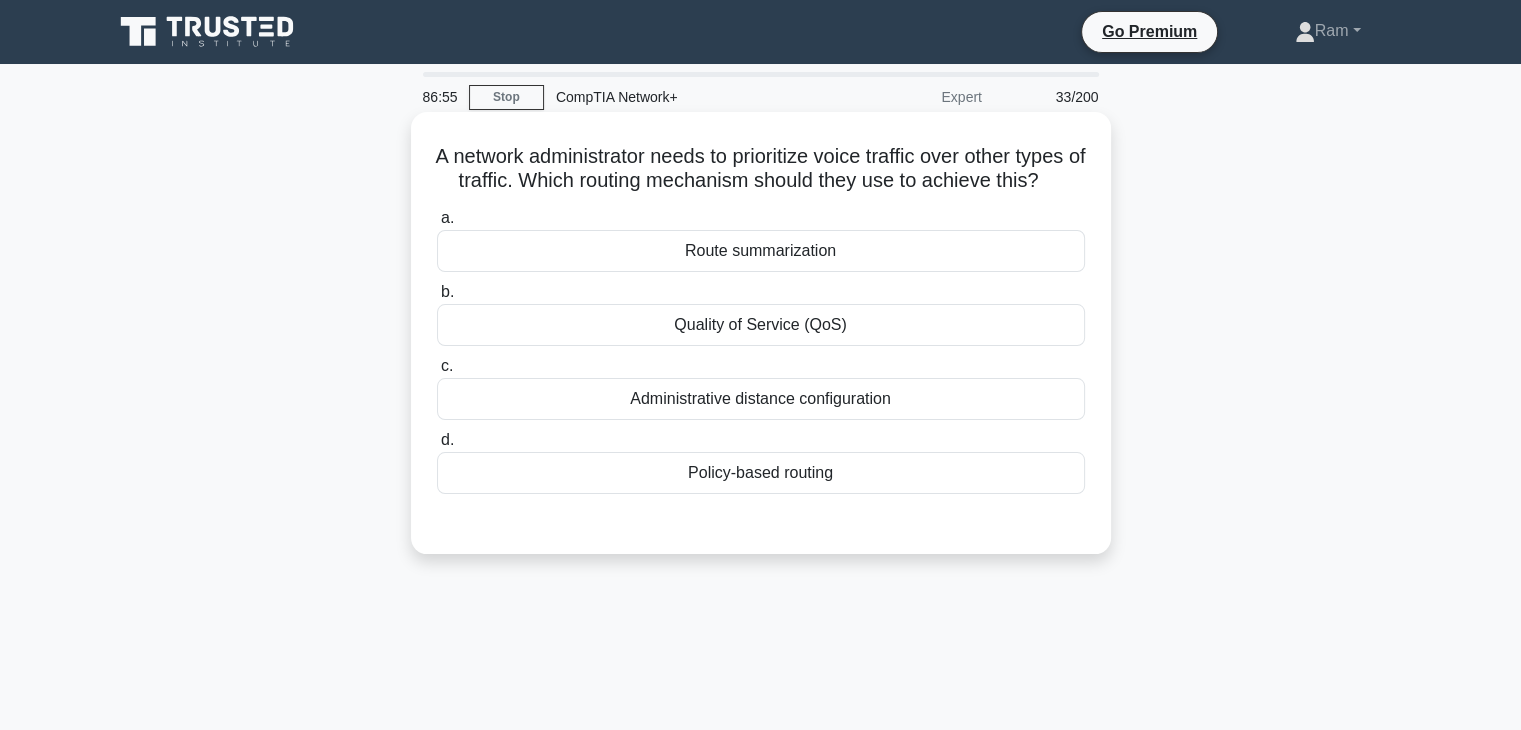 click on "Quality of Service (QoS)" at bounding box center [761, 325] 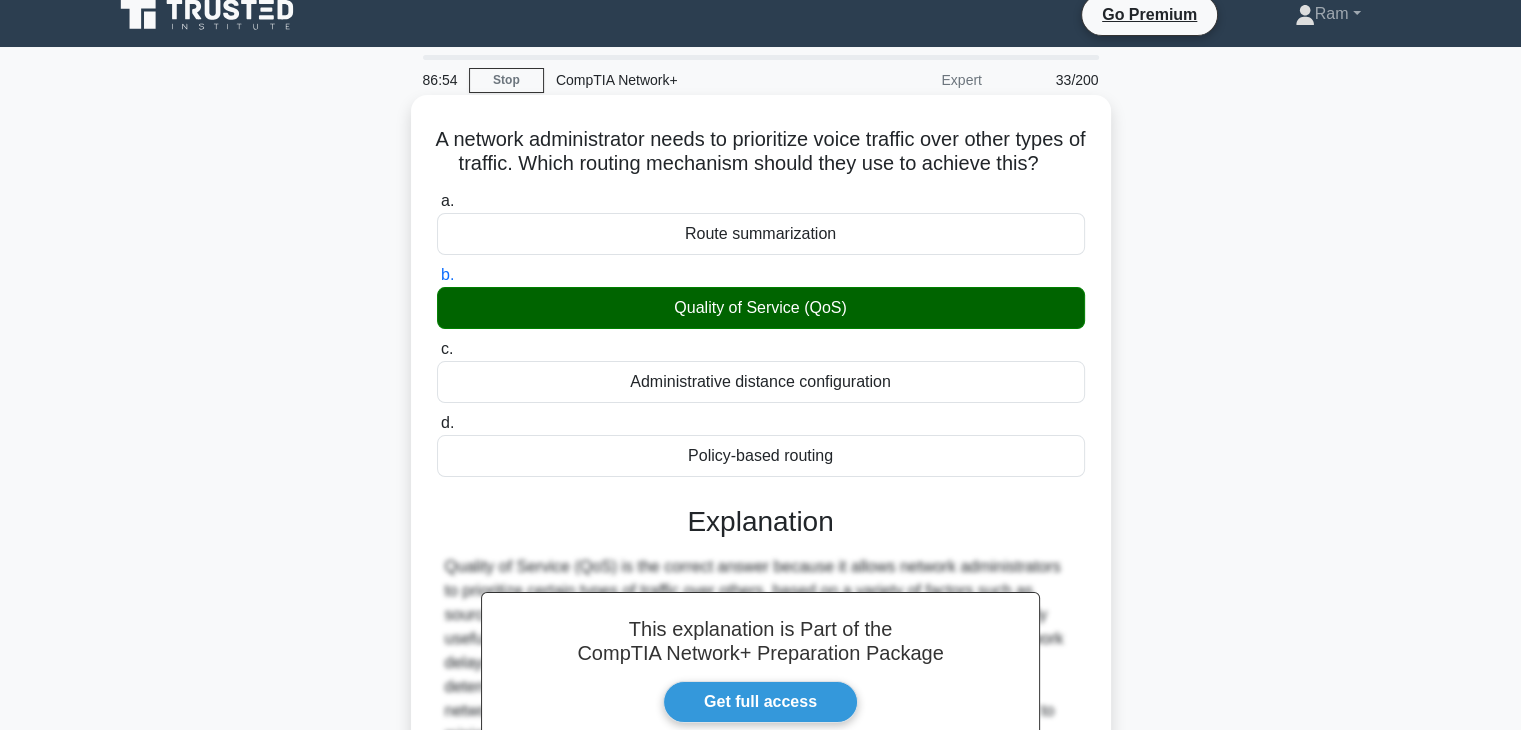 scroll, scrollTop: 300, scrollLeft: 0, axis: vertical 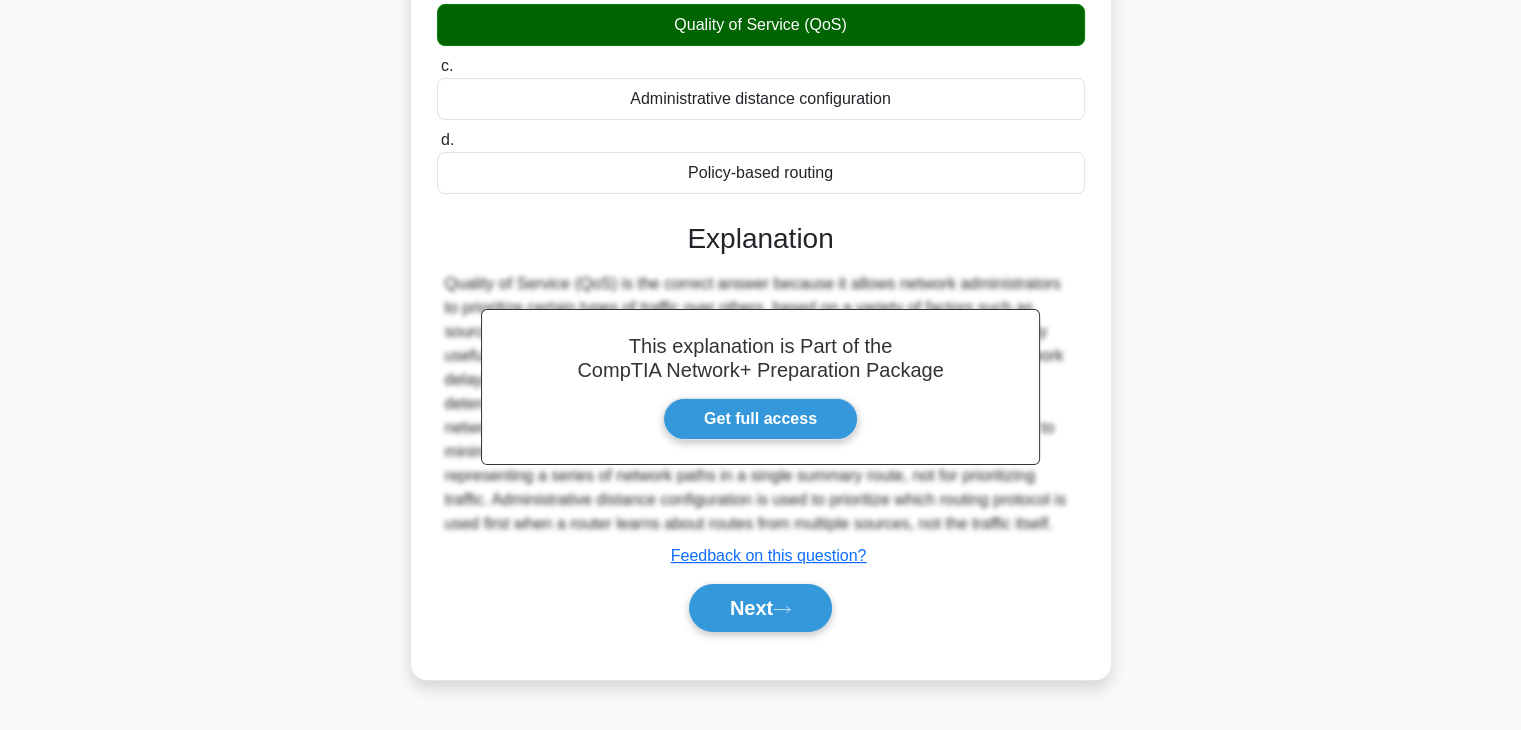 click on "Next" at bounding box center (760, 608) 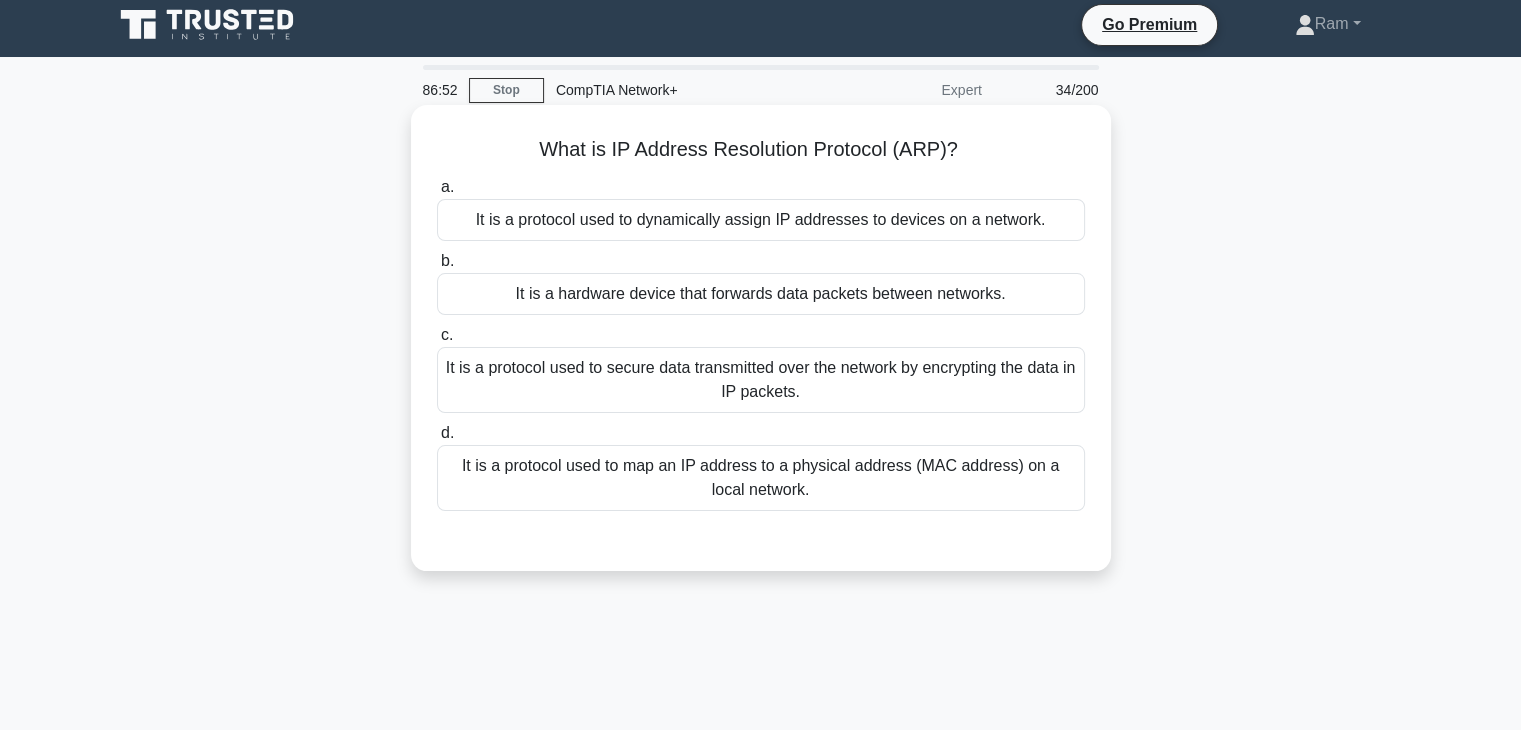 scroll, scrollTop: 0, scrollLeft: 0, axis: both 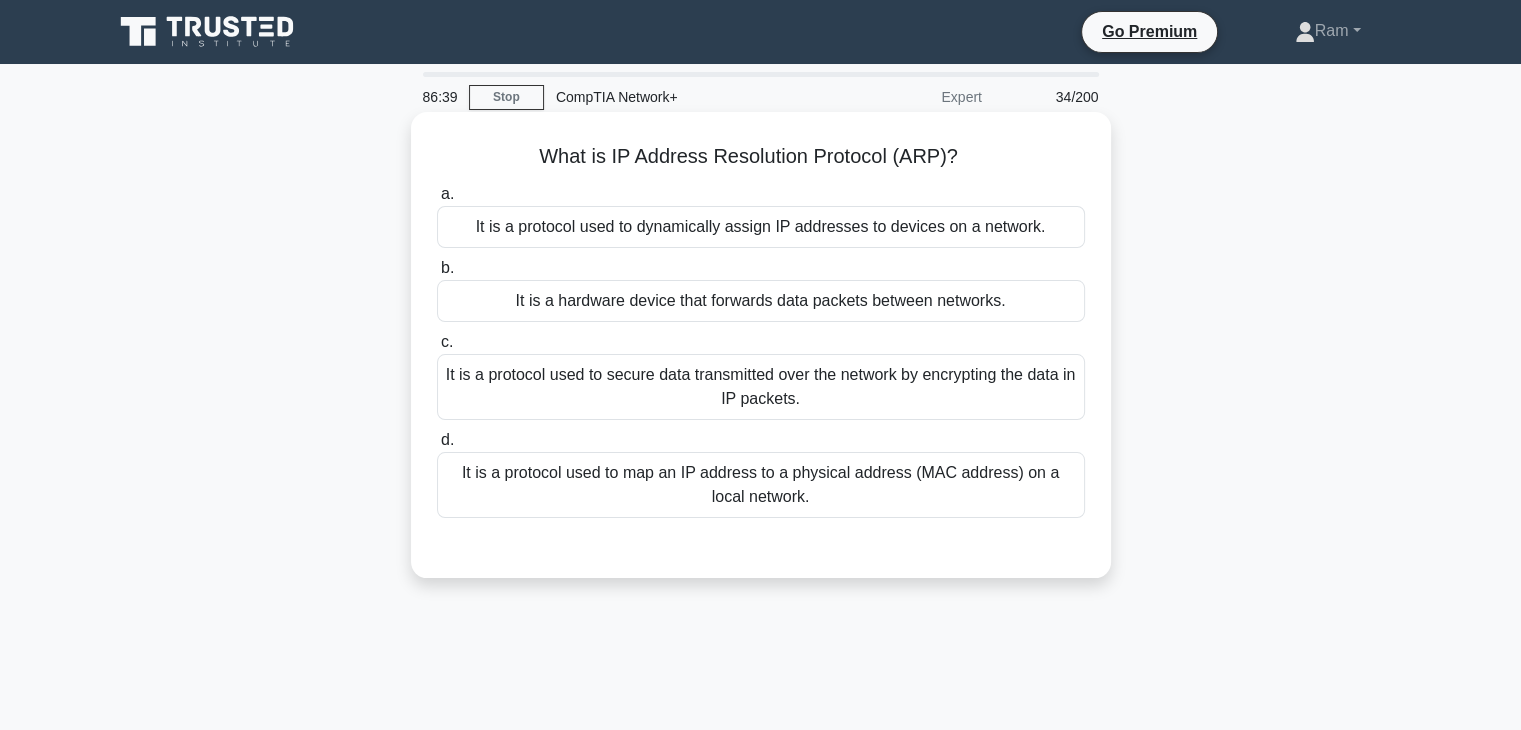 click on "It is a protocol used to map an IP address to a physical address (MAC address) on a local network." at bounding box center (761, 485) 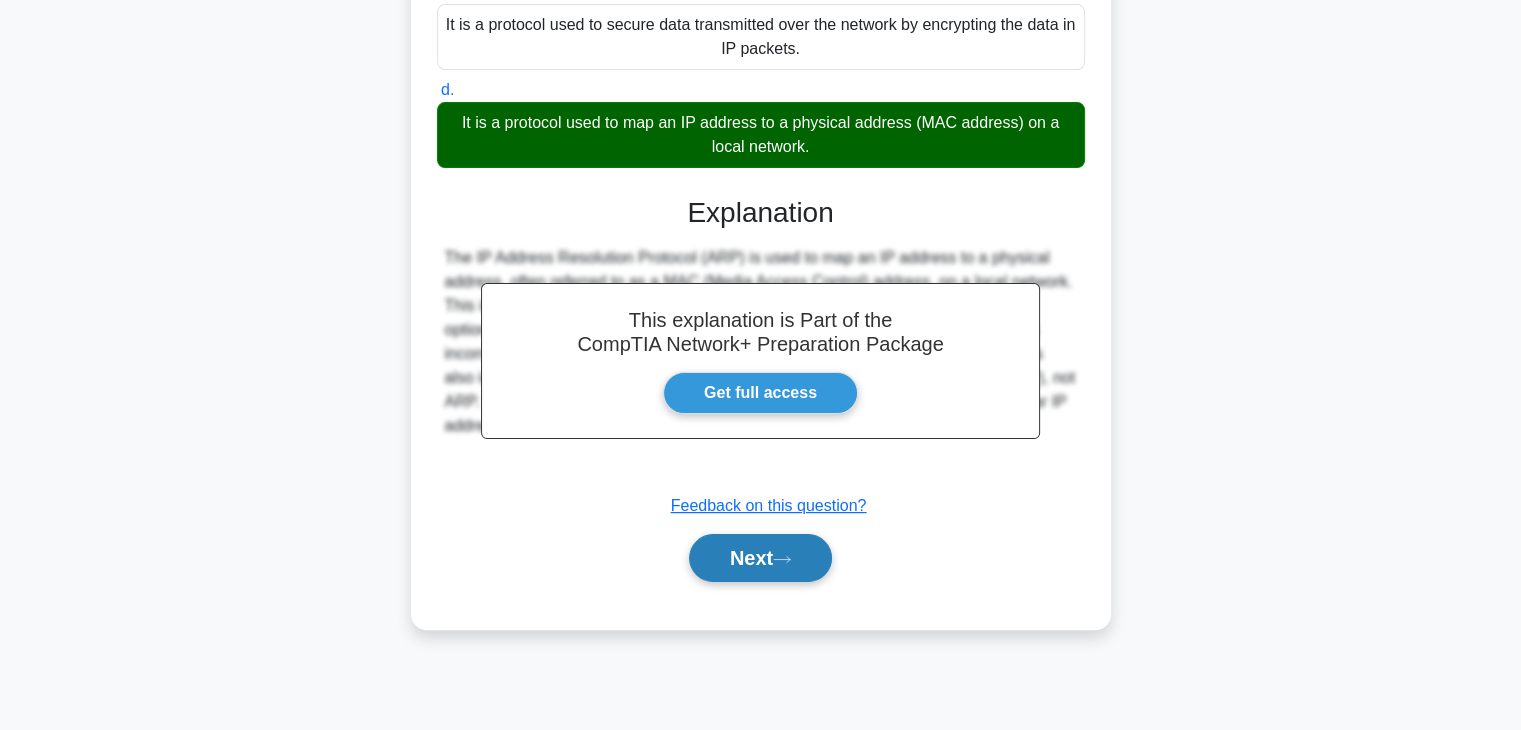 click on "Next" at bounding box center [760, 558] 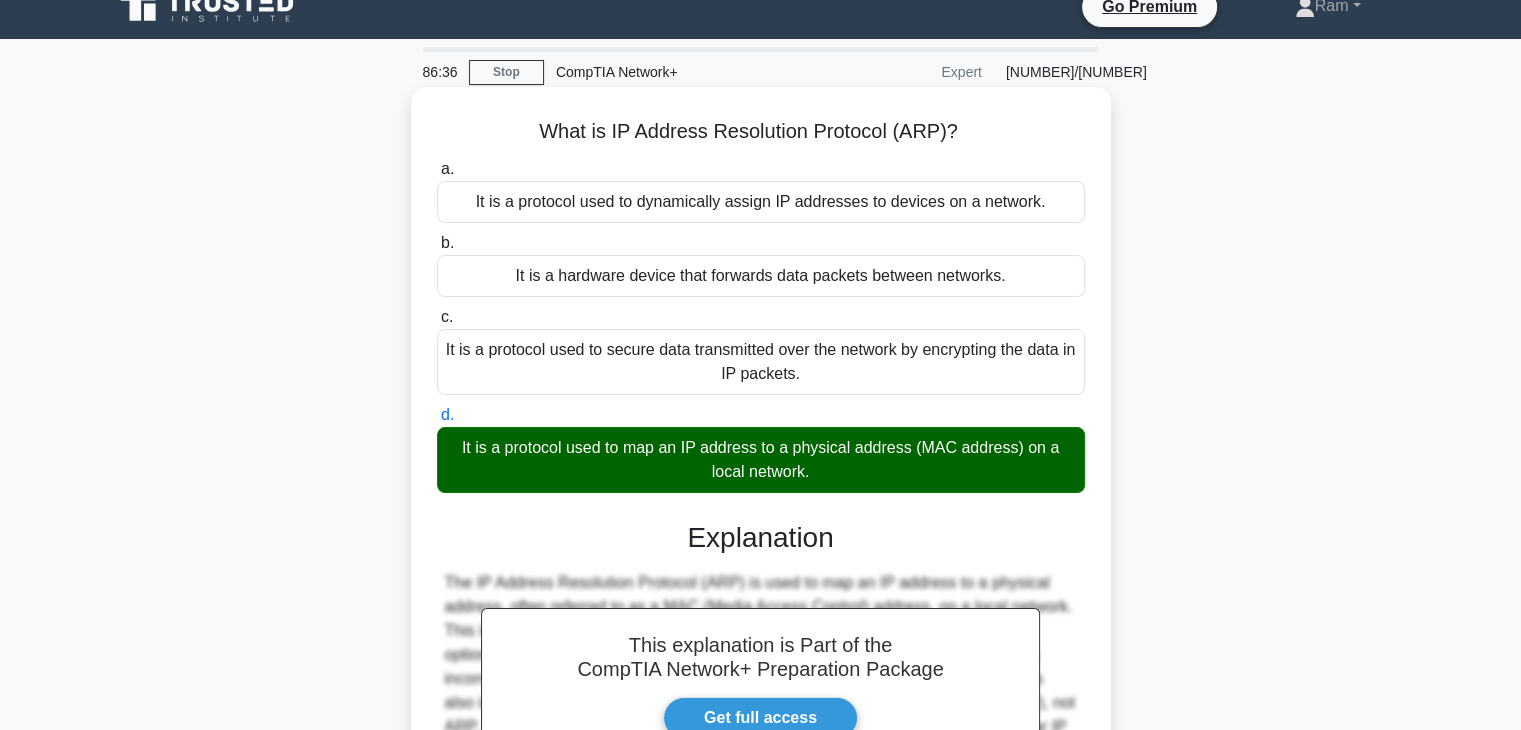 scroll, scrollTop: 0, scrollLeft: 0, axis: both 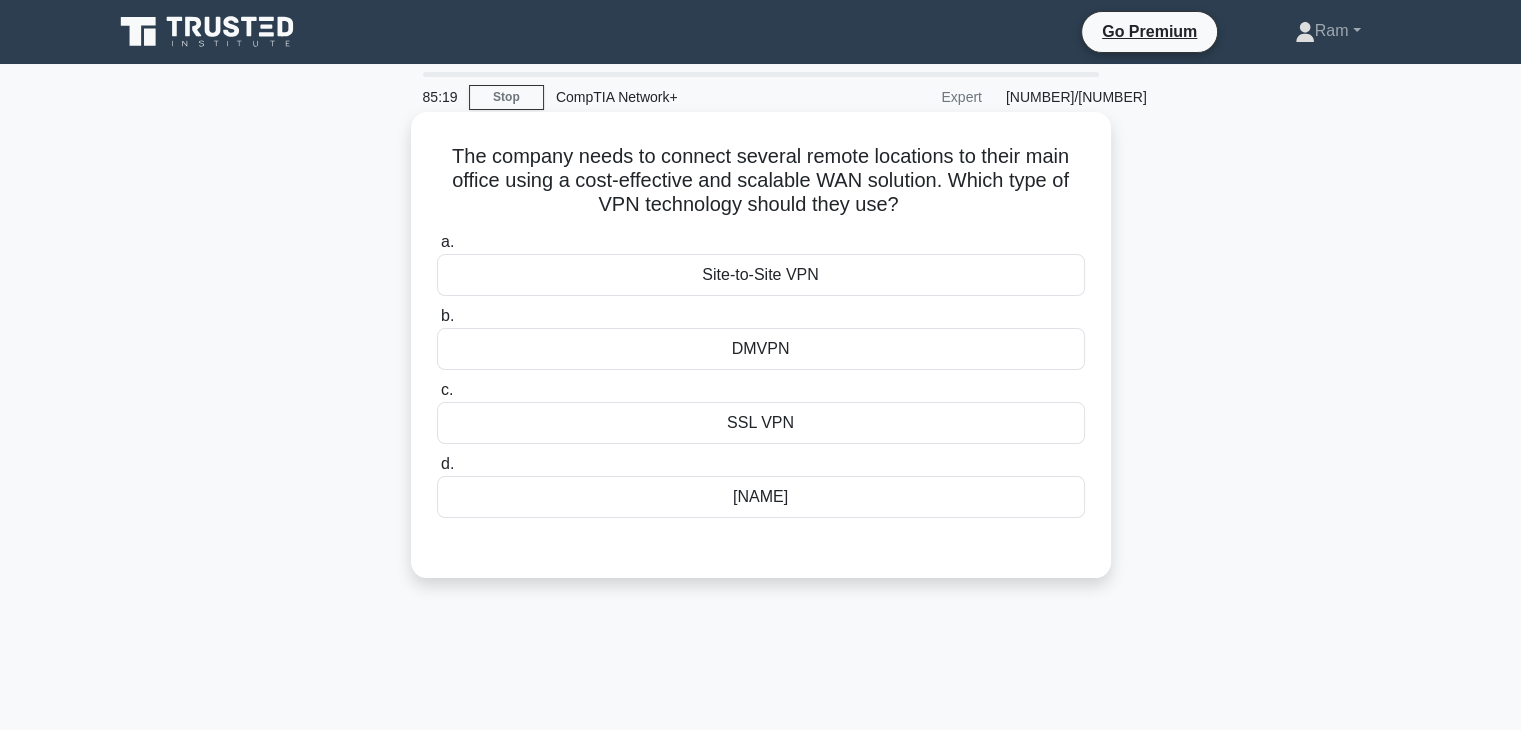 click on "DMVPN" at bounding box center (761, 349) 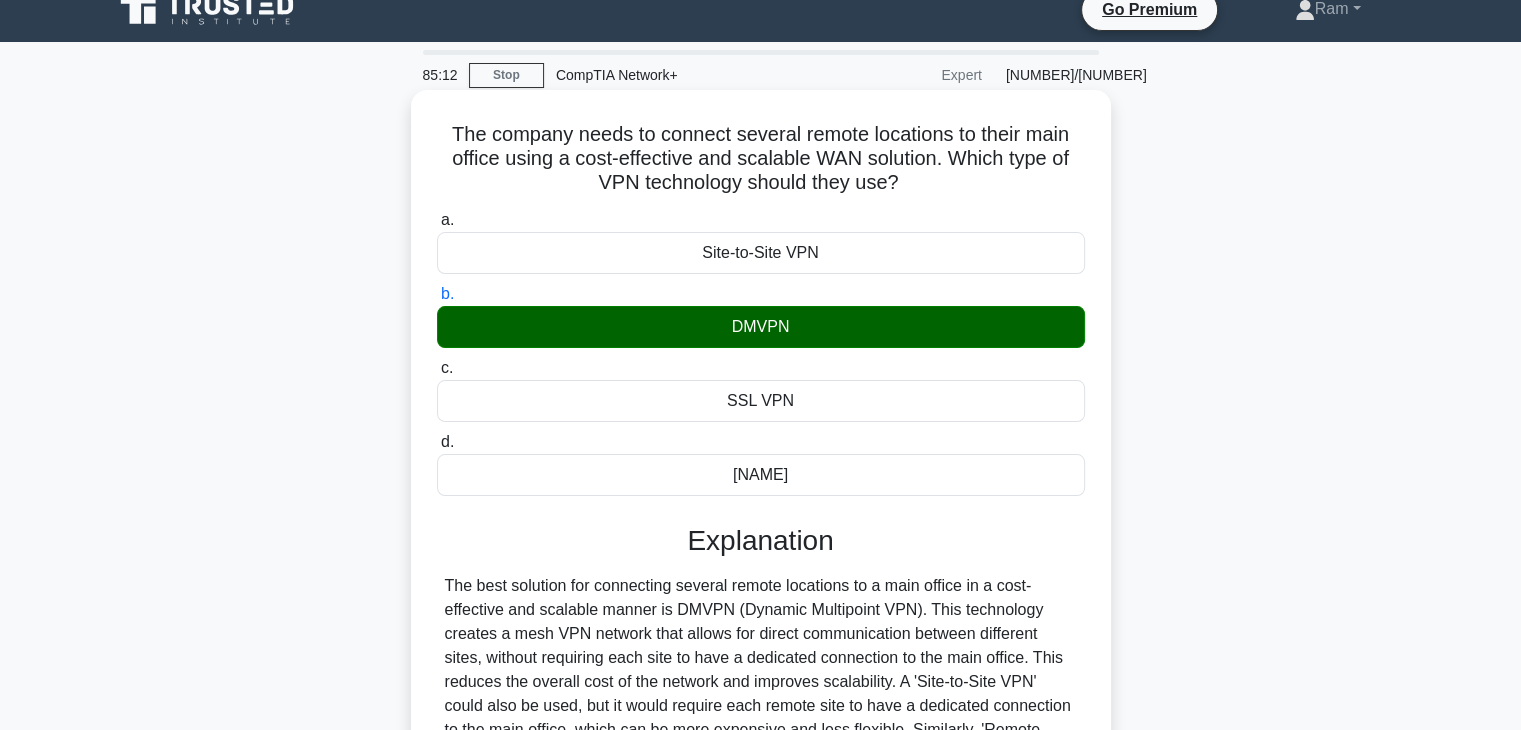 scroll, scrollTop: 0, scrollLeft: 0, axis: both 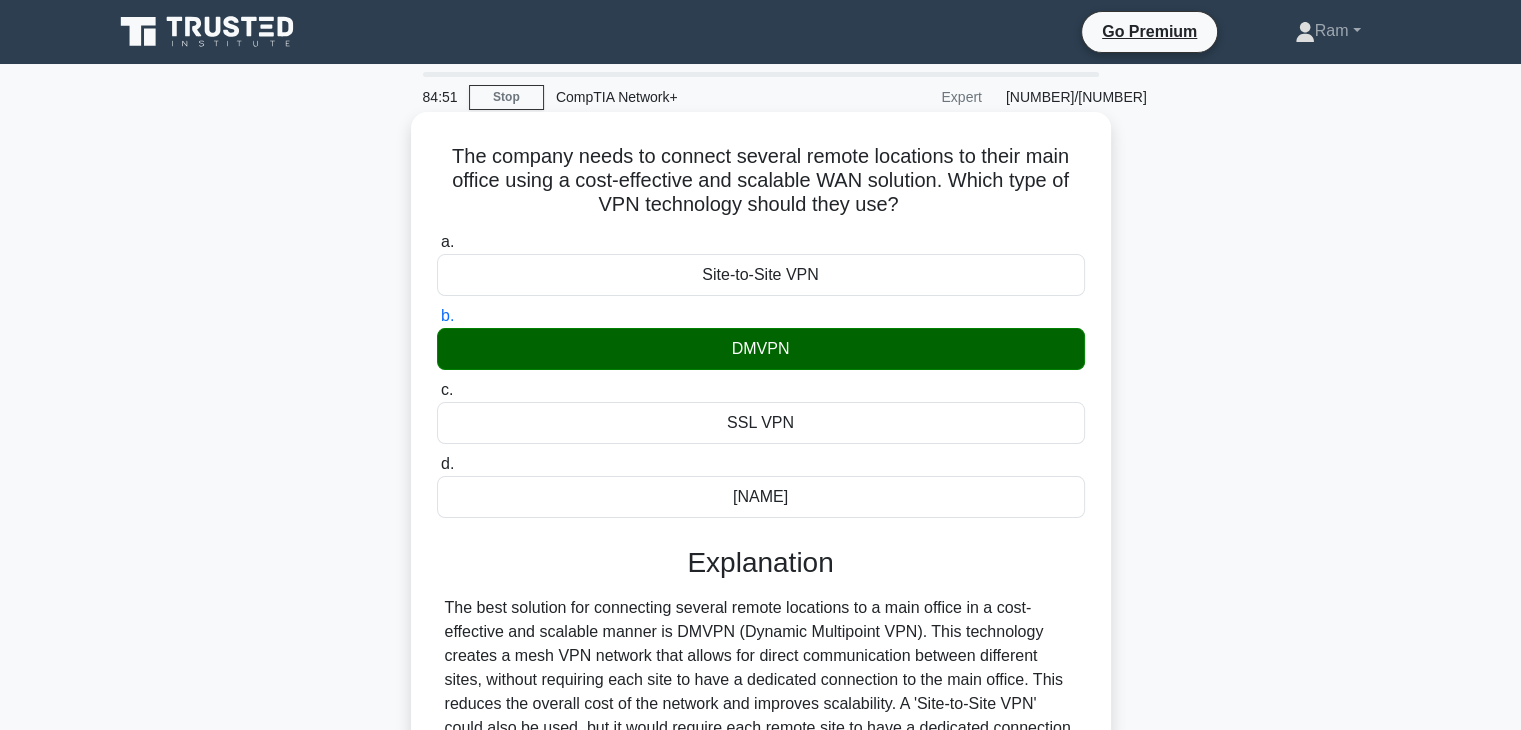 drag, startPoint x: 456, startPoint y: 141, endPoint x: 916, endPoint y: 211, distance: 465.2956 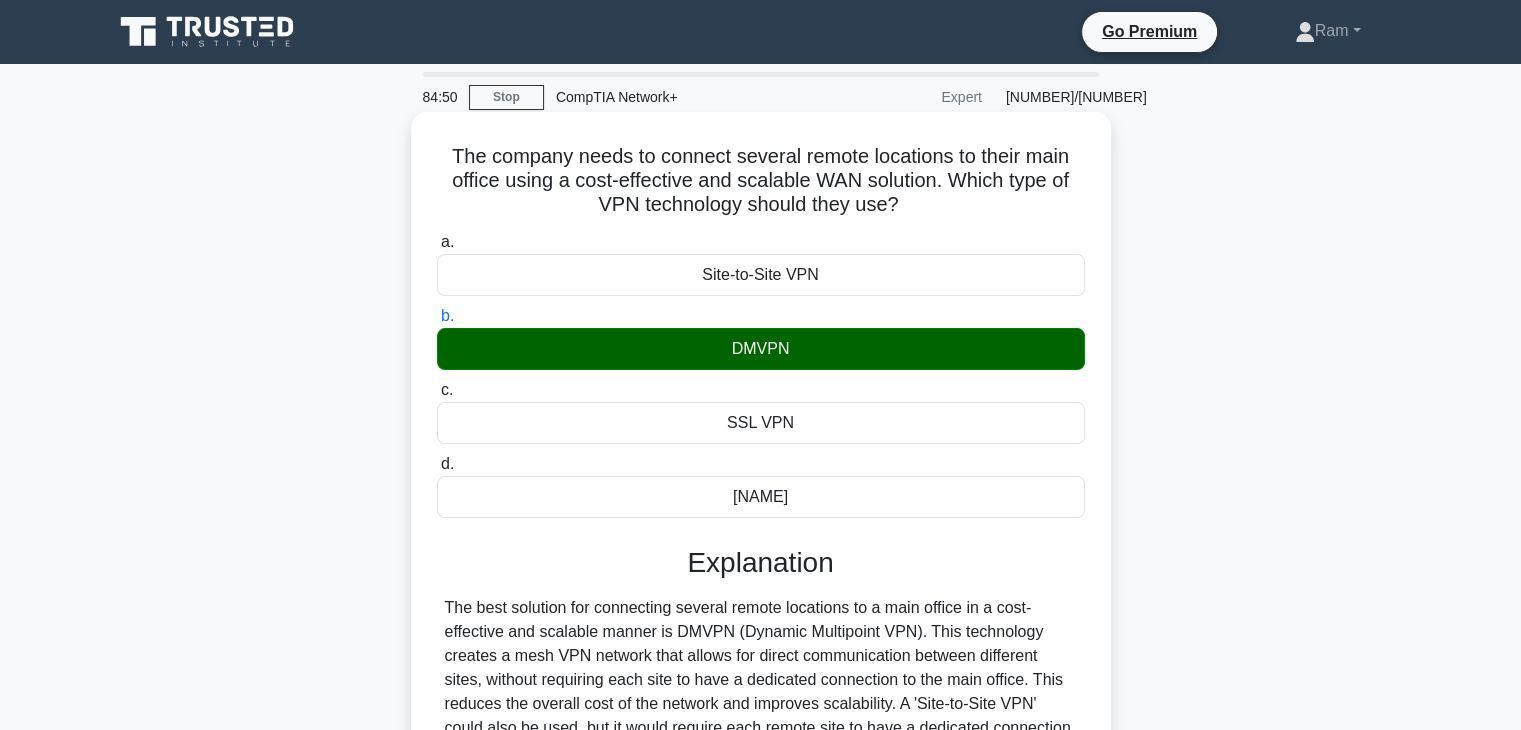 copy on "The company needs to connect several remote locations to their main office using a cost-effective and scalable WAN solution. Which type of VPN technology should they use?" 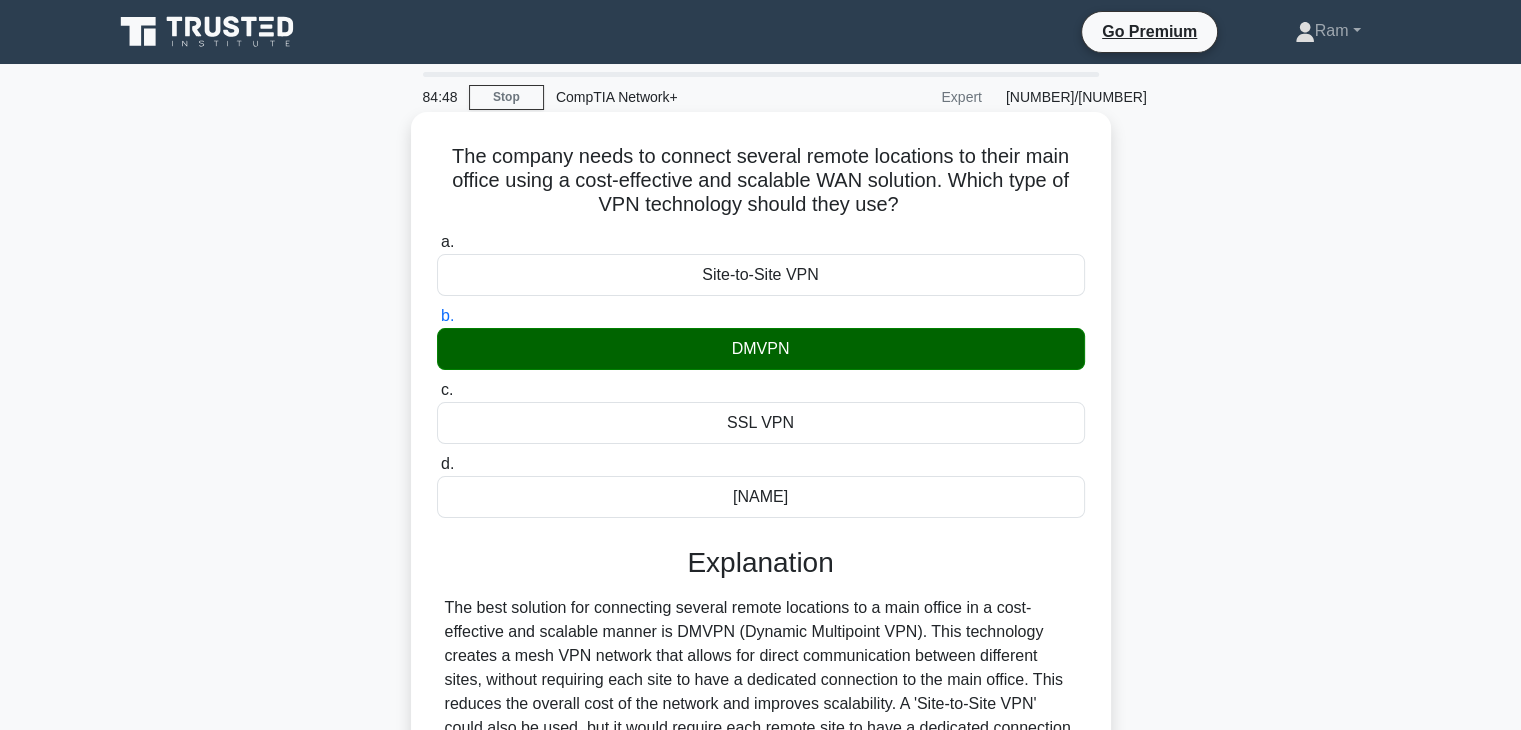 drag, startPoint x: 740, startPoint y: 328, endPoint x: 732, endPoint y: 336, distance: 11.313708 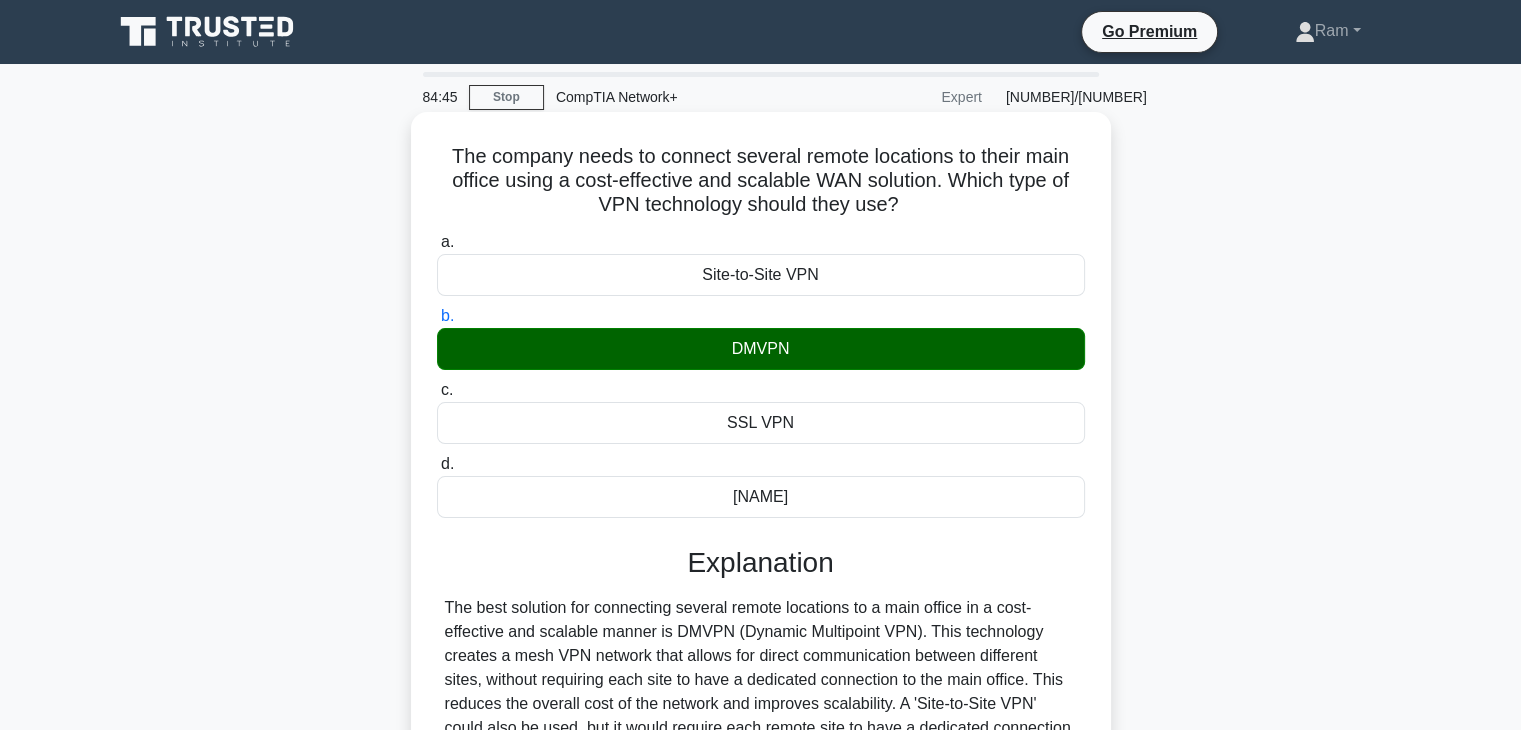 drag, startPoint x: 717, startPoint y: 348, endPoint x: 685, endPoint y: 348, distance: 32 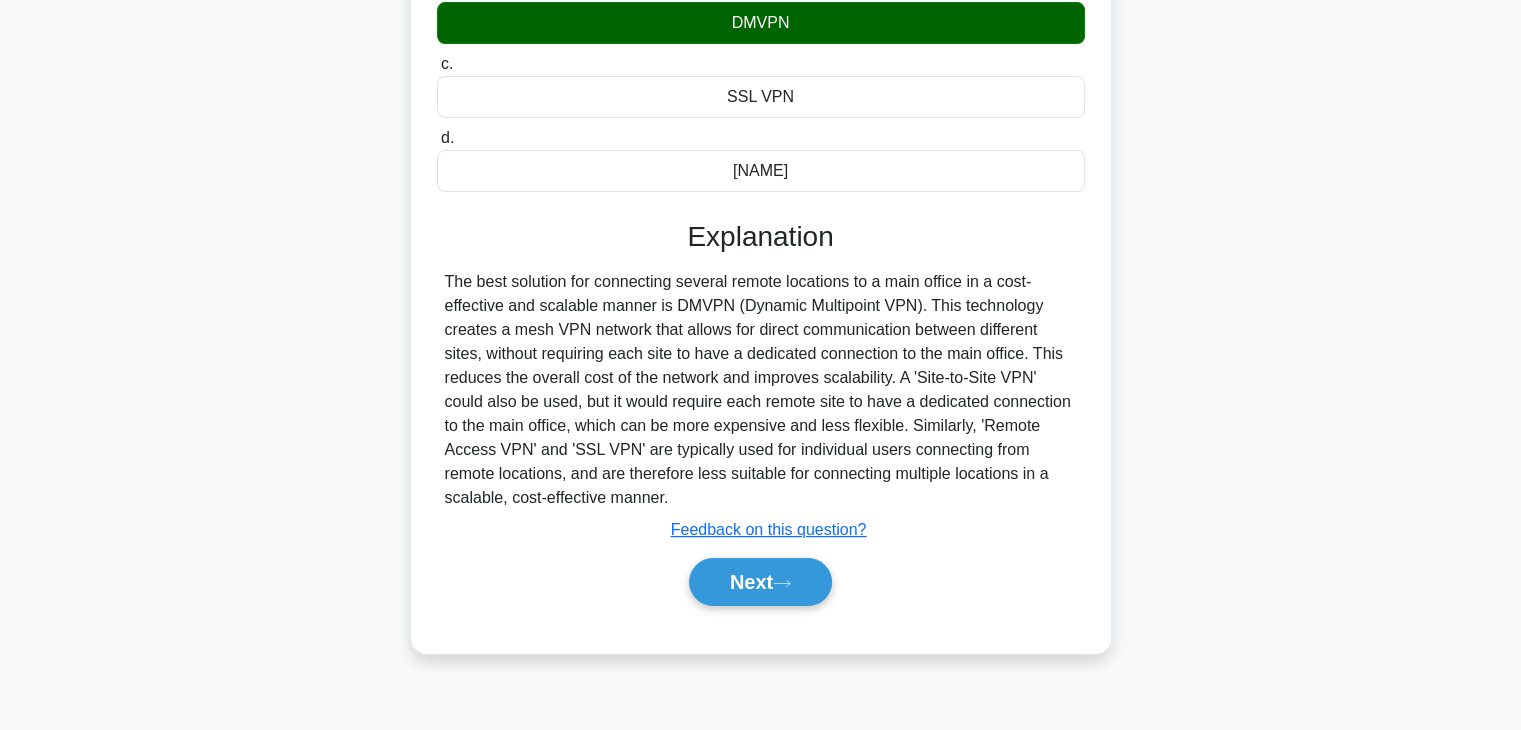 scroll, scrollTop: 351, scrollLeft: 0, axis: vertical 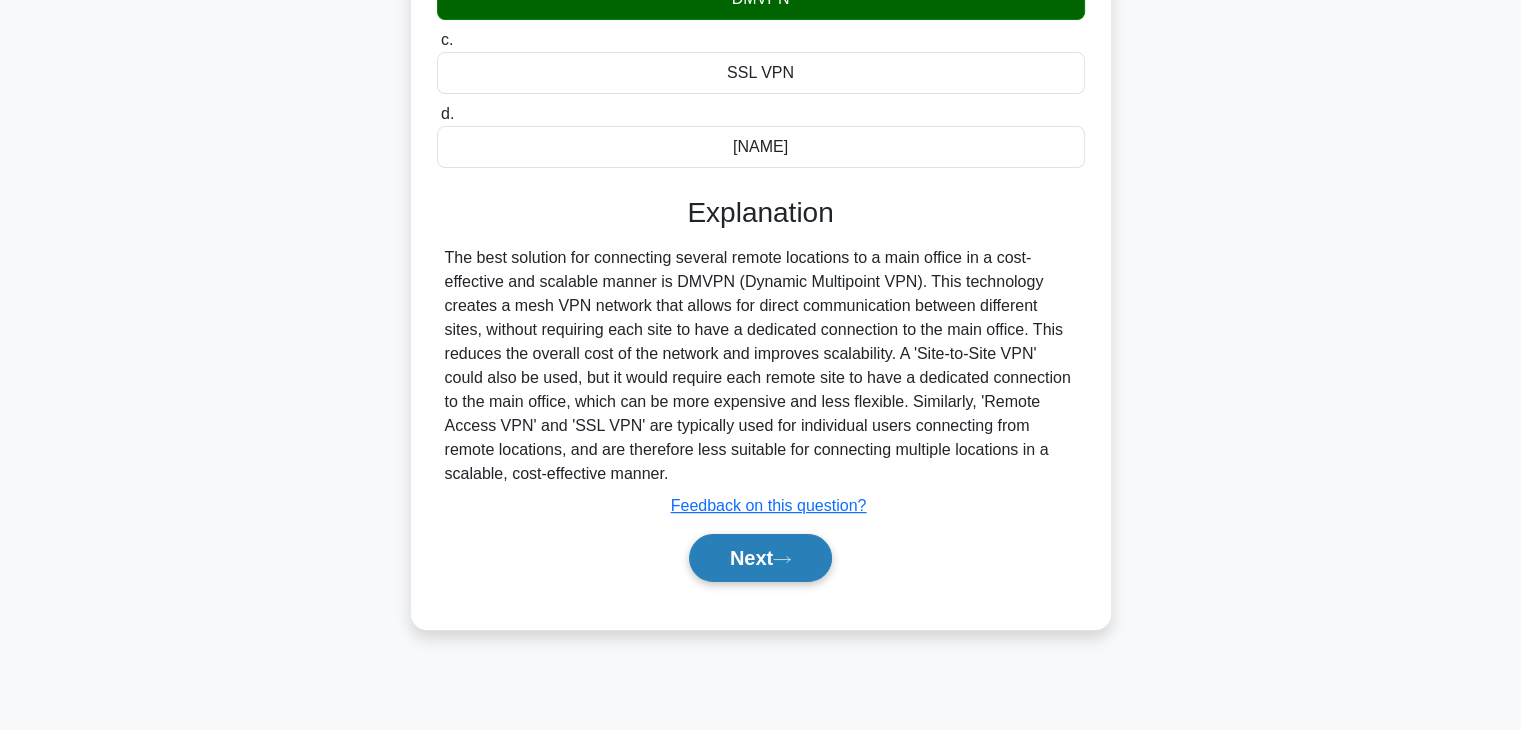click on "Next" at bounding box center (760, 558) 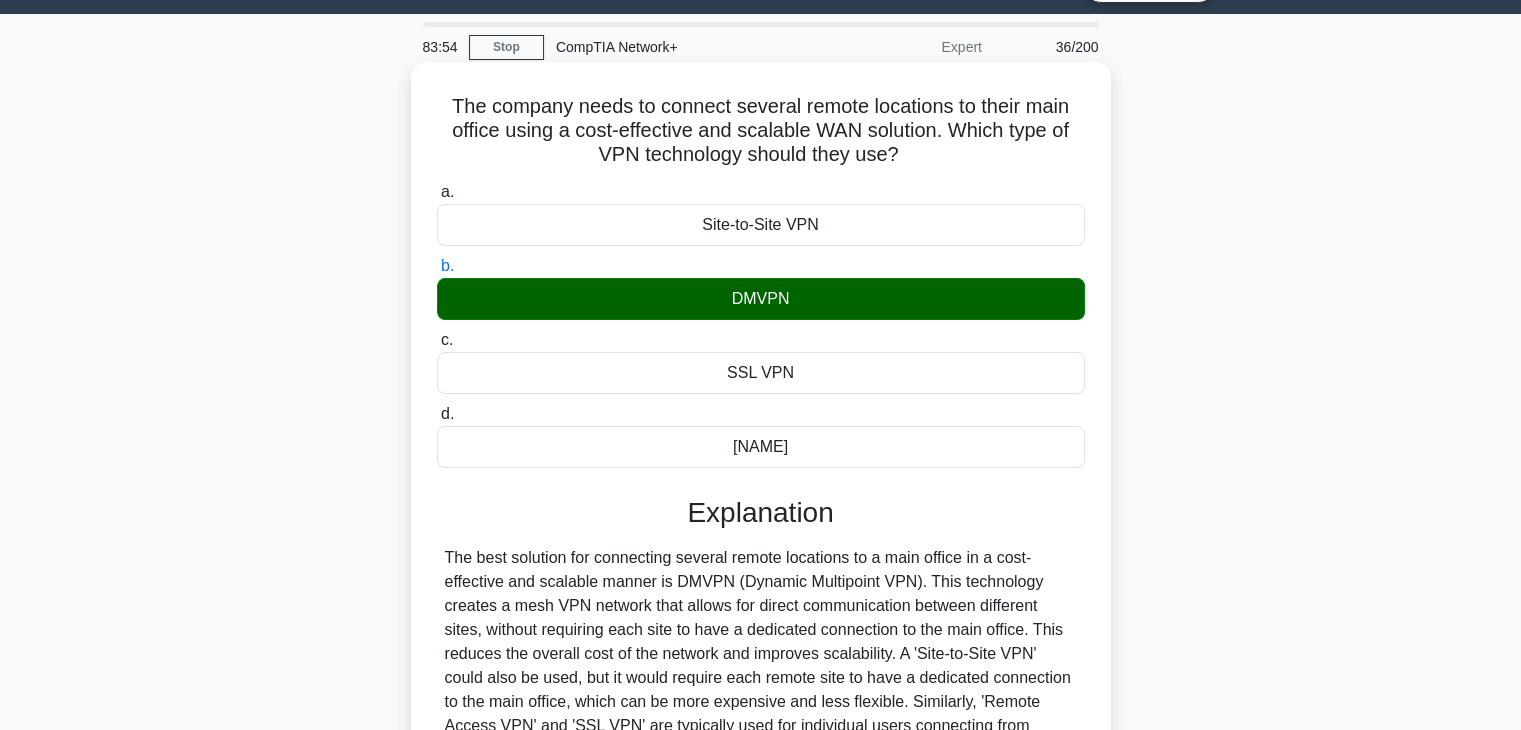 scroll, scrollTop: 0, scrollLeft: 0, axis: both 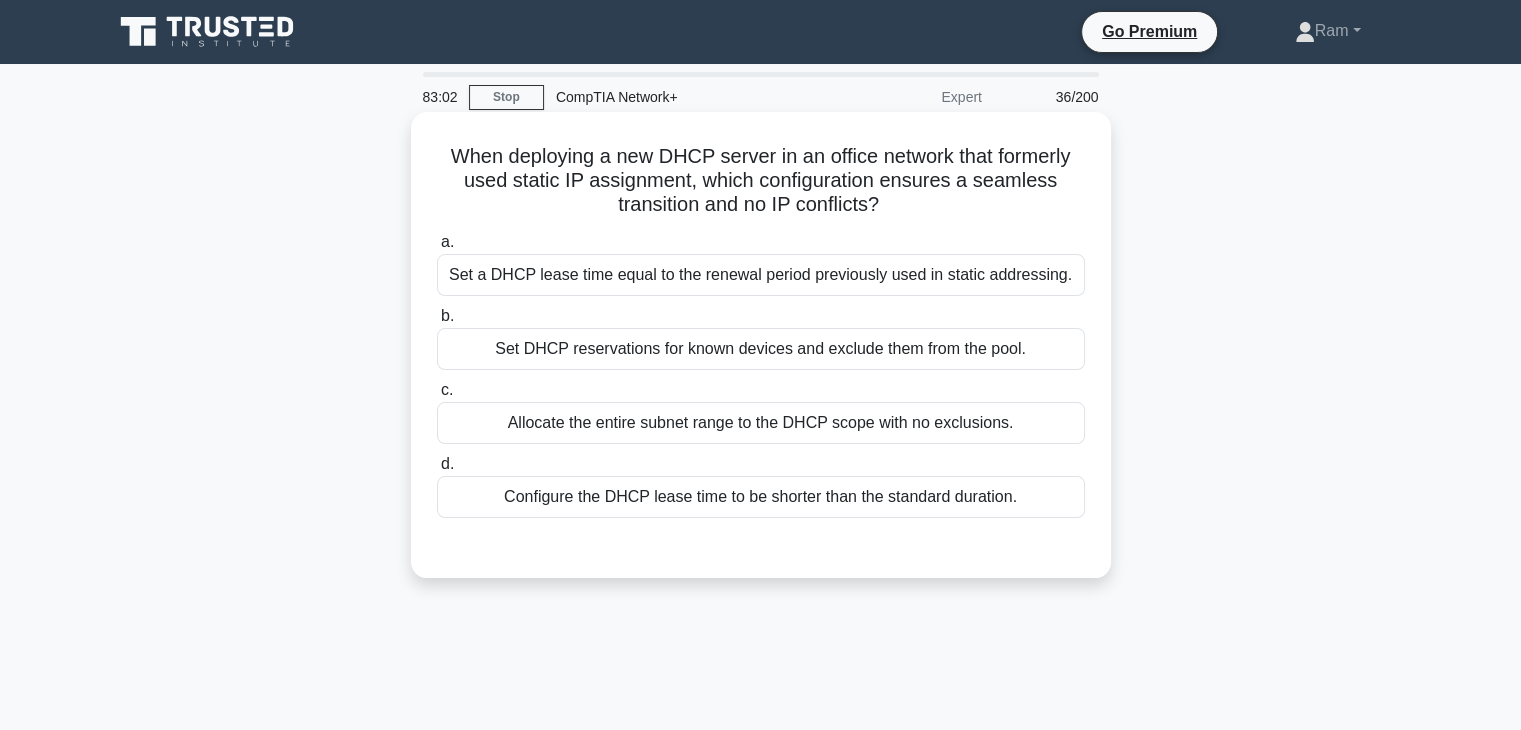 click on "Allocate the entire subnet range to the DHCP scope with no exclusions." at bounding box center [761, 423] 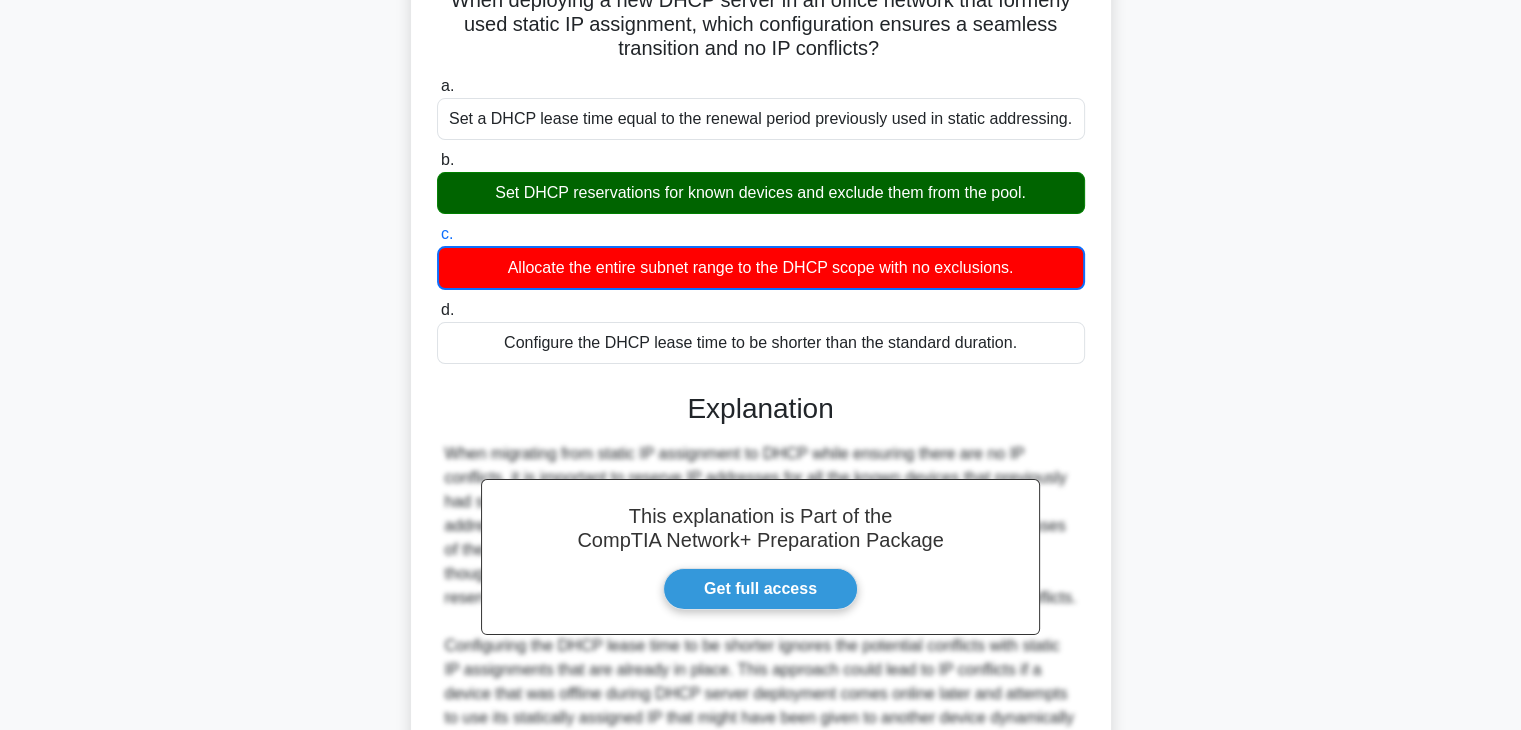 scroll, scrollTop: 200, scrollLeft: 0, axis: vertical 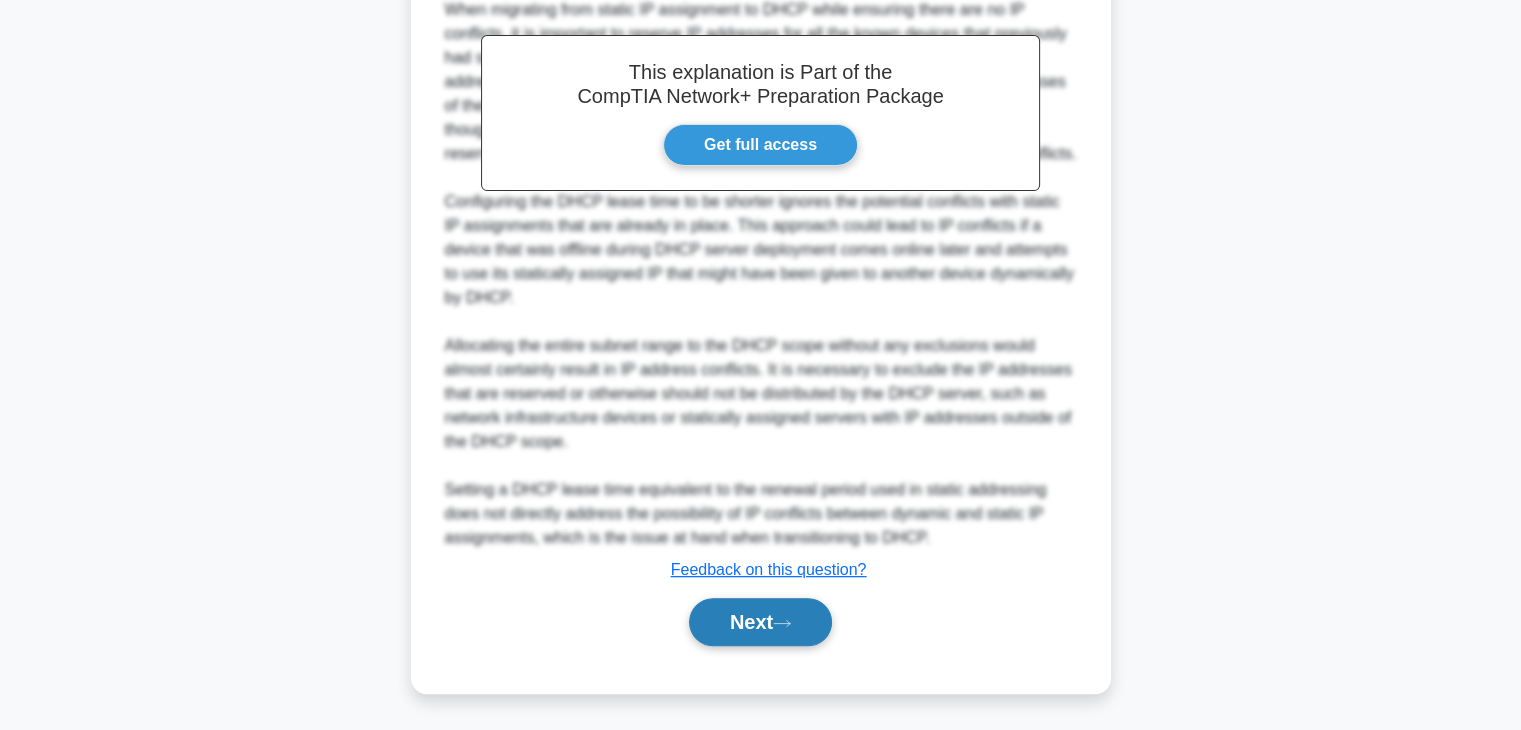 drag, startPoint x: 768, startPoint y: 607, endPoint x: 776, endPoint y: 531, distance: 76.41989 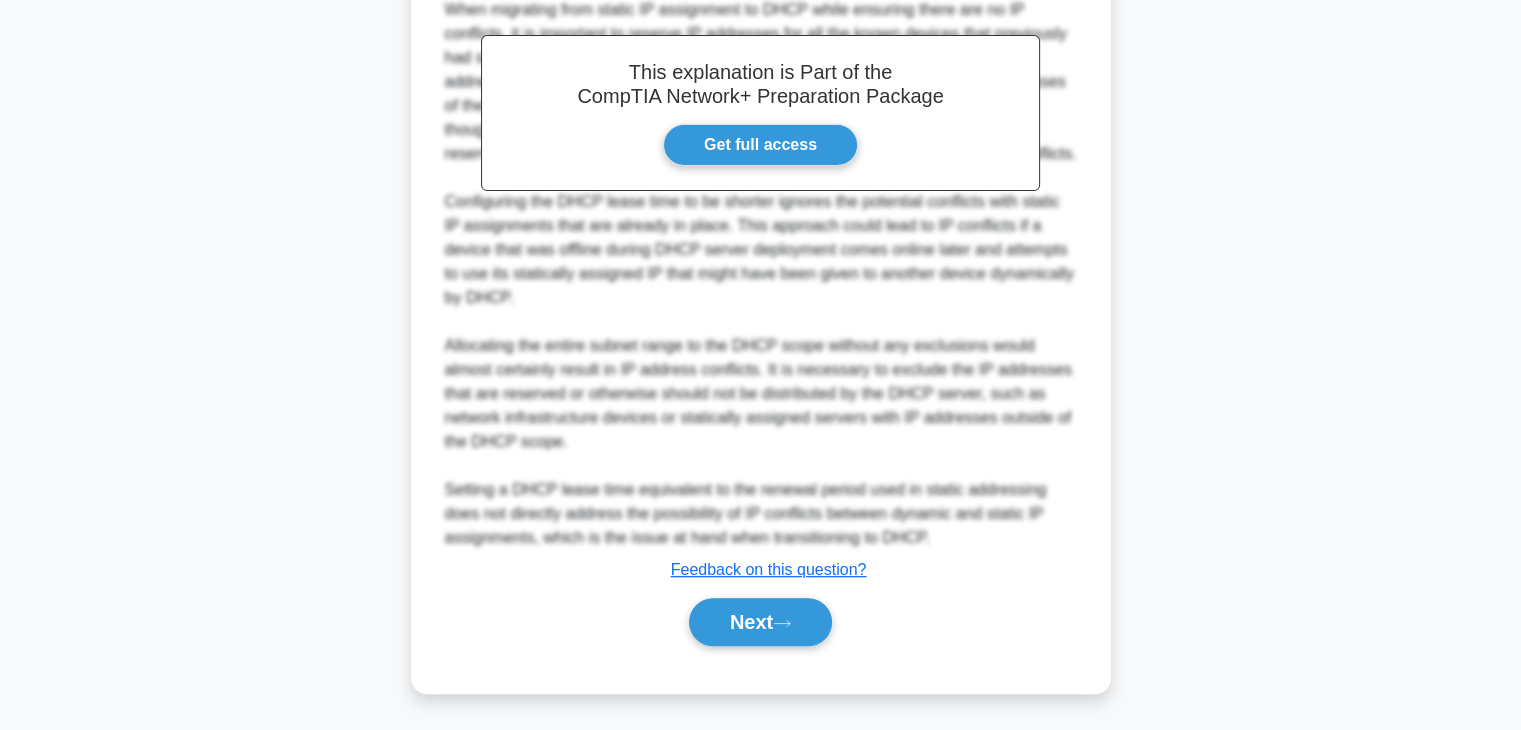 click on "Next" at bounding box center (760, 622) 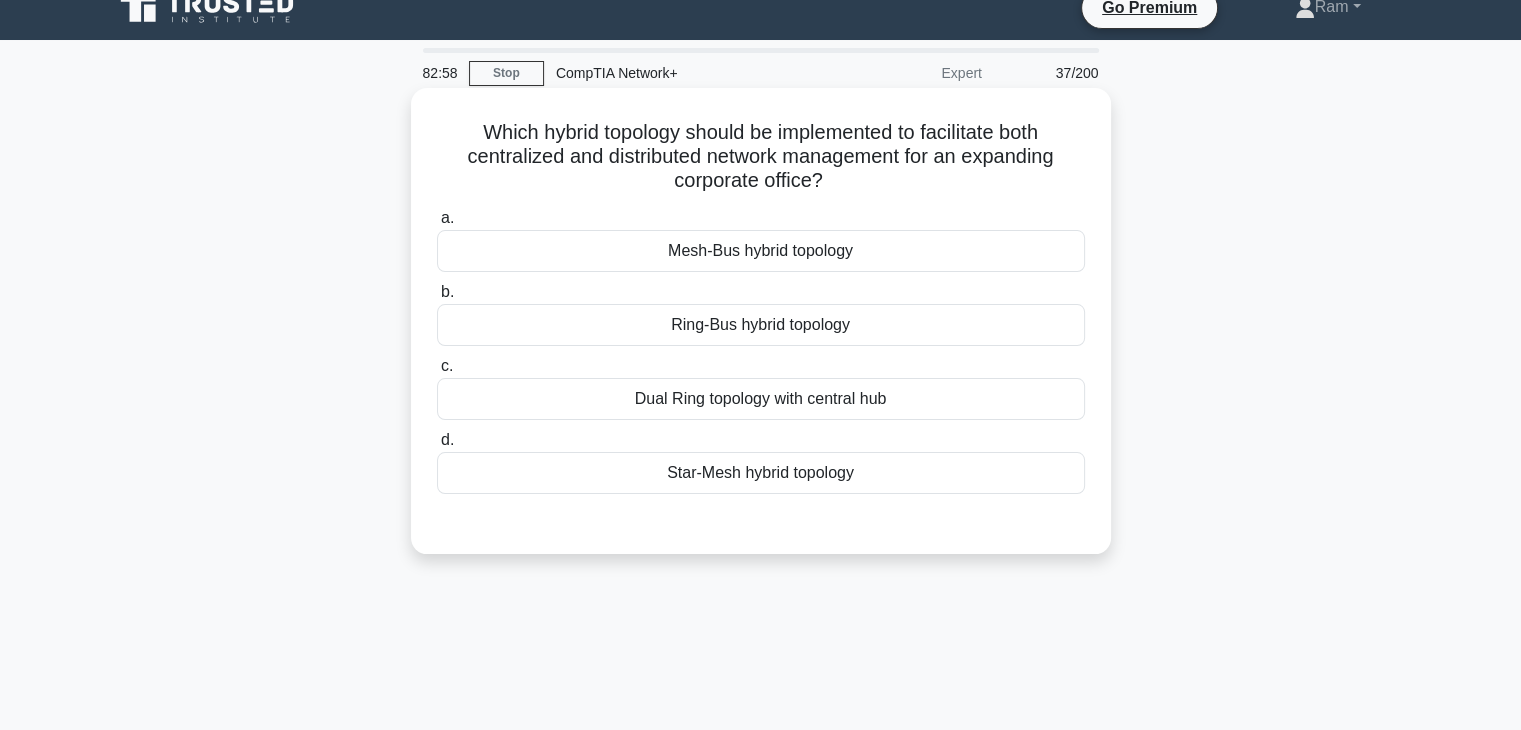 scroll, scrollTop: 0, scrollLeft: 0, axis: both 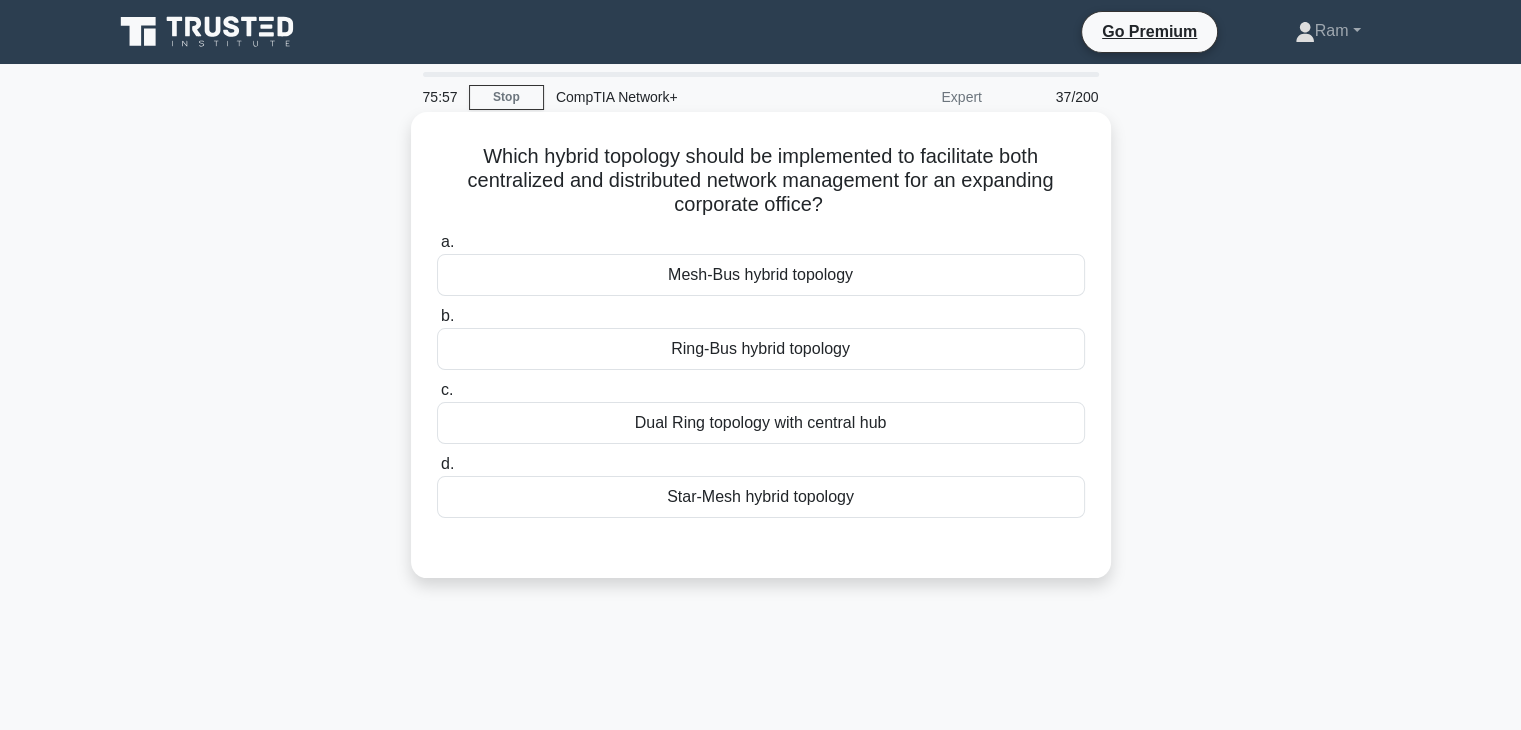 click on "Star-Mesh hybrid topology" at bounding box center [761, 497] 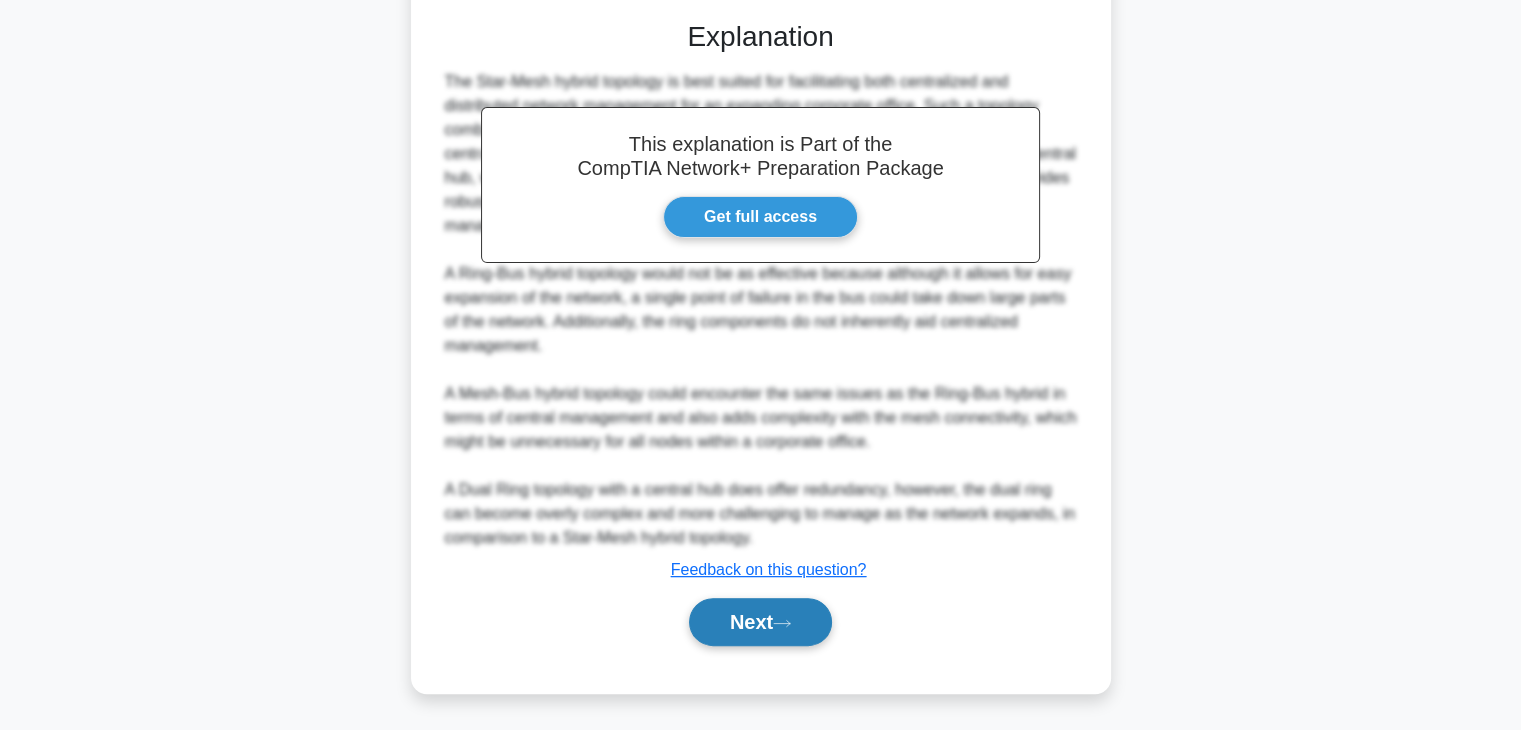 click on "Next" at bounding box center (760, 622) 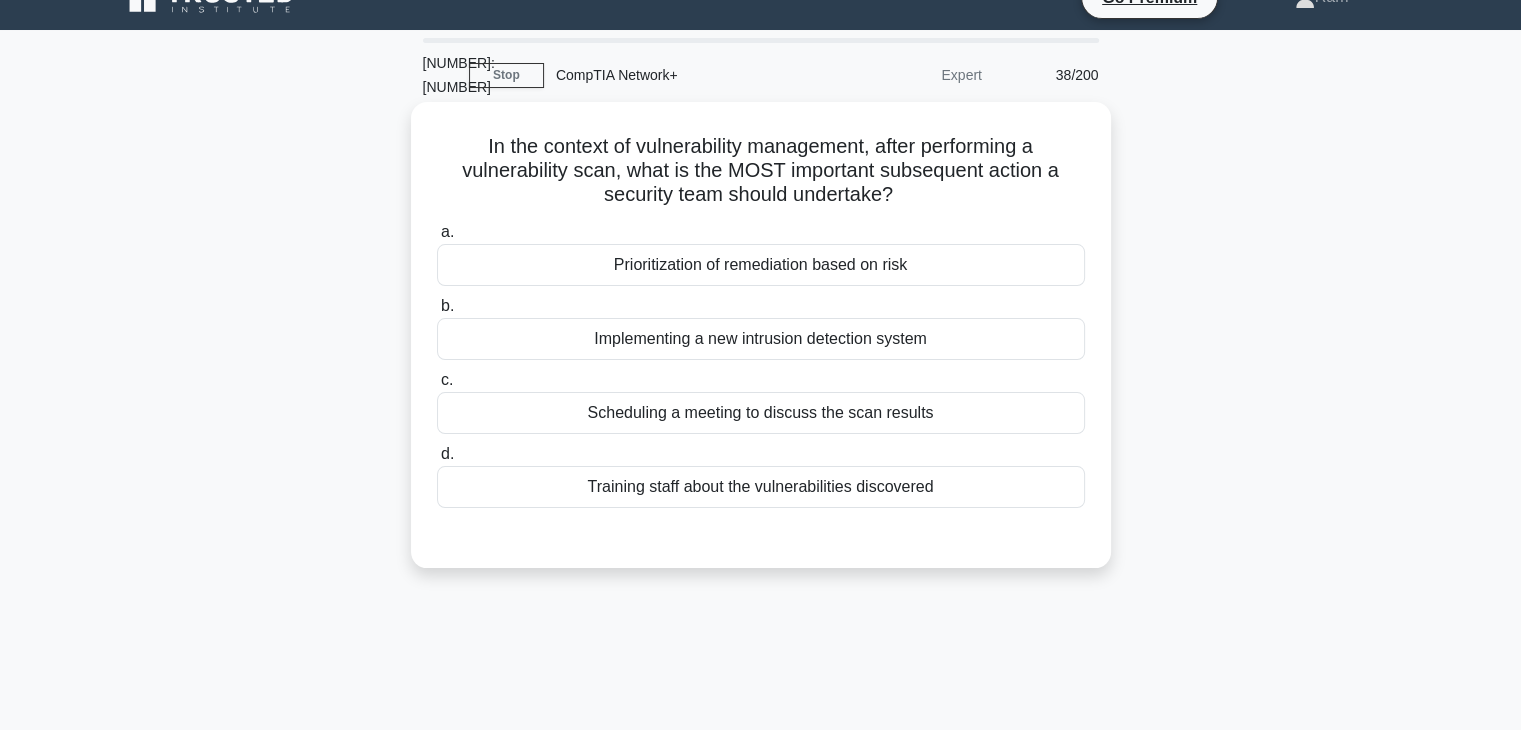 scroll, scrollTop: 0, scrollLeft: 0, axis: both 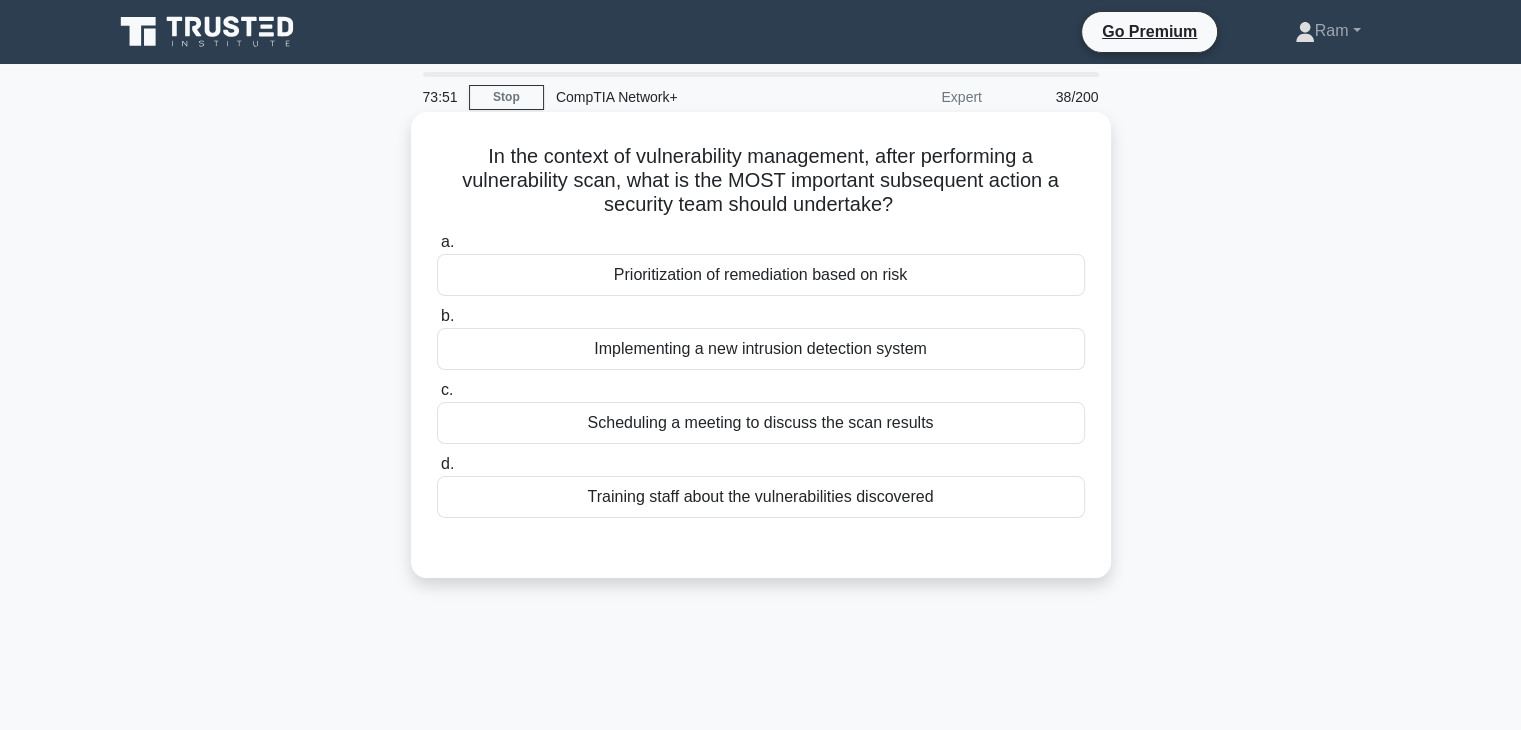 click on "Prioritization of remediation based on risk" at bounding box center [761, 275] 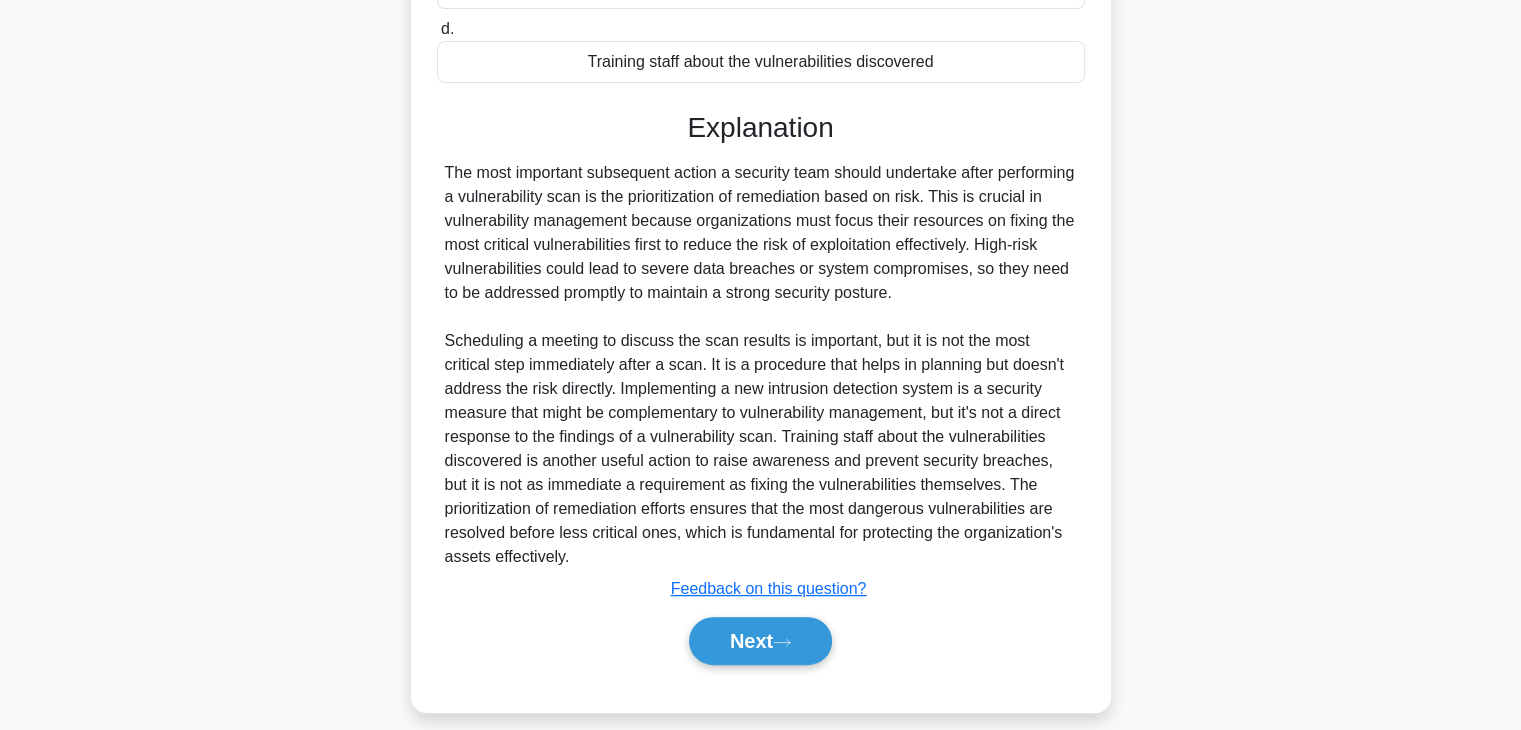 scroll, scrollTop: 454, scrollLeft: 0, axis: vertical 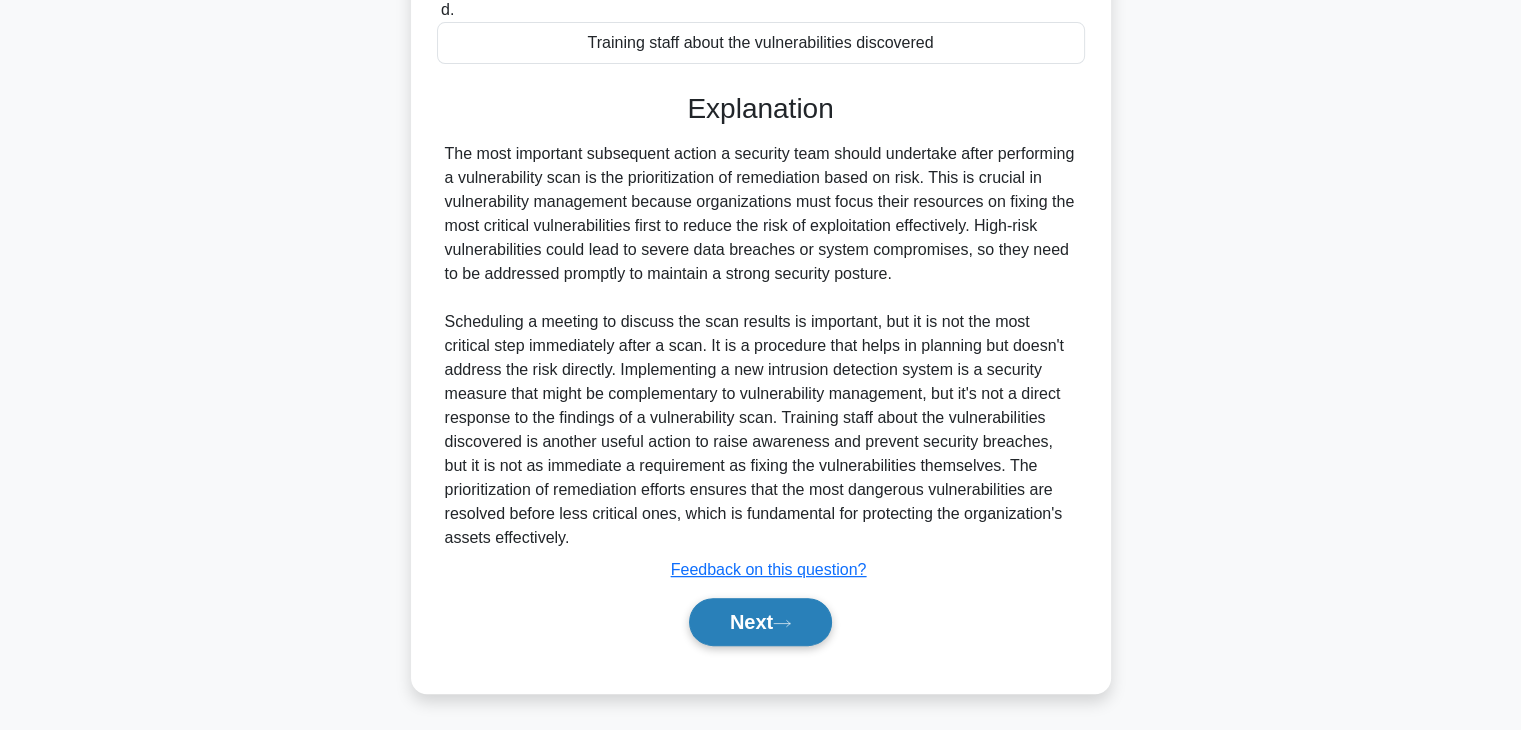 click on "Next" at bounding box center (760, 622) 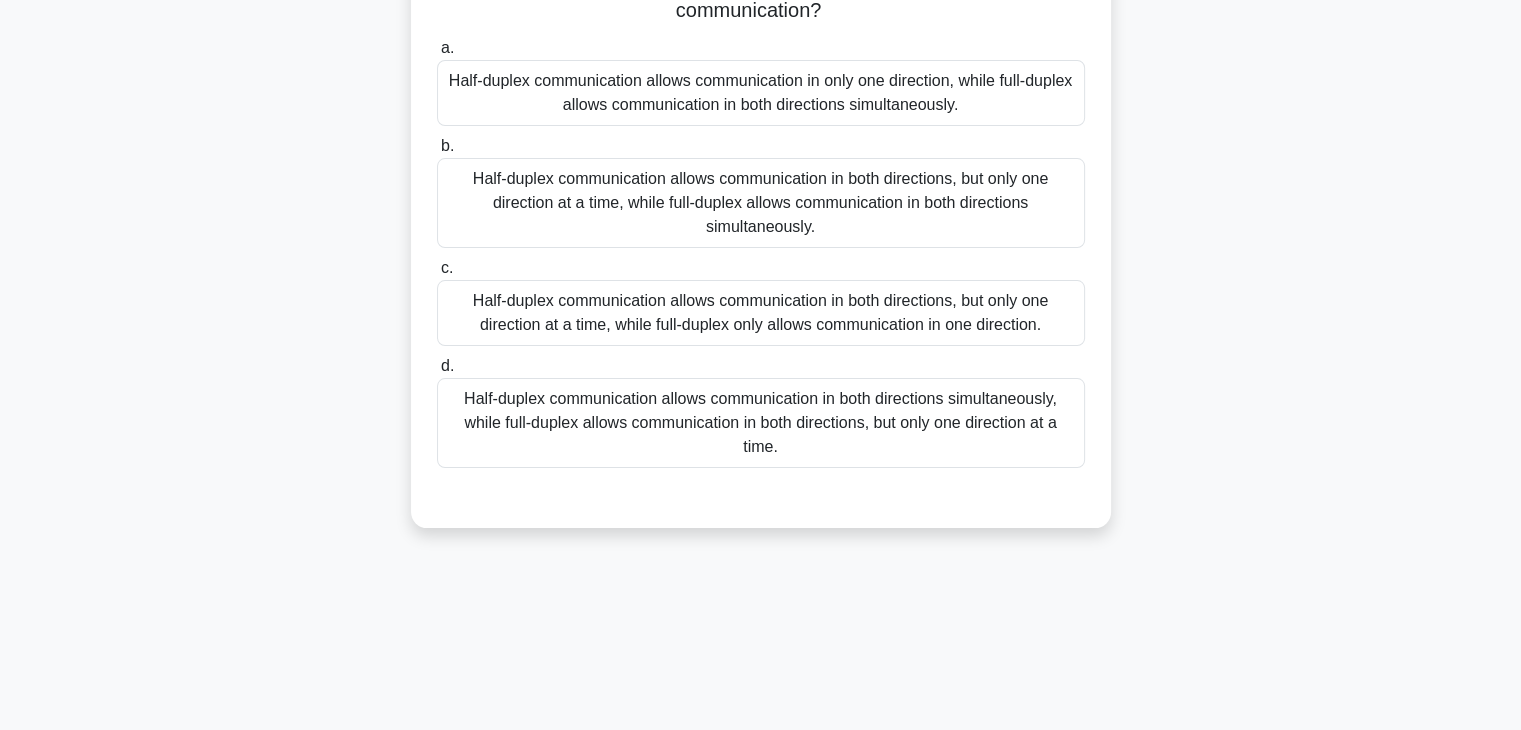 scroll, scrollTop: 151, scrollLeft: 0, axis: vertical 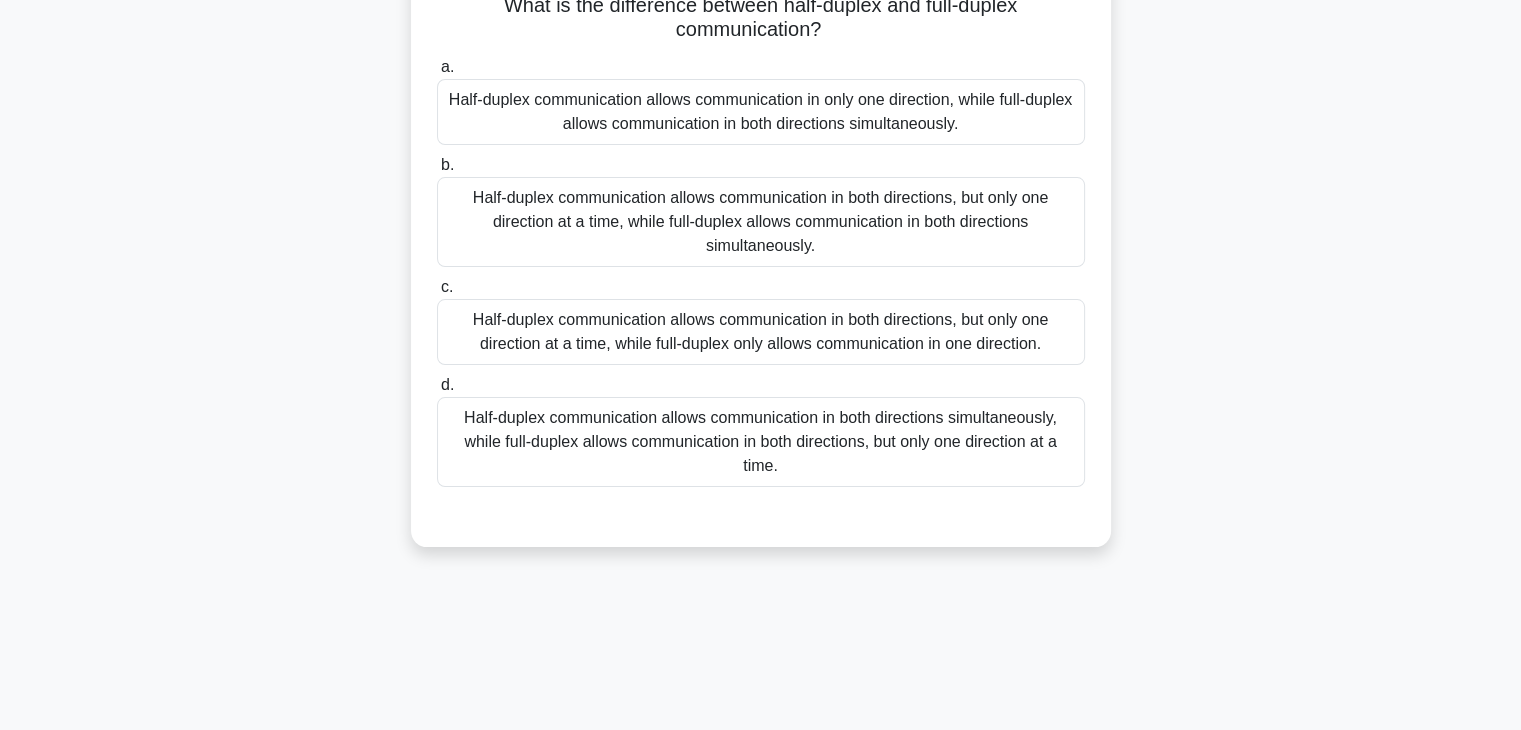 click on "Half-duplex communication allows communication in only one direction, while full-duplex allows communication in both directions simultaneously." at bounding box center (761, 112) 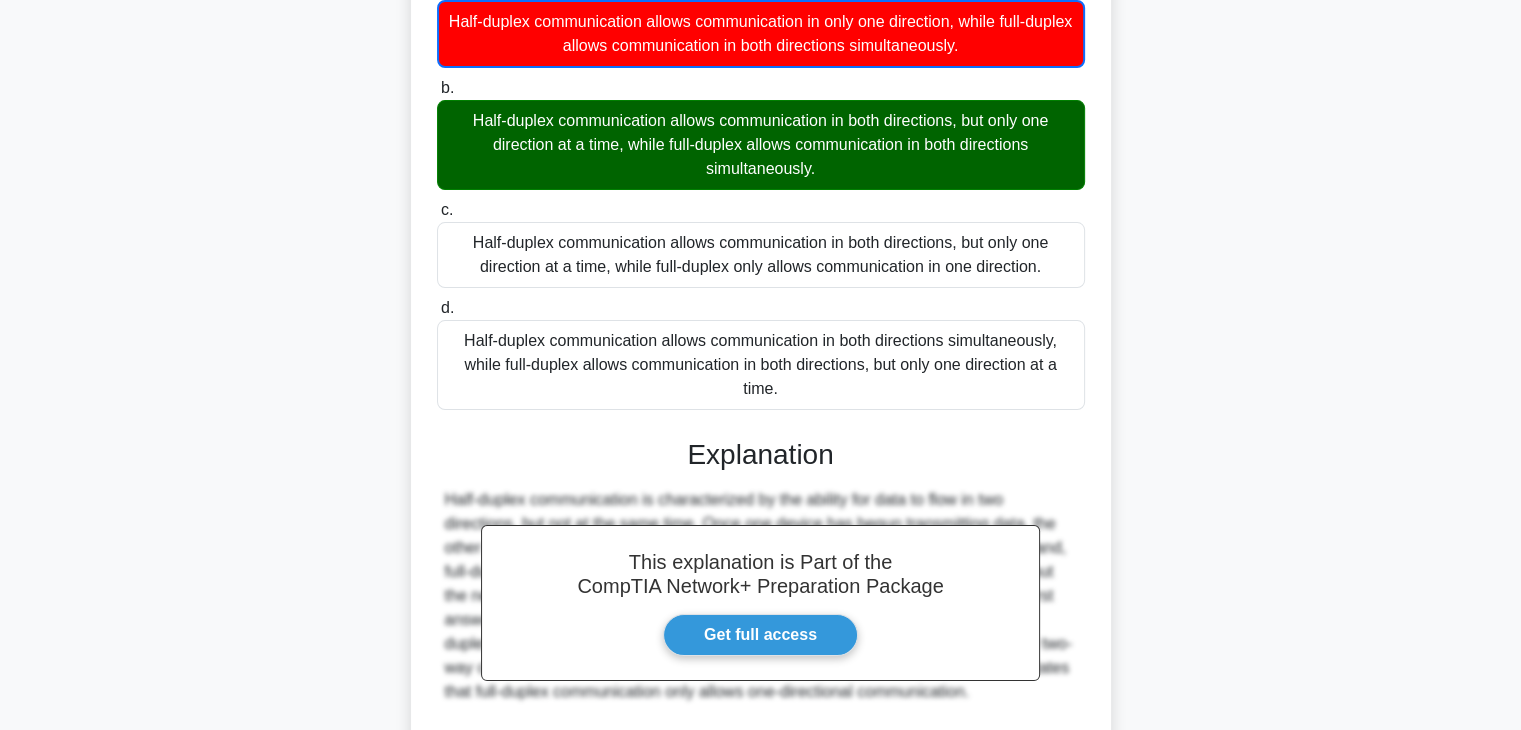 scroll, scrollTop: 408, scrollLeft: 0, axis: vertical 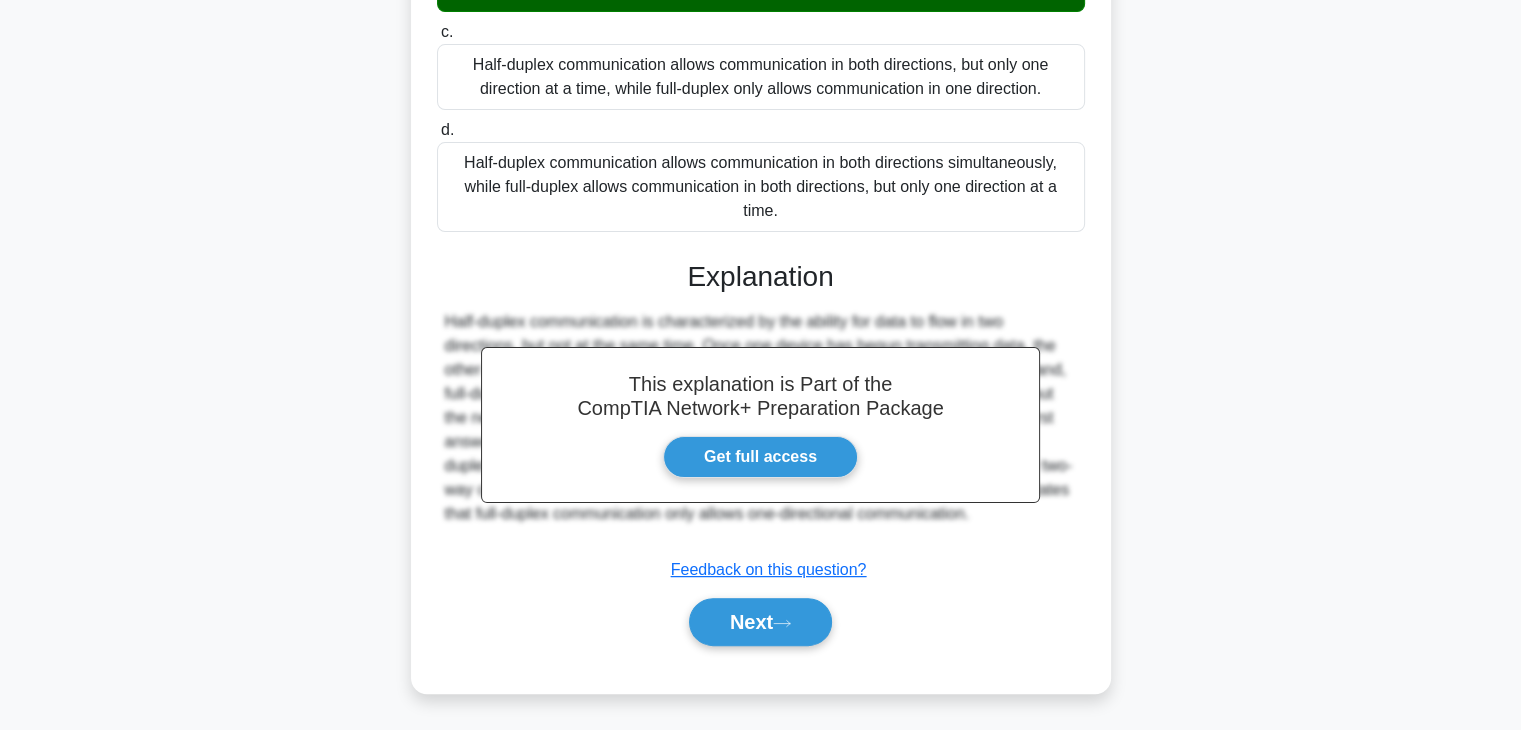 drag, startPoint x: 770, startPoint y: 633, endPoint x: 770, endPoint y: 596, distance: 37 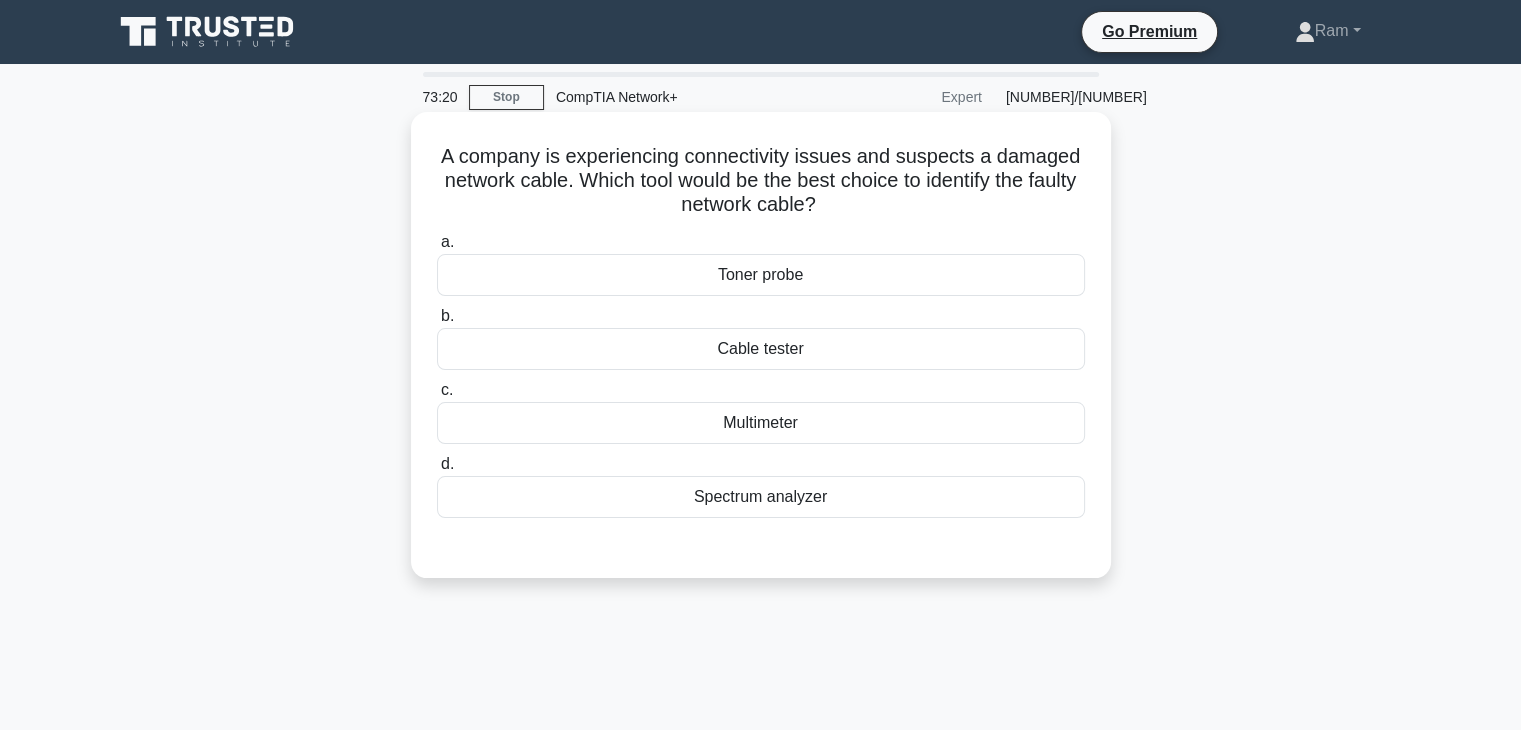 scroll, scrollTop: 0, scrollLeft: 0, axis: both 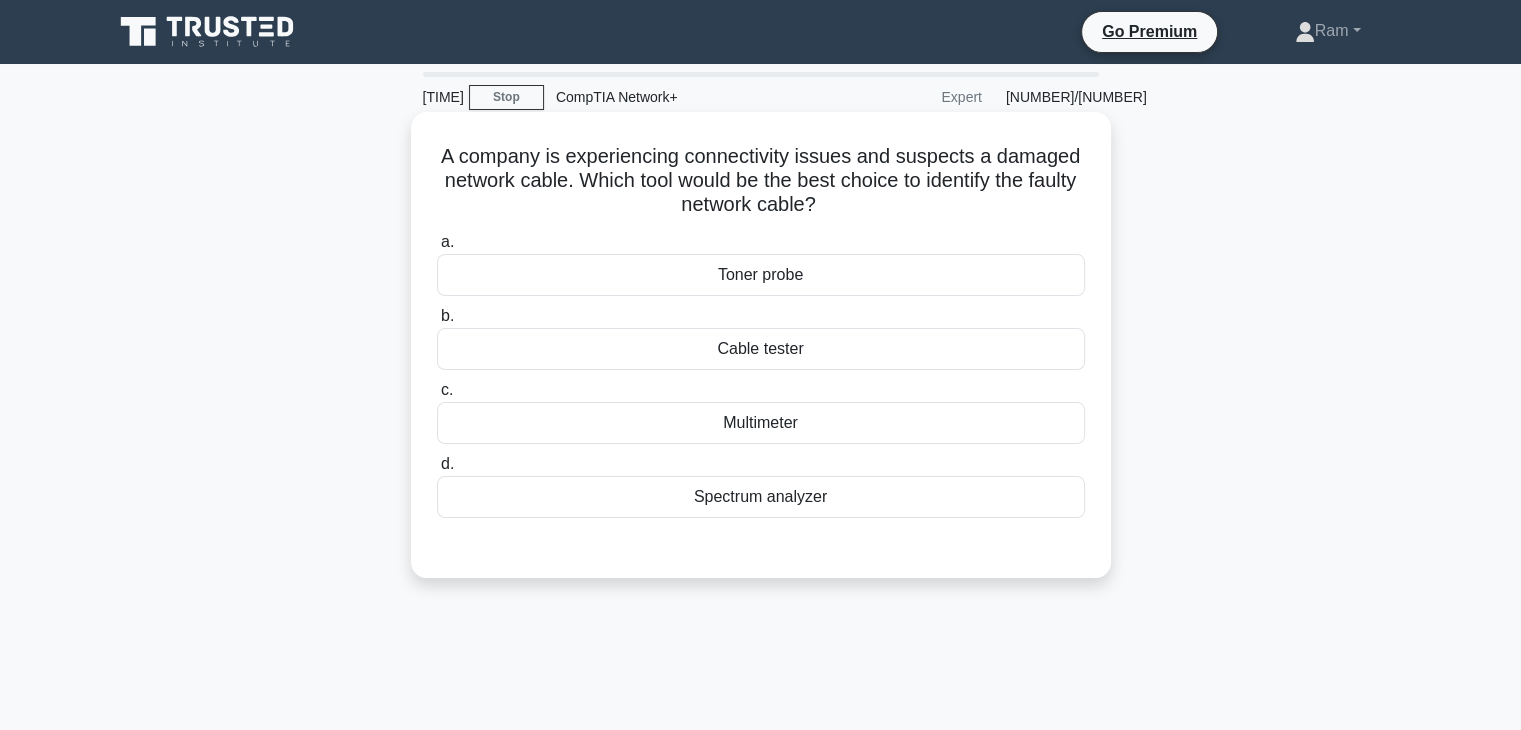 click on "Cable tester" at bounding box center (761, 349) 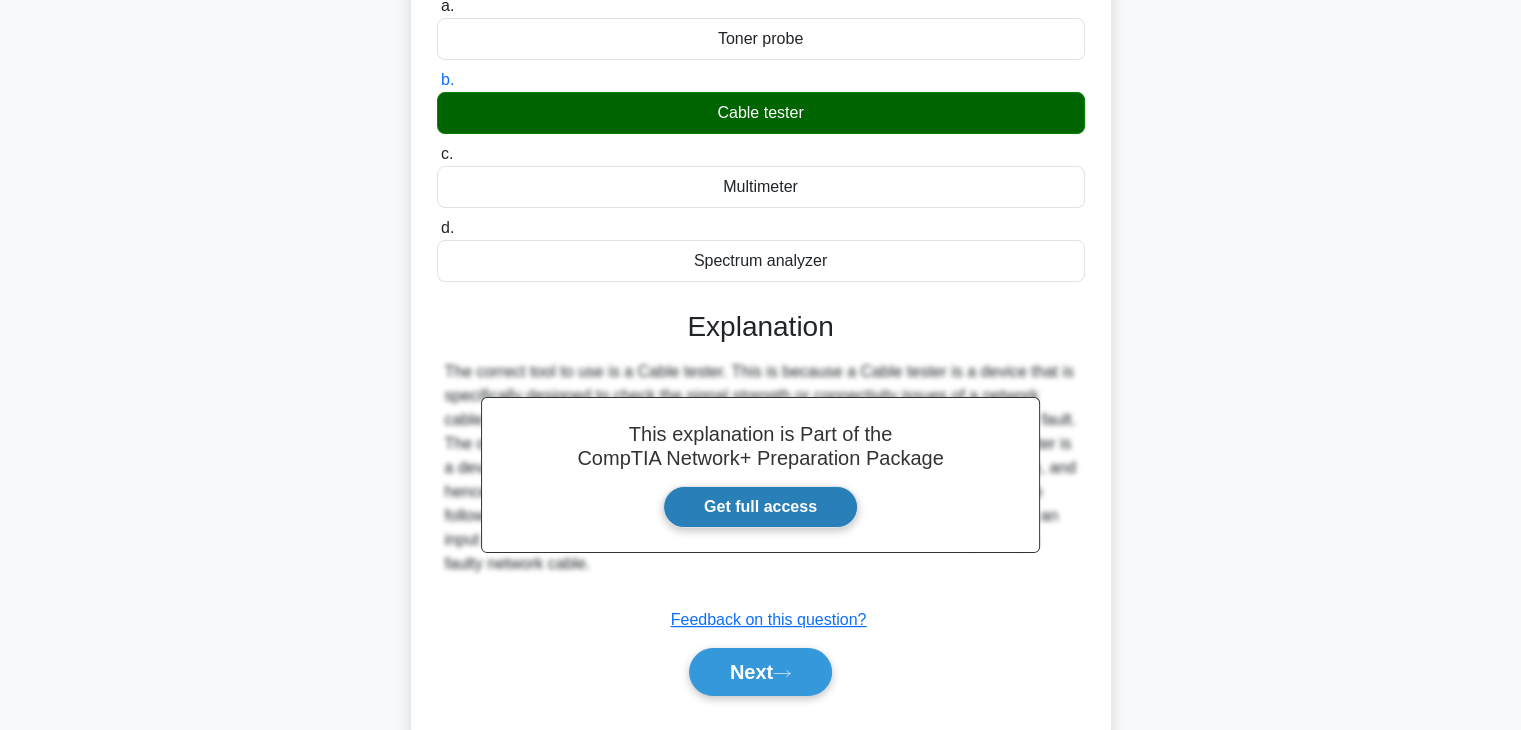 scroll, scrollTop: 300, scrollLeft: 0, axis: vertical 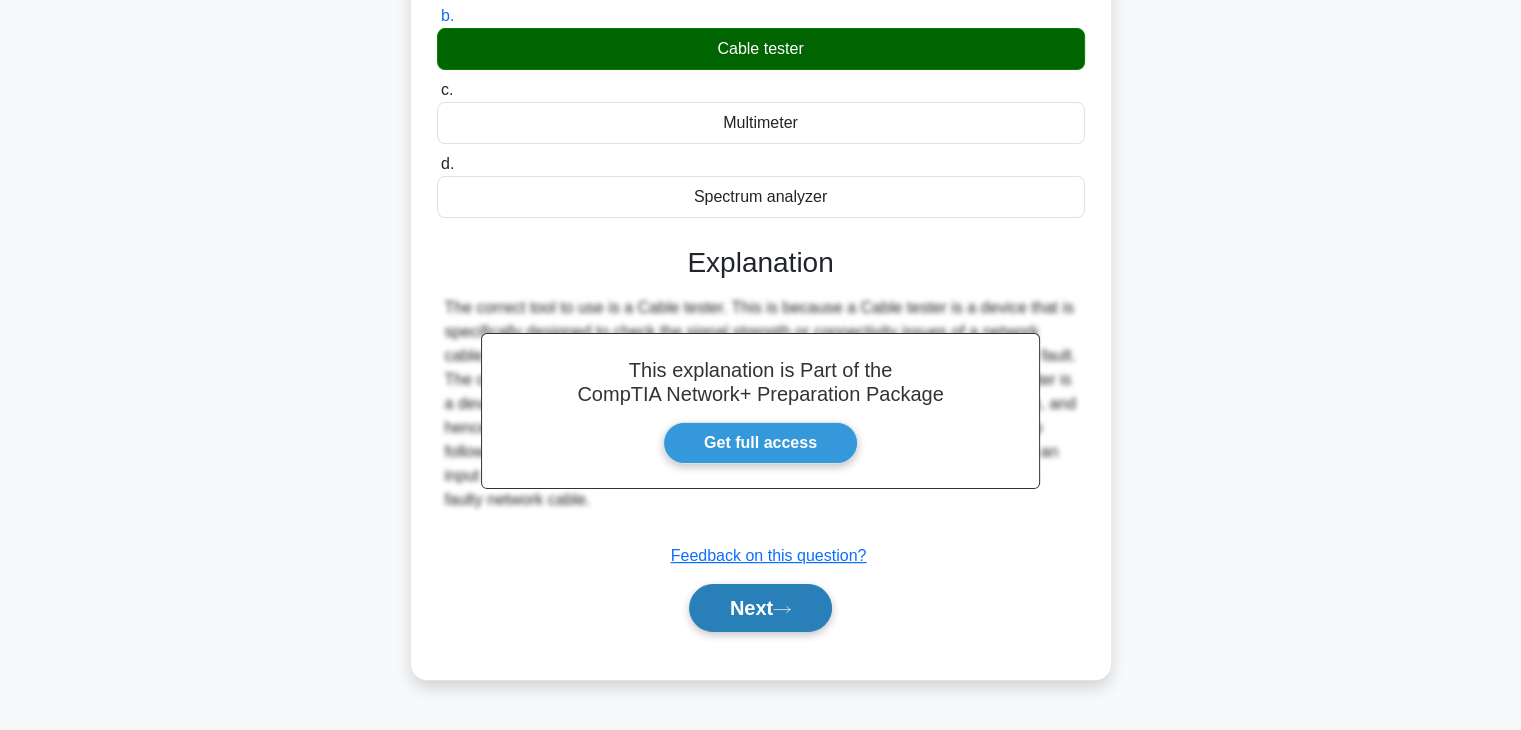 click on "Next" at bounding box center (760, 608) 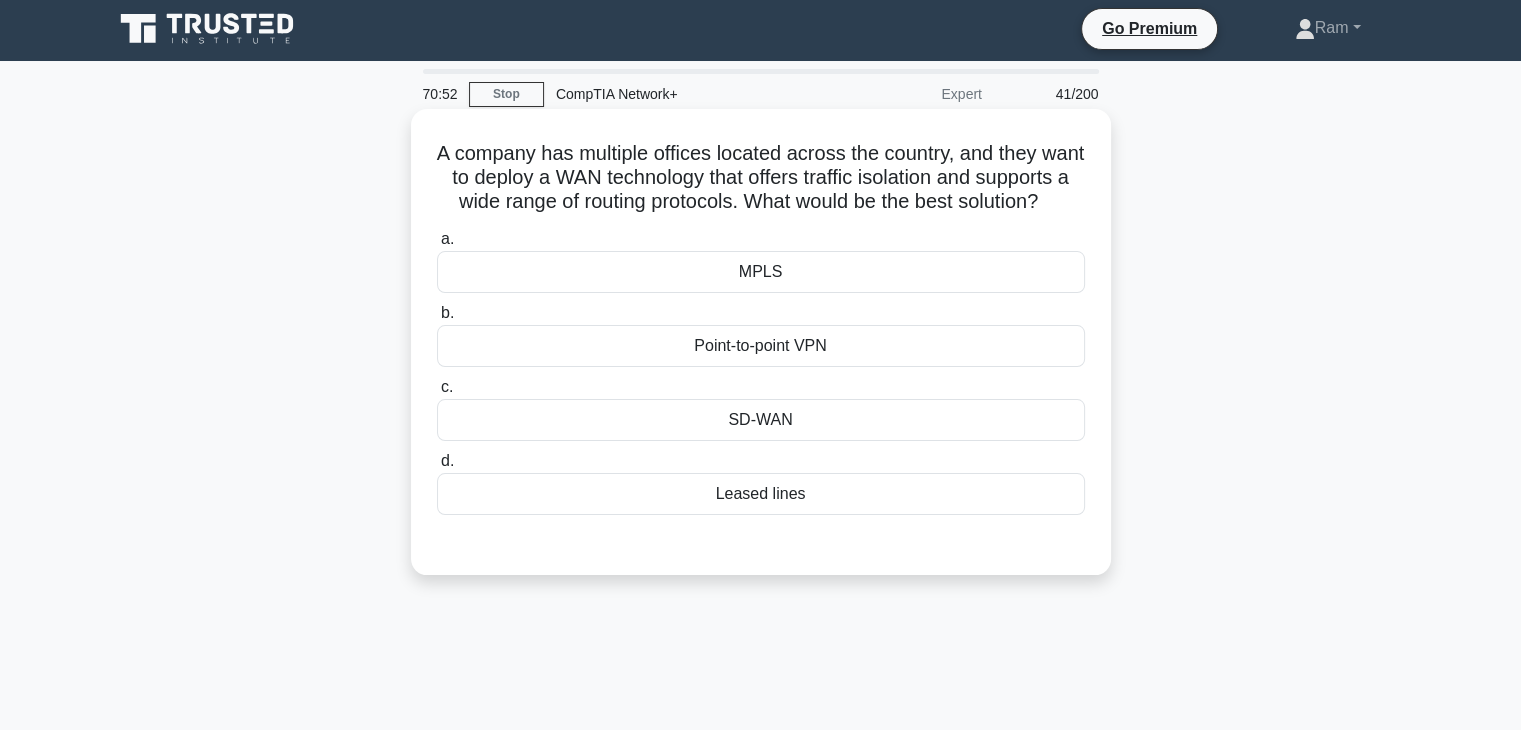 scroll, scrollTop: 0, scrollLeft: 0, axis: both 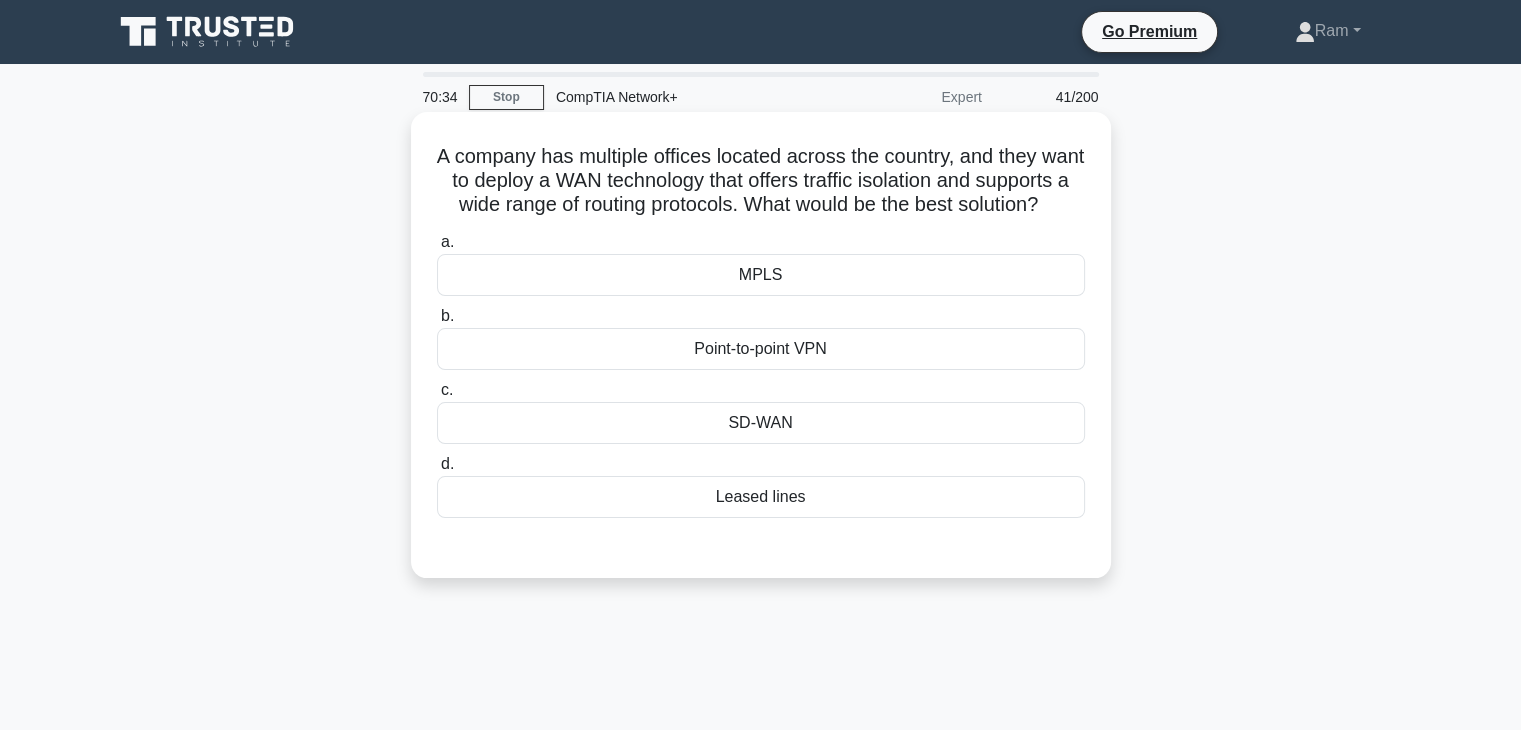 click on "MPLS" at bounding box center (761, 275) 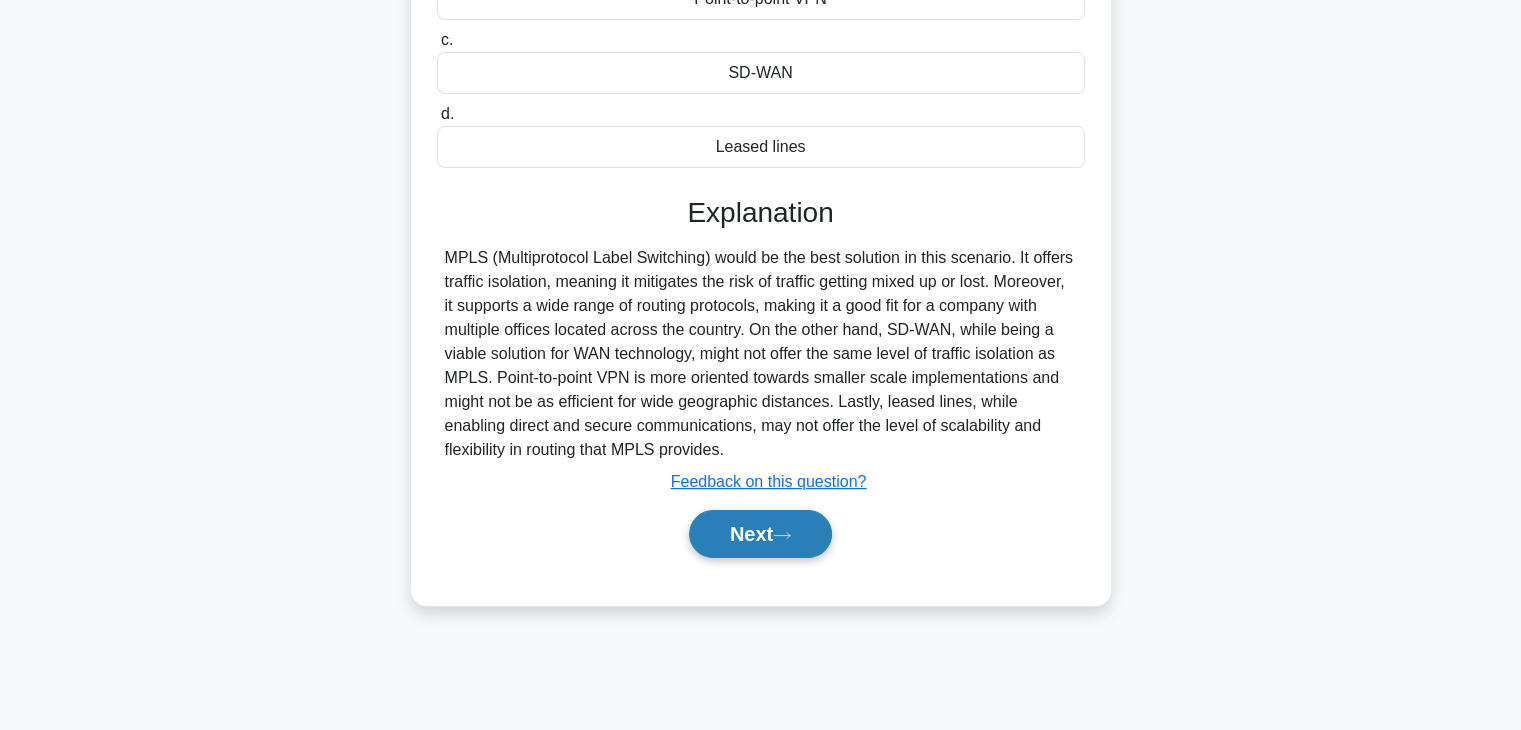 click on "Next" at bounding box center (760, 534) 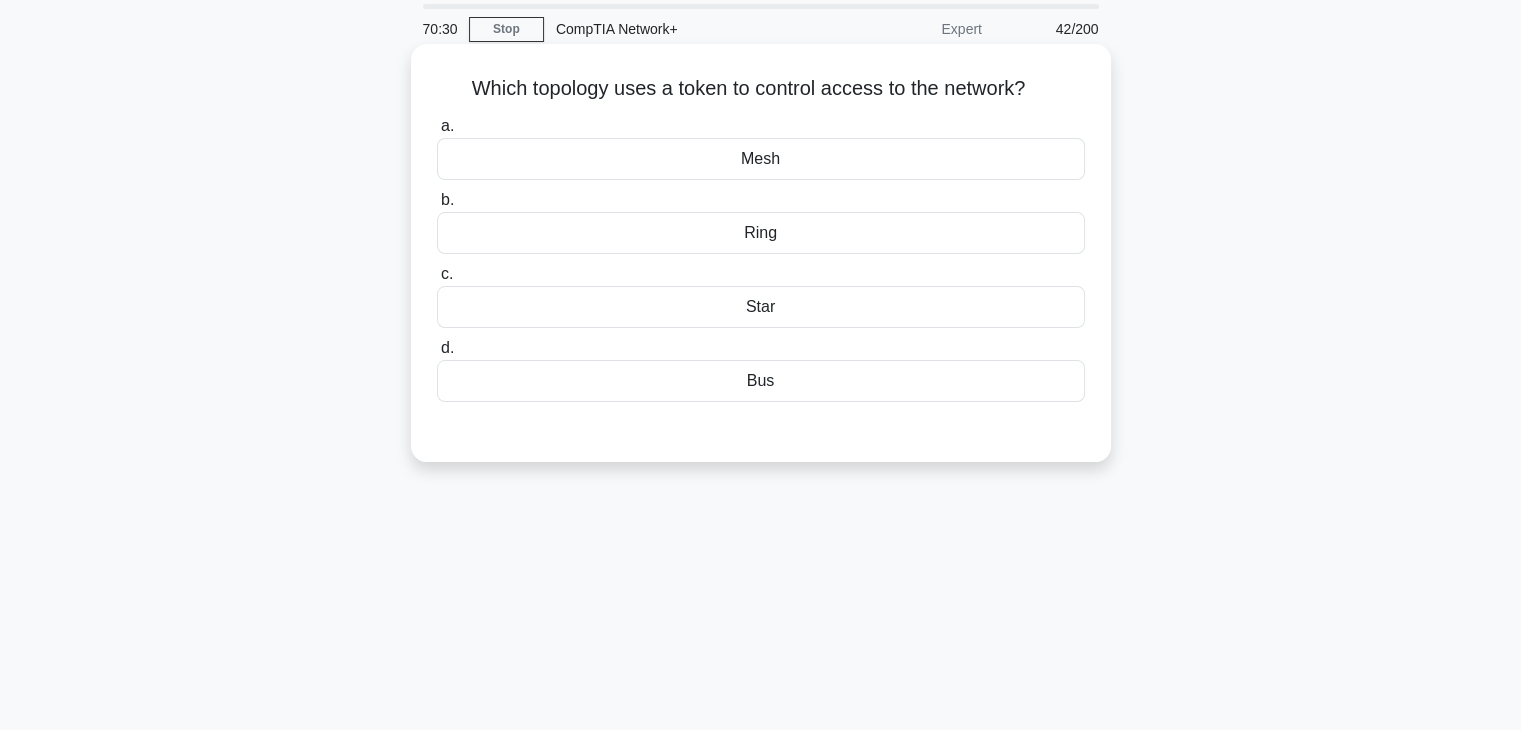 scroll, scrollTop: 0, scrollLeft: 0, axis: both 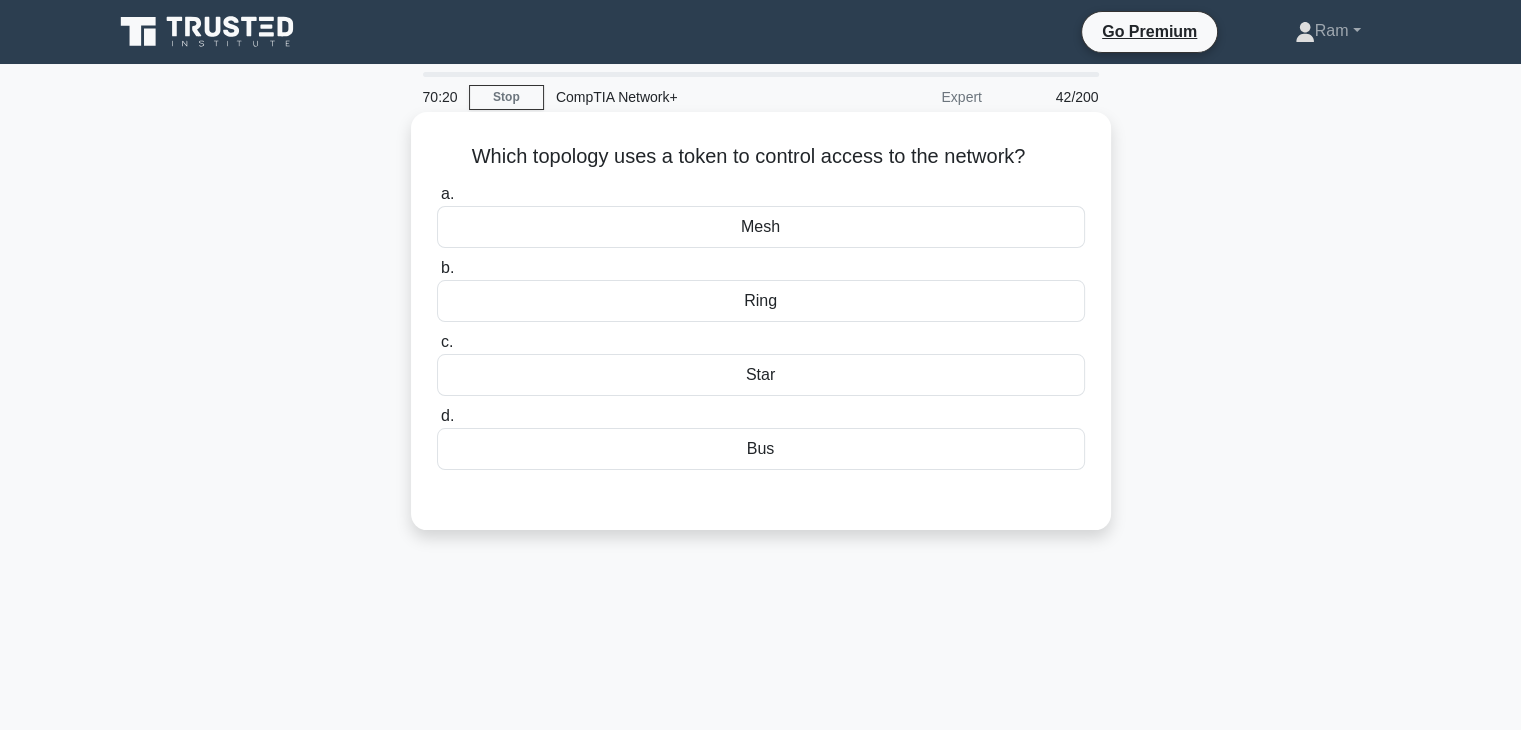 click on "Ring" at bounding box center [761, 301] 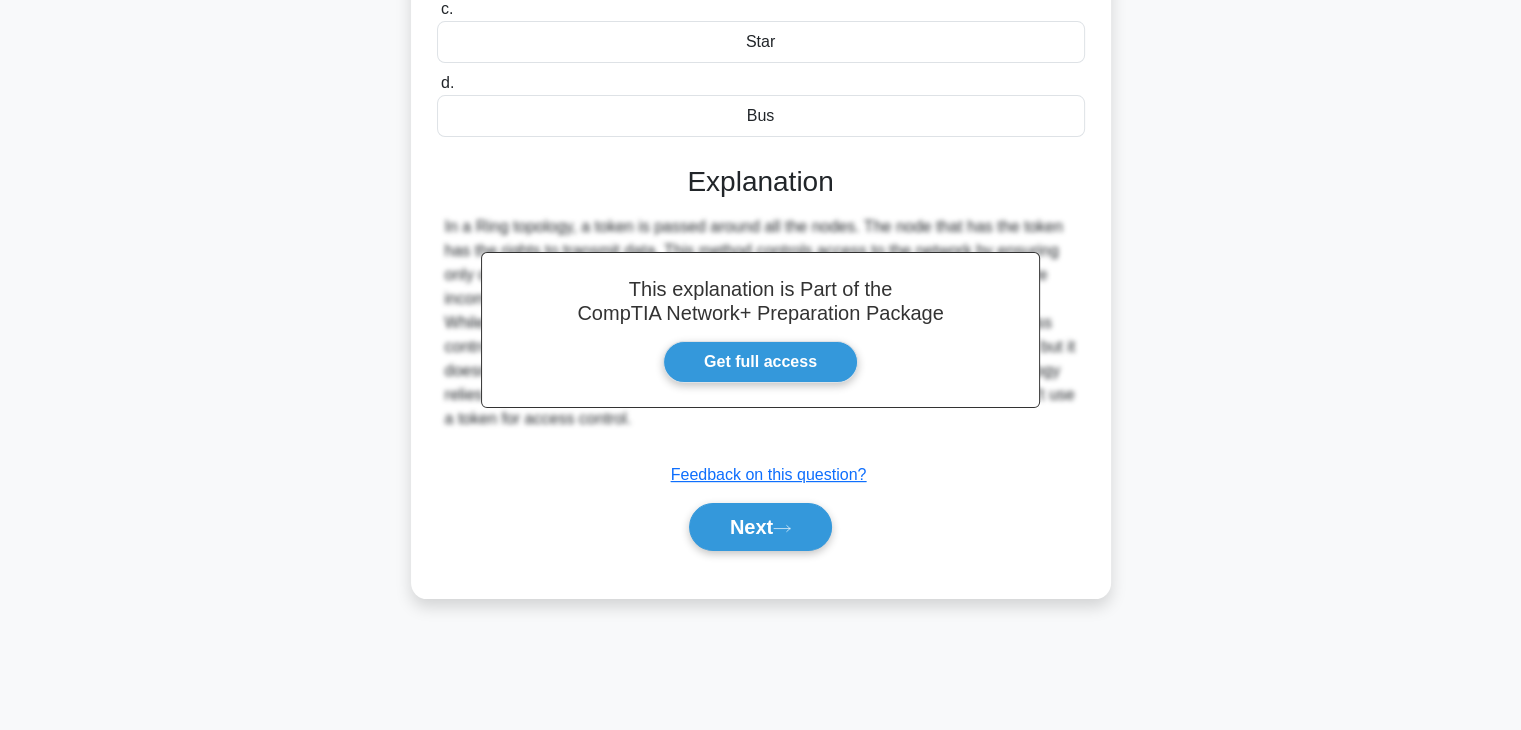 scroll, scrollTop: 351, scrollLeft: 0, axis: vertical 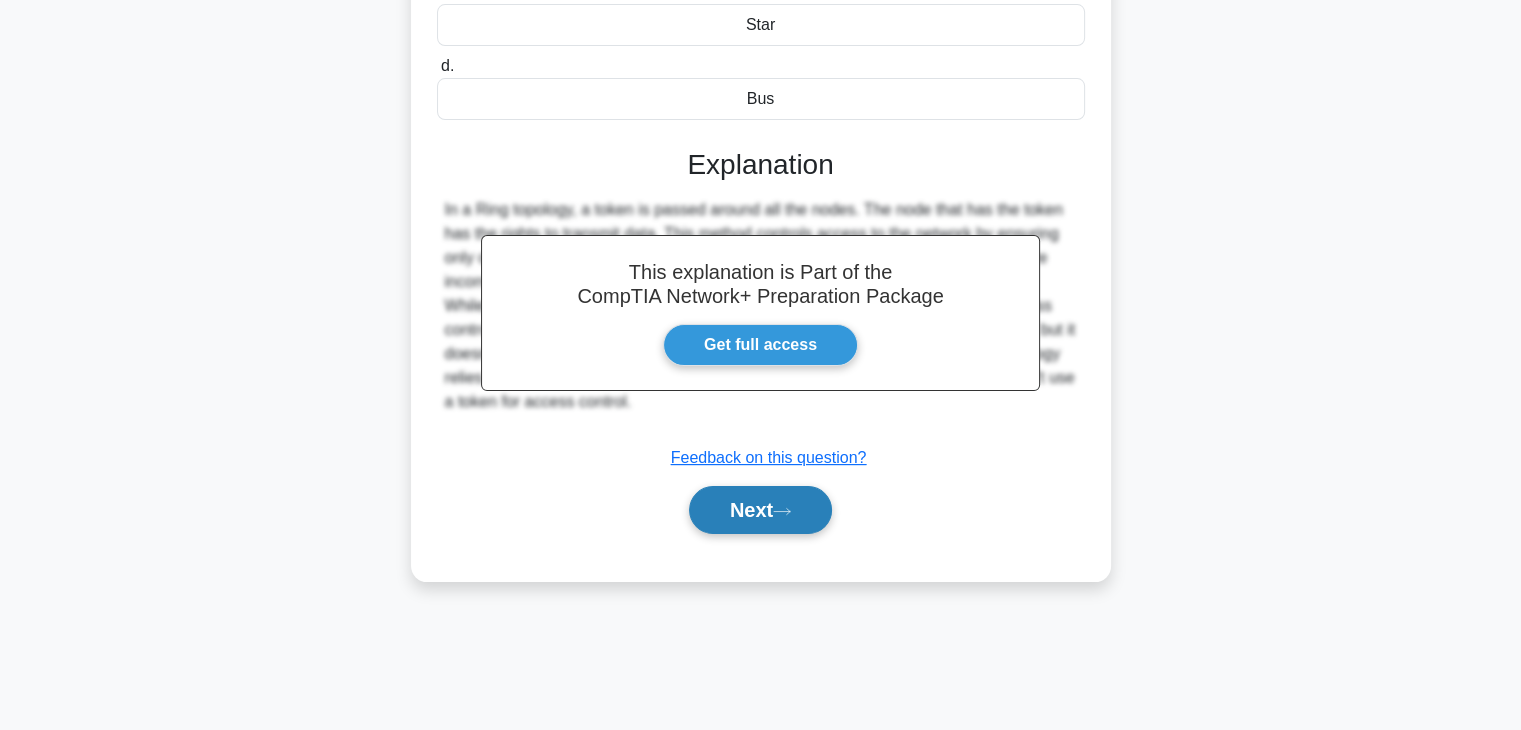 click on "Next" at bounding box center (760, 510) 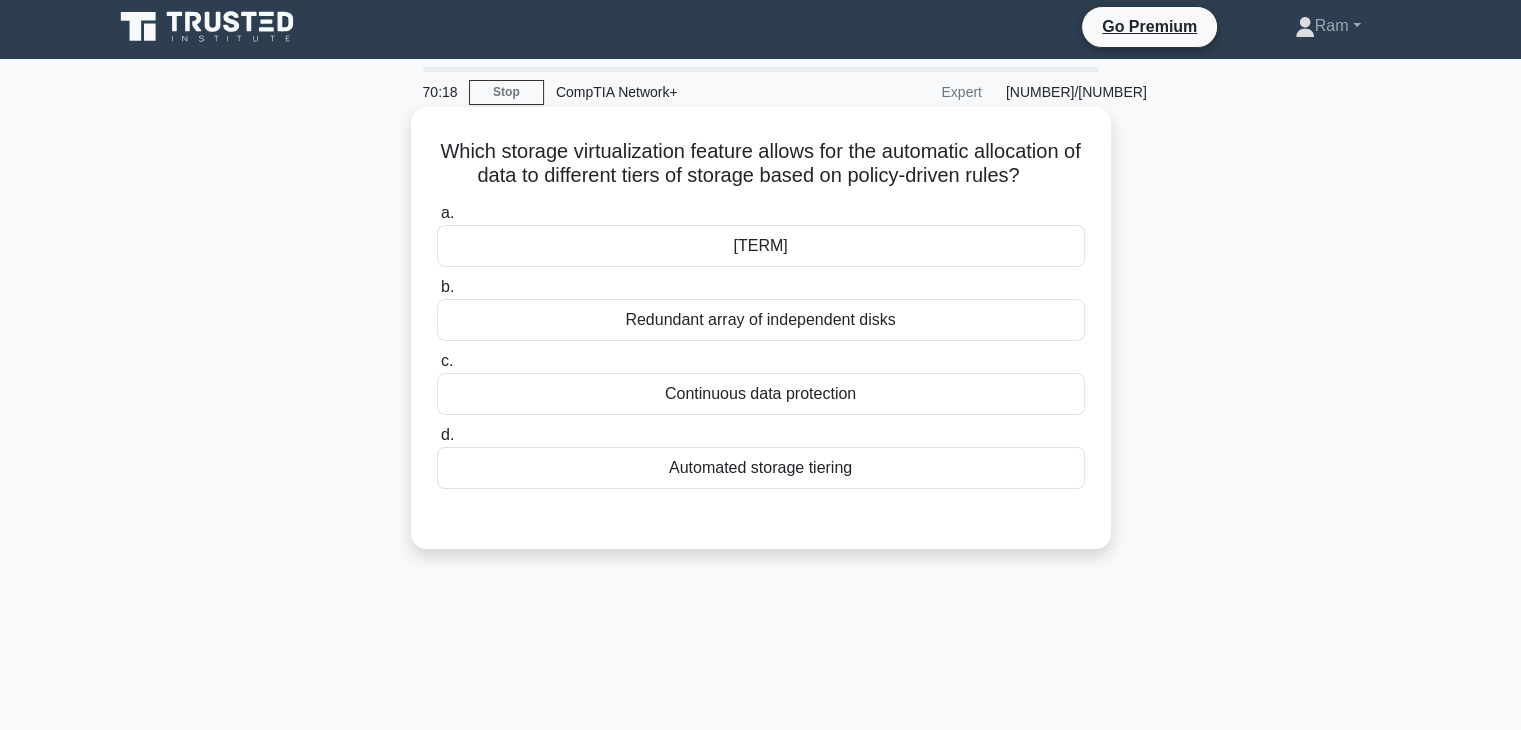 scroll, scrollTop: 0, scrollLeft: 0, axis: both 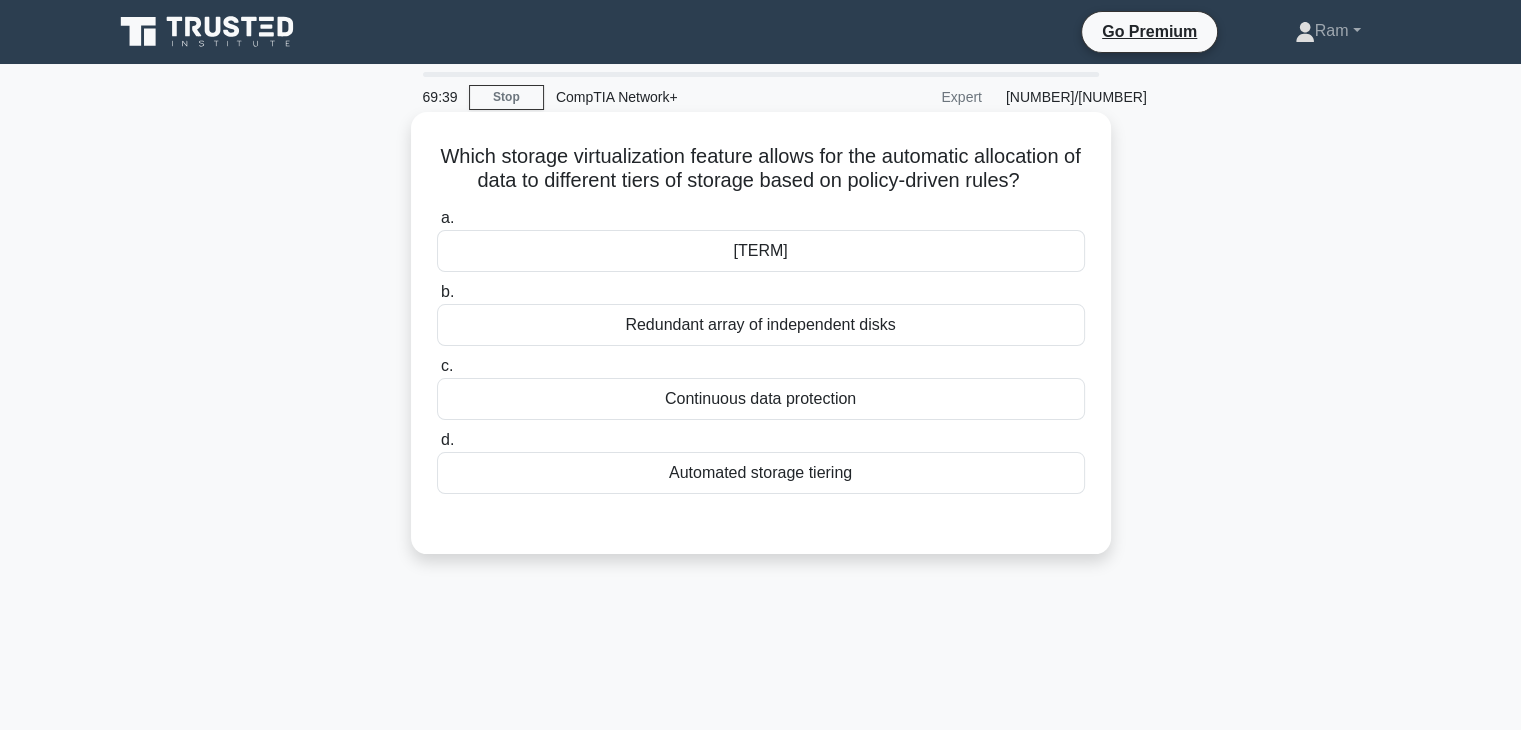 click on "Automated storage tiering" at bounding box center (761, 473) 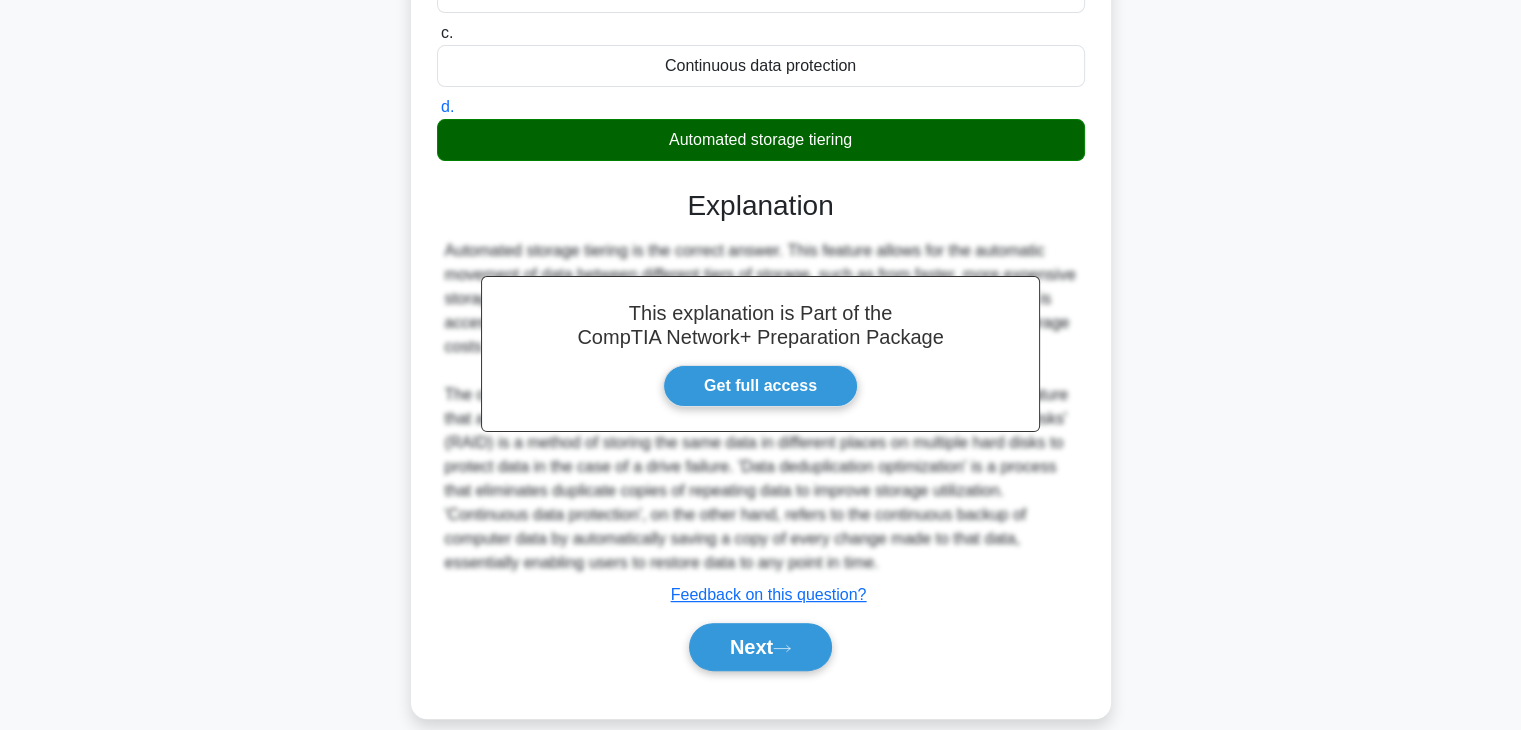 scroll, scrollTop: 358, scrollLeft: 0, axis: vertical 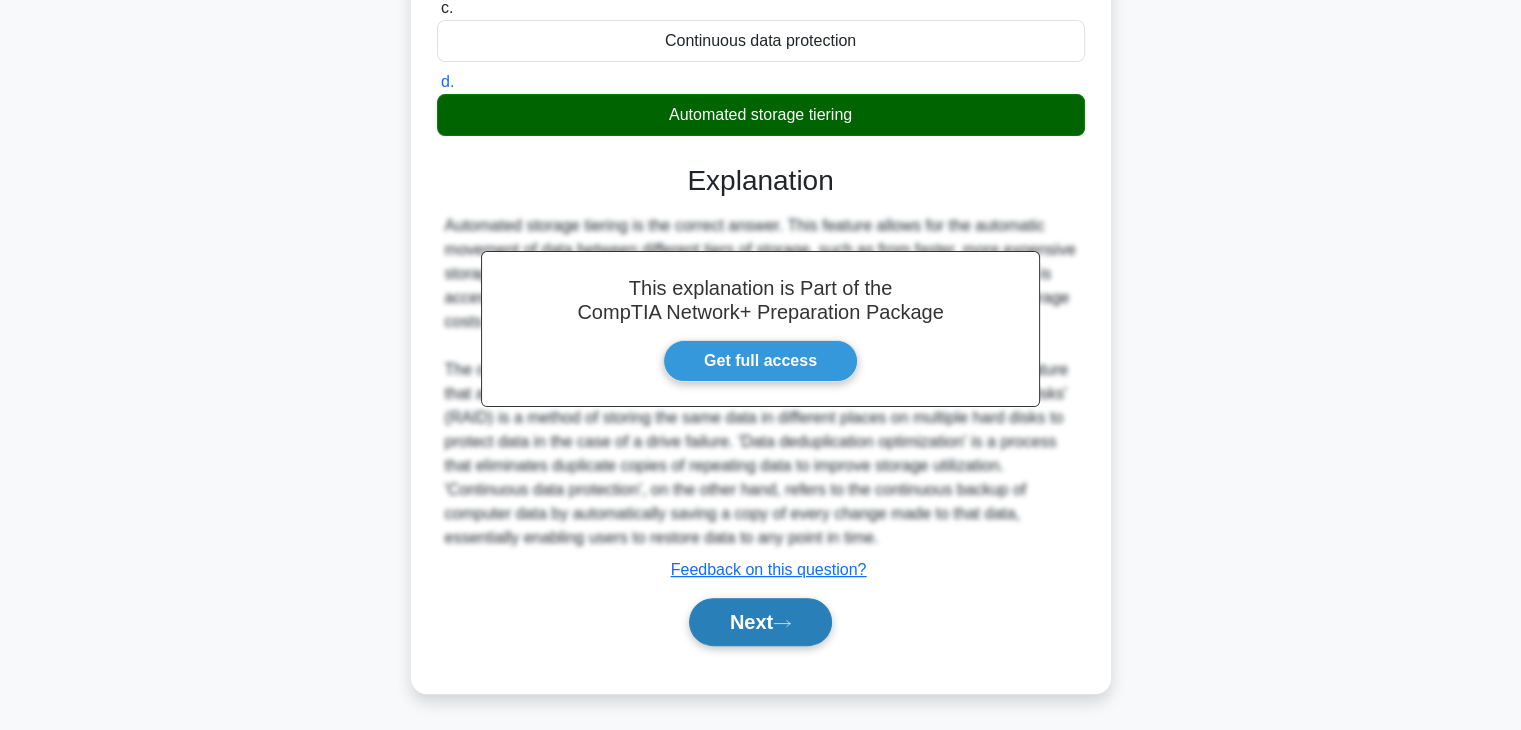 click on "Next" at bounding box center (760, 622) 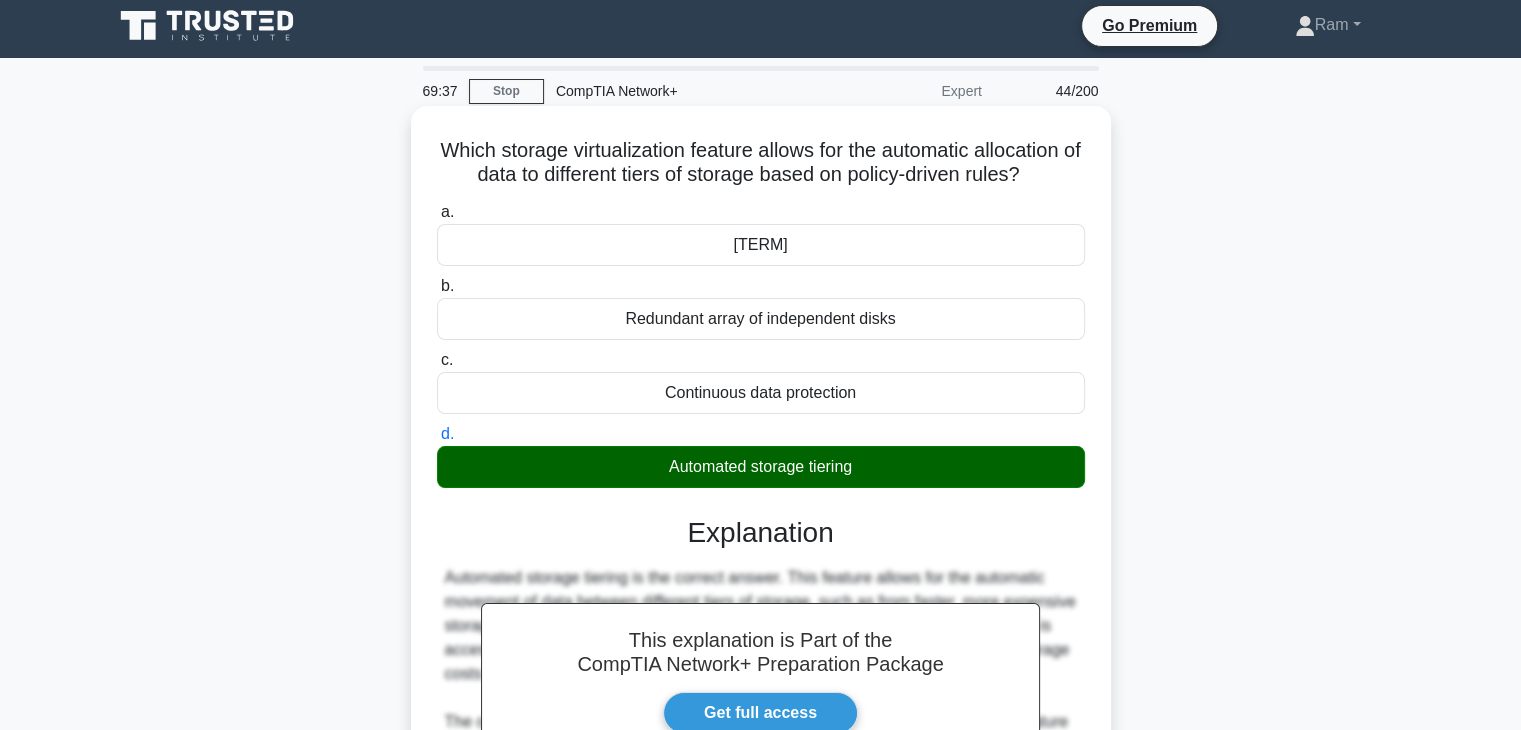 scroll, scrollTop: 0, scrollLeft: 0, axis: both 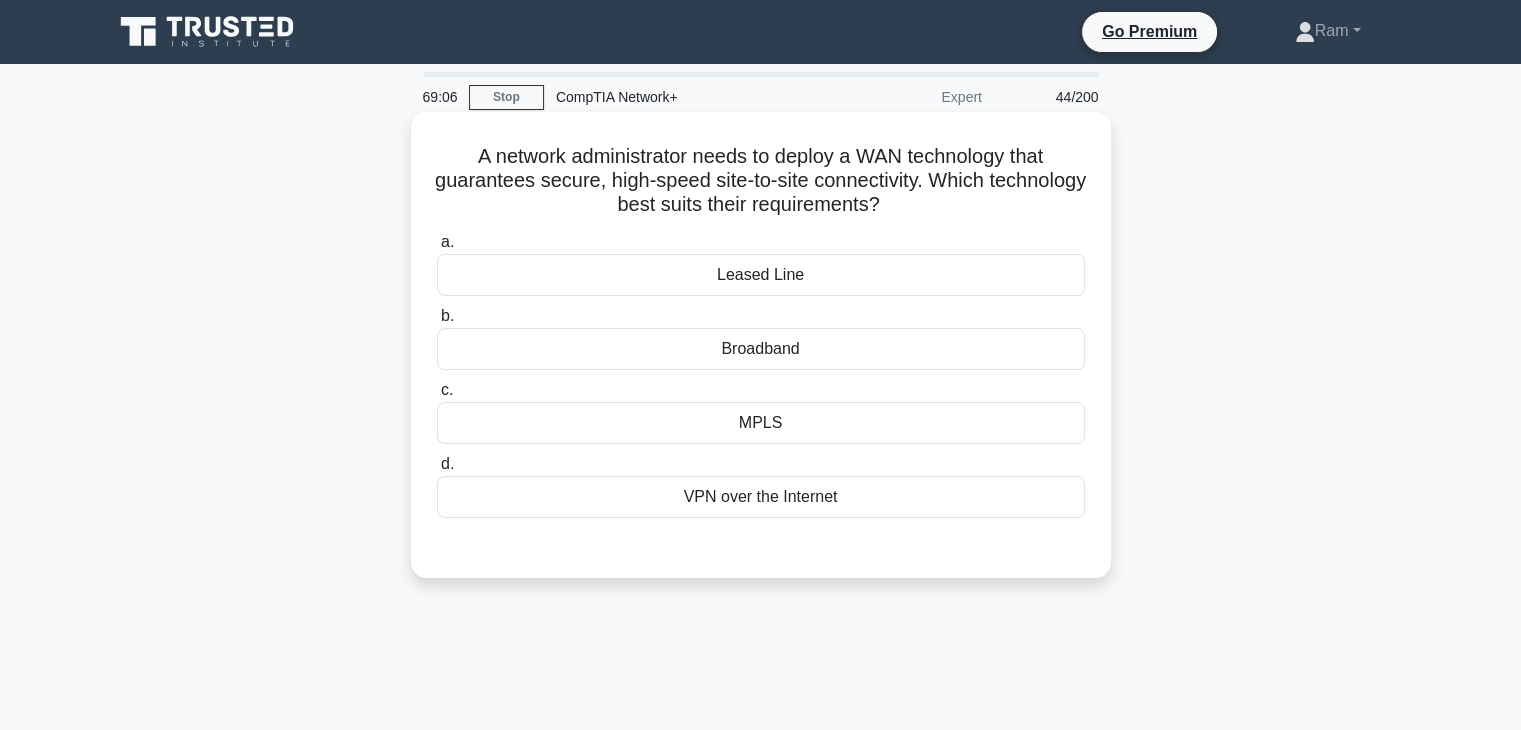 click on "VPN over the Internet" at bounding box center (761, 497) 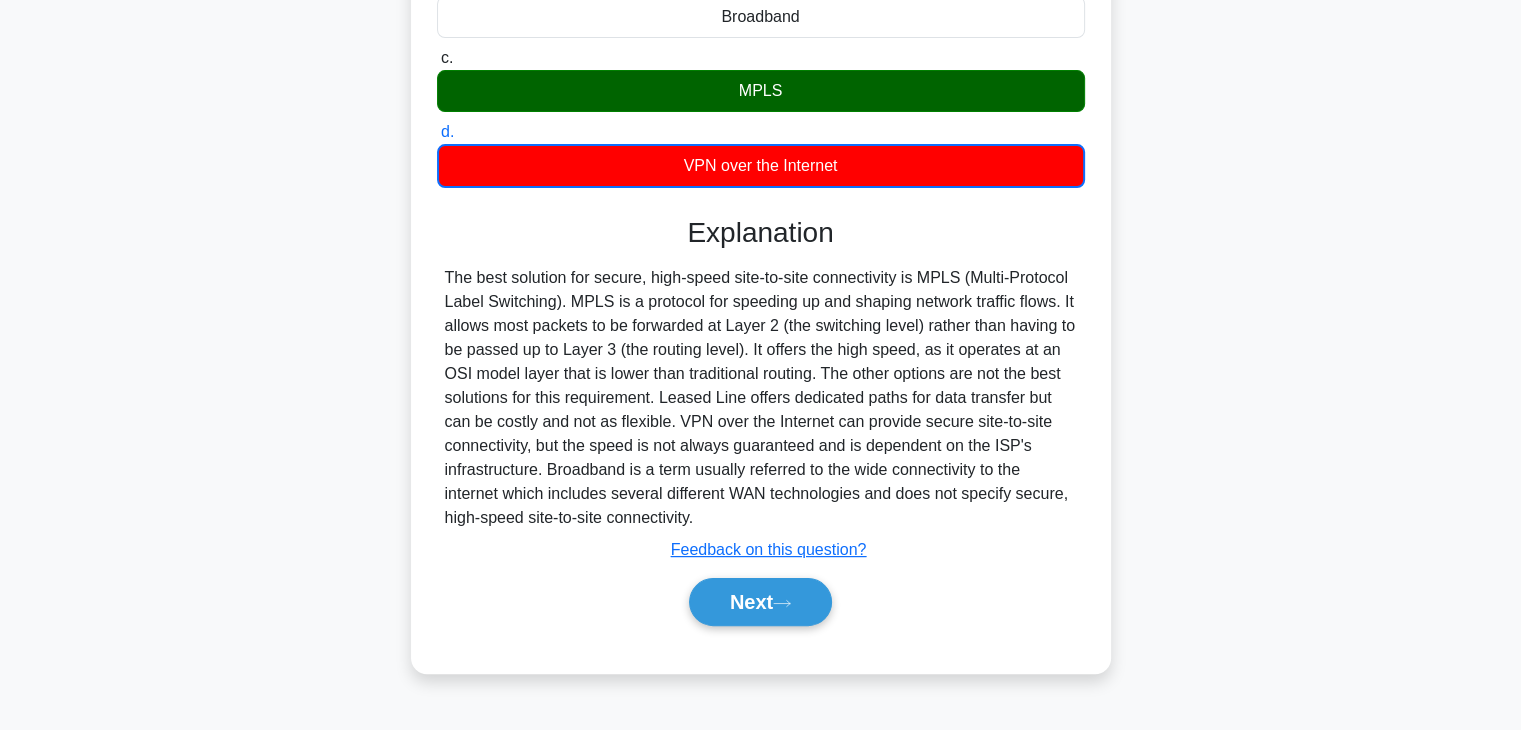 scroll, scrollTop: 351, scrollLeft: 0, axis: vertical 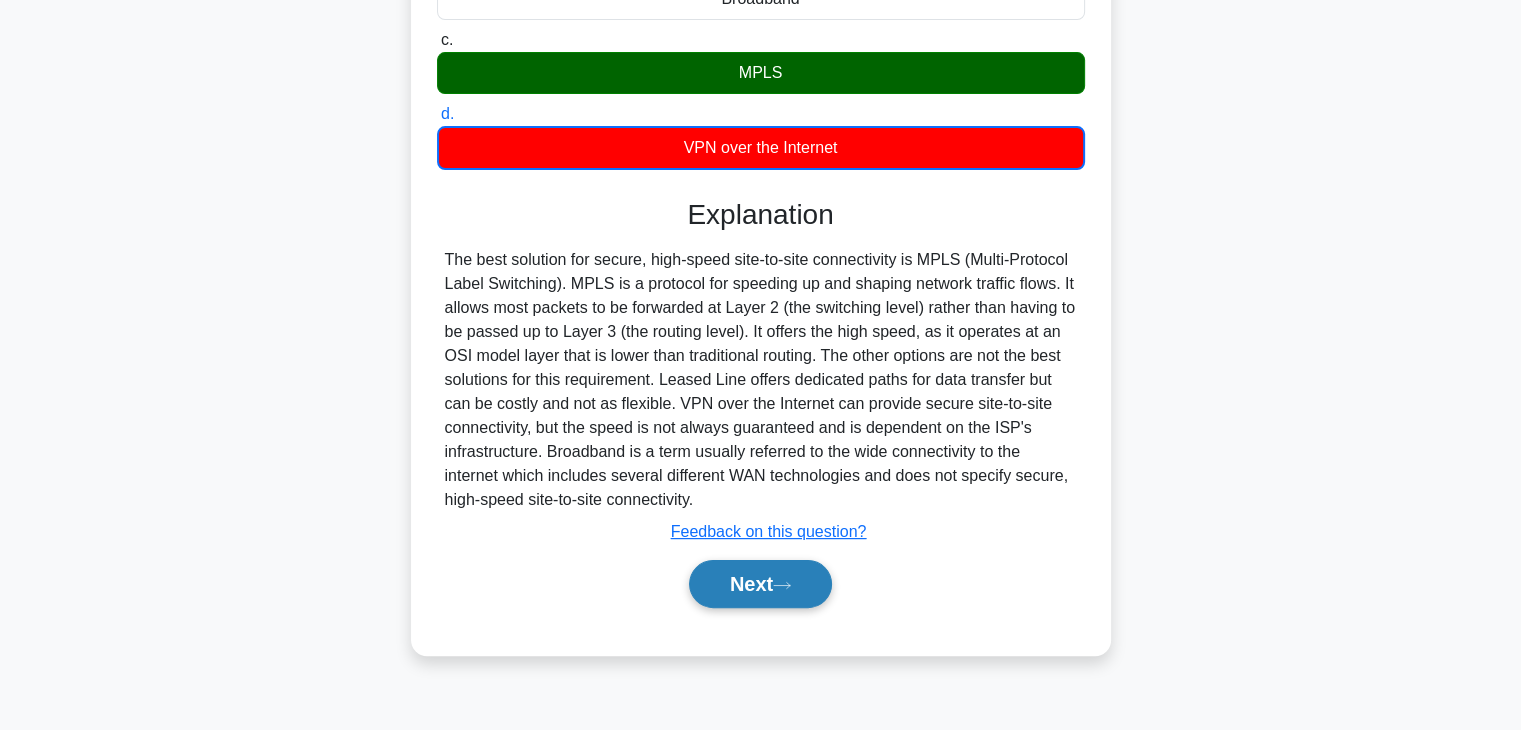 click on "Next" at bounding box center [760, 584] 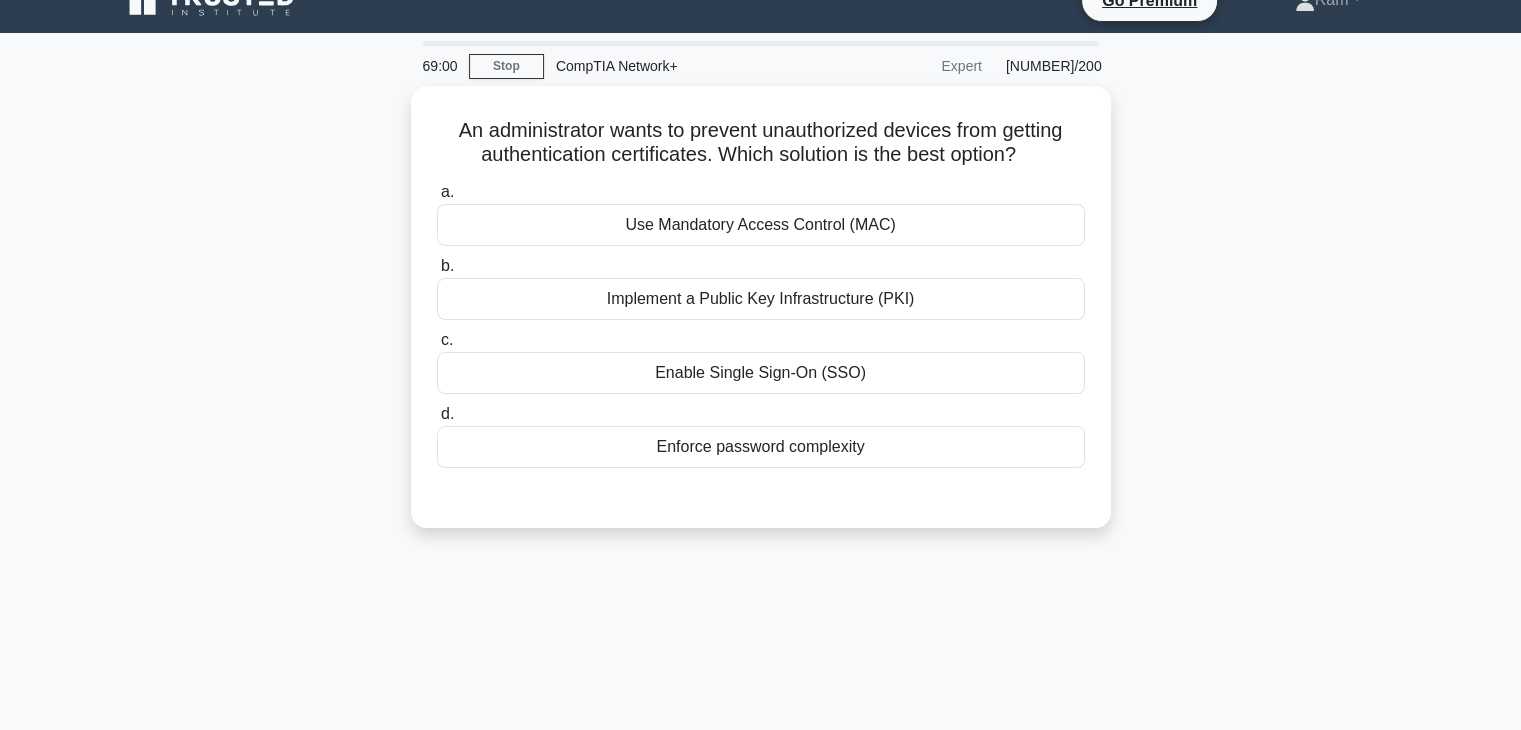 scroll, scrollTop: 0, scrollLeft: 0, axis: both 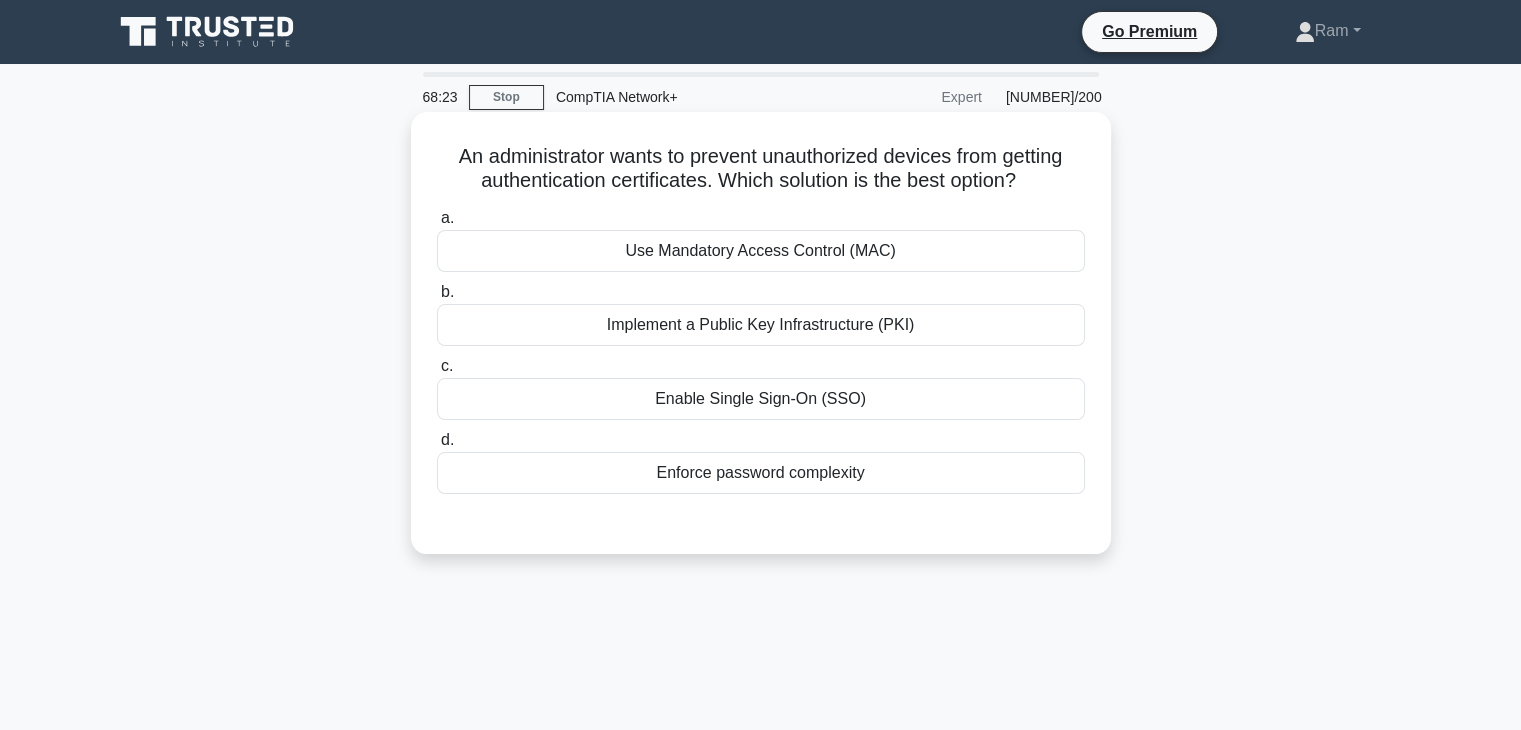 click on "Implement a Public Key Infrastructure (PKI)" at bounding box center [761, 325] 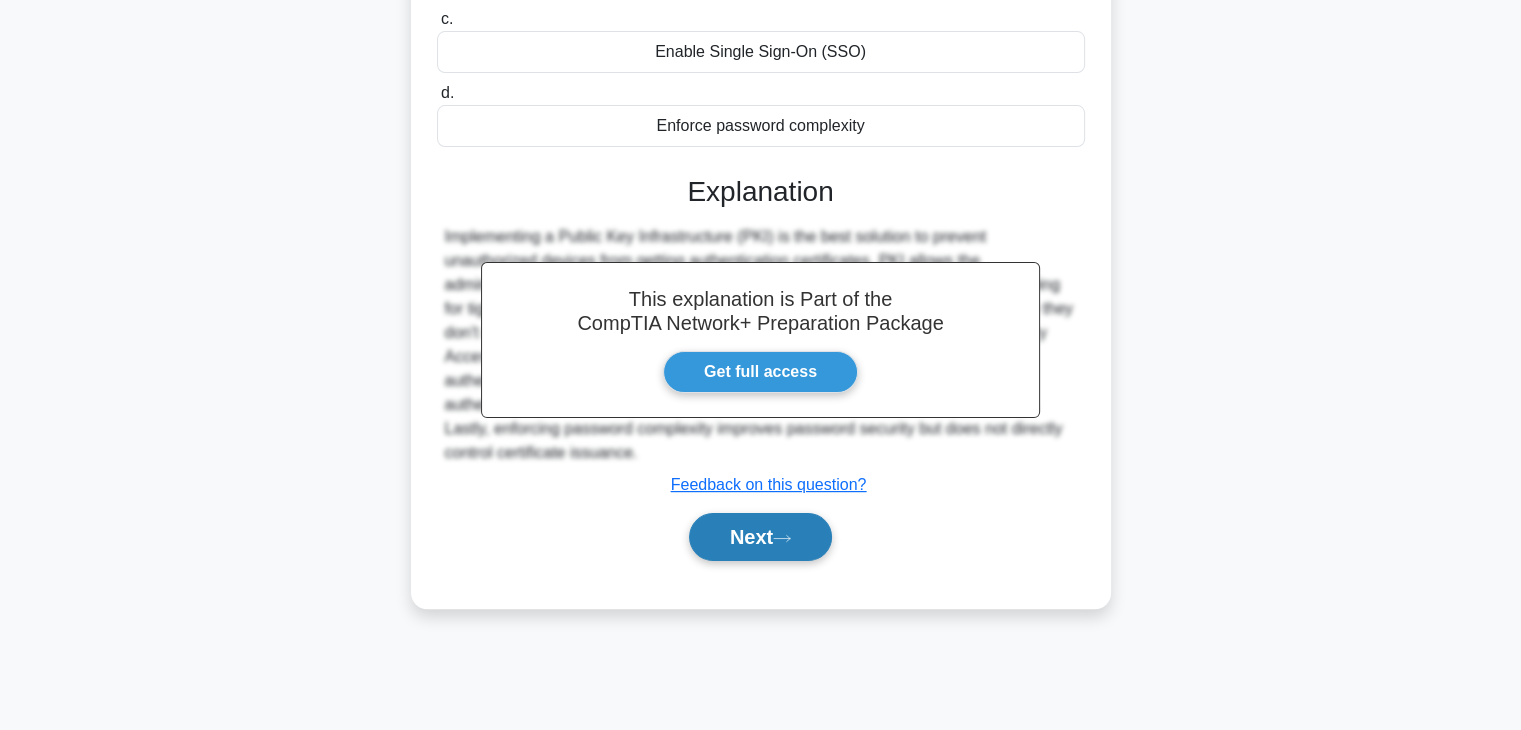 scroll, scrollTop: 351, scrollLeft: 0, axis: vertical 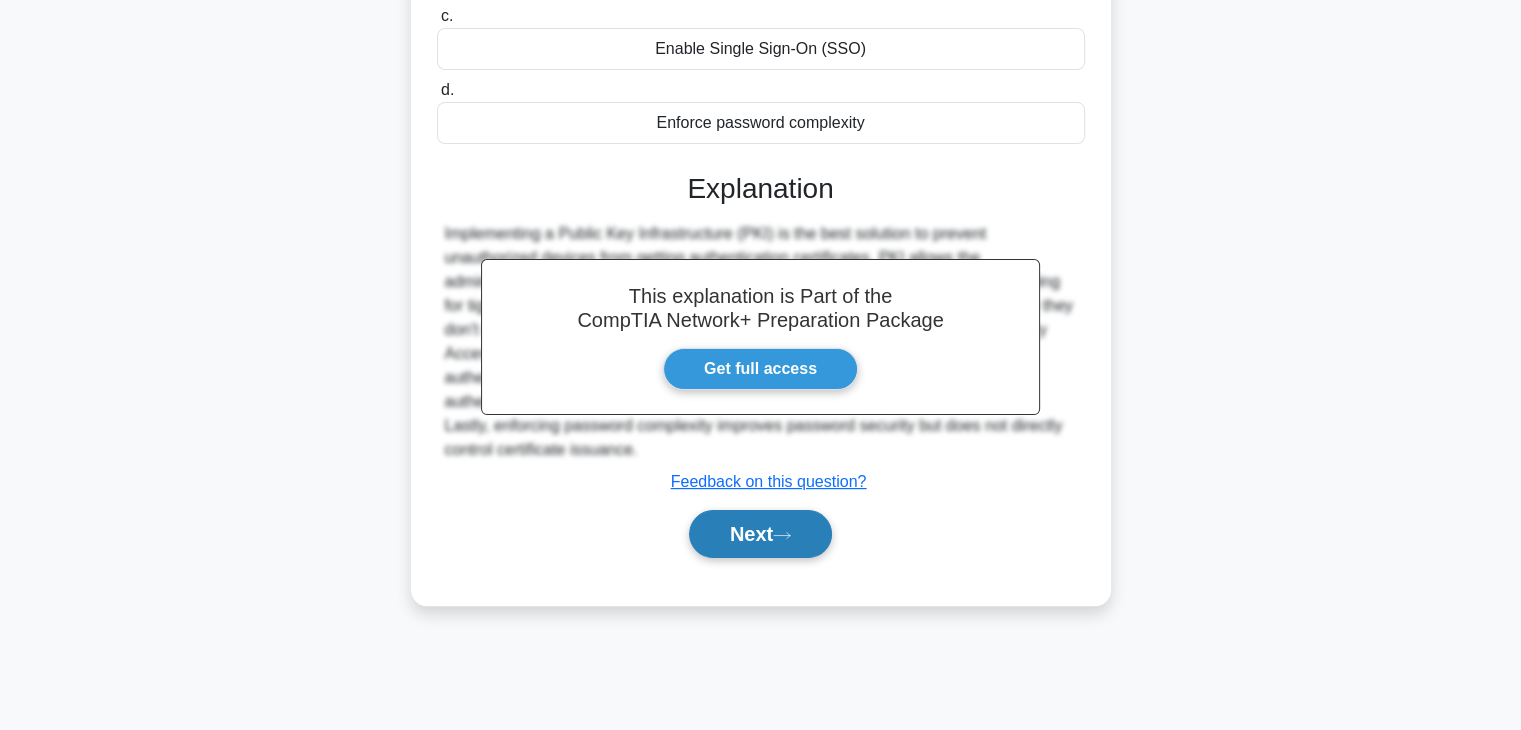 click on "Next" at bounding box center (760, 534) 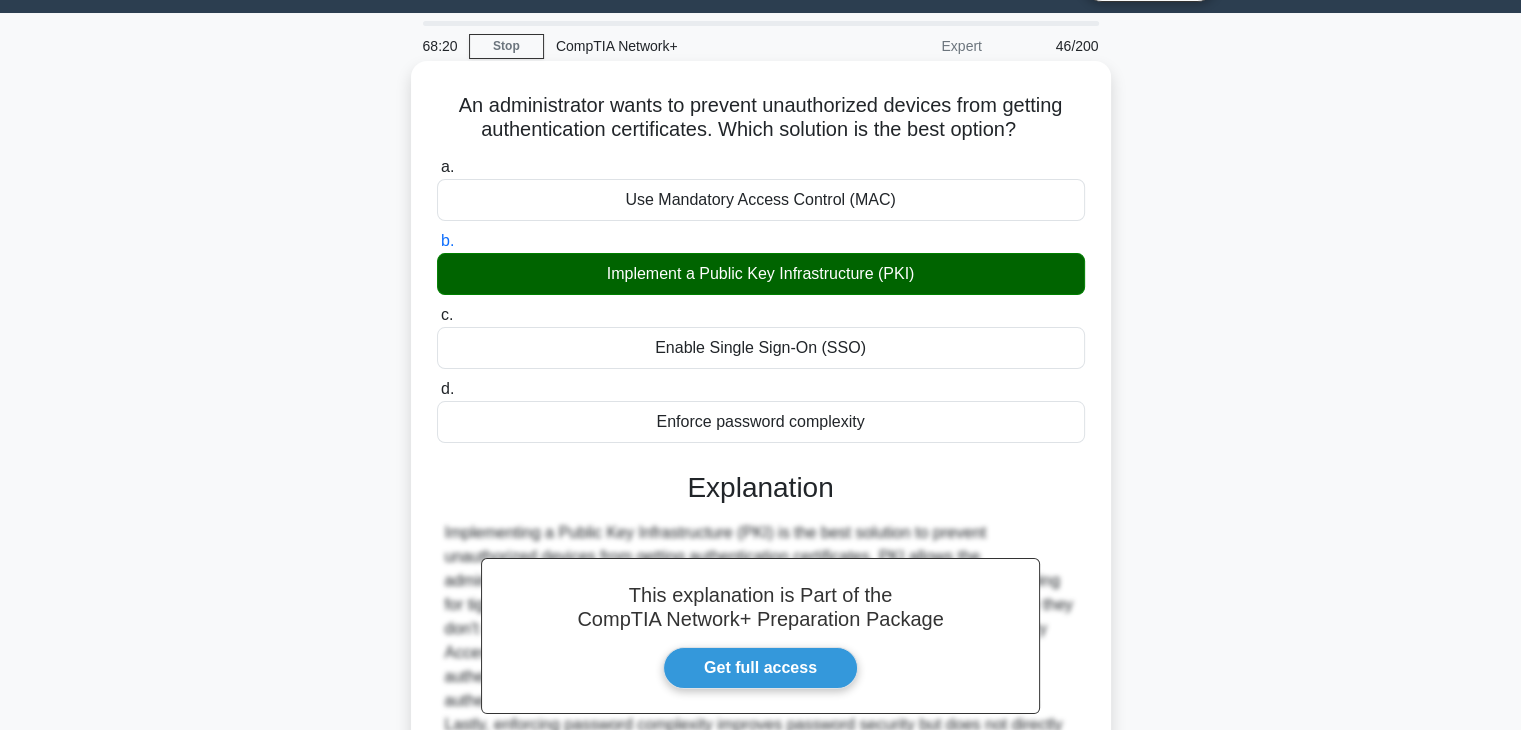 scroll, scrollTop: 0, scrollLeft: 0, axis: both 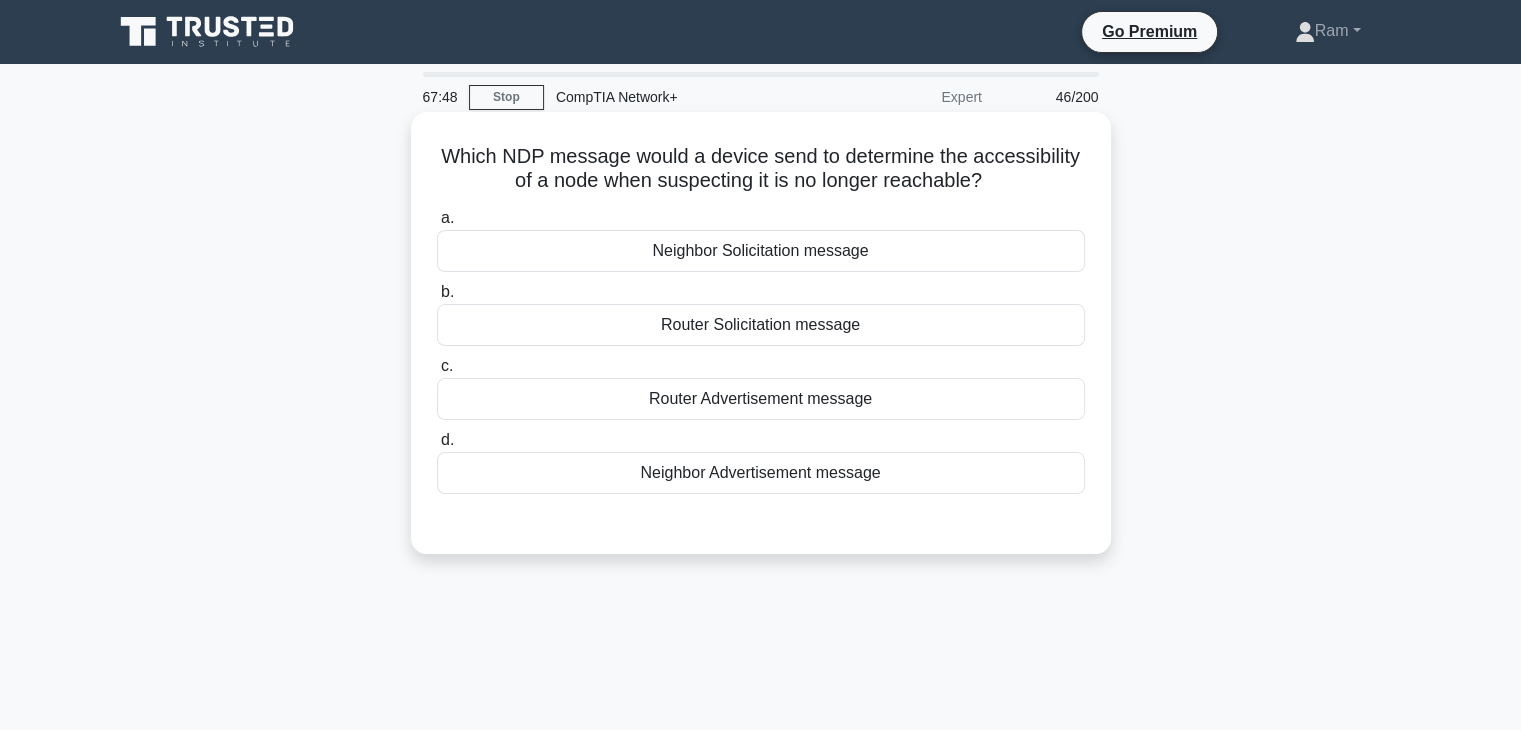 click on "Neighbor Advertisement message" at bounding box center (761, 473) 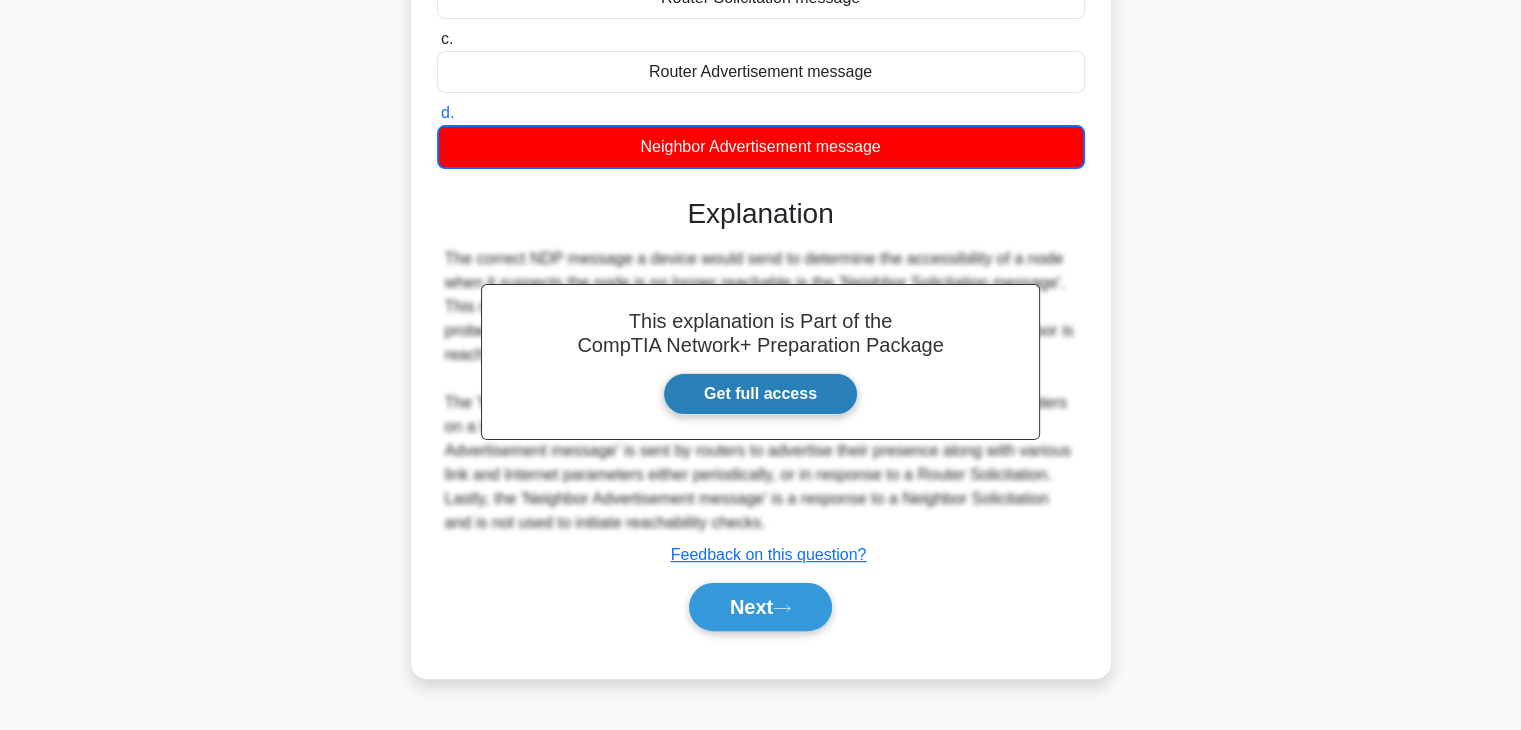 scroll, scrollTop: 351, scrollLeft: 0, axis: vertical 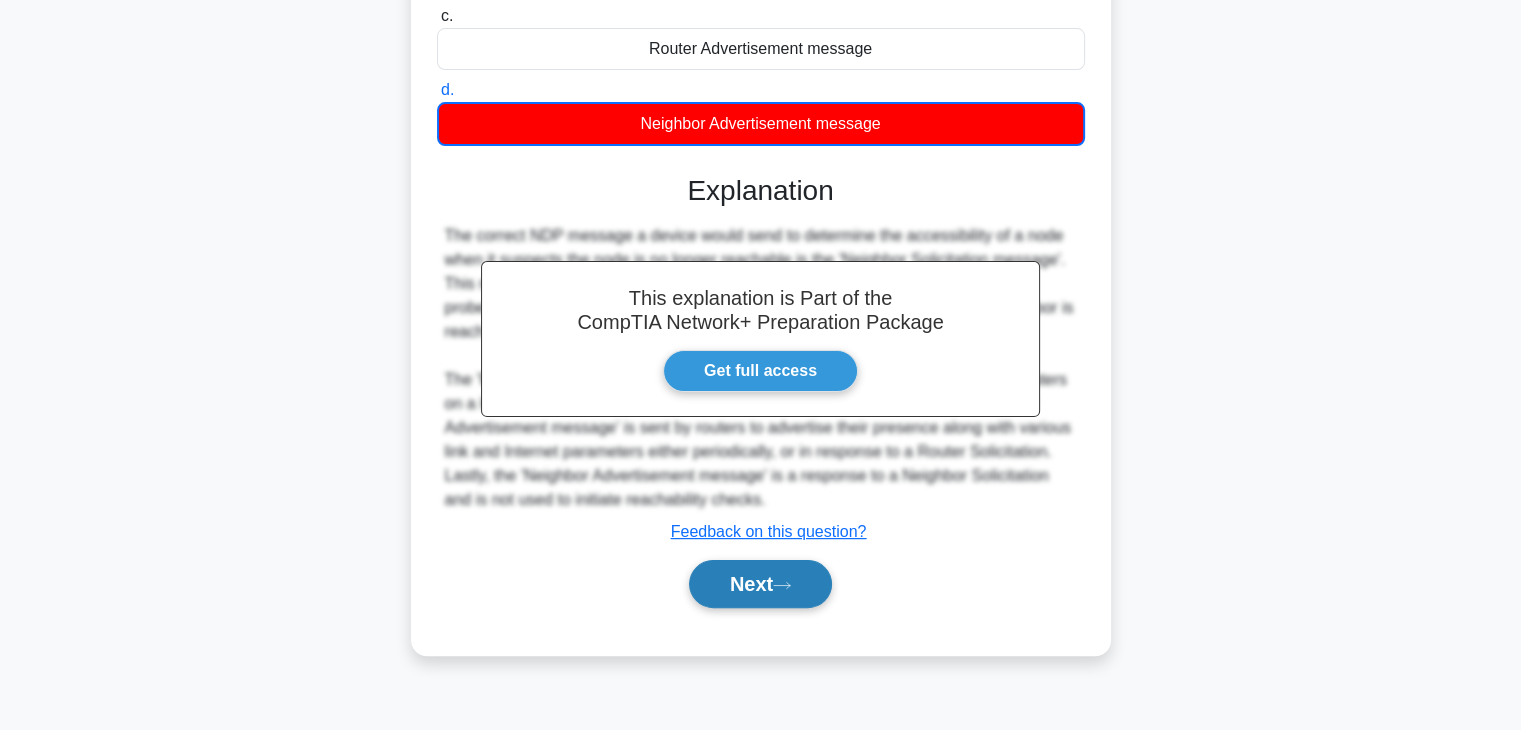 click on "Next" at bounding box center [760, 584] 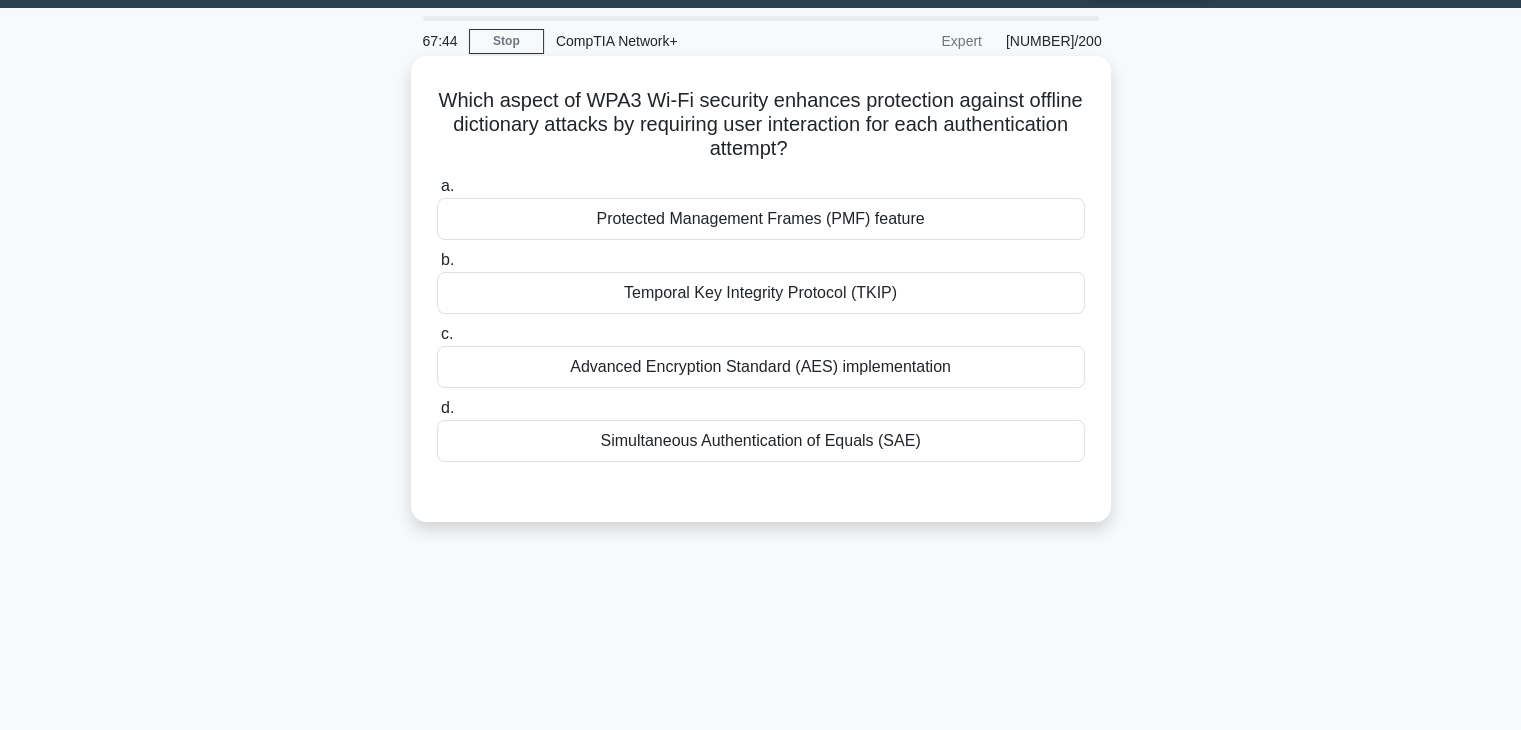 scroll, scrollTop: 0, scrollLeft: 0, axis: both 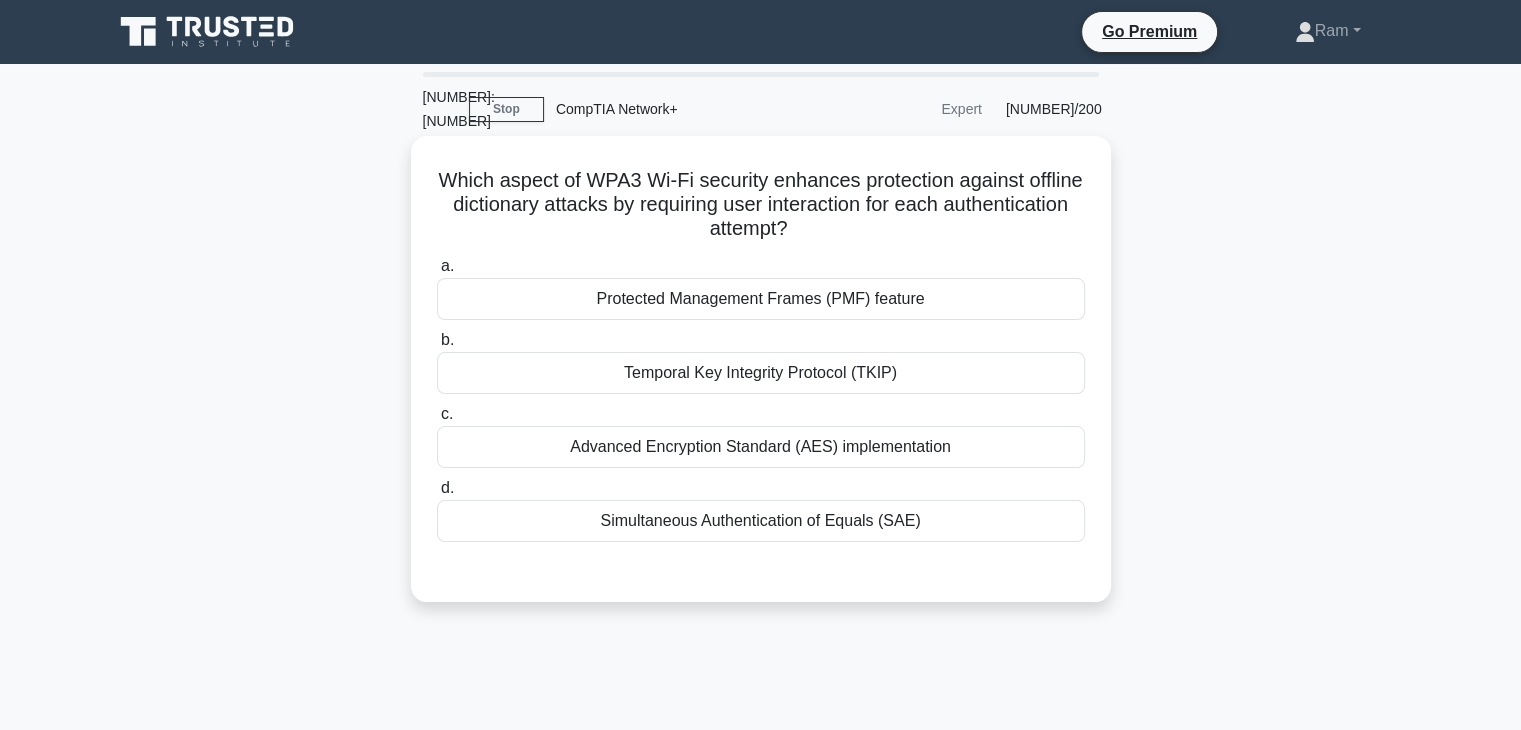 click on "Advanced Encryption Standard (AES) implementation" at bounding box center (761, 447) 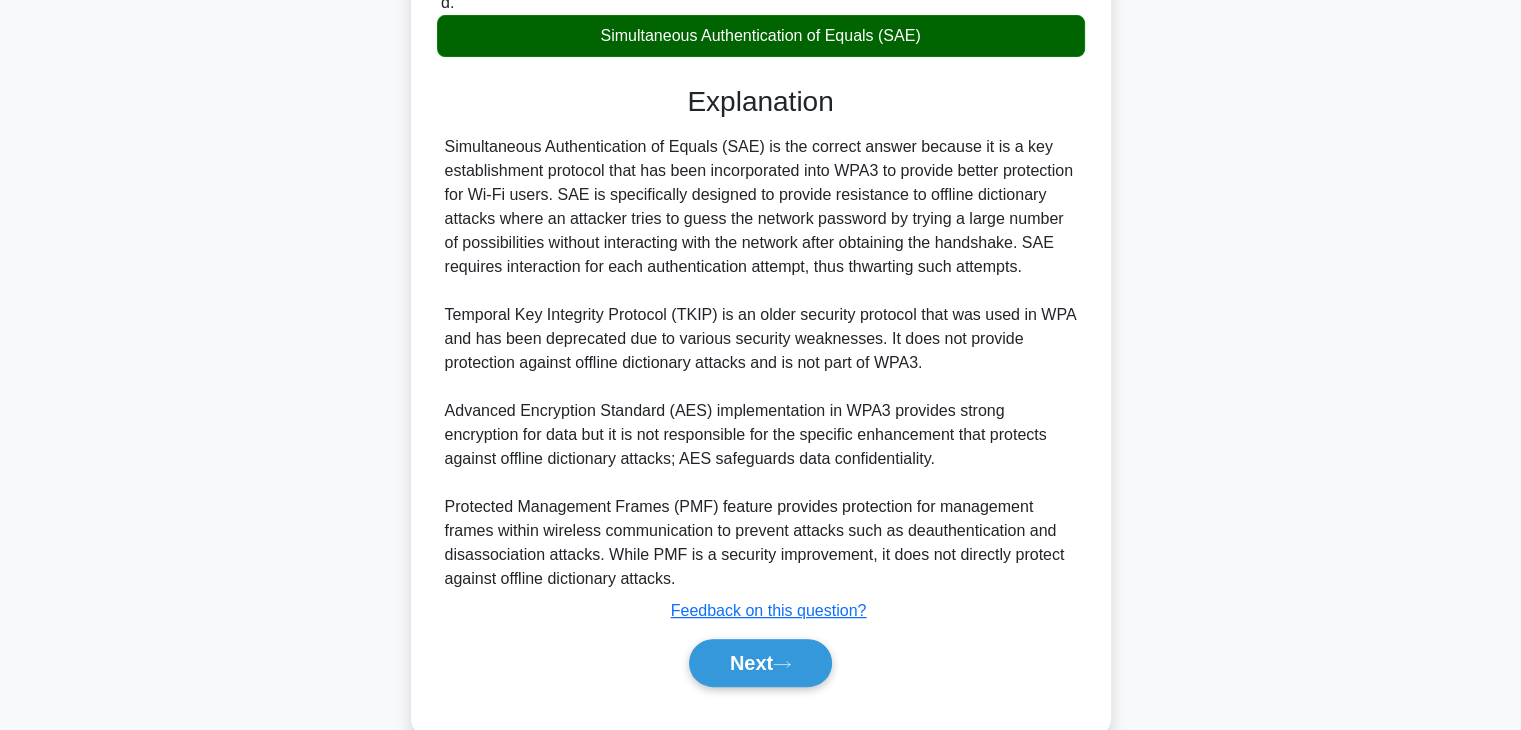 scroll, scrollTop: 528, scrollLeft: 0, axis: vertical 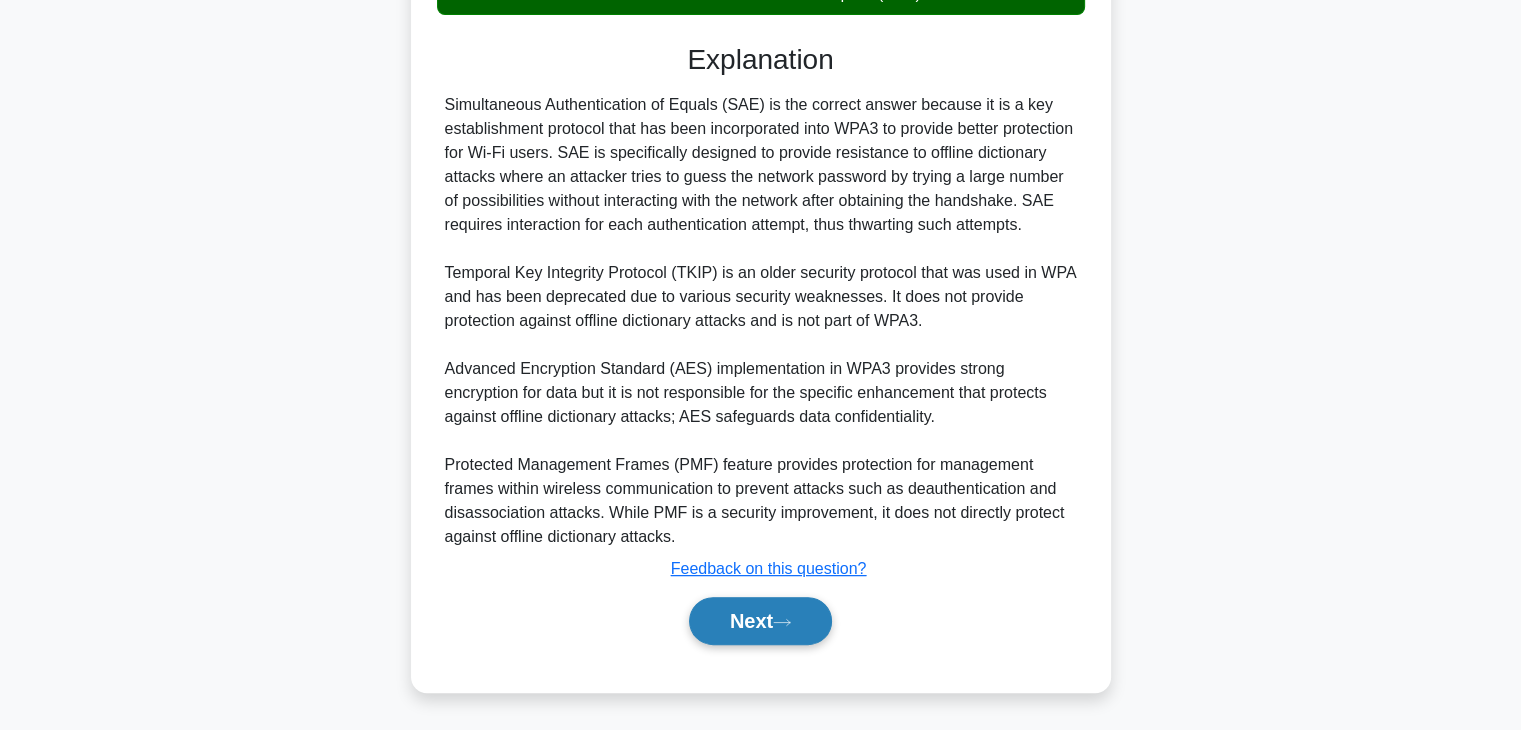 click on "Next" at bounding box center (760, 621) 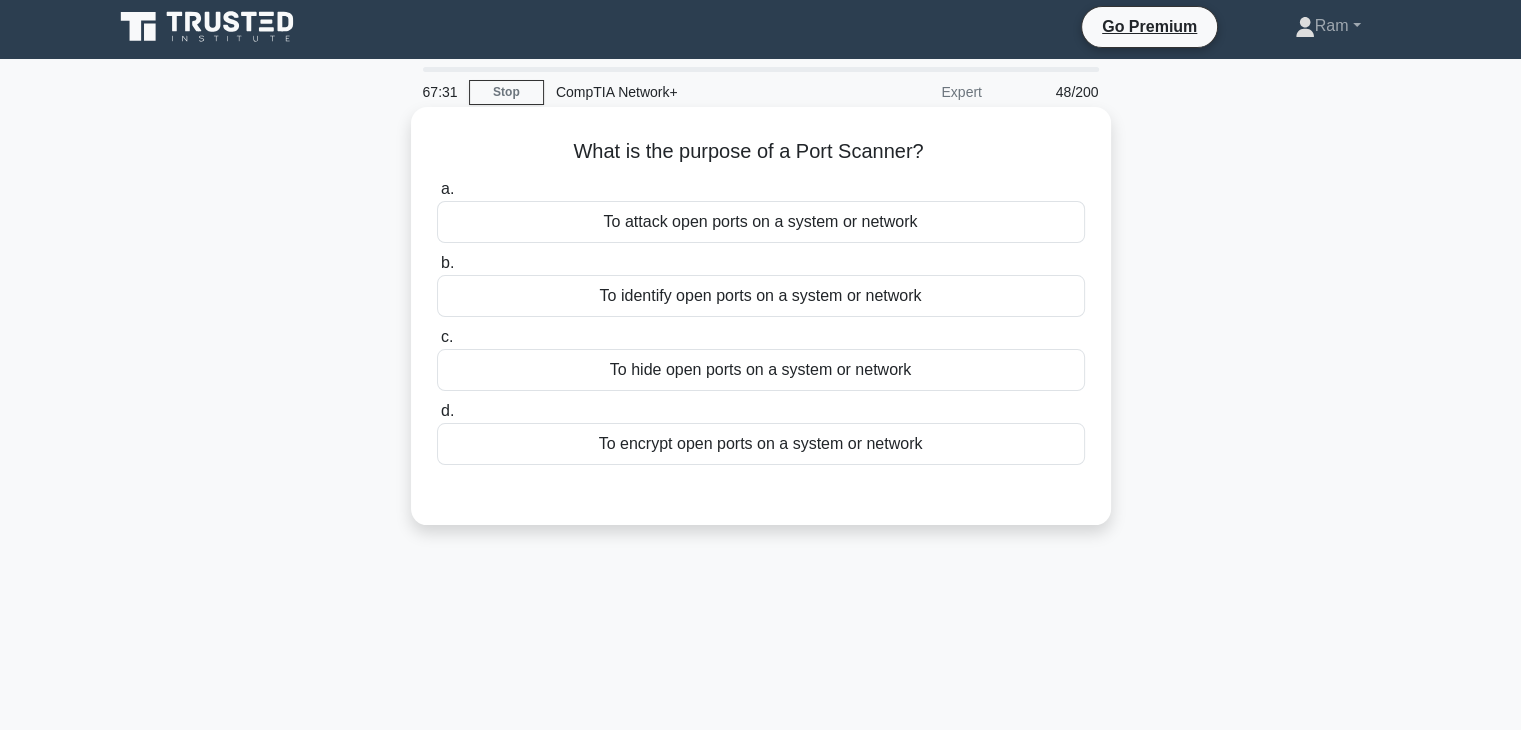 scroll, scrollTop: 0, scrollLeft: 0, axis: both 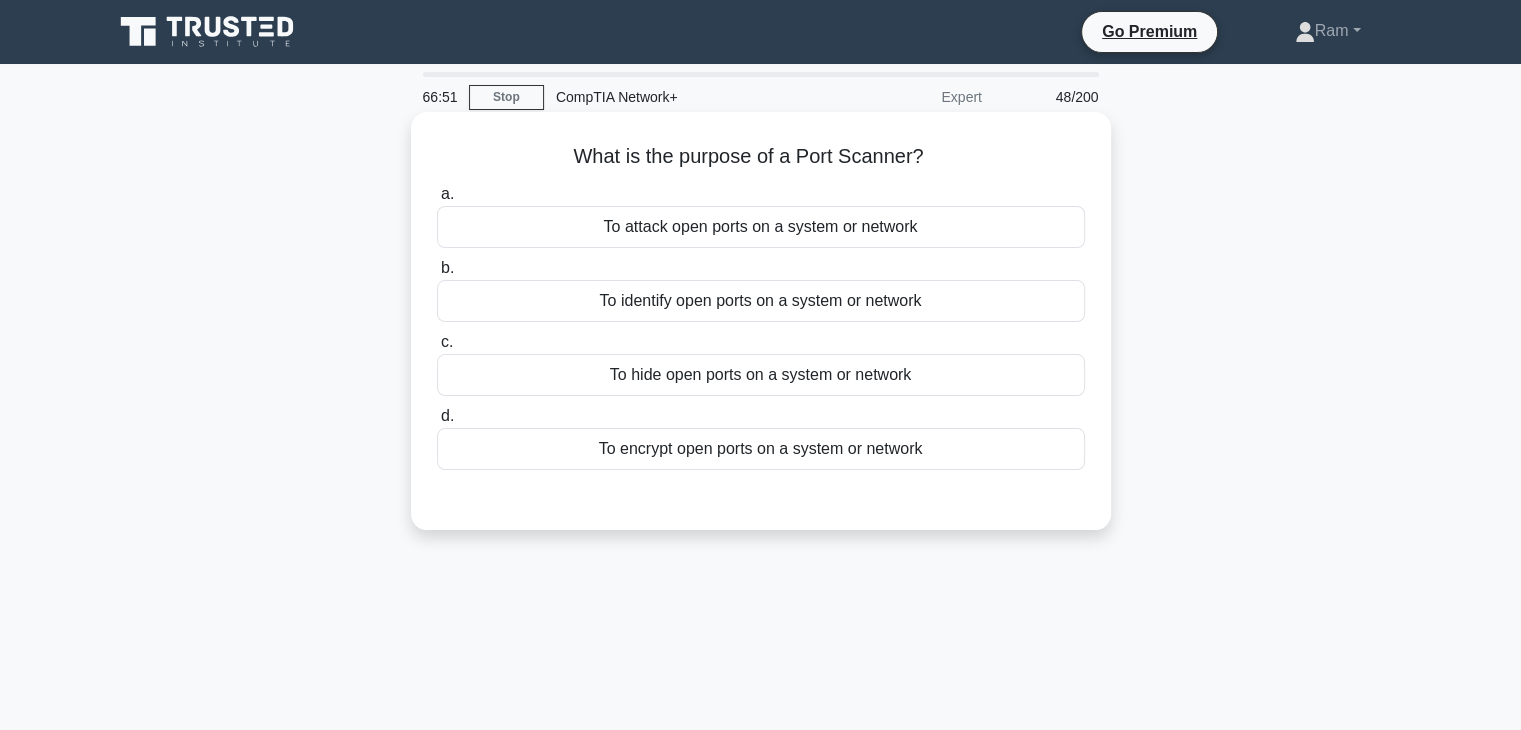 click on "To identify open ports on a system or network" at bounding box center (761, 301) 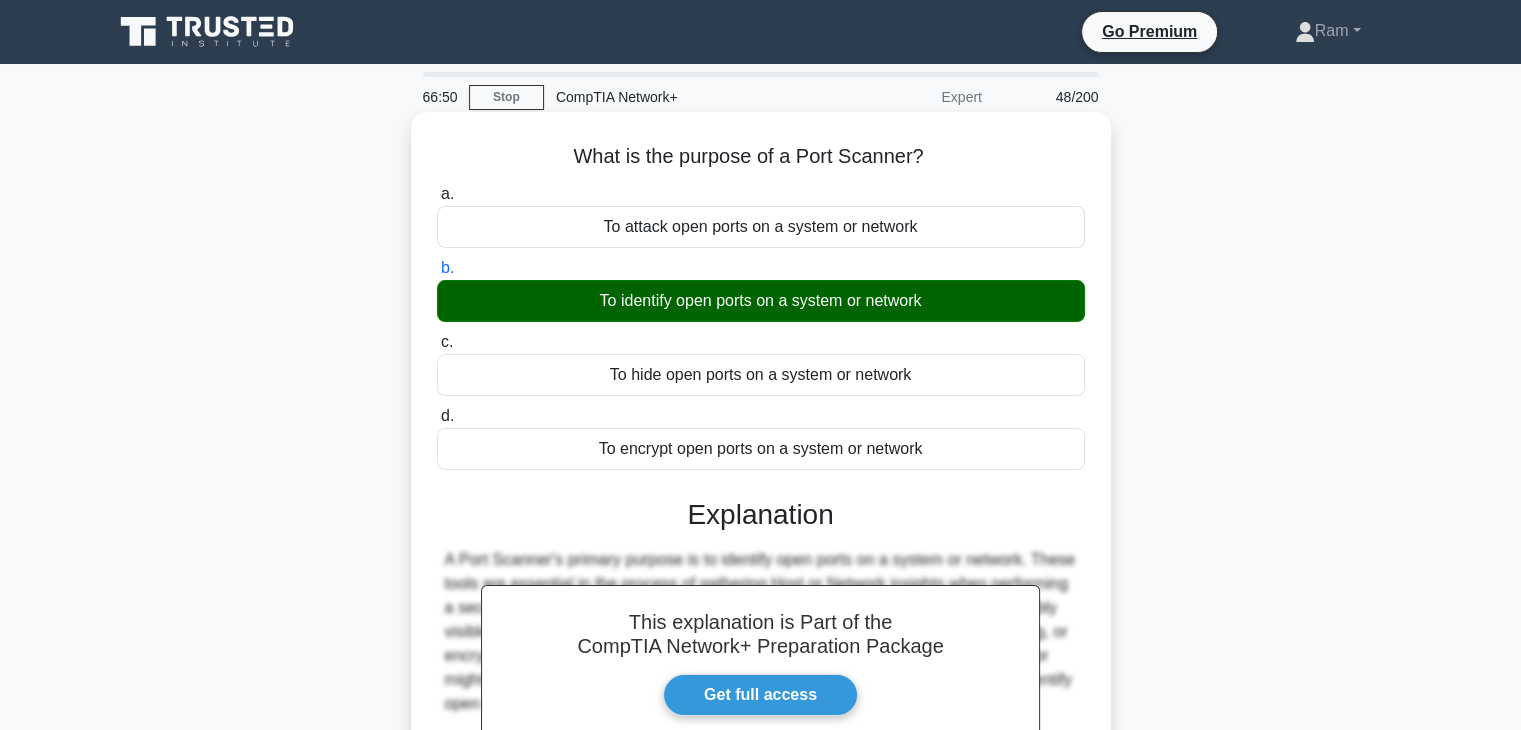 scroll, scrollTop: 351, scrollLeft: 0, axis: vertical 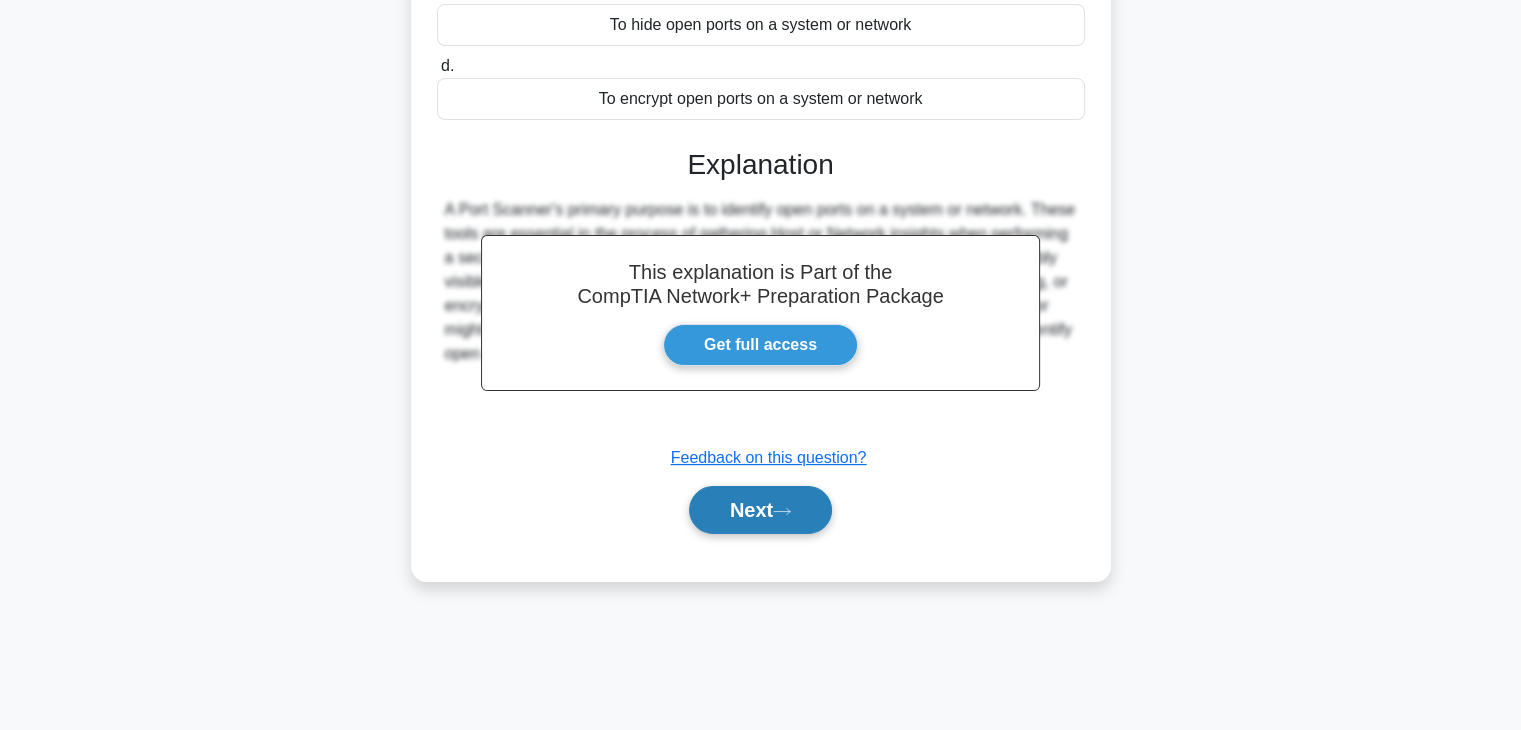 click on "Next" at bounding box center [760, 510] 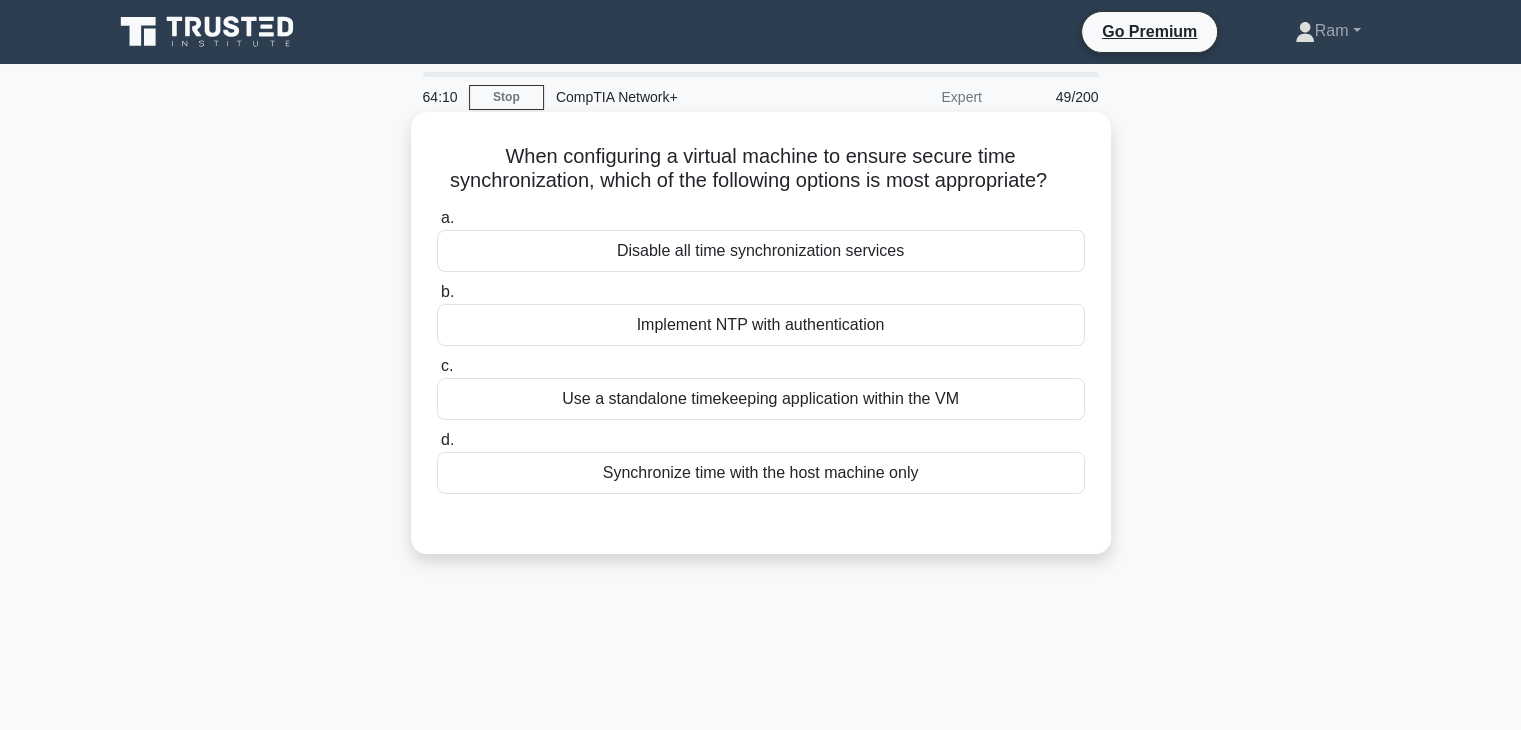 click on "Implement NTP with authentication" at bounding box center [761, 325] 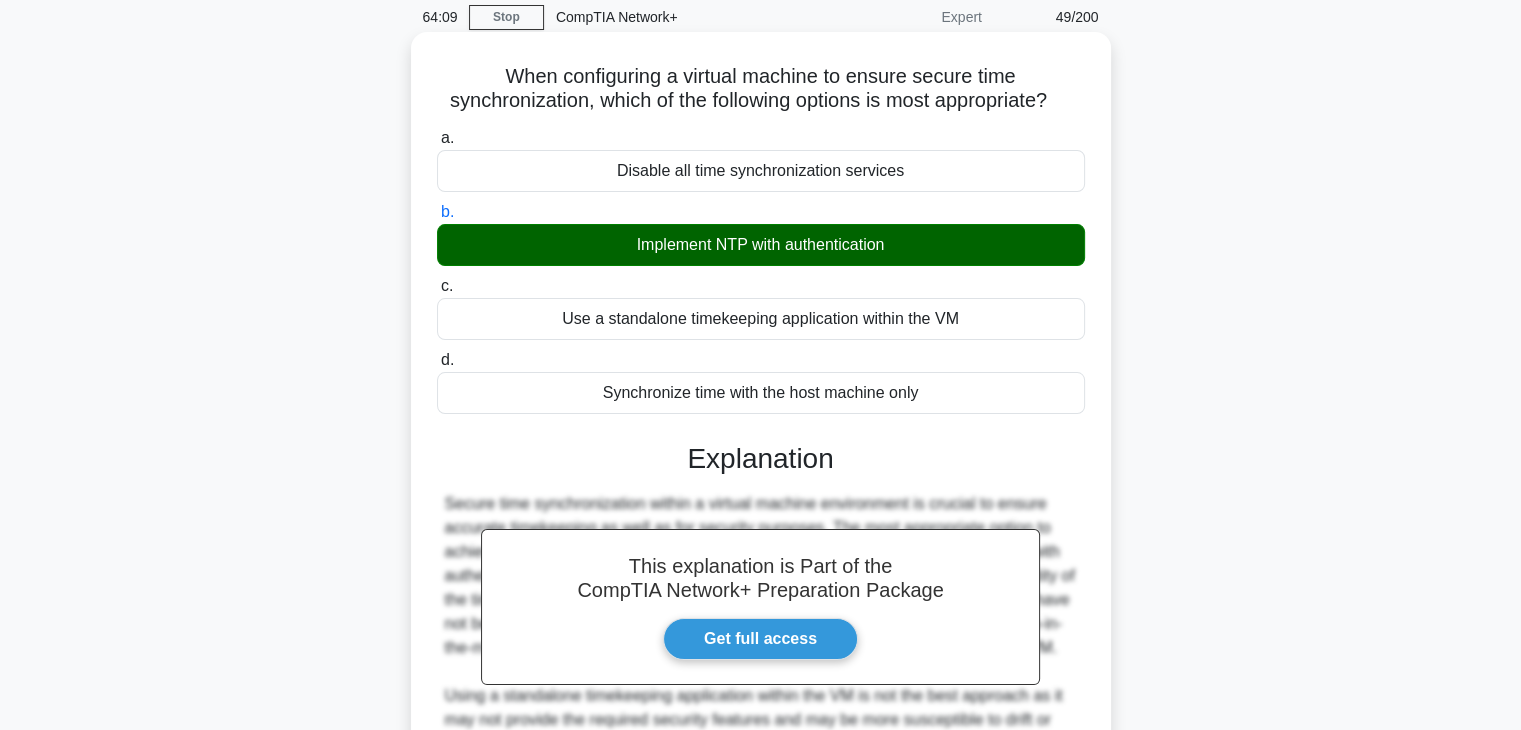 scroll, scrollTop: 406, scrollLeft: 0, axis: vertical 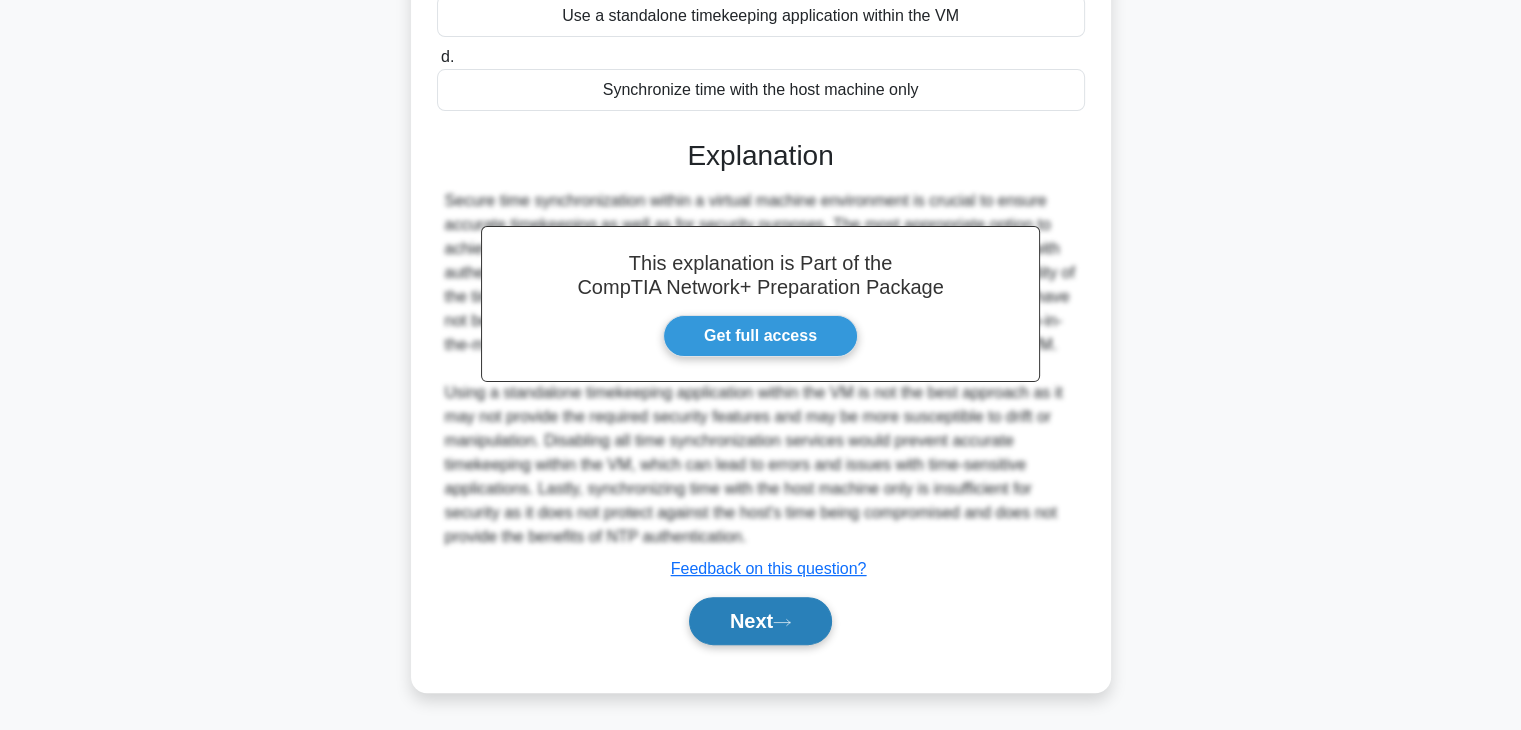 click on "Next" at bounding box center (760, 621) 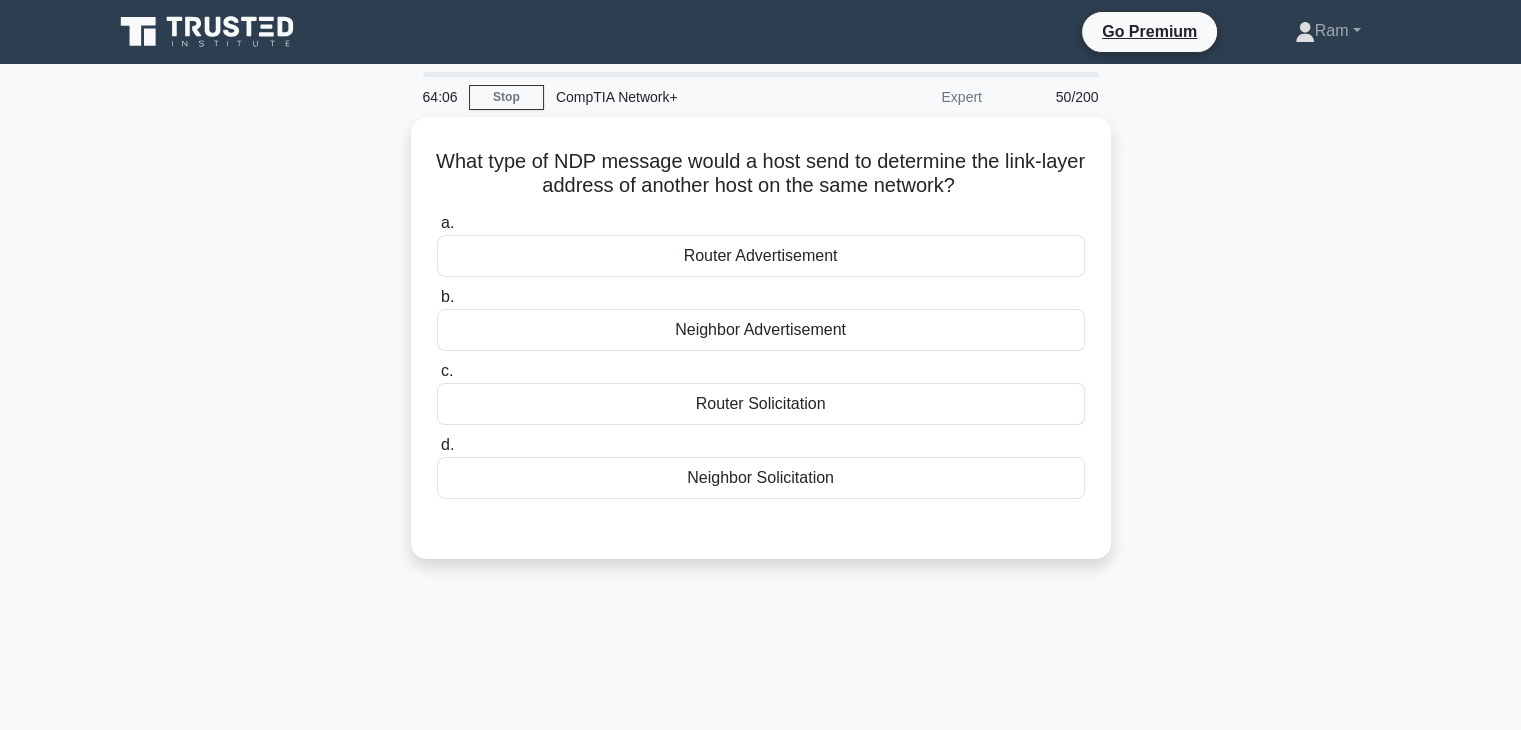 scroll, scrollTop: 0, scrollLeft: 0, axis: both 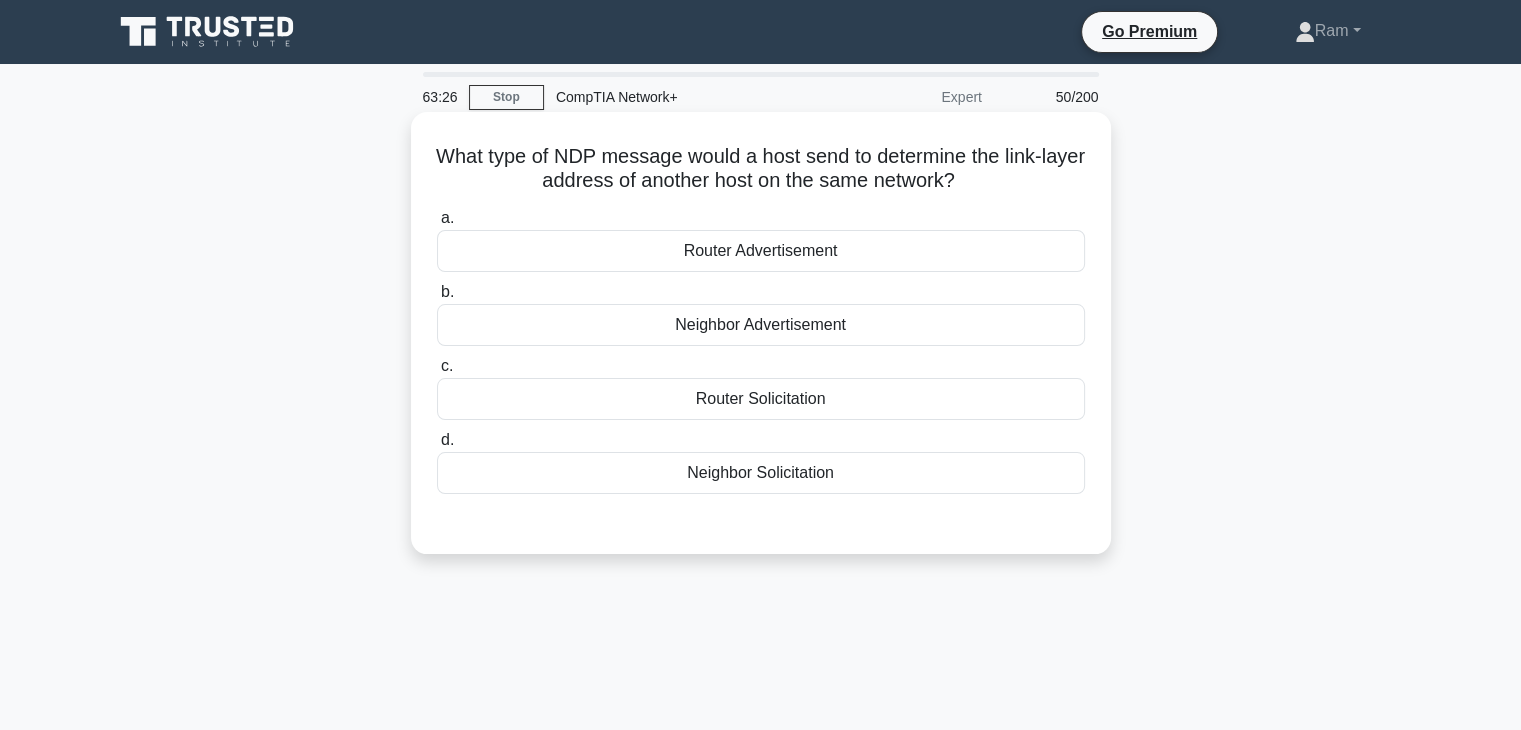 click on "Neighbor Advertisement" at bounding box center (761, 325) 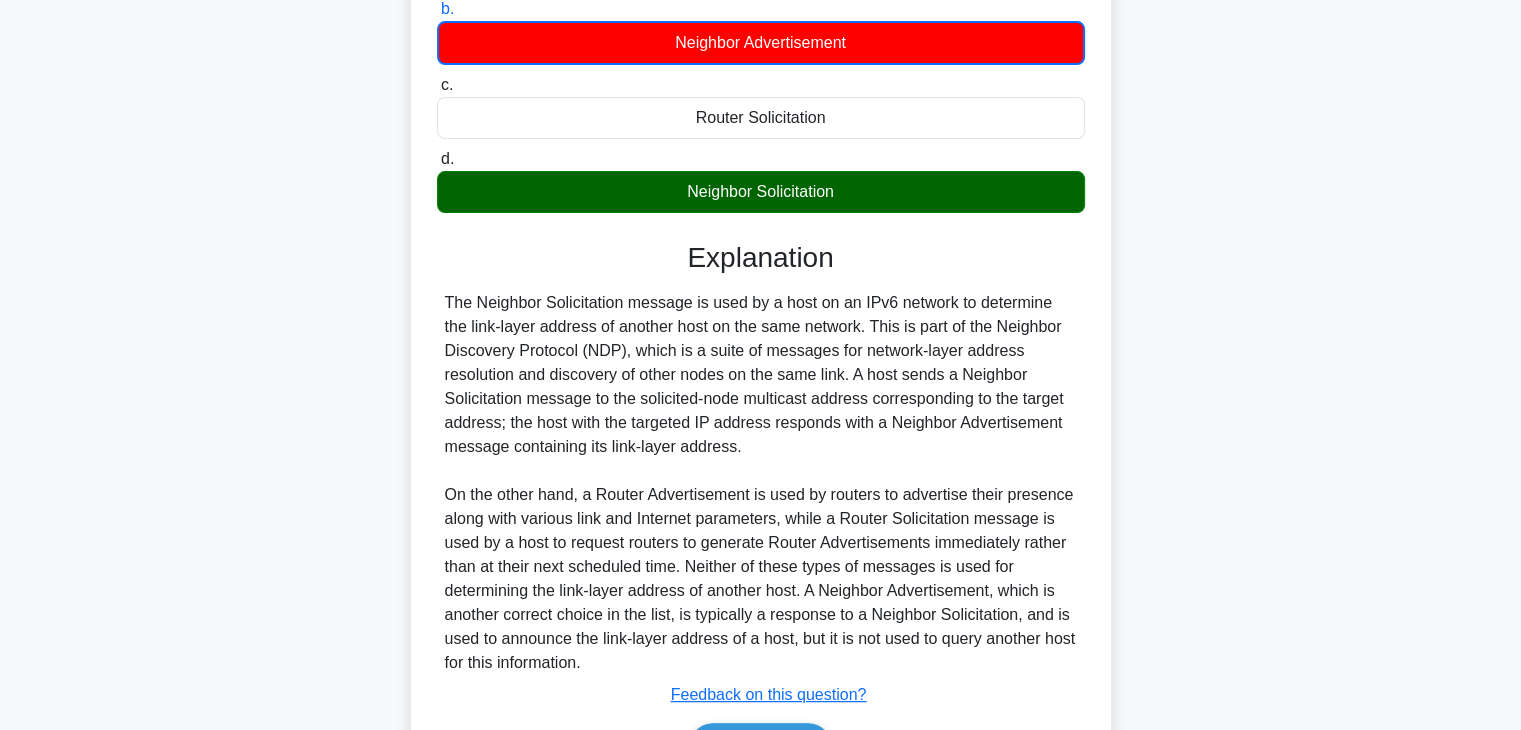 scroll, scrollTop: 408, scrollLeft: 0, axis: vertical 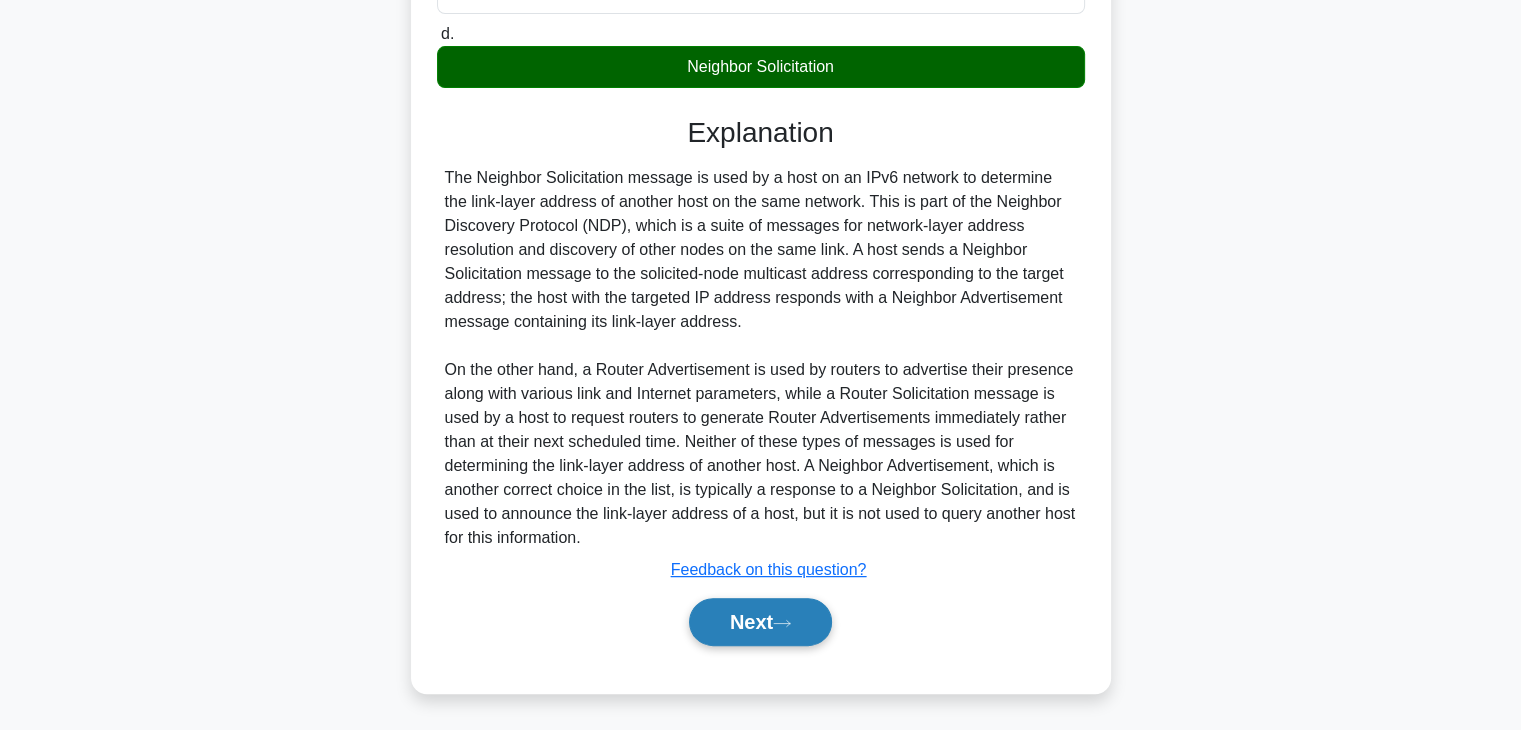 click on "Next" at bounding box center (760, 622) 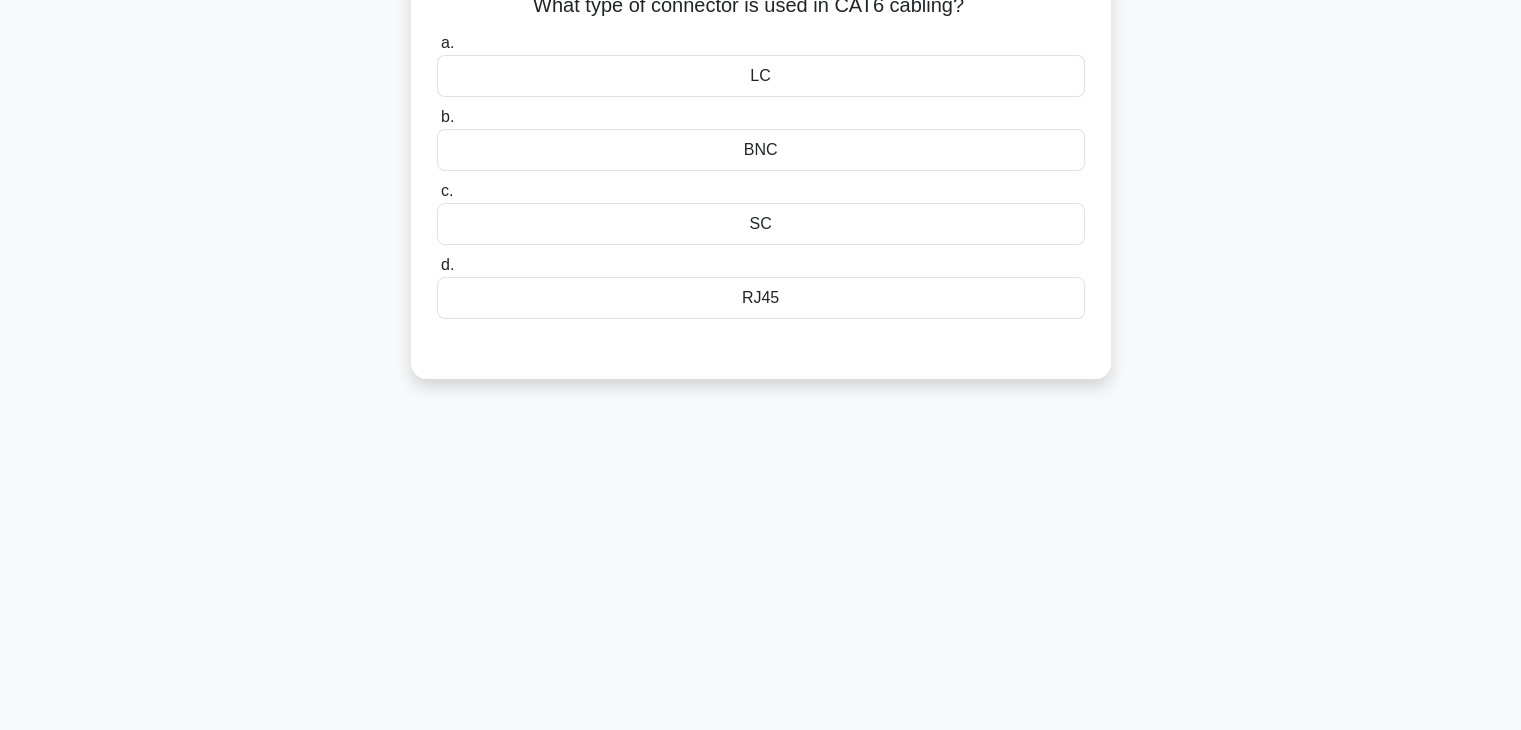 scroll, scrollTop: 0, scrollLeft: 0, axis: both 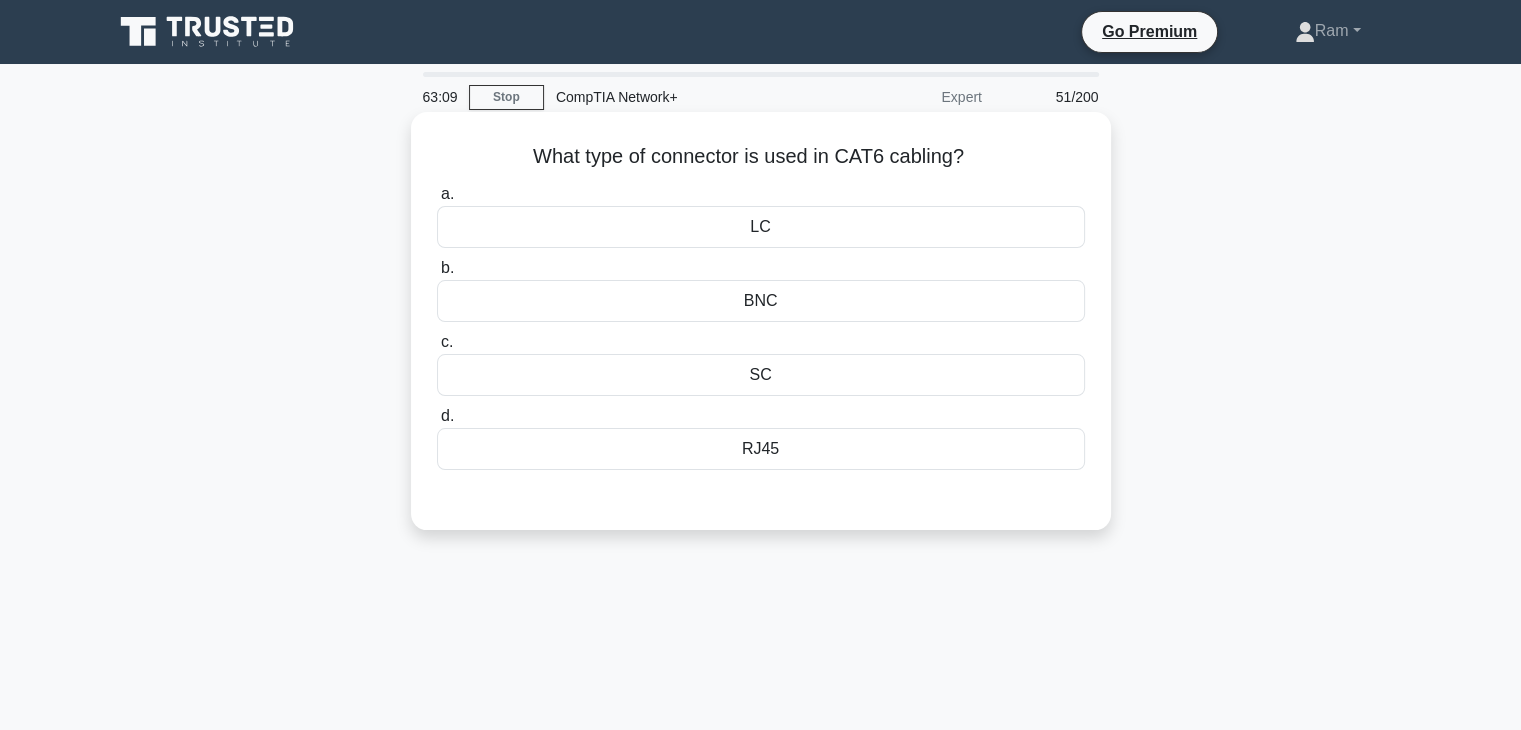 click on "RJ45" at bounding box center (761, 449) 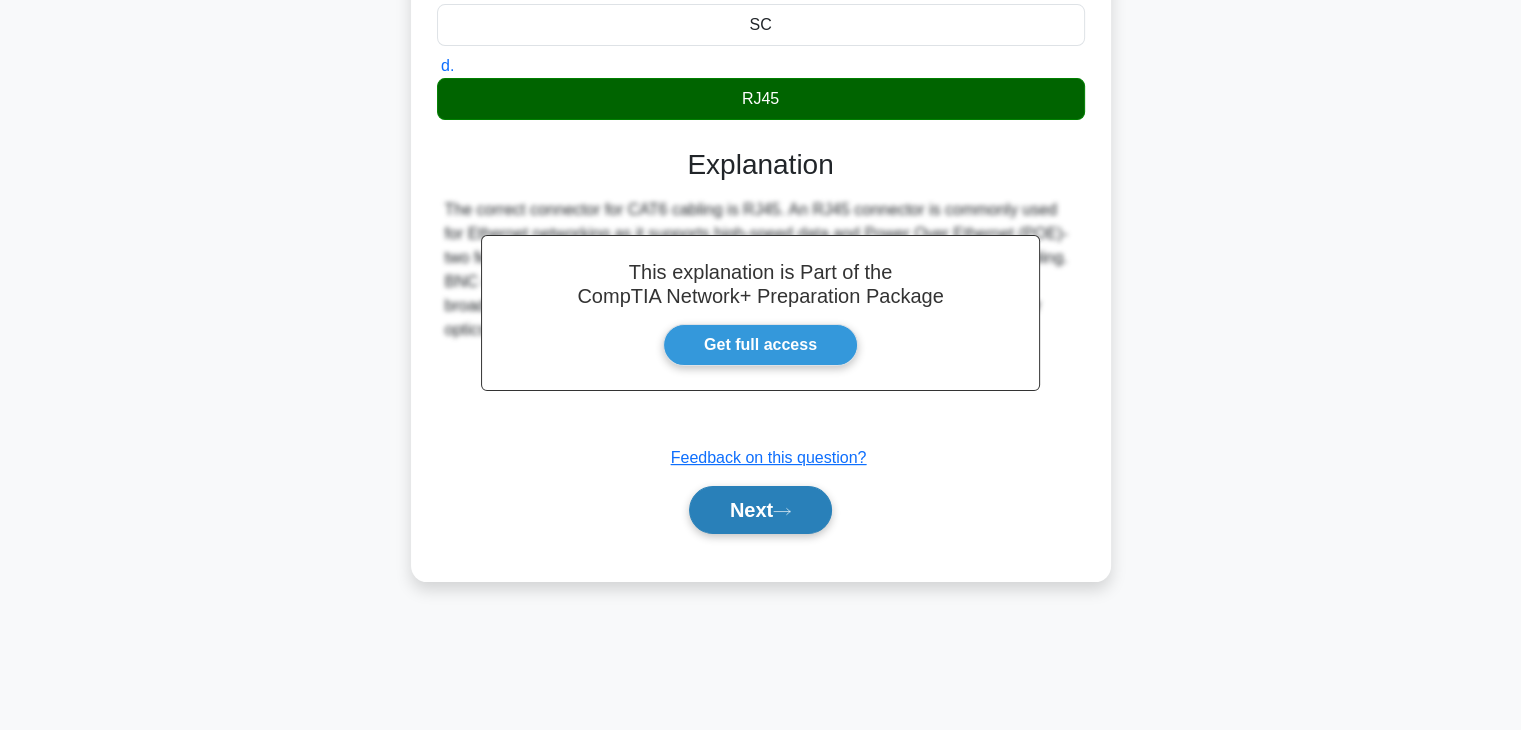 click on "Next" at bounding box center (760, 510) 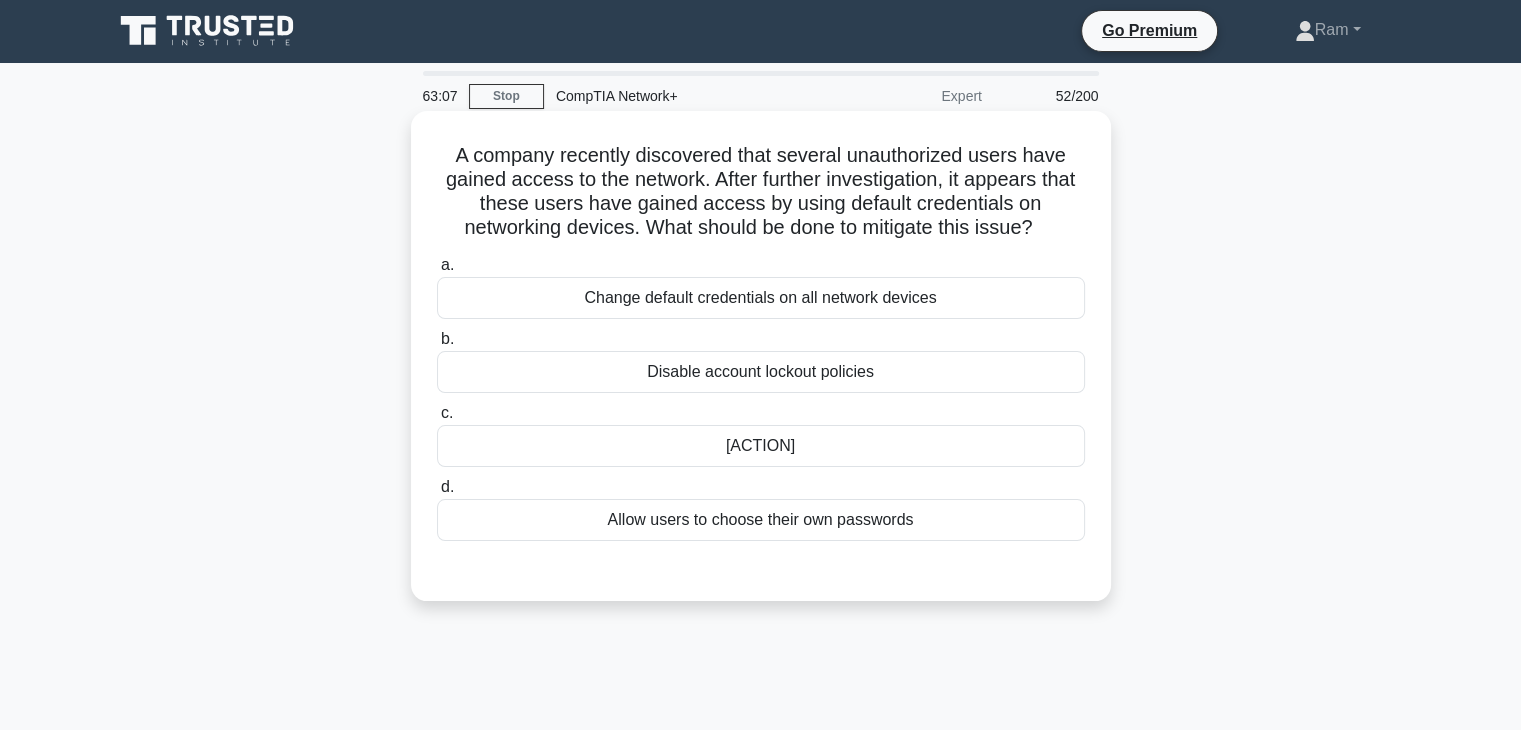scroll, scrollTop: 0, scrollLeft: 0, axis: both 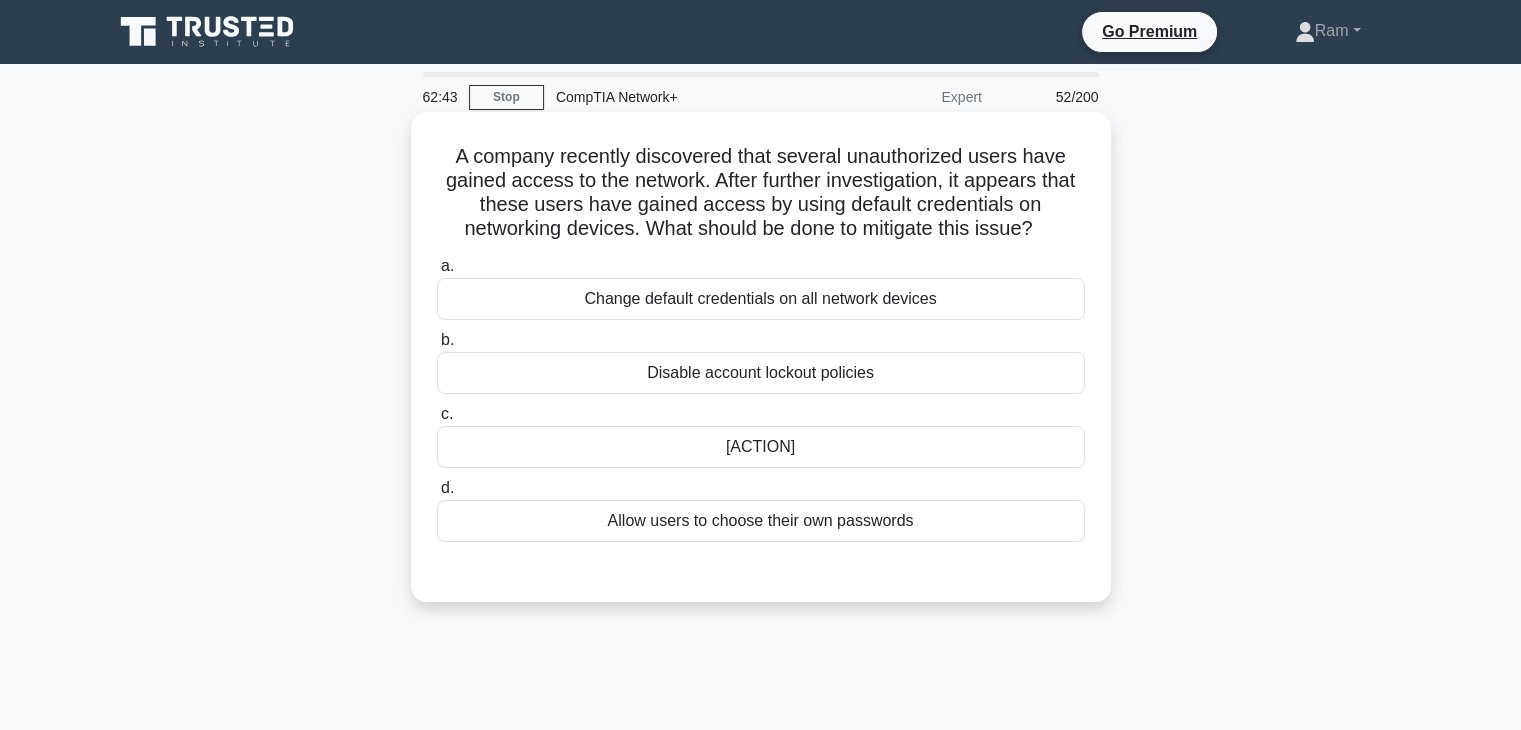 click on "Change default credentials on all network devices" at bounding box center [761, 299] 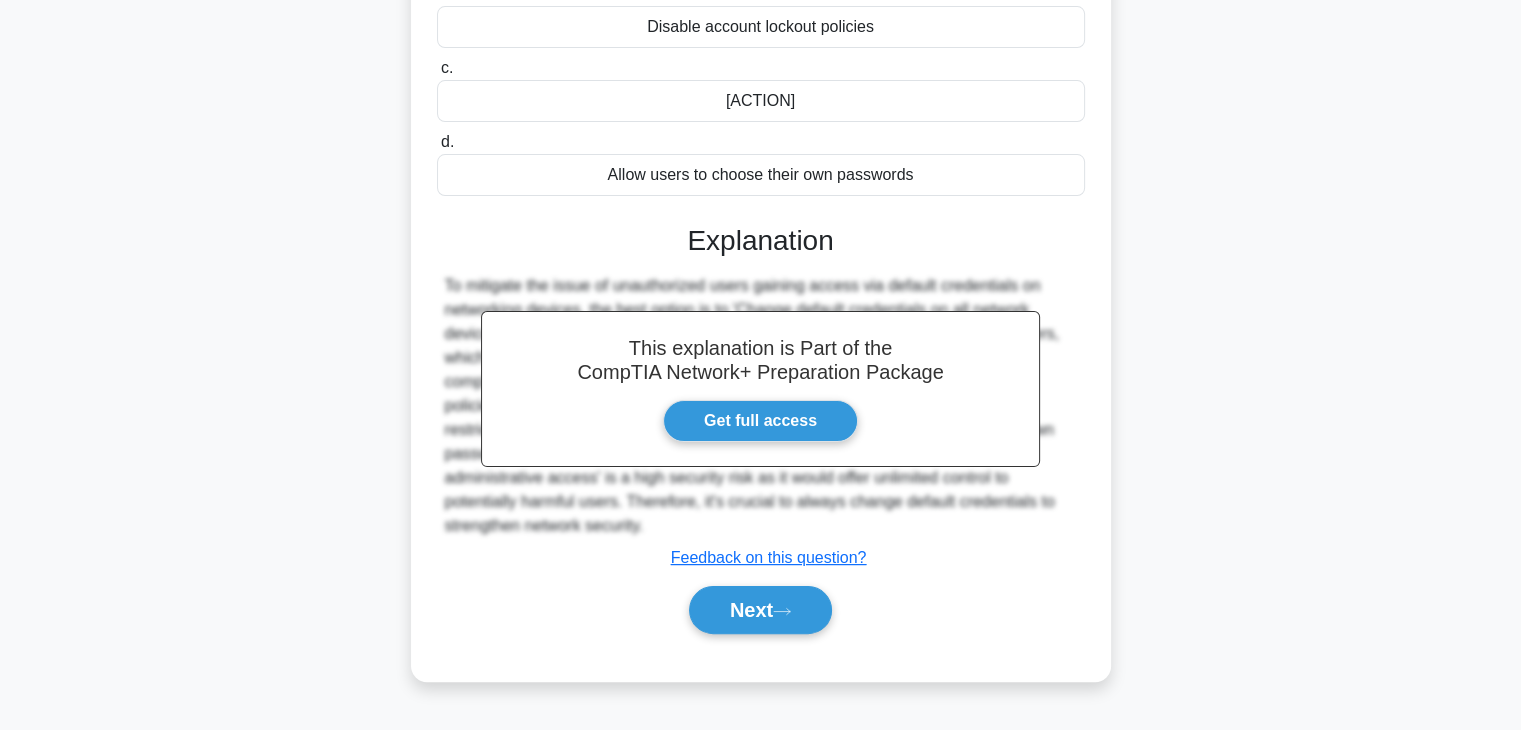 scroll, scrollTop: 351, scrollLeft: 0, axis: vertical 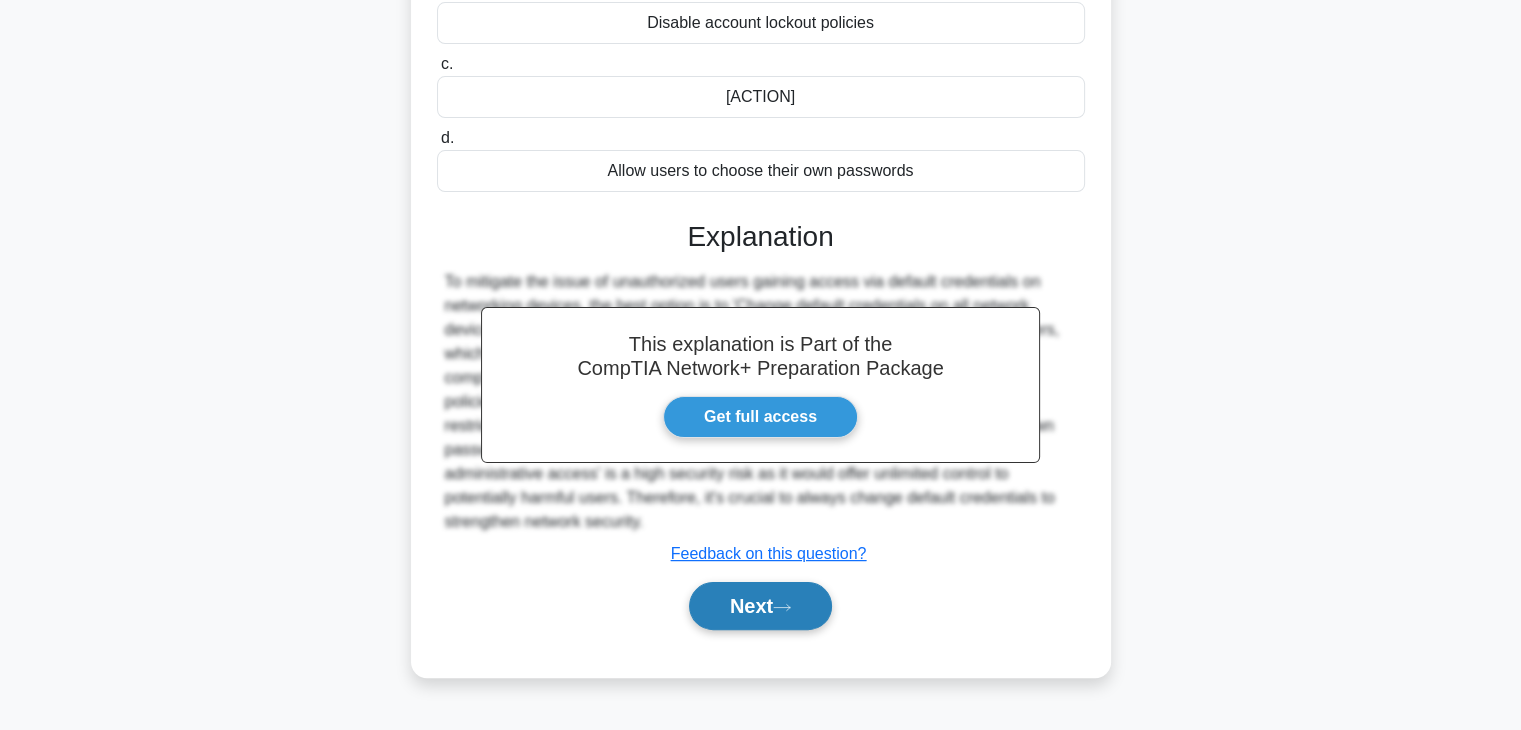 click on "Next" at bounding box center [760, 606] 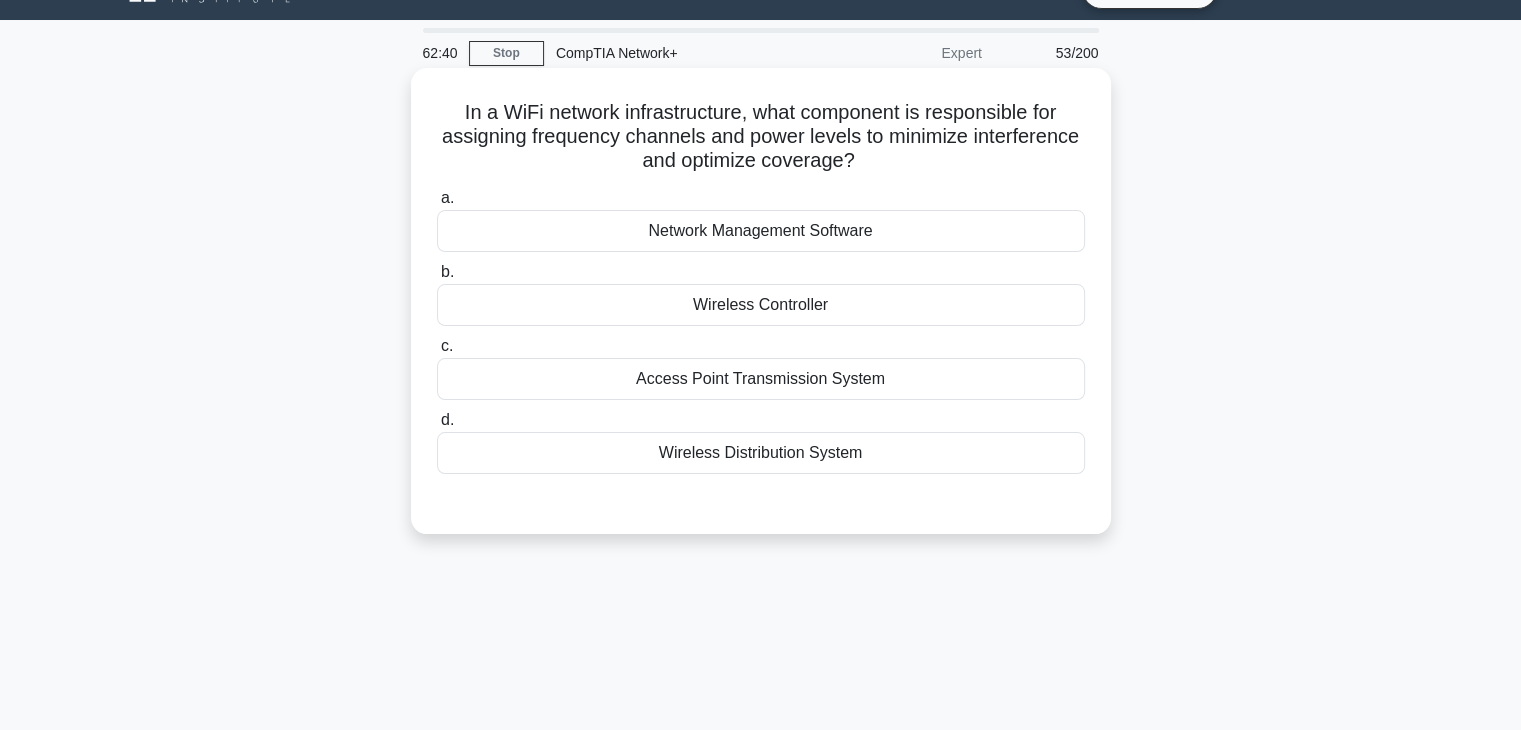 scroll, scrollTop: 0, scrollLeft: 0, axis: both 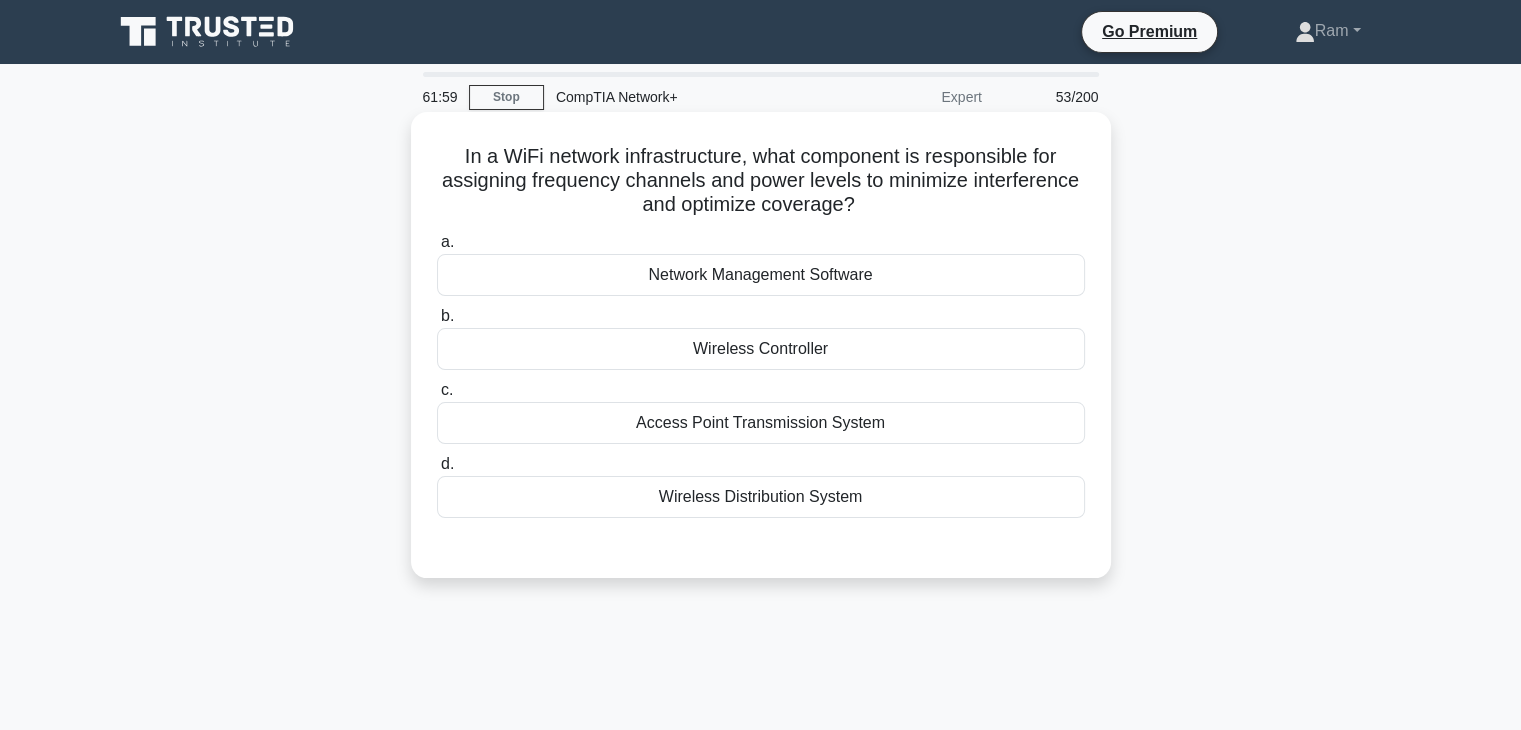 click on "Network Management Software" at bounding box center (761, 275) 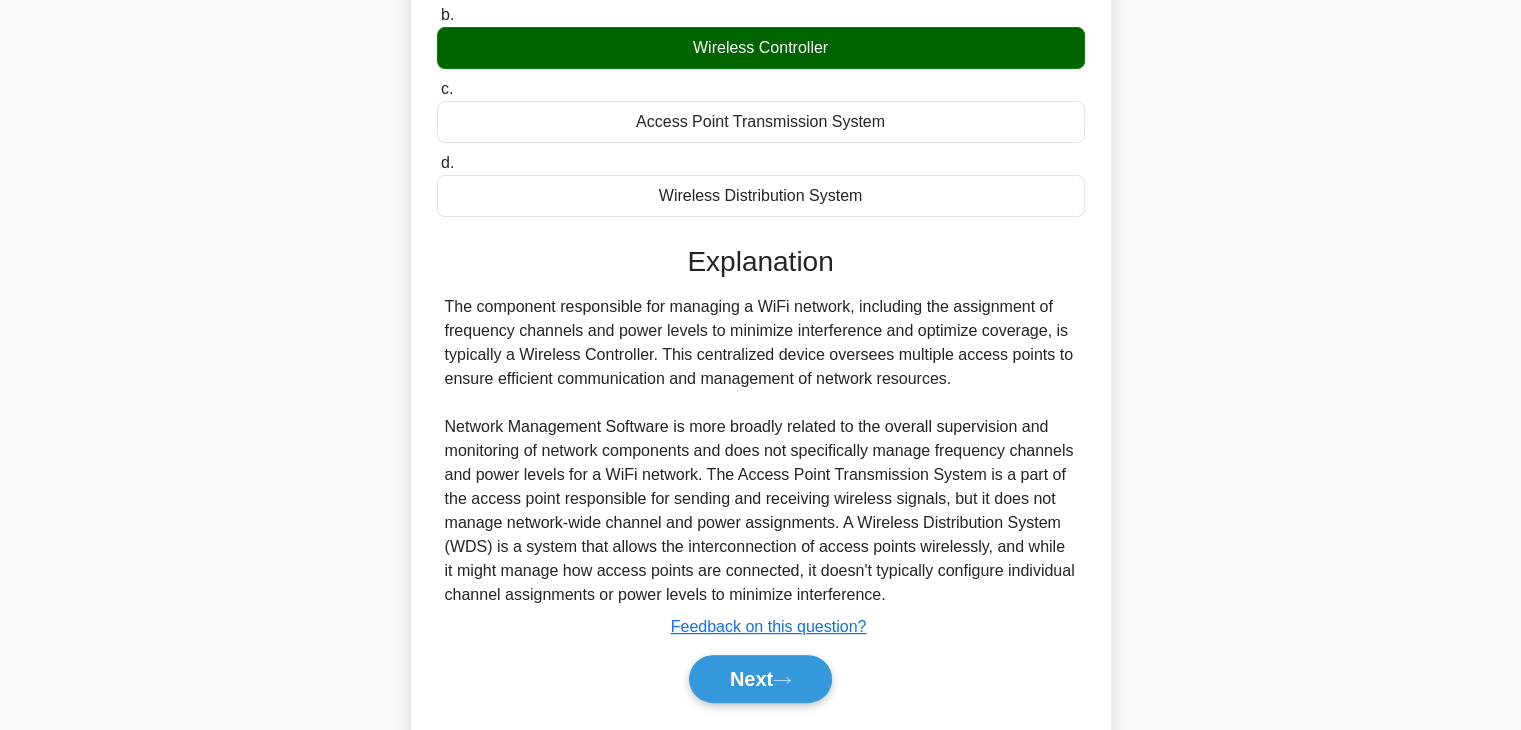scroll, scrollTop: 360, scrollLeft: 0, axis: vertical 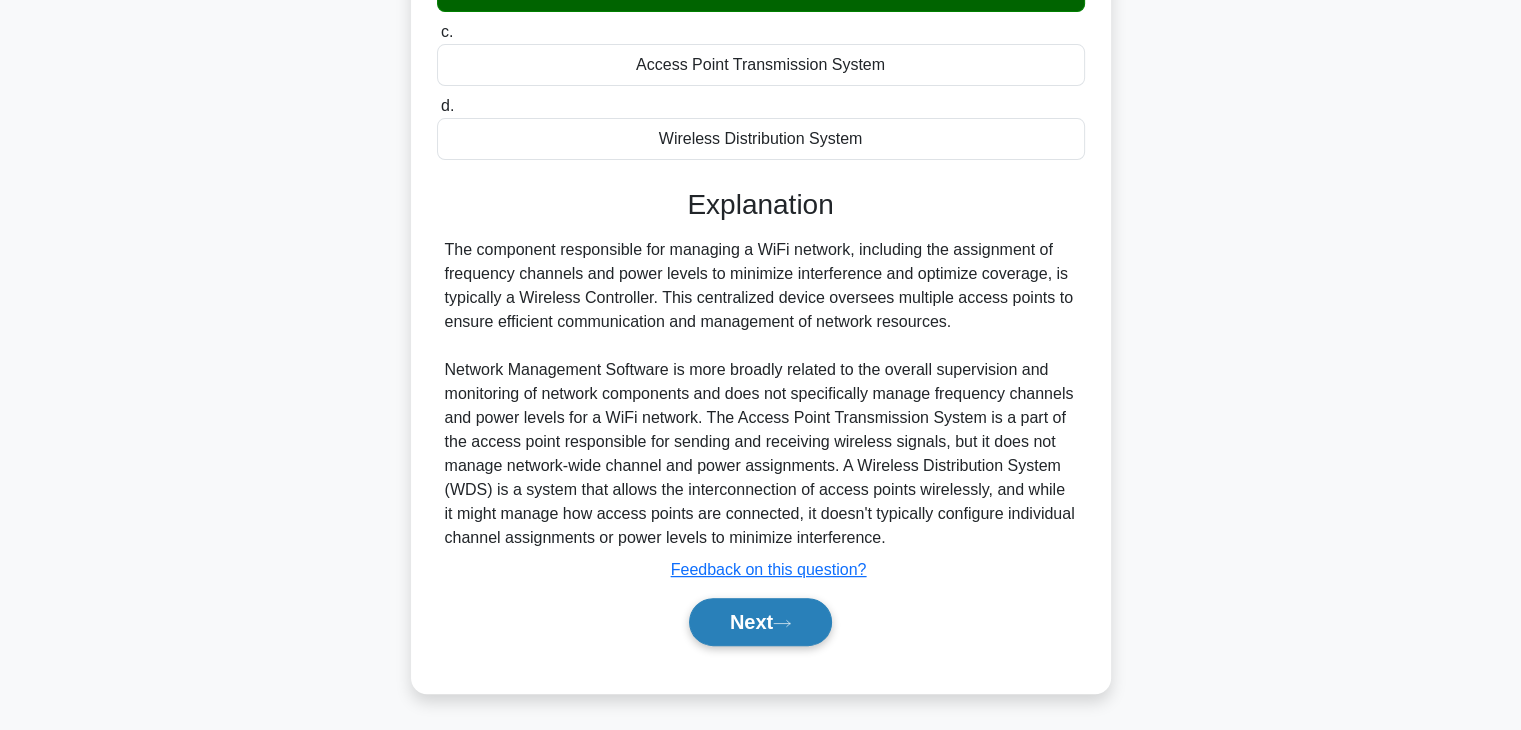 click on "Next" at bounding box center [760, 622] 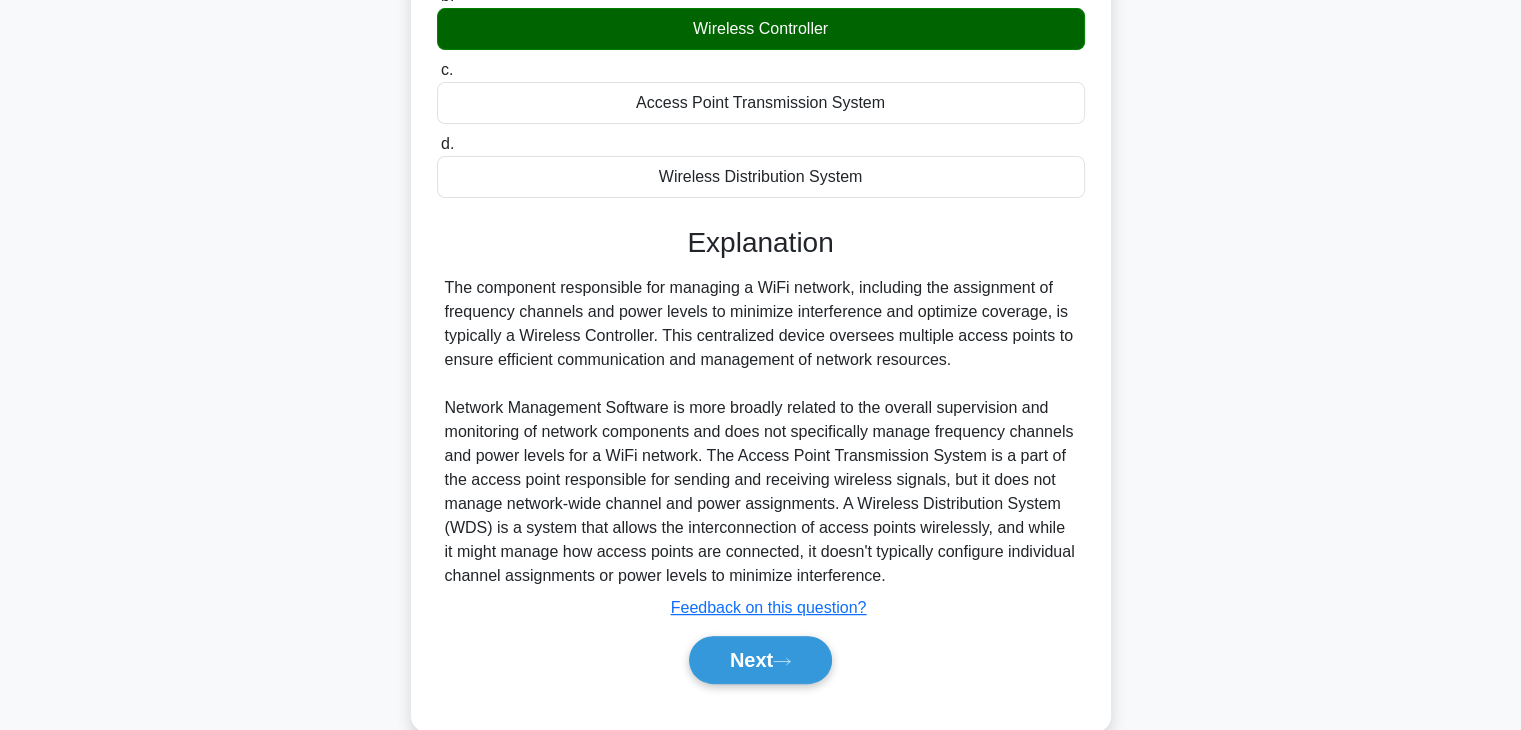 scroll, scrollTop: 0, scrollLeft: 0, axis: both 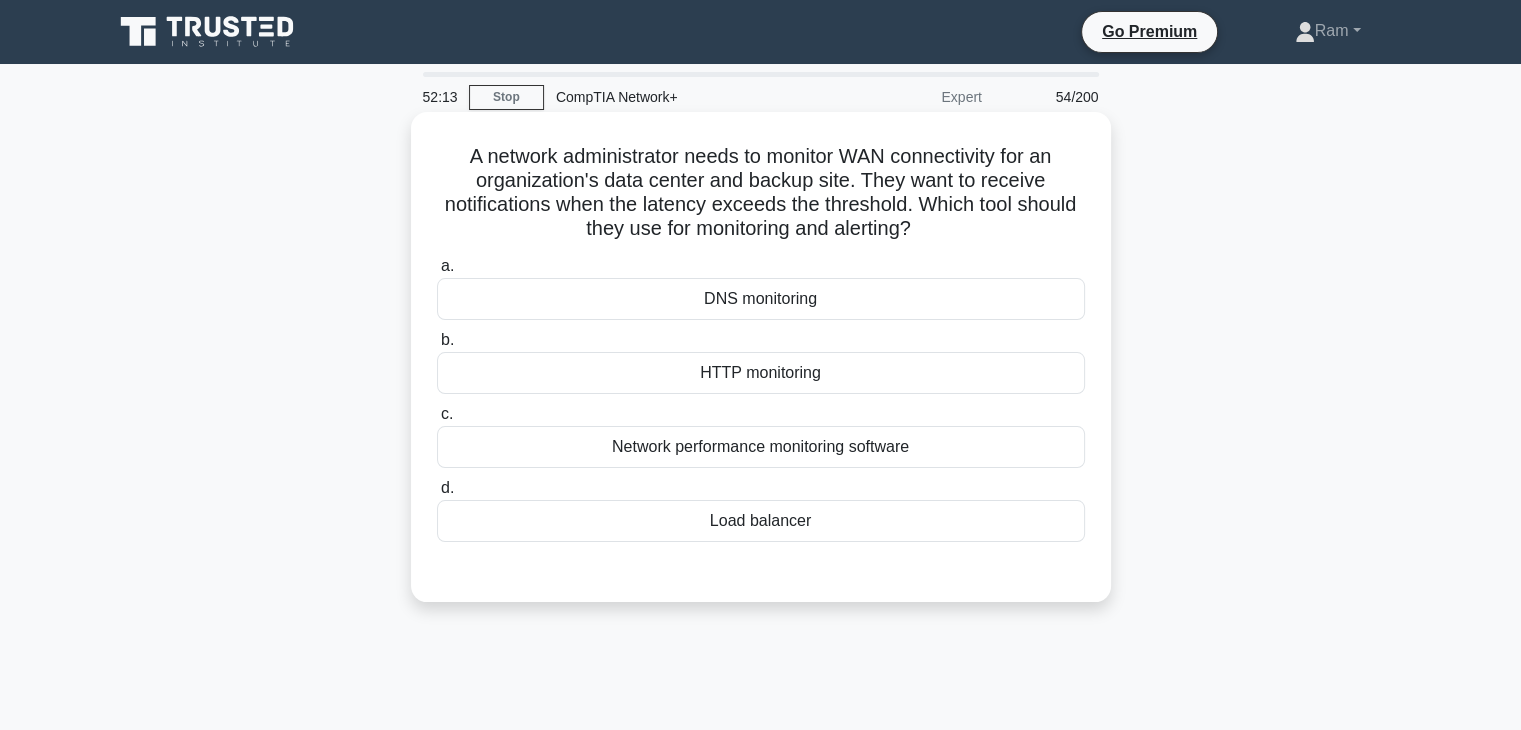 click on "Network performance monitoring software" at bounding box center [761, 447] 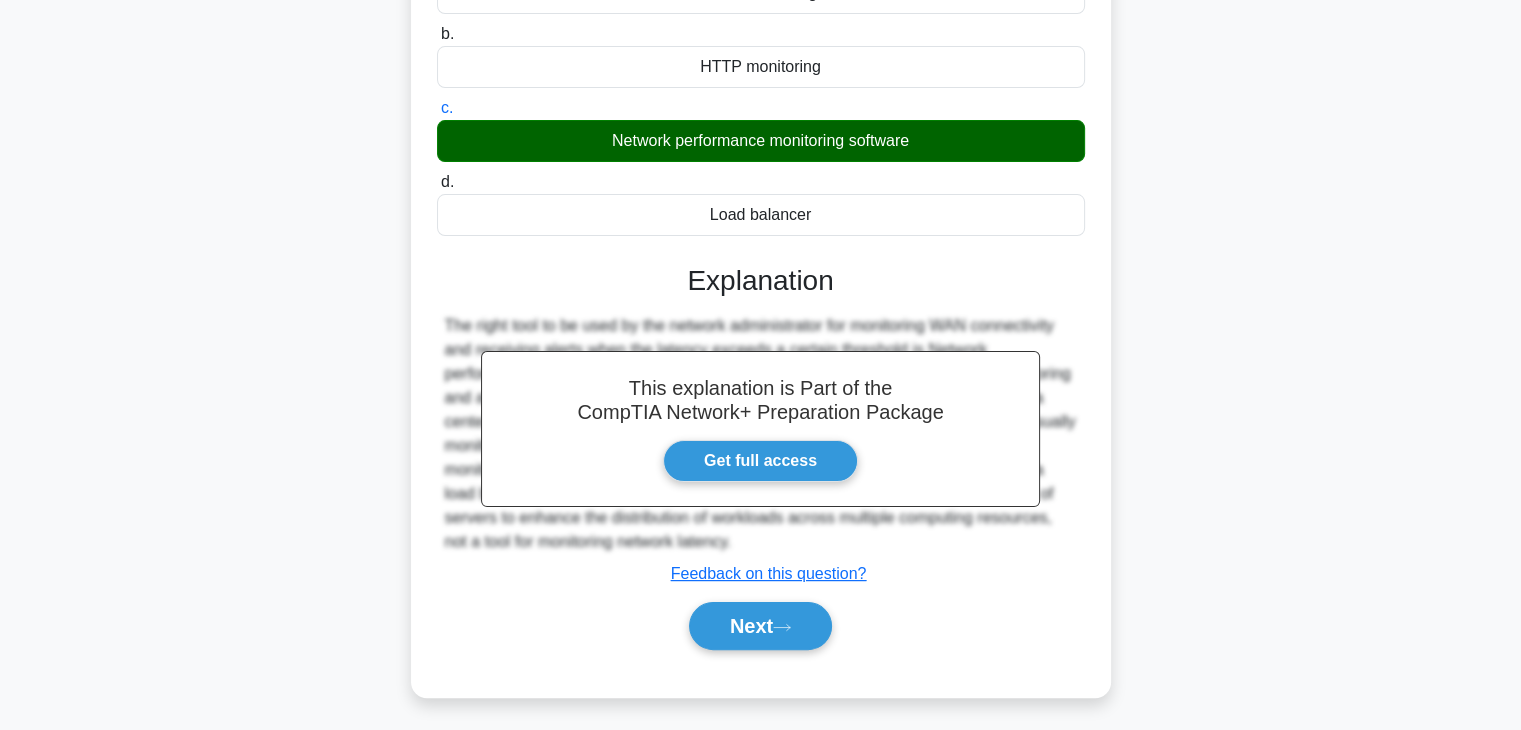 scroll, scrollTop: 351, scrollLeft: 0, axis: vertical 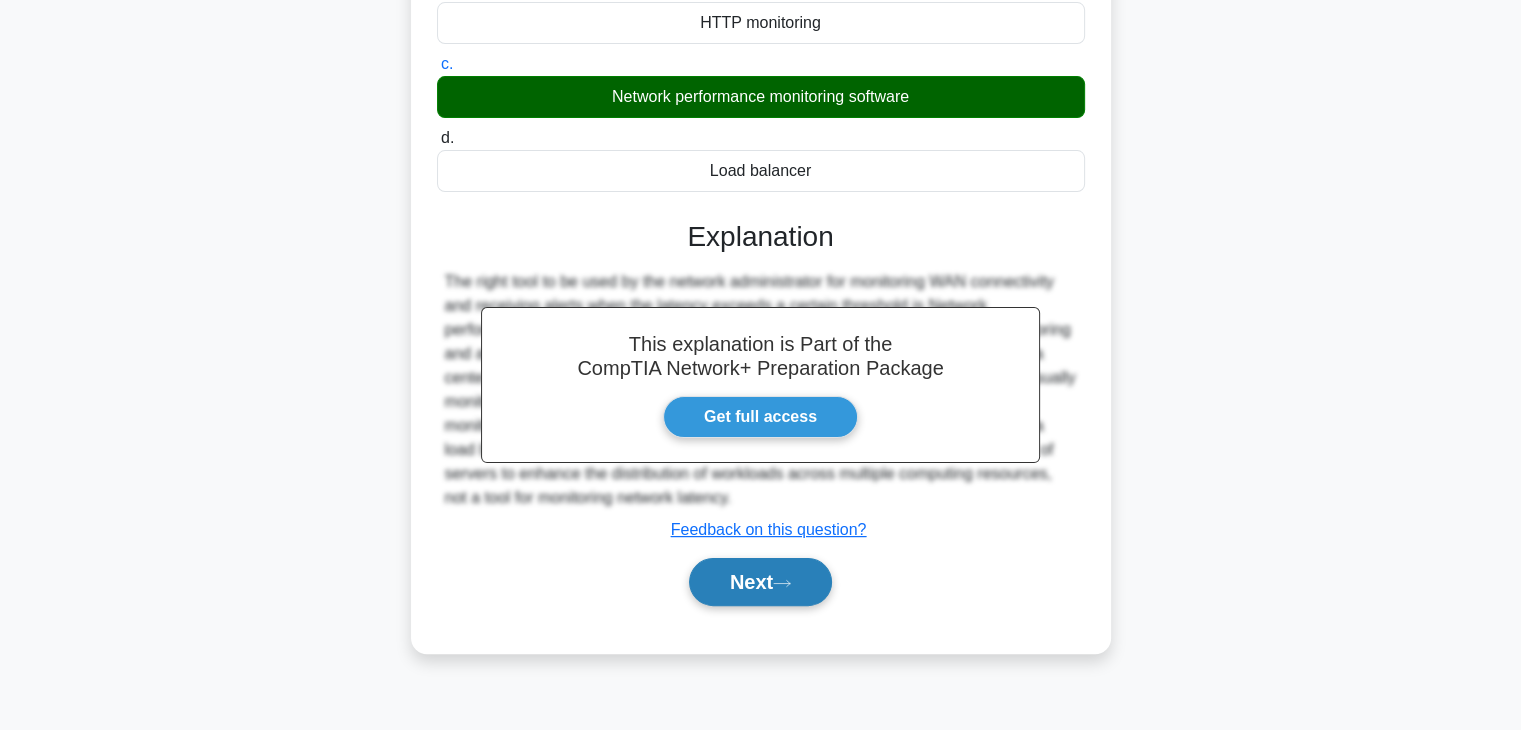 click on "Next" at bounding box center [760, 582] 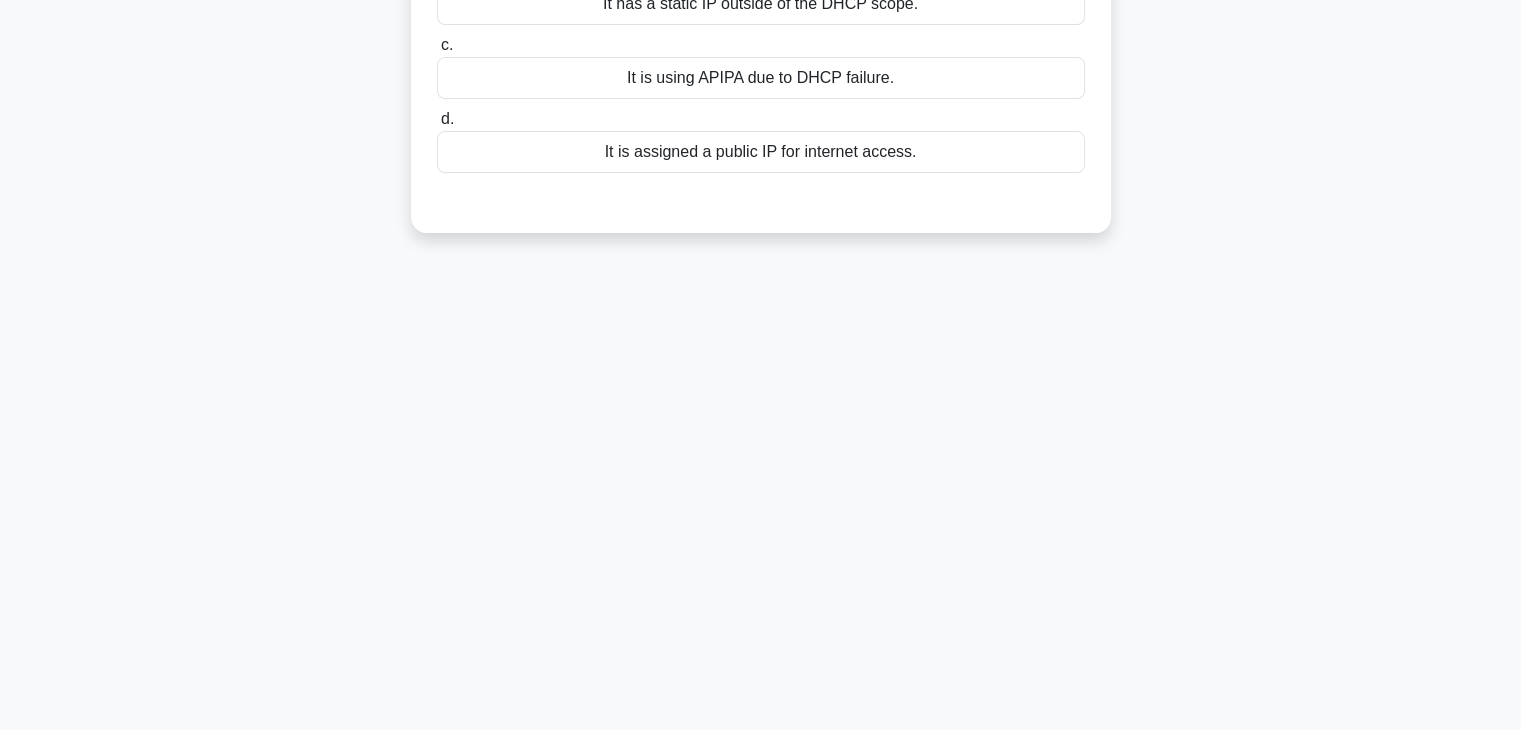 scroll, scrollTop: 0, scrollLeft: 0, axis: both 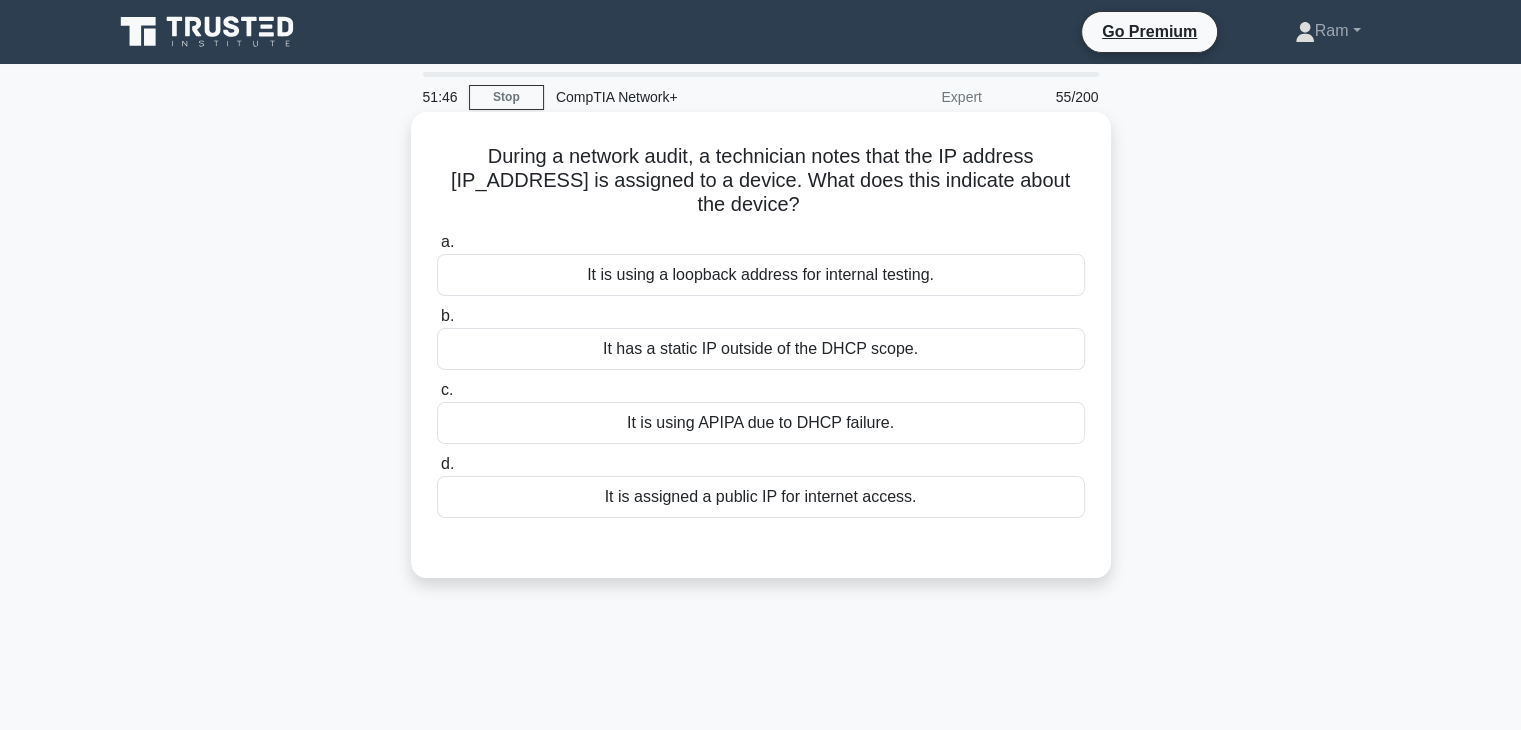 click on "It is using APIPA due to DHCP failure." at bounding box center (761, 423) 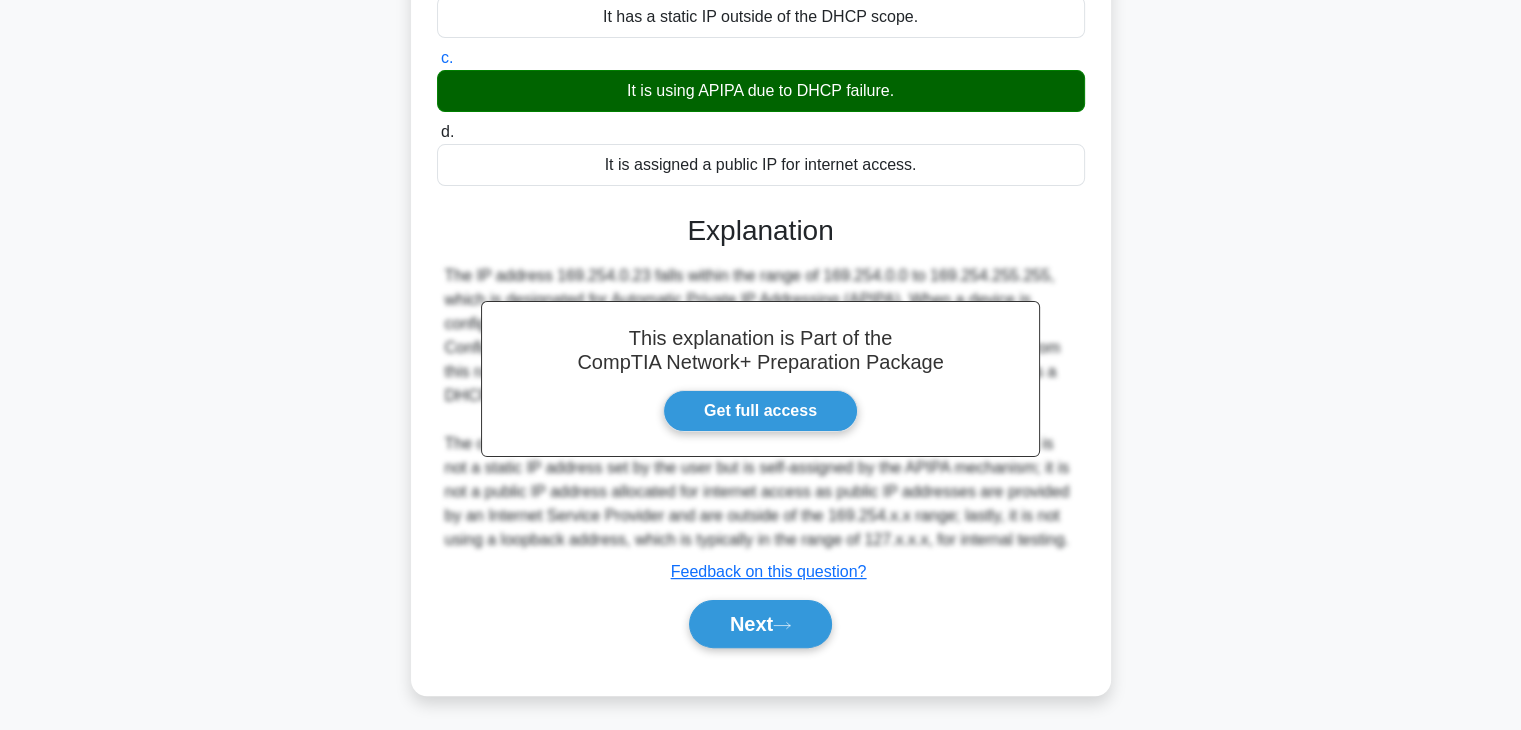 scroll, scrollTop: 340, scrollLeft: 0, axis: vertical 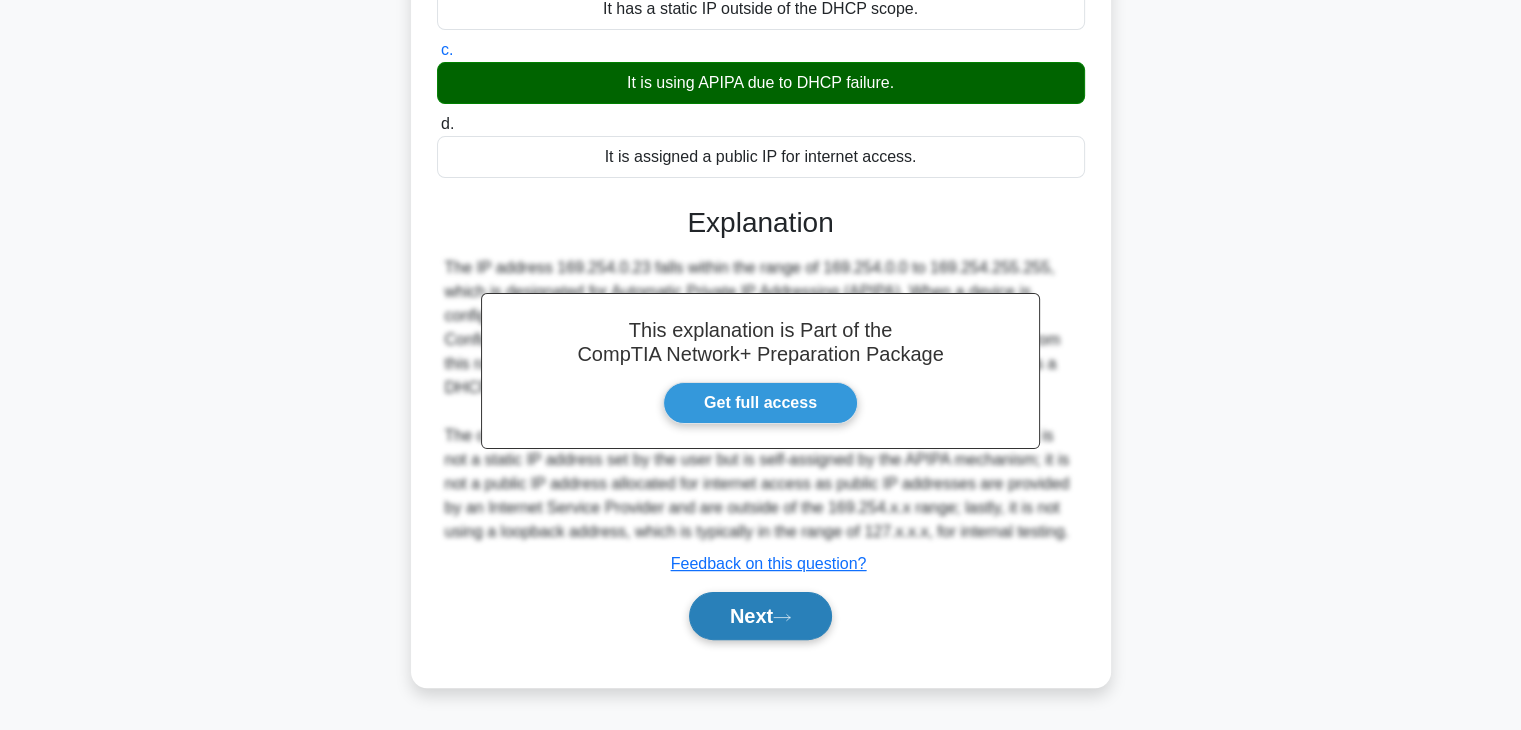 click on "Next" at bounding box center [760, 616] 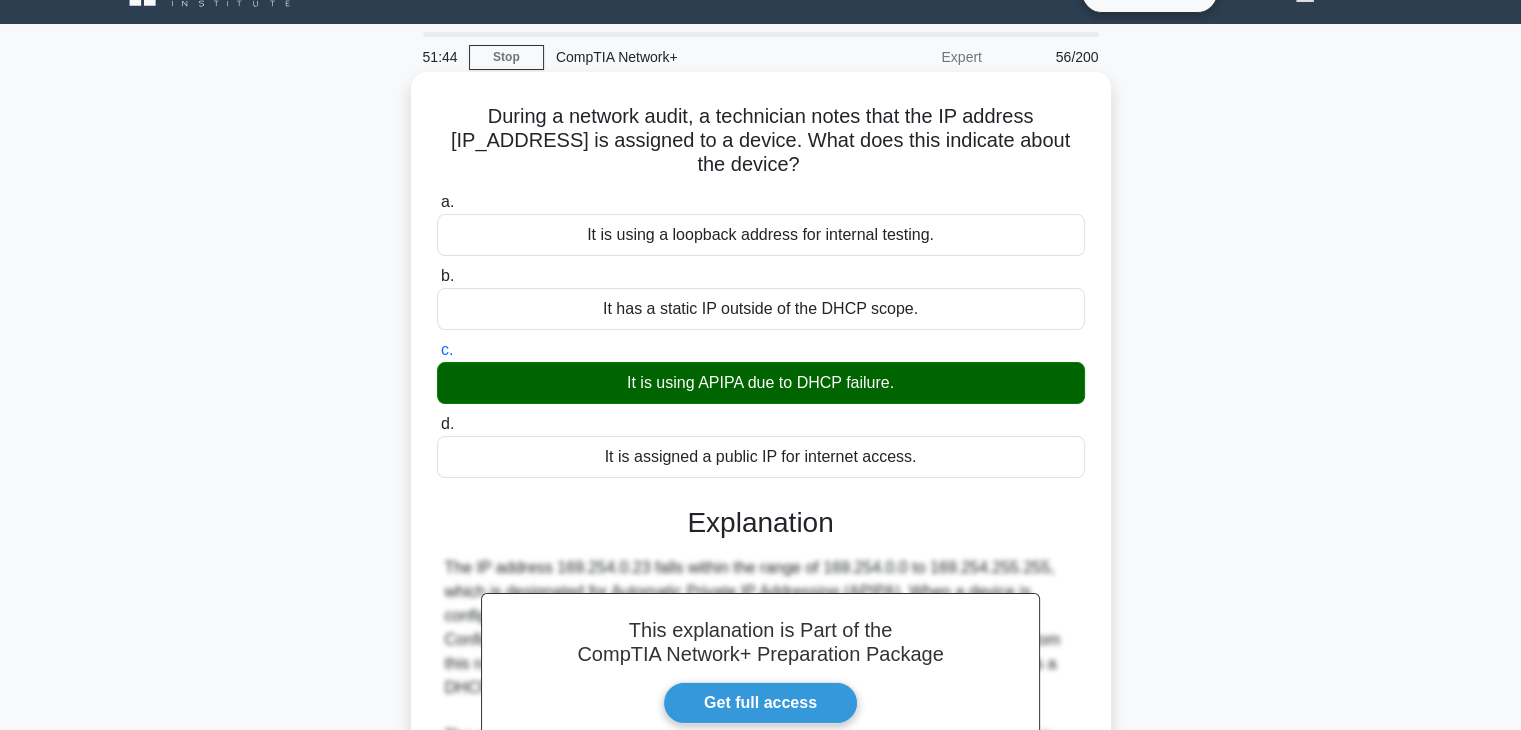 scroll, scrollTop: 0, scrollLeft: 0, axis: both 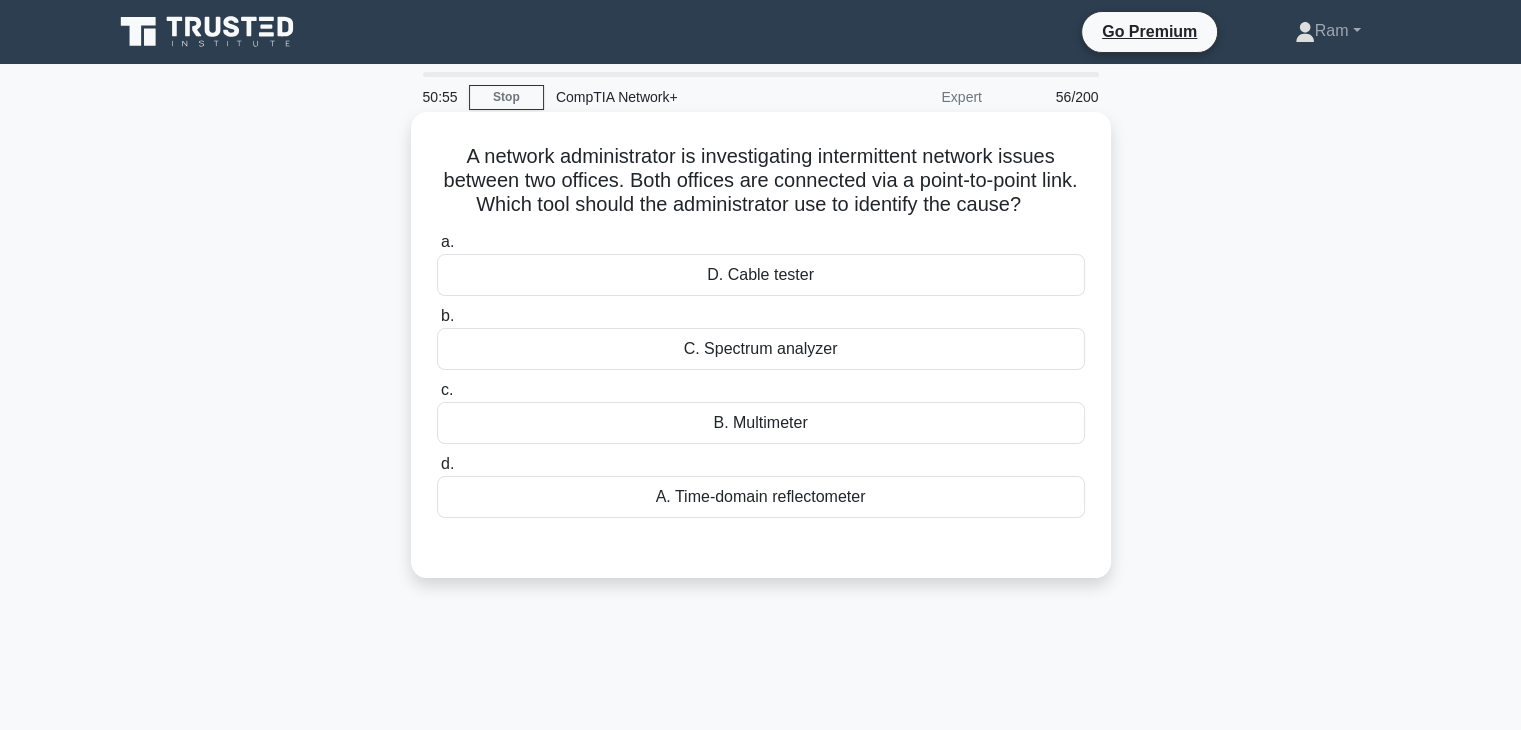 click on "C. Spectrum analyzer" at bounding box center (761, 349) 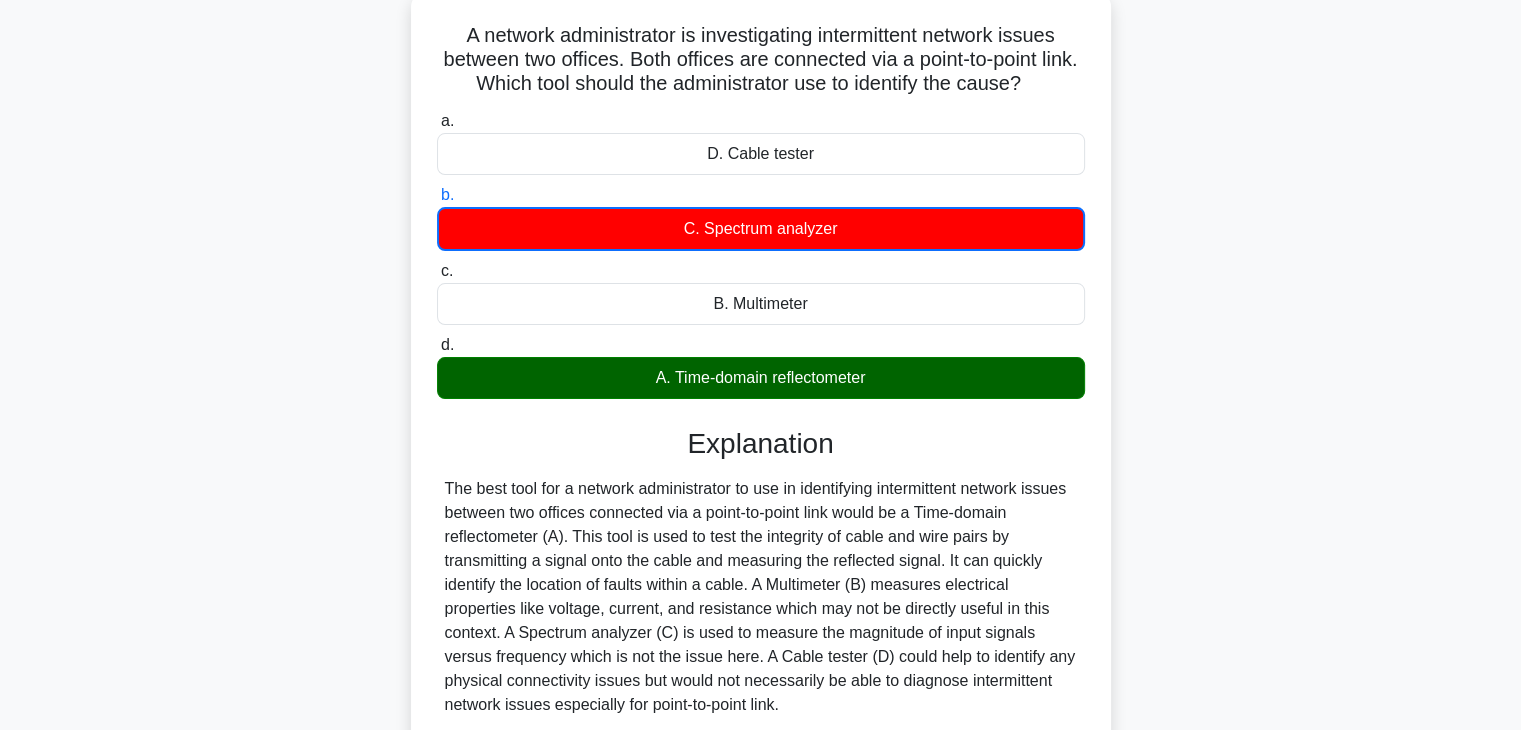 scroll, scrollTop: 351, scrollLeft: 0, axis: vertical 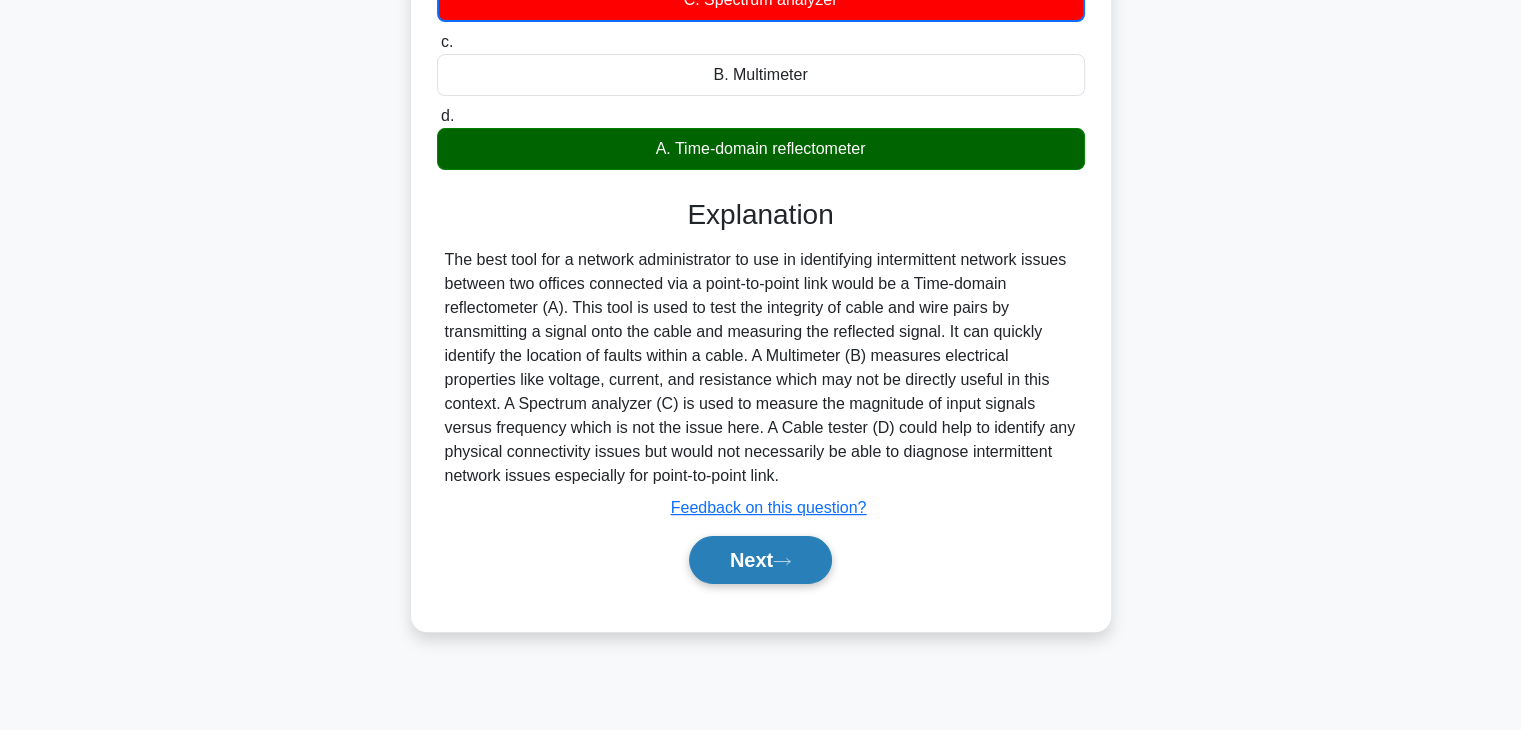 click on "Next" at bounding box center (760, 560) 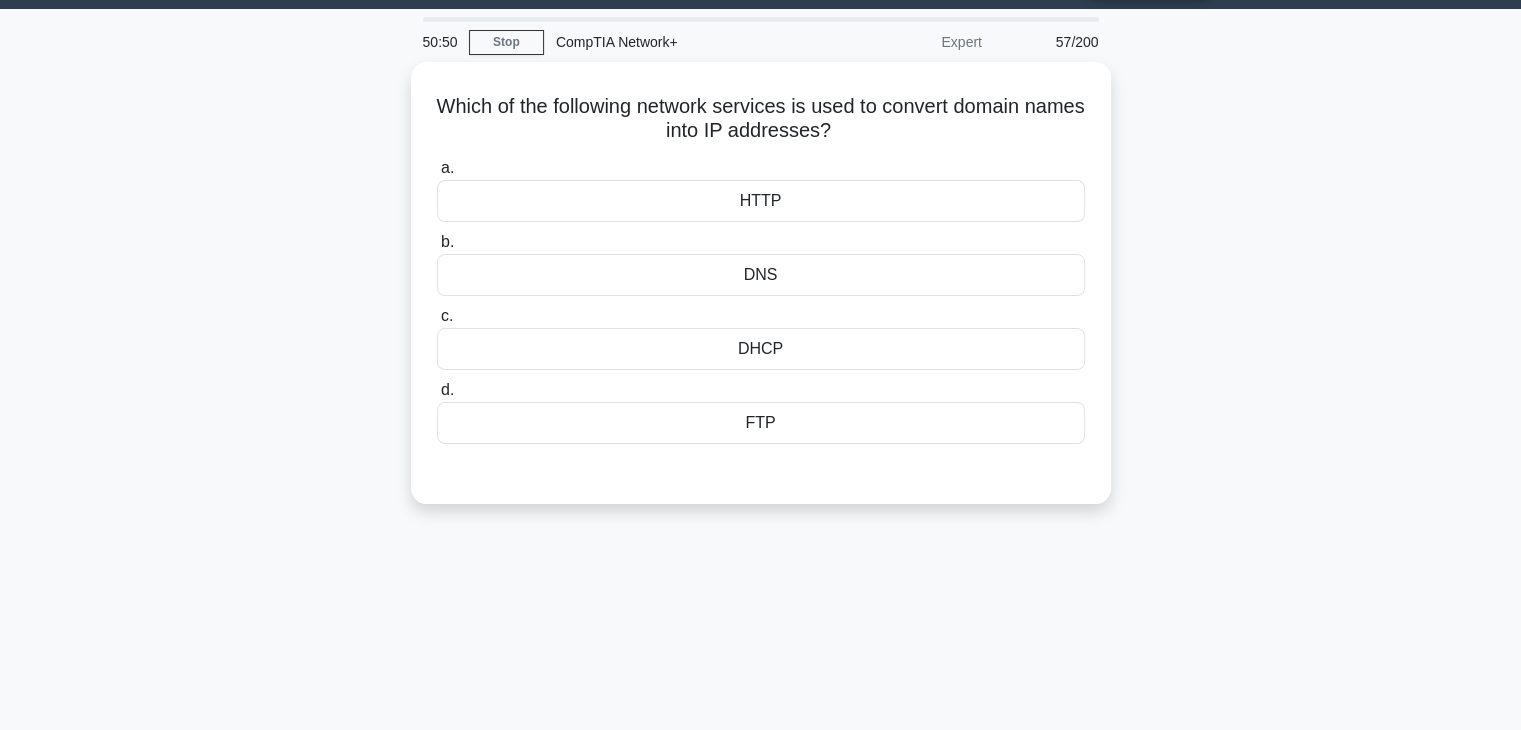 scroll, scrollTop: 47, scrollLeft: 0, axis: vertical 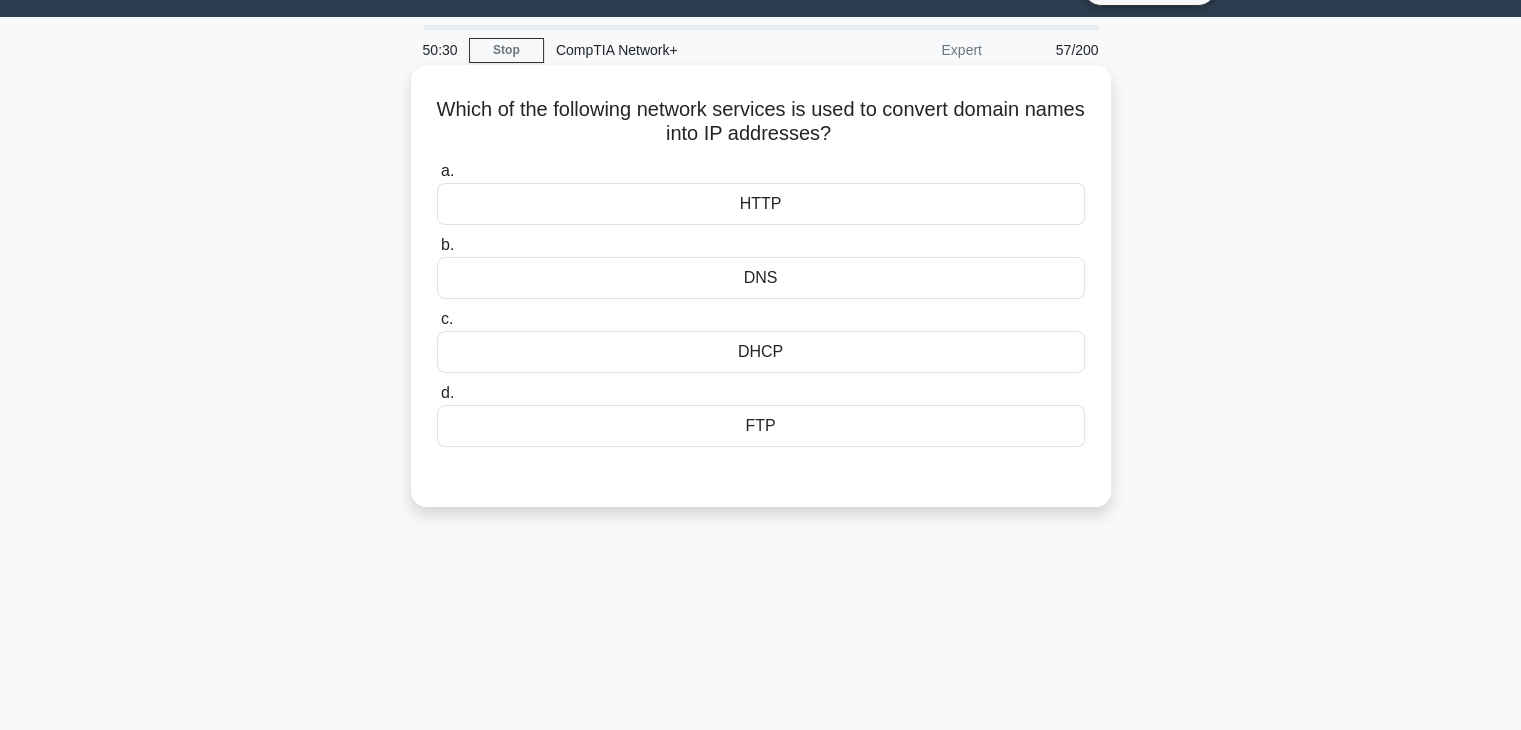 click on "DNS" at bounding box center (761, 278) 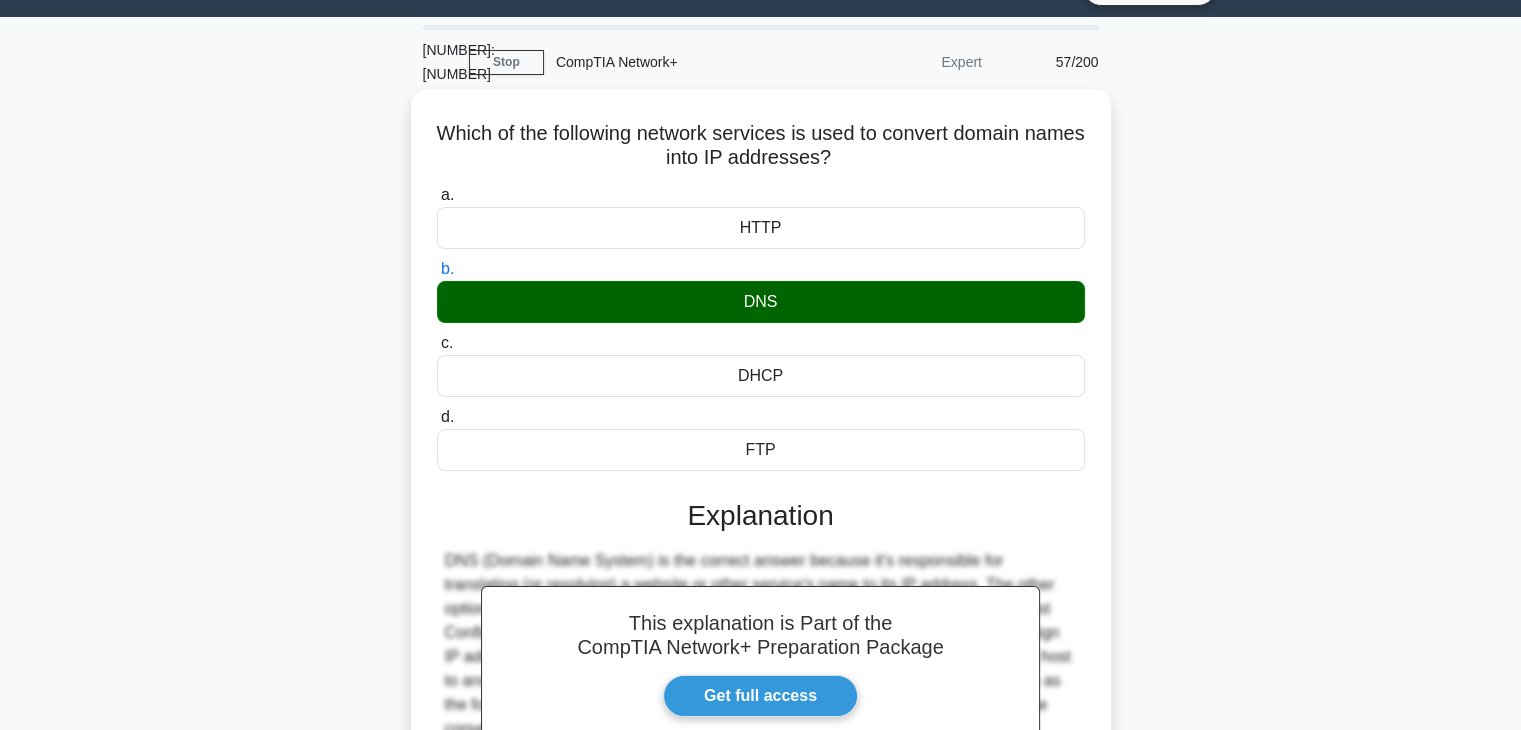 scroll, scrollTop: 351, scrollLeft: 0, axis: vertical 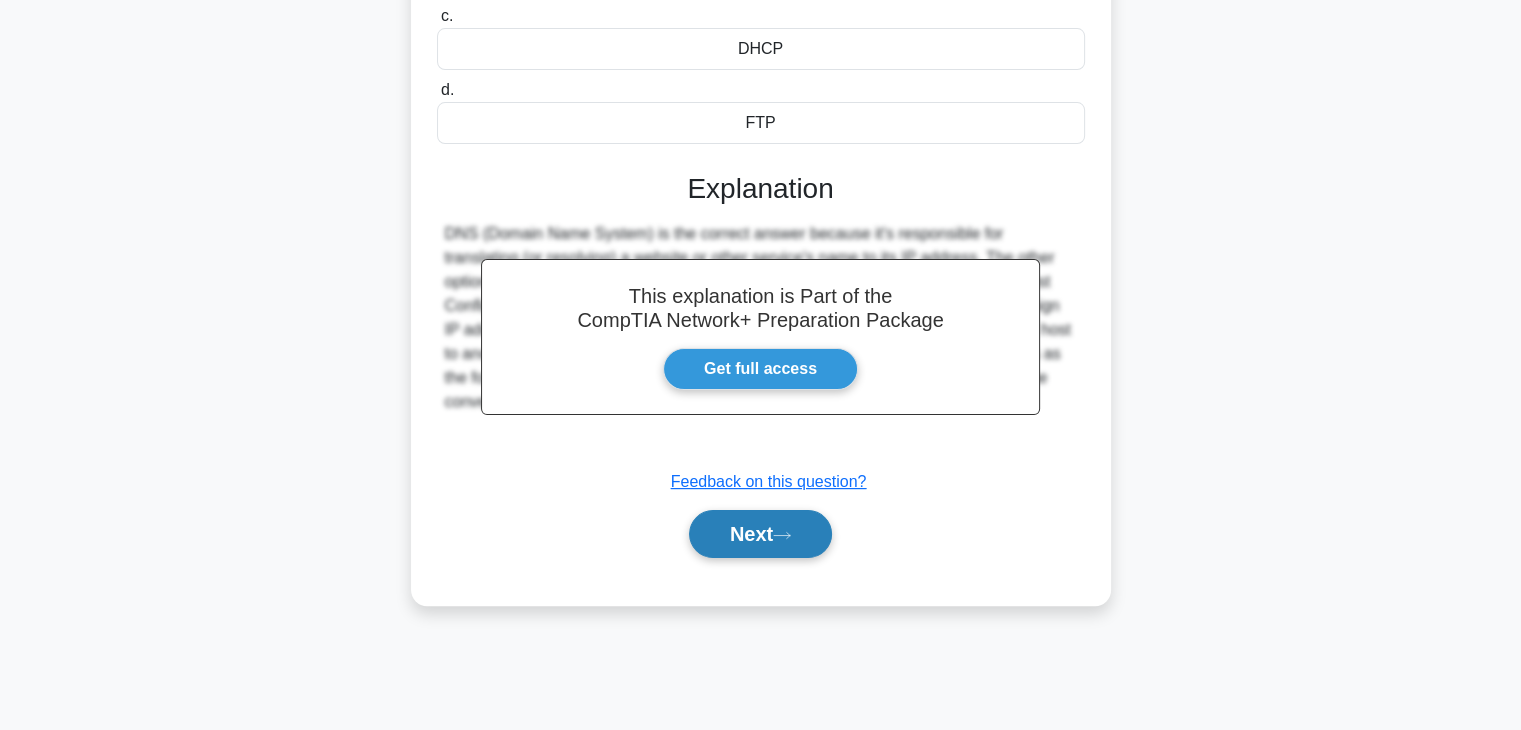 click on "Next" at bounding box center [760, 534] 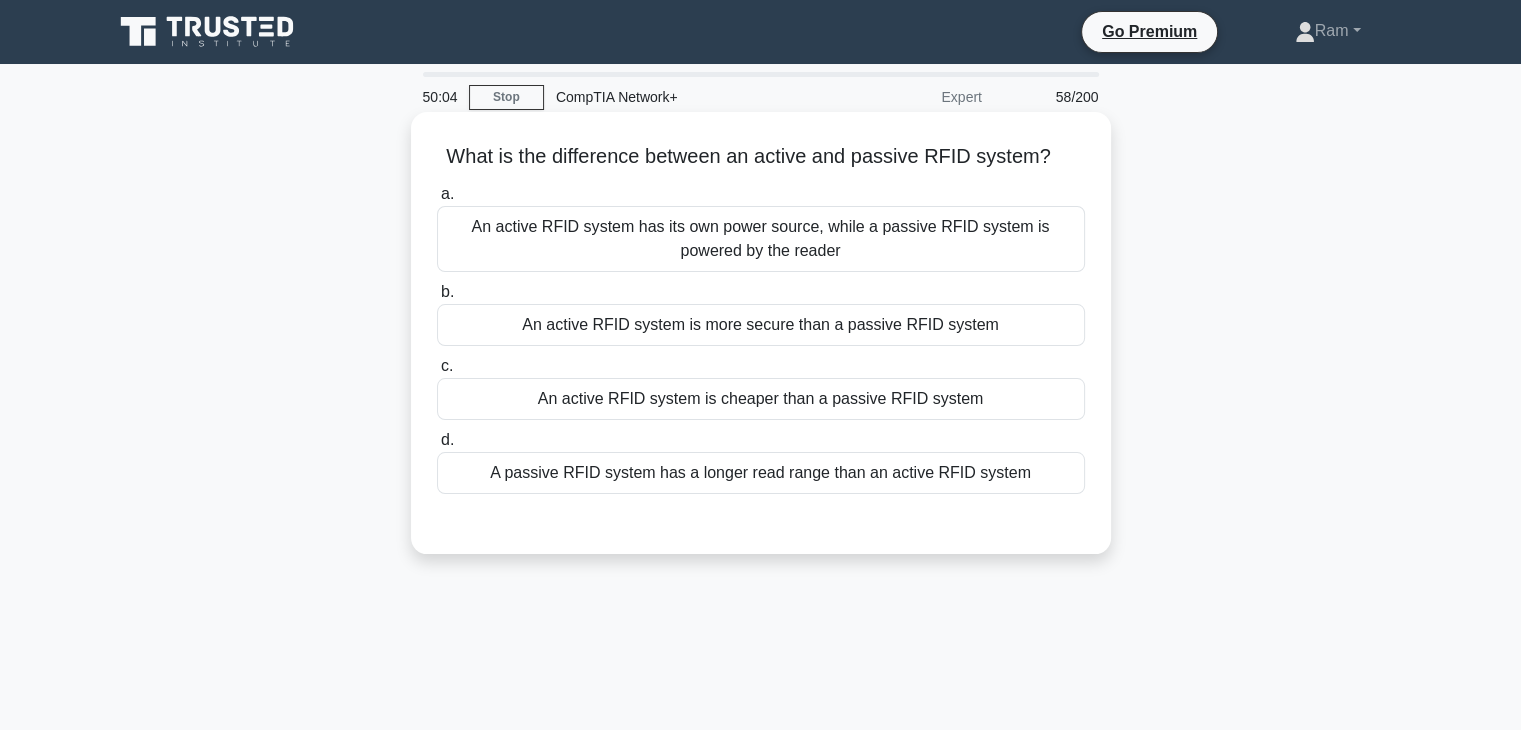 click on "An active RFID system is more secure than a passive RFID system" at bounding box center (761, 325) 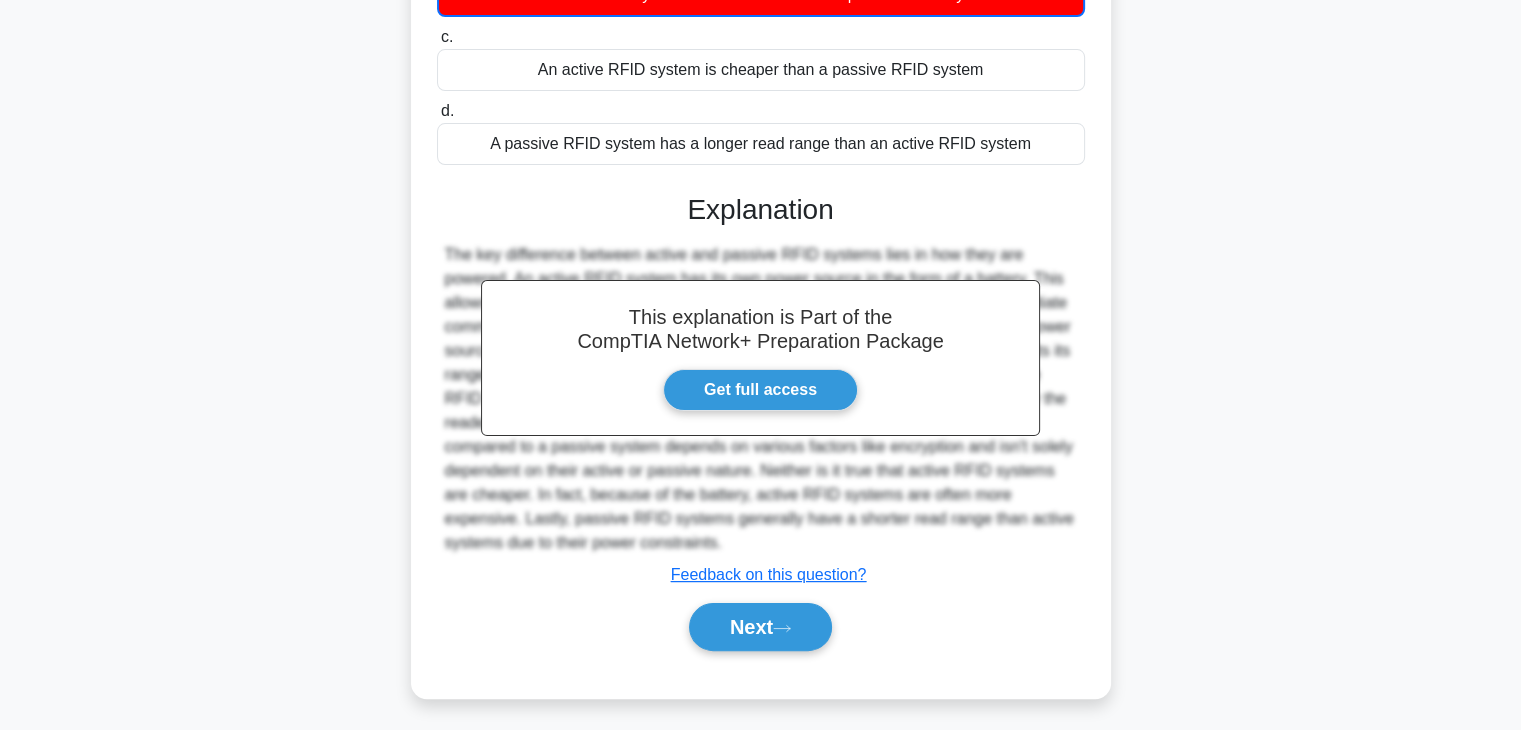 scroll, scrollTop: 338, scrollLeft: 0, axis: vertical 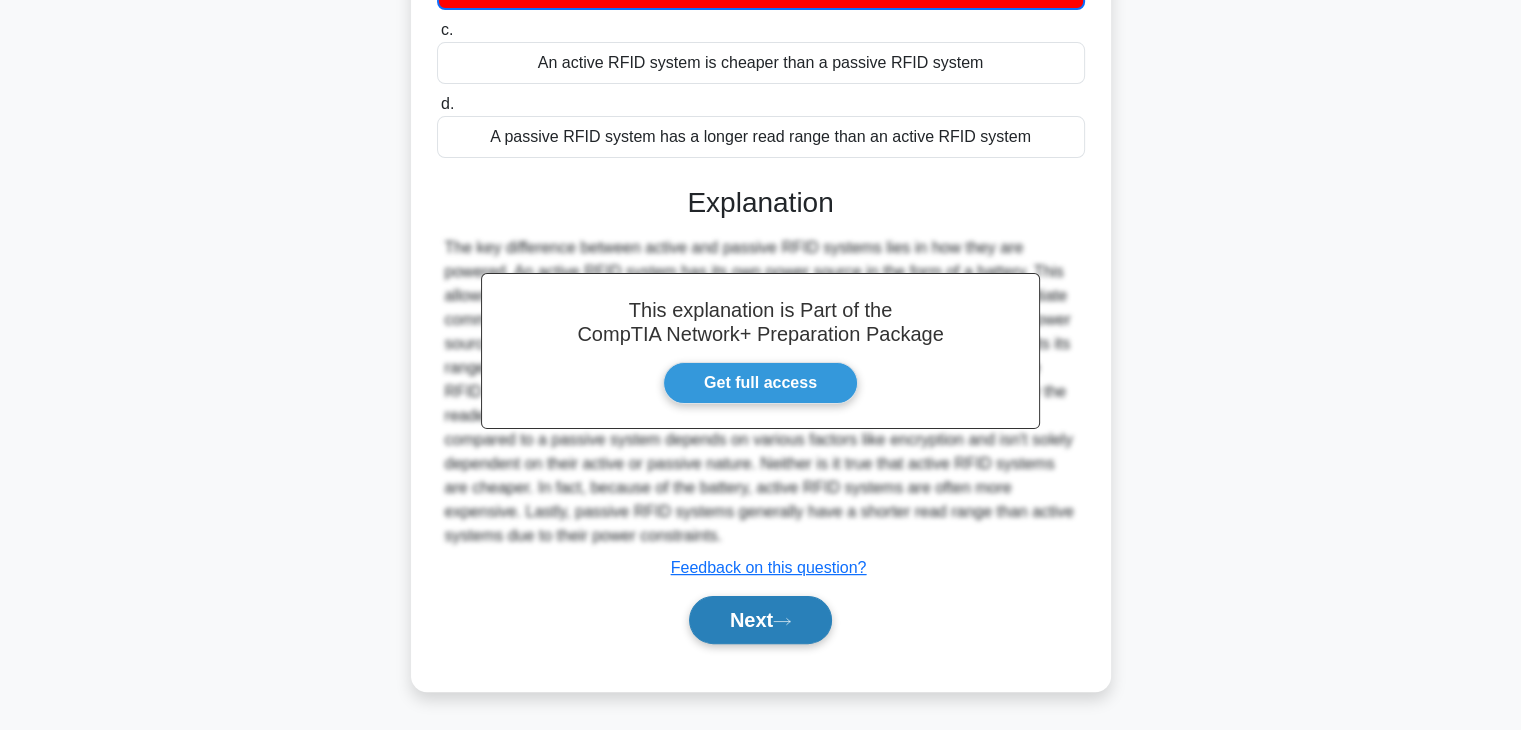 click on "Next" at bounding box center (760, 620) 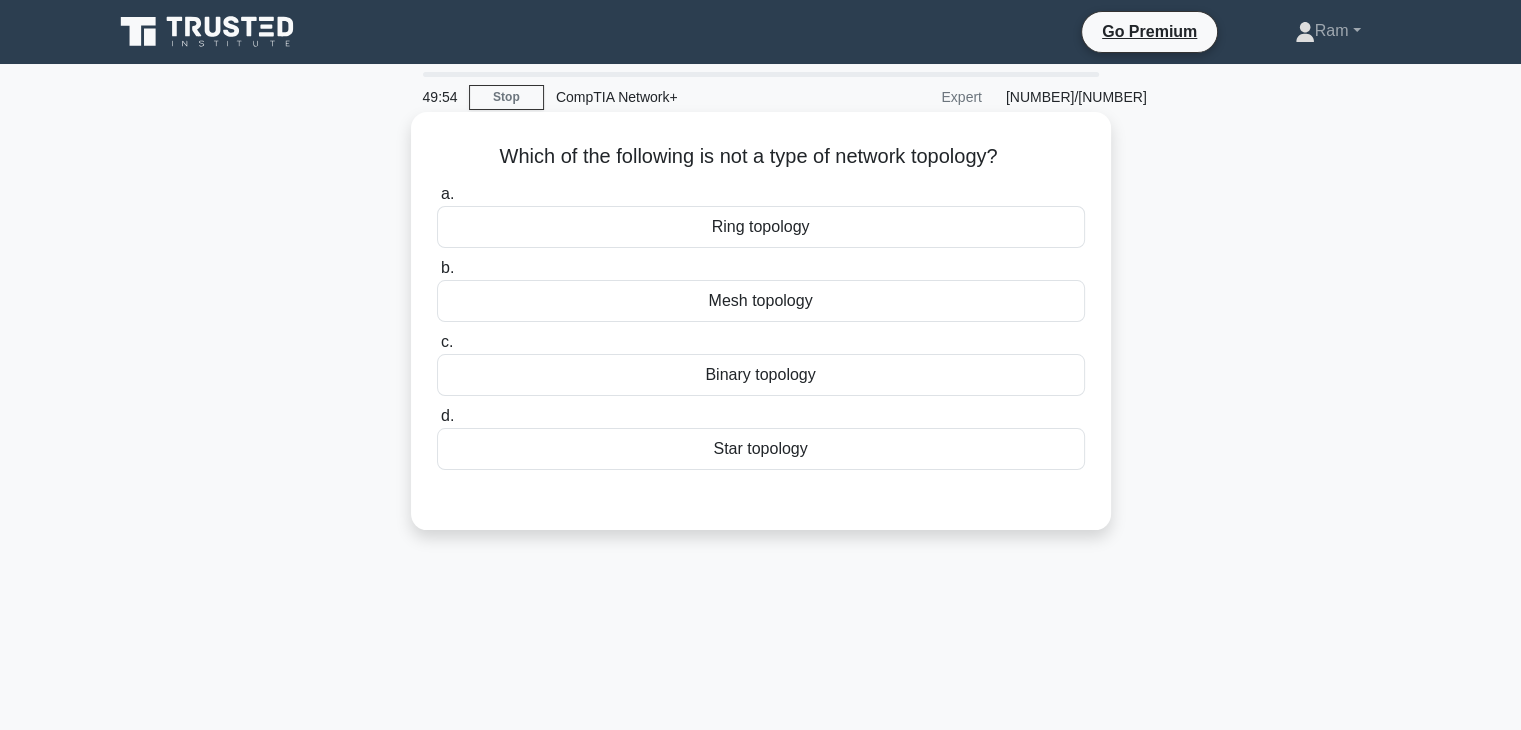 click on "Binary topology" at bounding box center [761, 375] 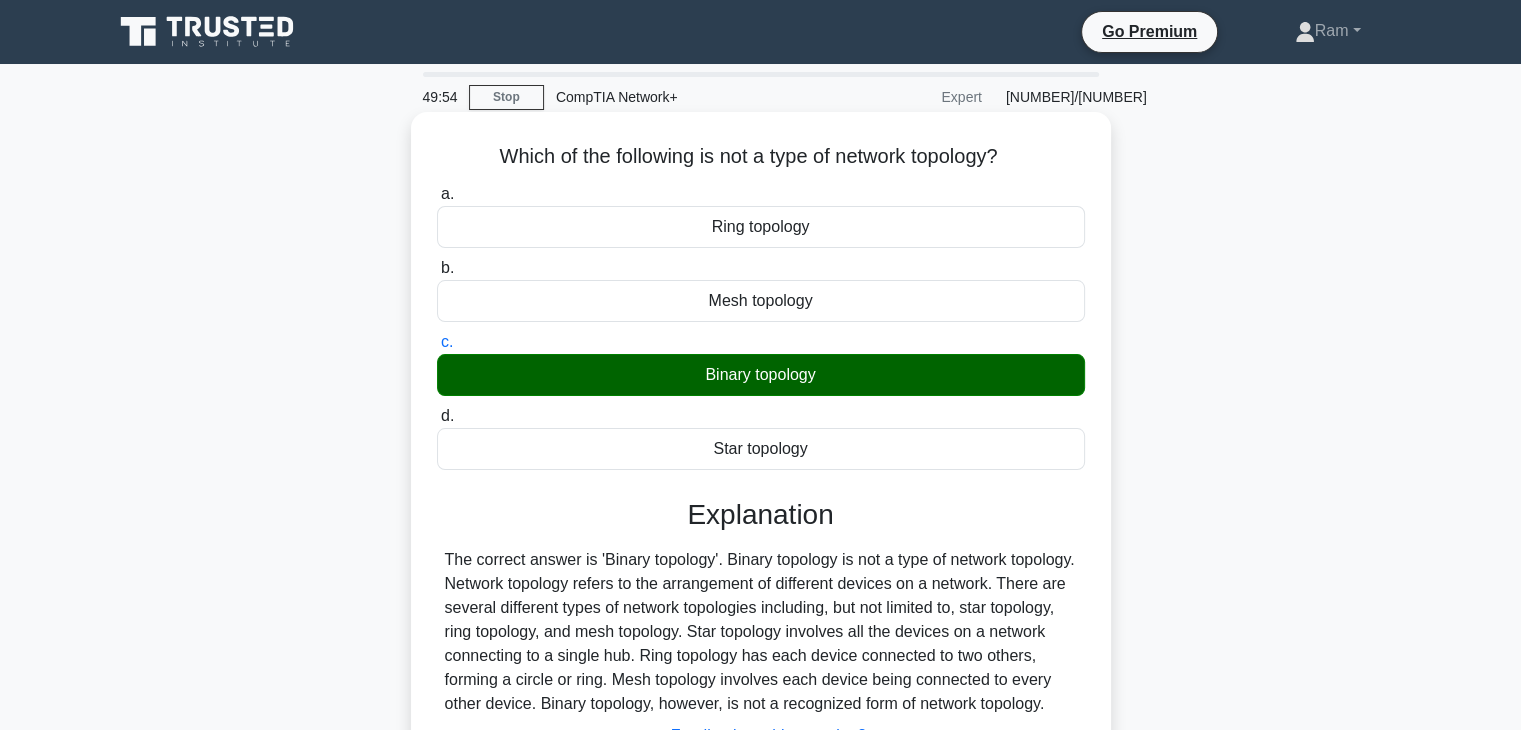 scroll, scrollTop: 351, scrollLeft: 0, axis: vertical 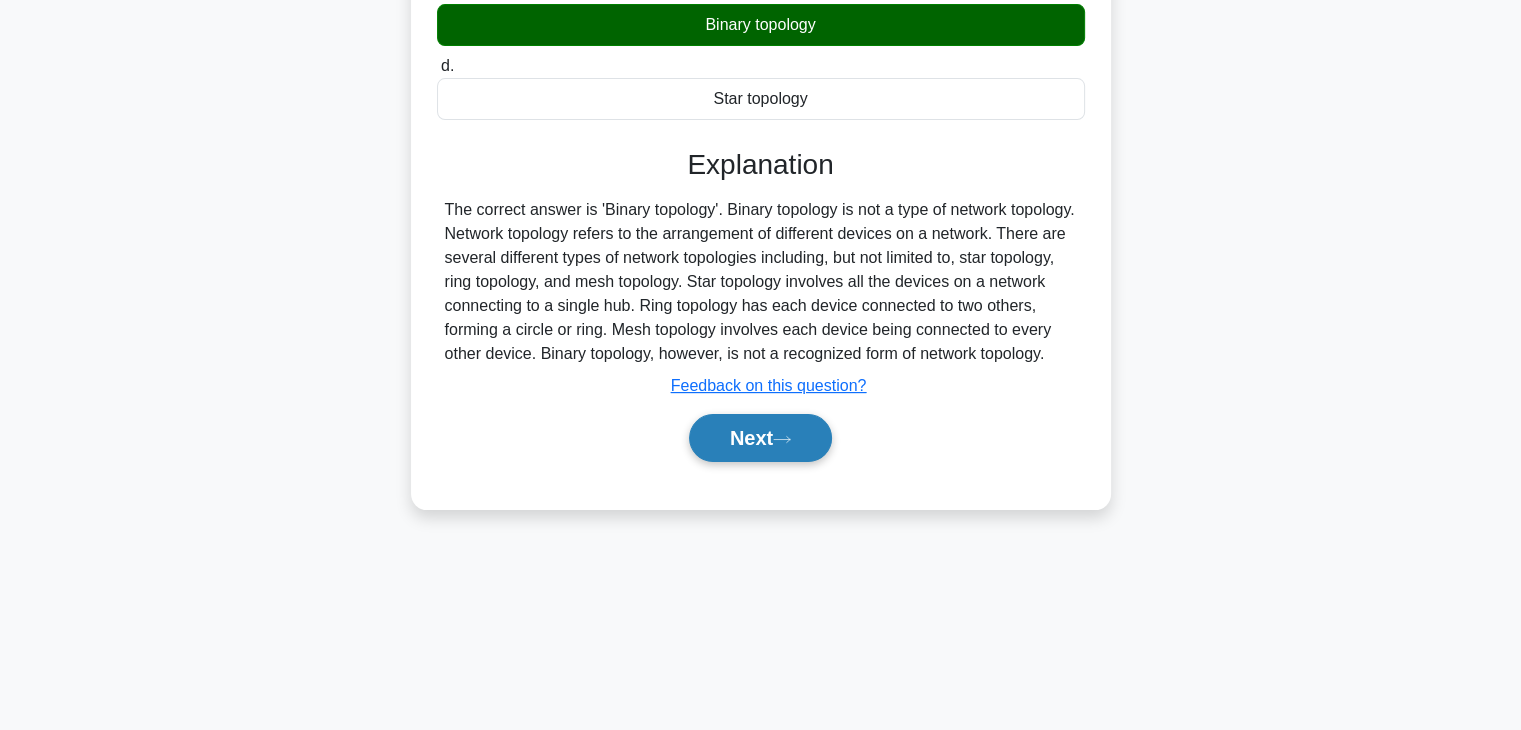 click on "Next" at bounding box center (760, 438) 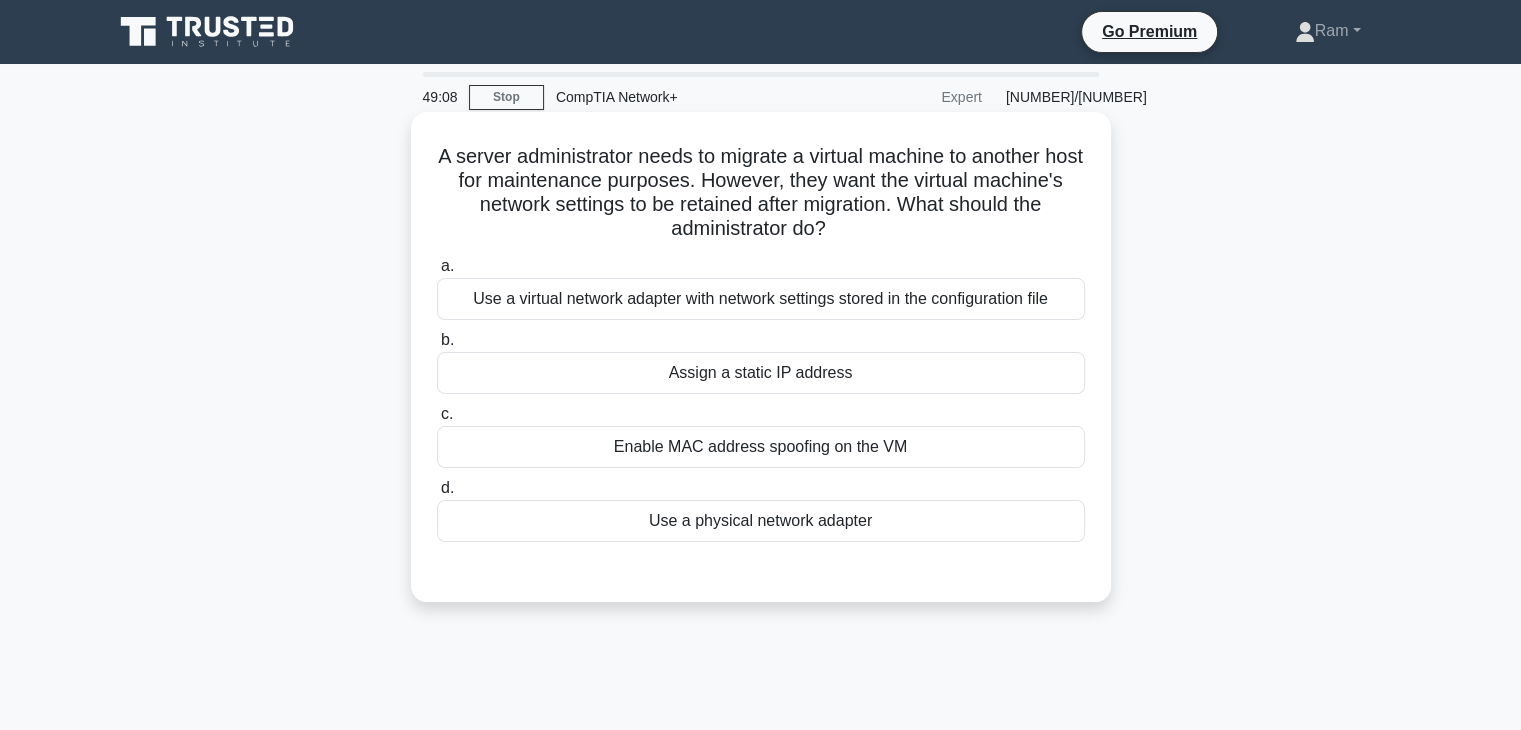 click on "Use a virtual network adapter with network settings stored in the configuration file" at bounding box center [761, 299] 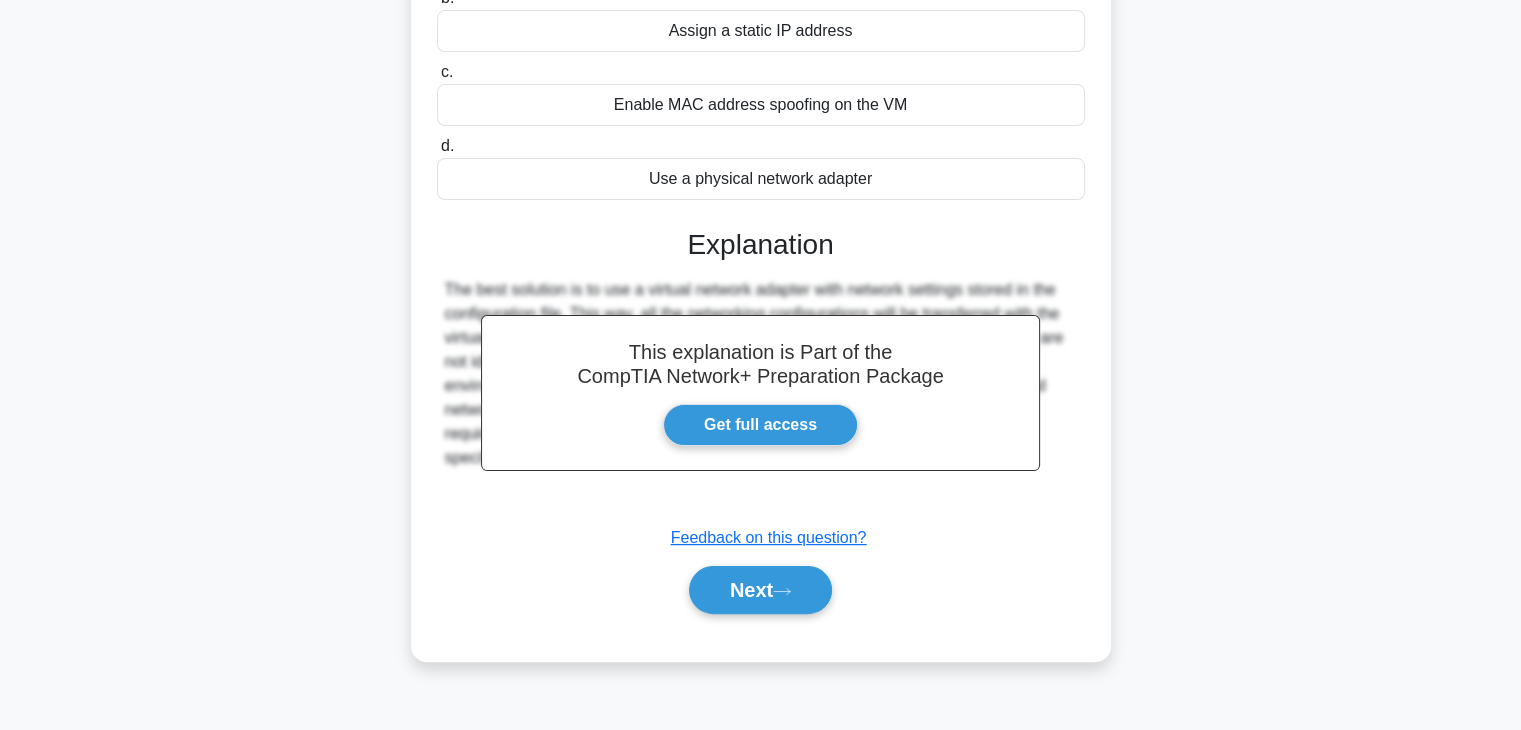 scroll, scrollTop: 351, scrollLeft: 0, axis: vertical 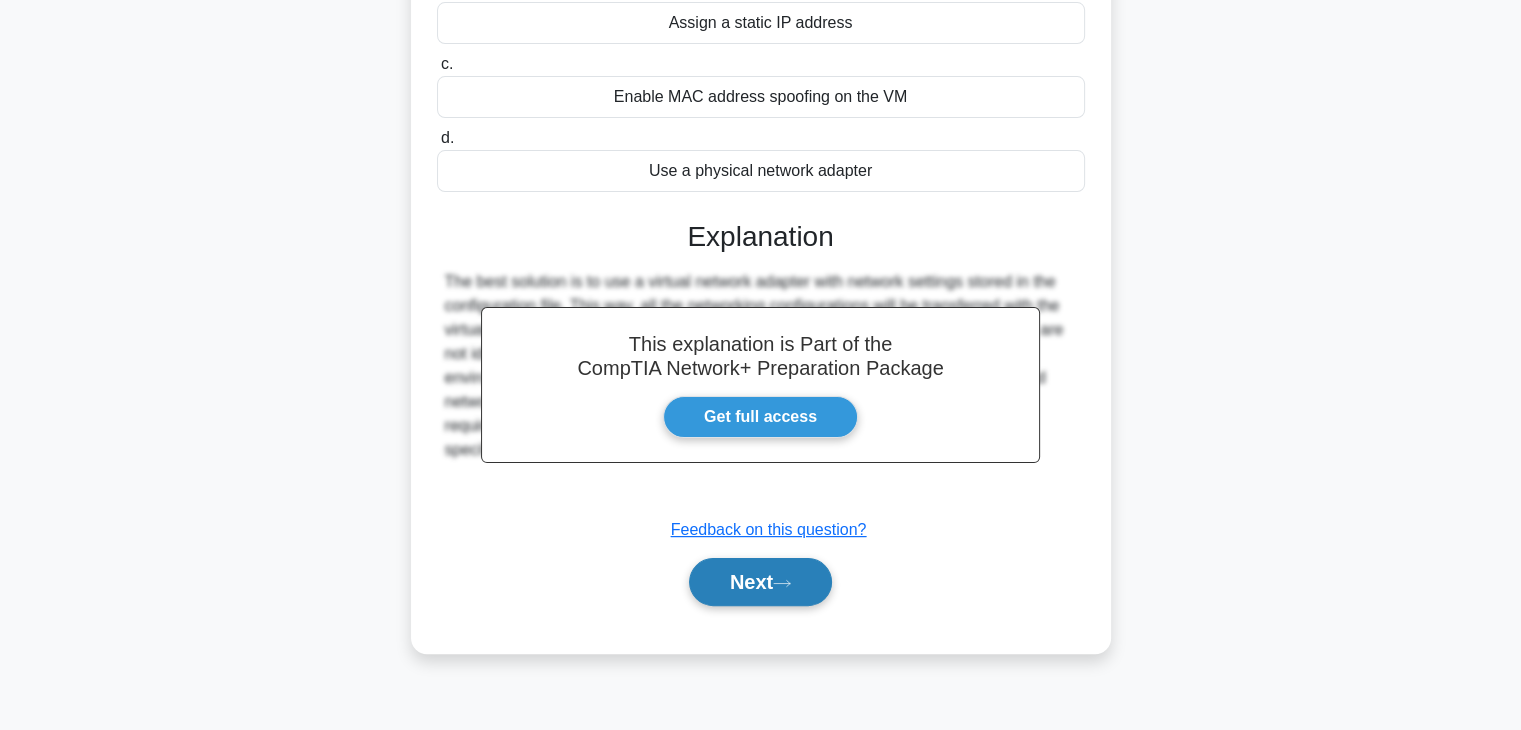 click on "Next" at bounding box center (760, 582) 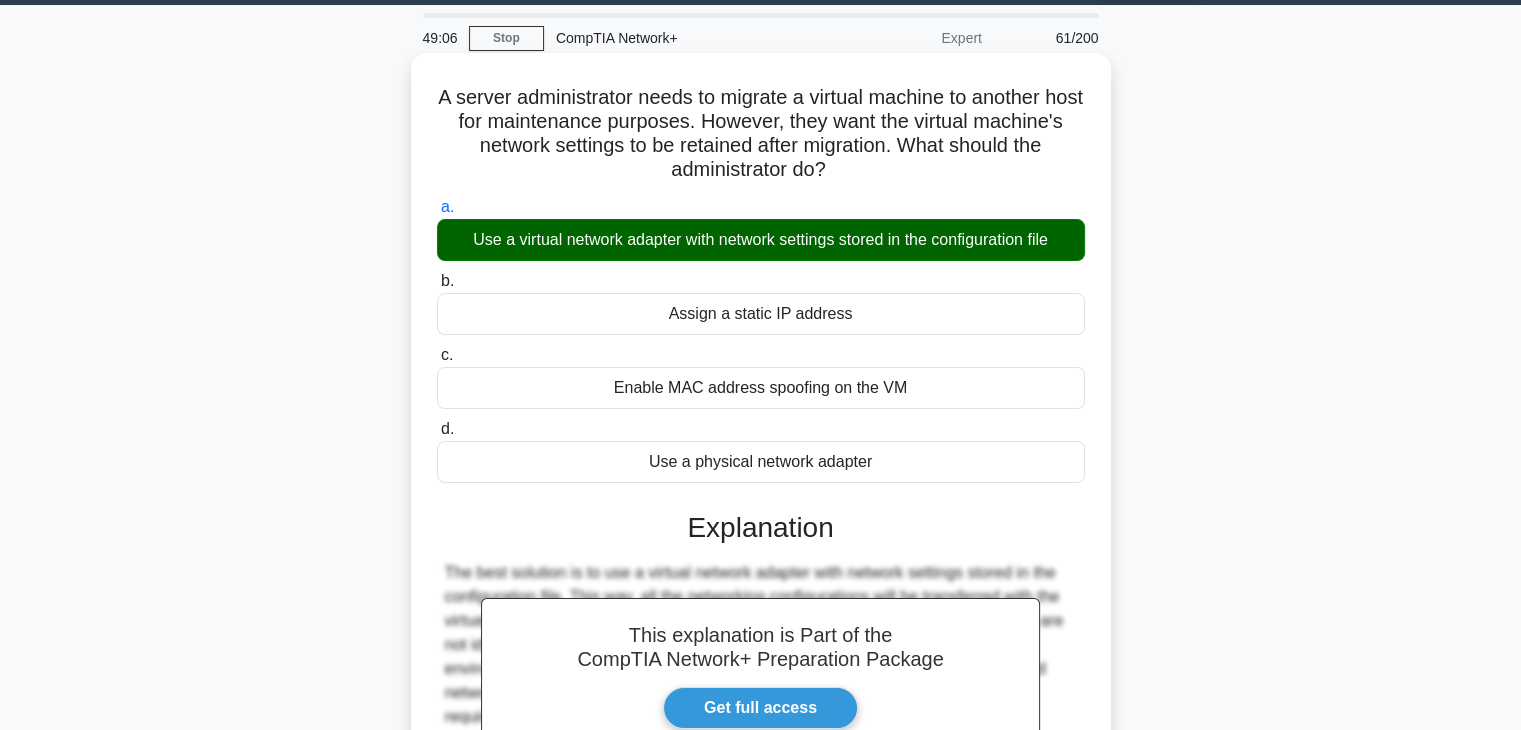scroll, scrollTop: 0, scrollLeft: 0, axis: both 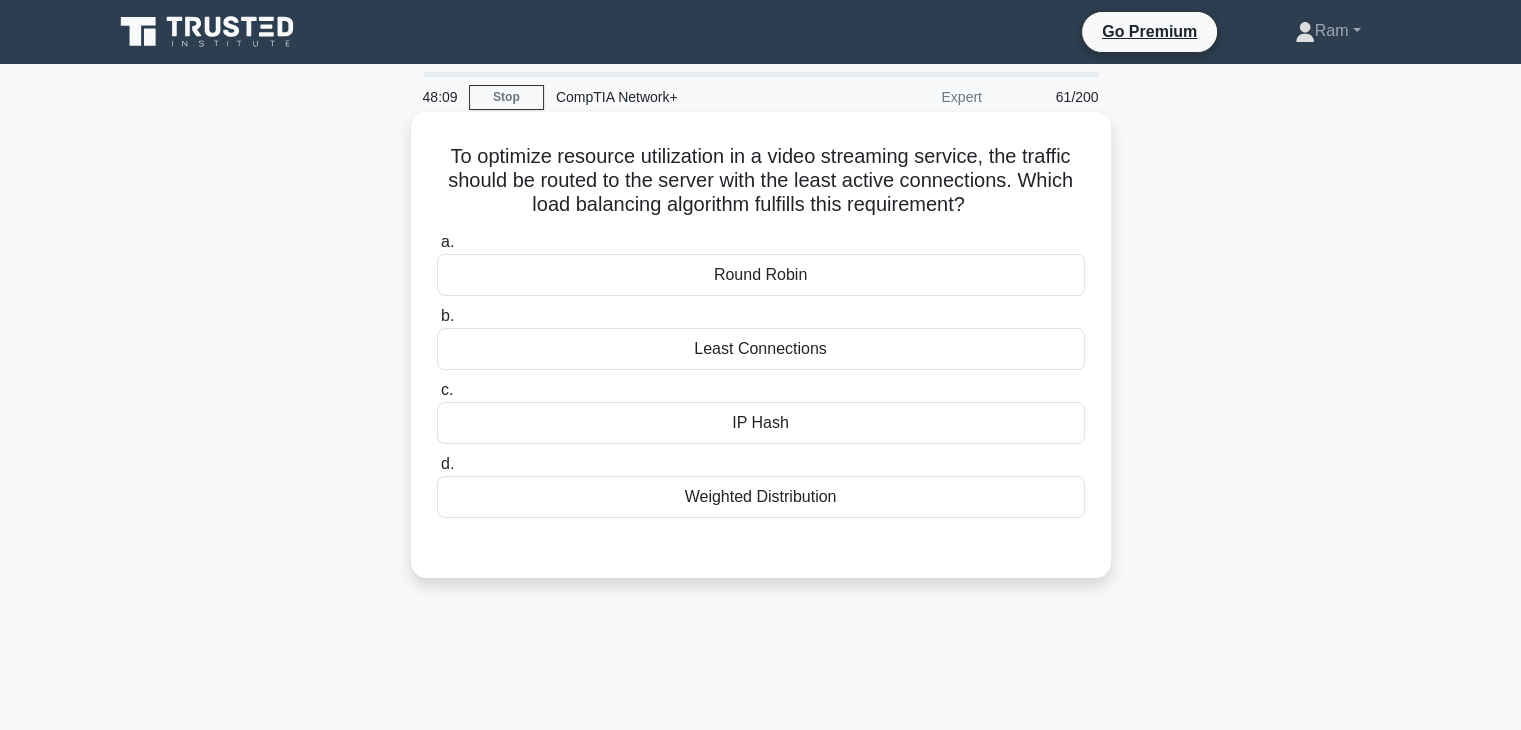 click on "Least Connections" at bounding box center (761, 349) 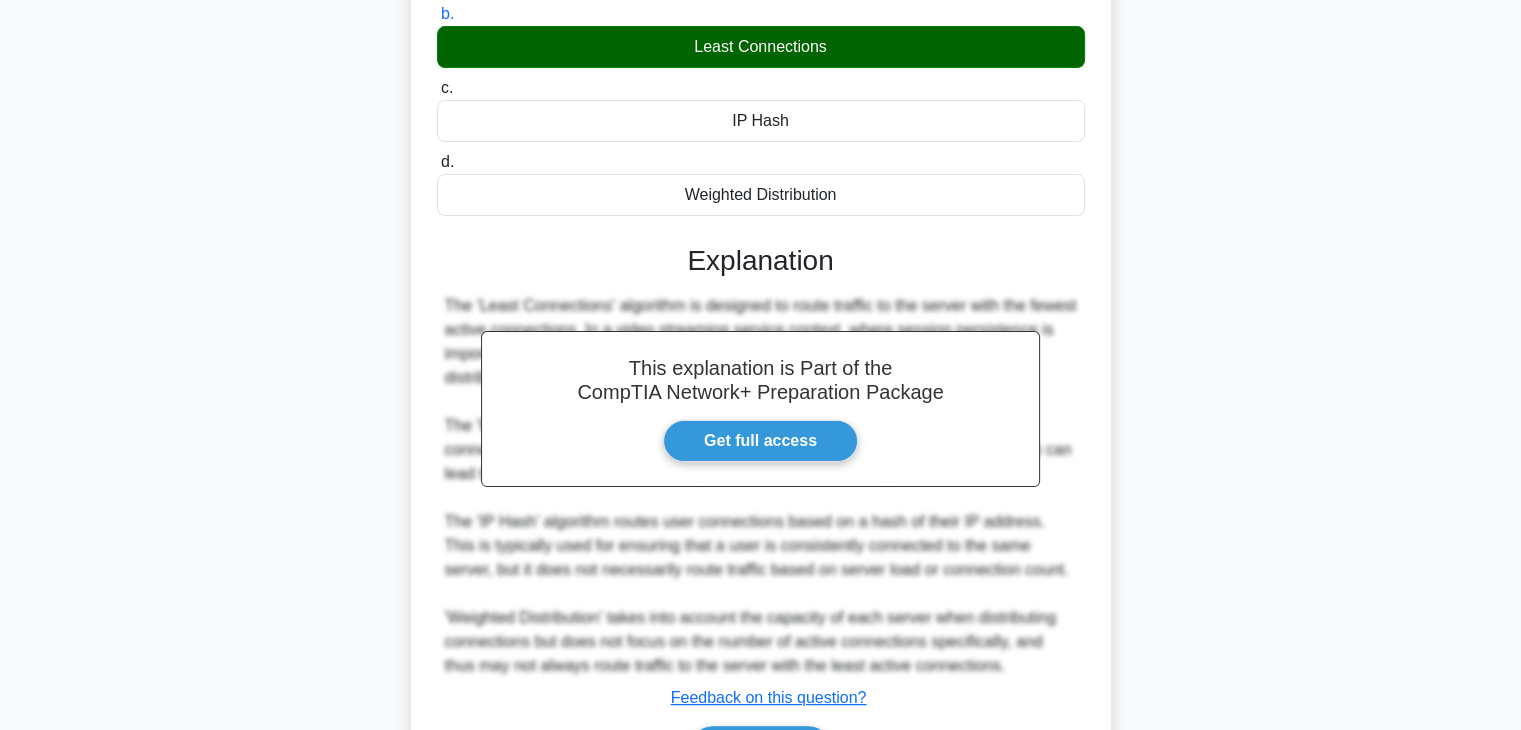 scroll, scrollTop: 430, scrollLeft: 0, axis: vertical 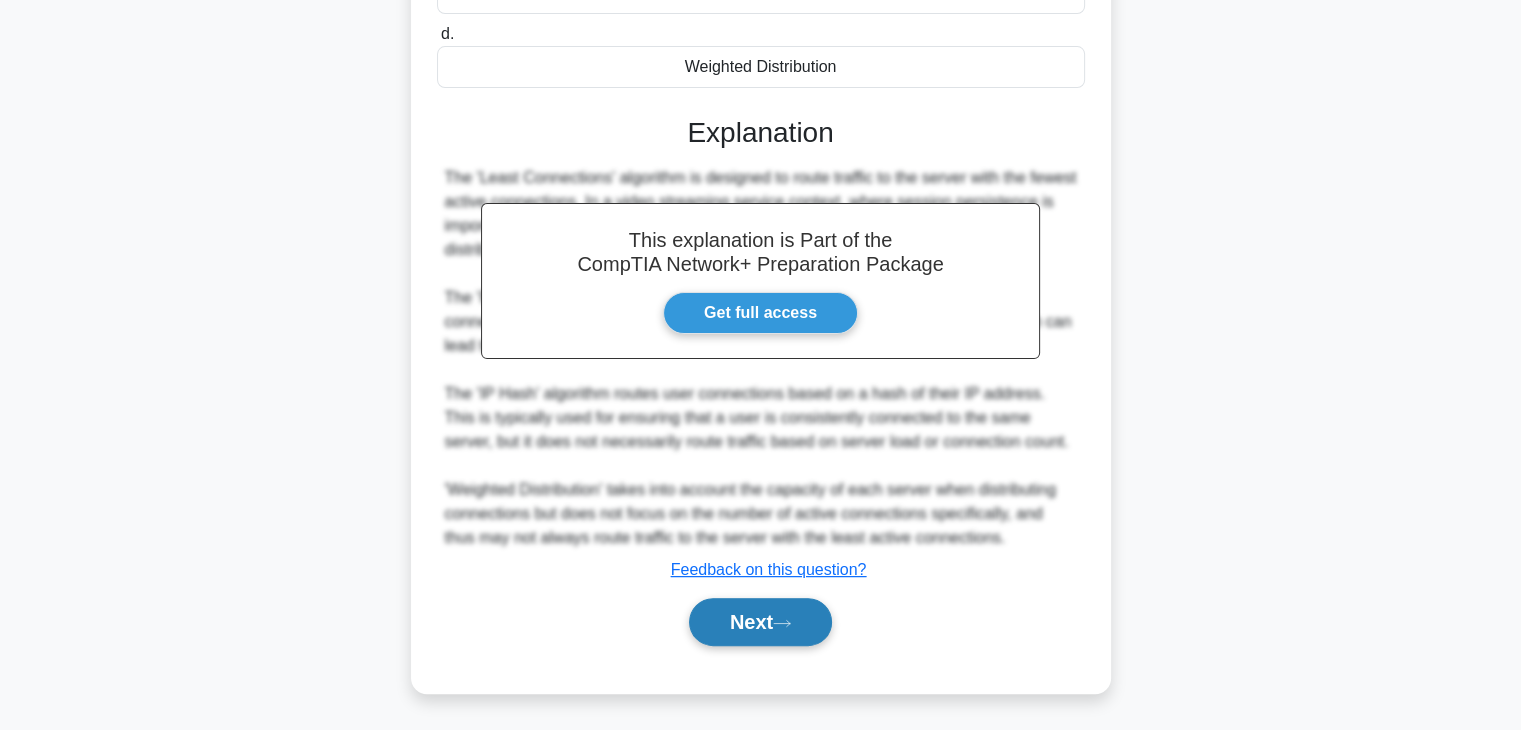 click on "Next" at bounding box center [760, 622] 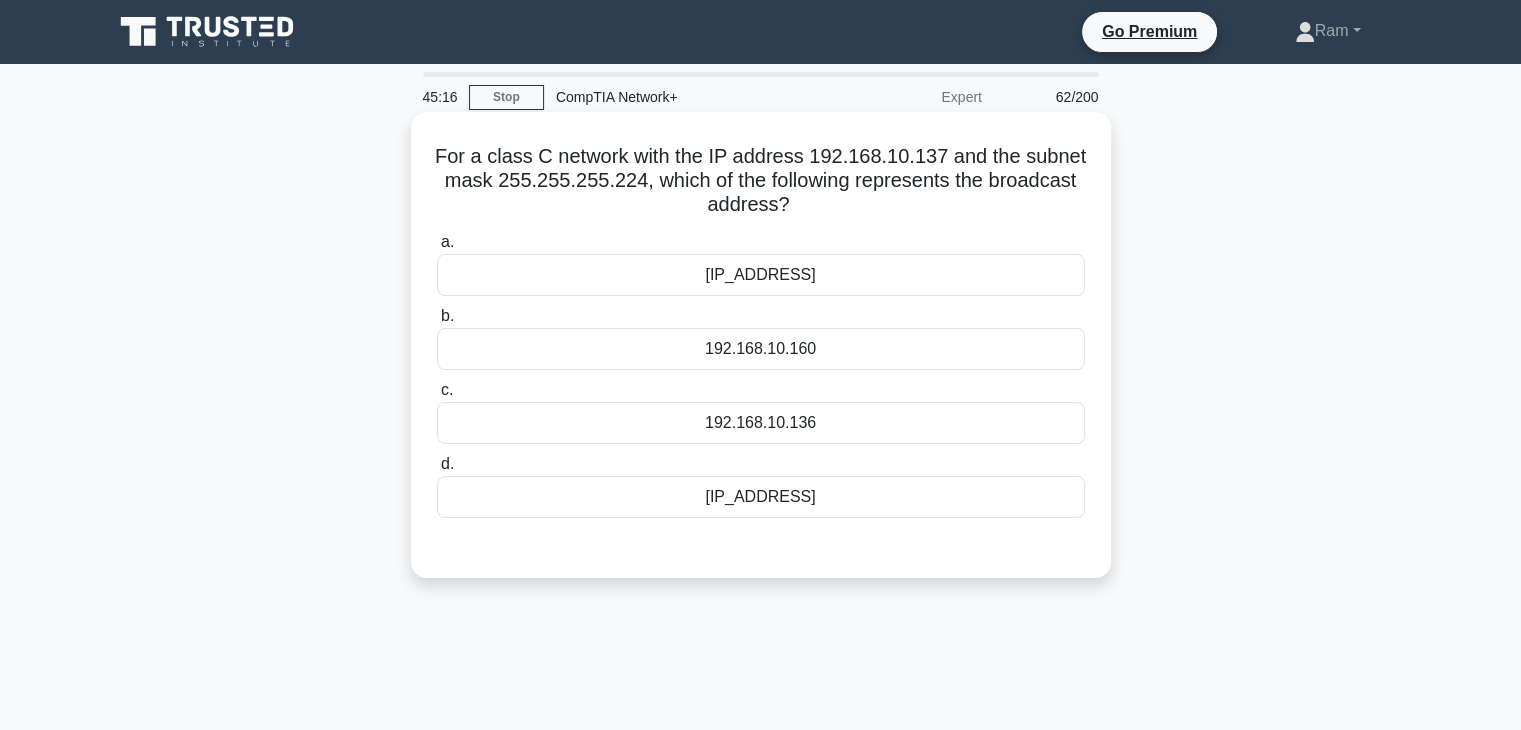 drag, startPoint x: 438, startPoint y: 149, endPoint x: 866, endPoint y: 197, distance: 430.68317 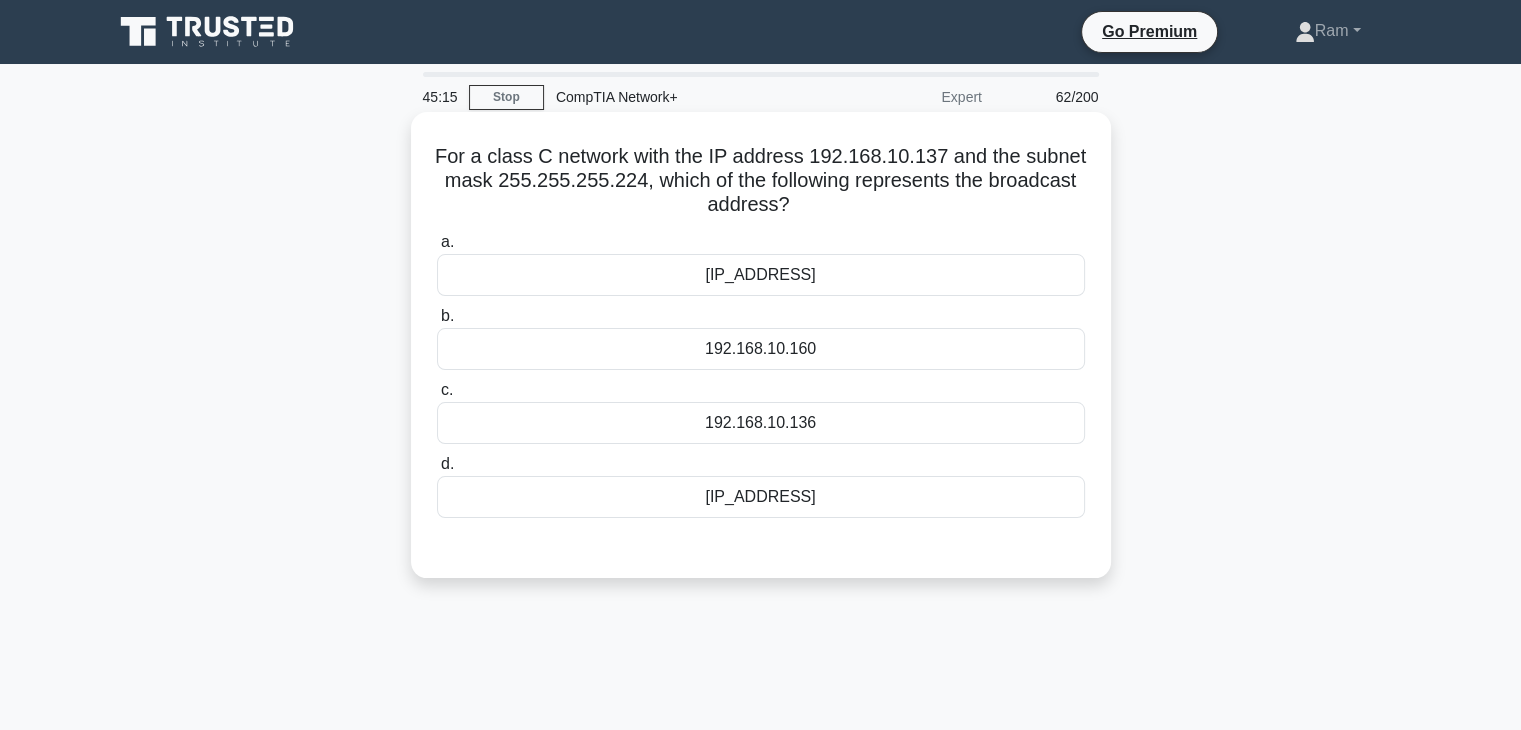 copy on "For a class C network with the IP address 192.168.10.137 and the subnet mask 255.255.255.224, which of the following represents the broadcast address?" 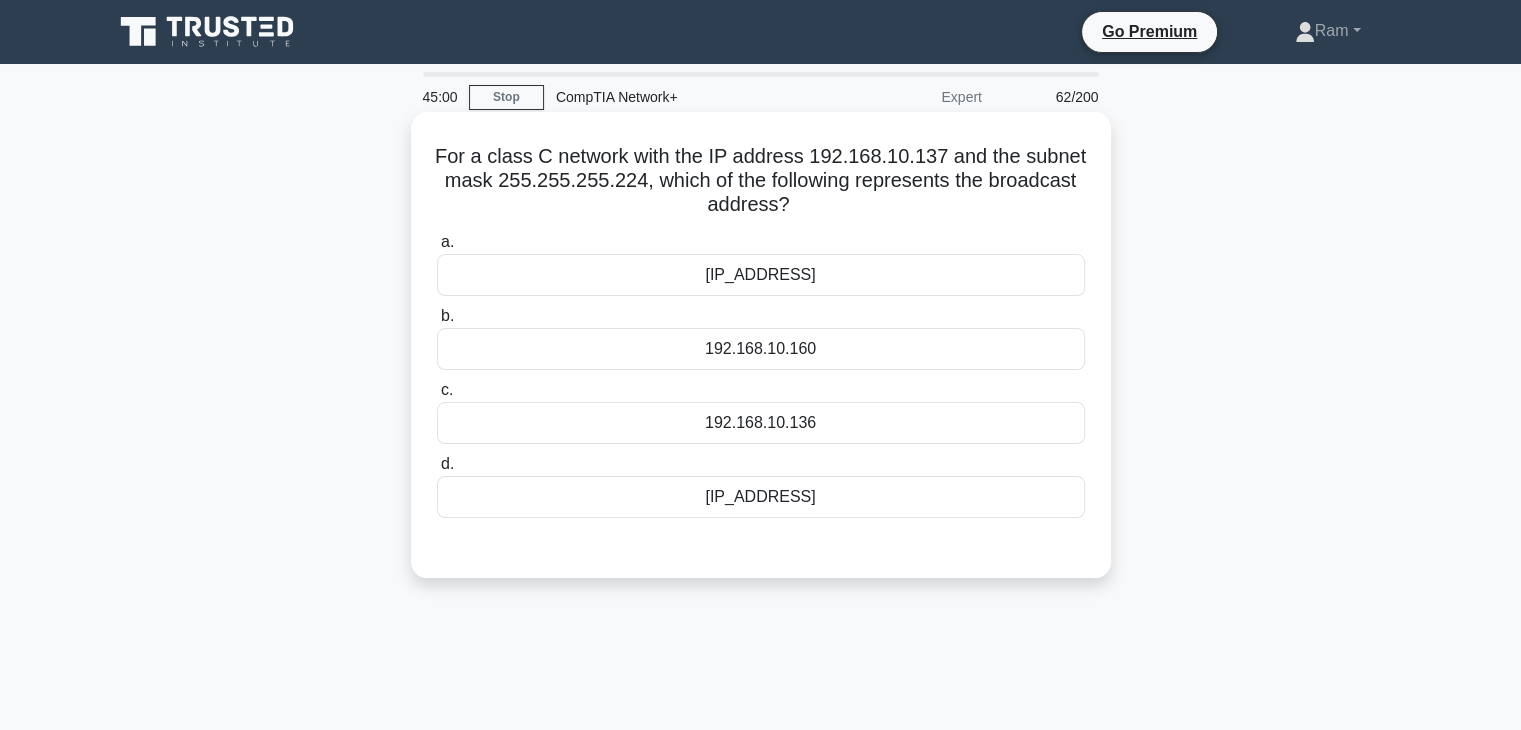 drag, startPoint x: 717, startPoint y: 264, endPoint x: 834, endPoint y: 258, distance: 117.15375 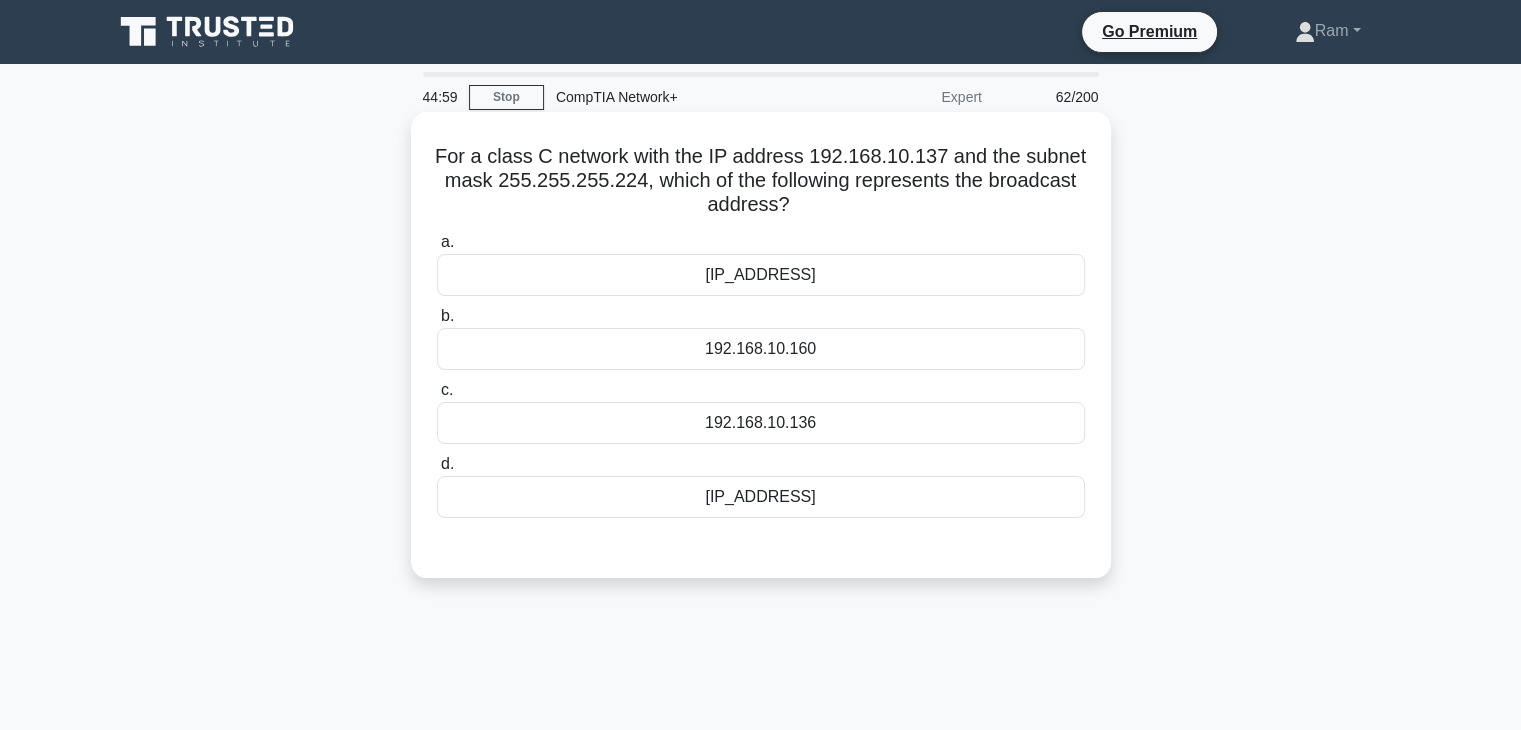 copy on "[IP_ADDRESS]" 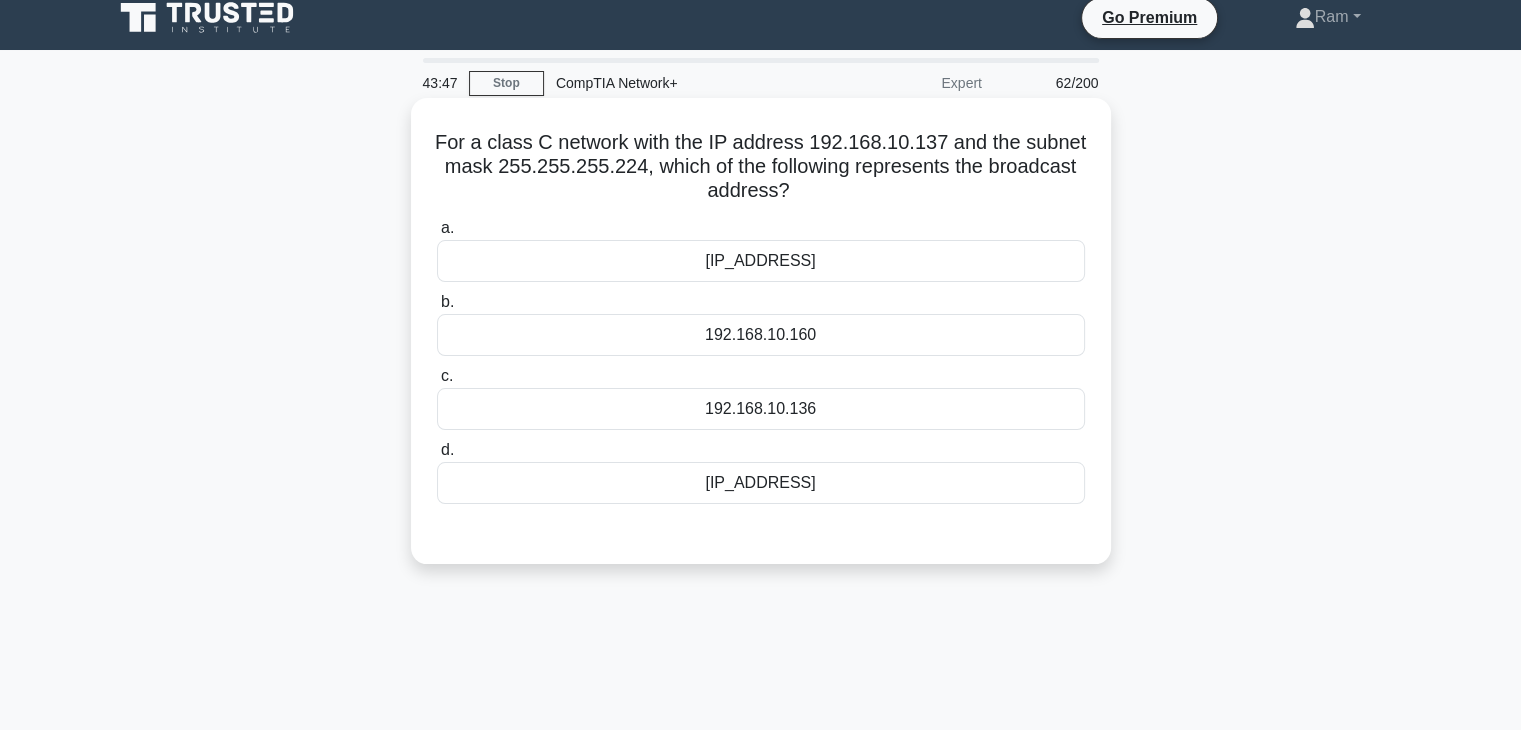 scroll, scrollTop: 0, scrollLeft: 0, axis: both 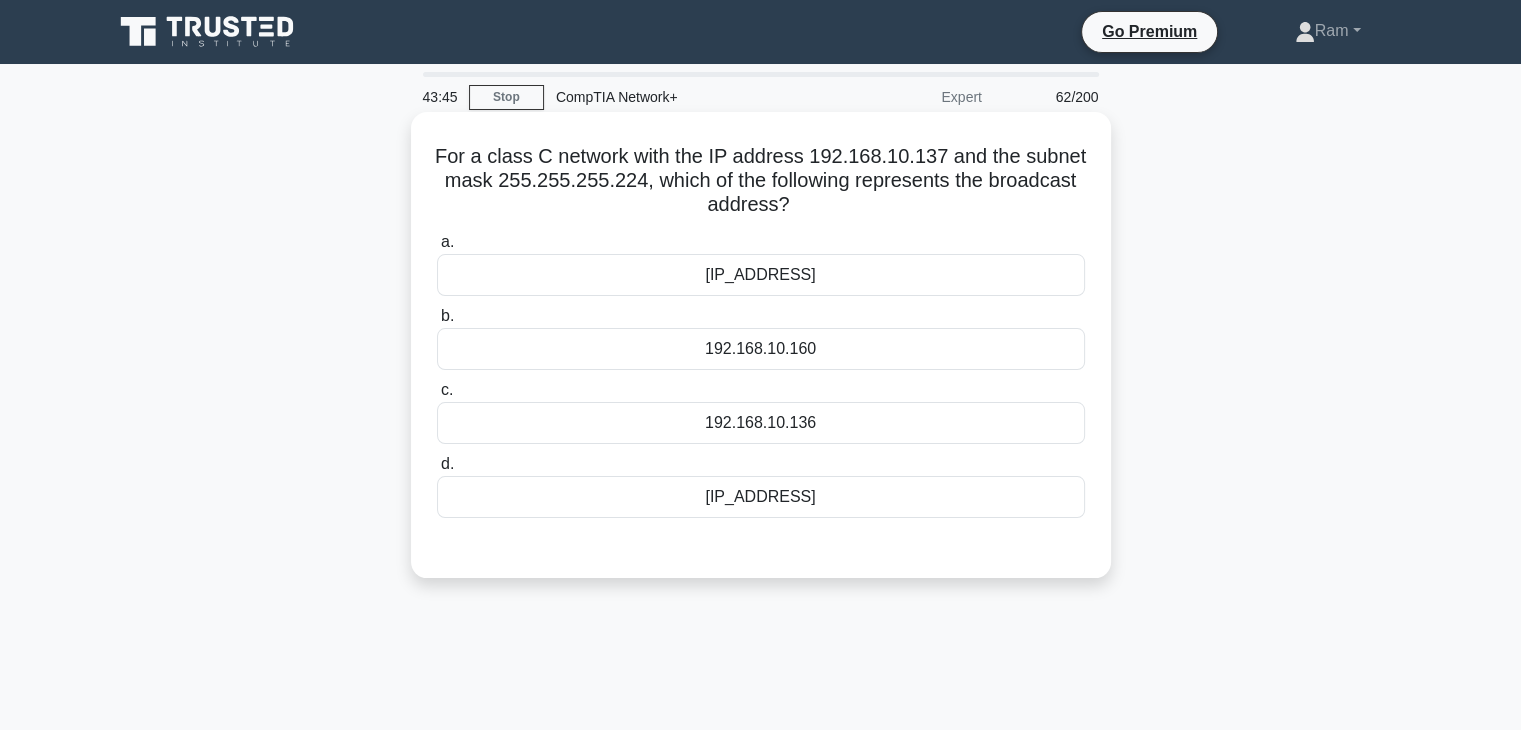 click on "[IP_ADDRESS]" at bounding box center (761, 275) 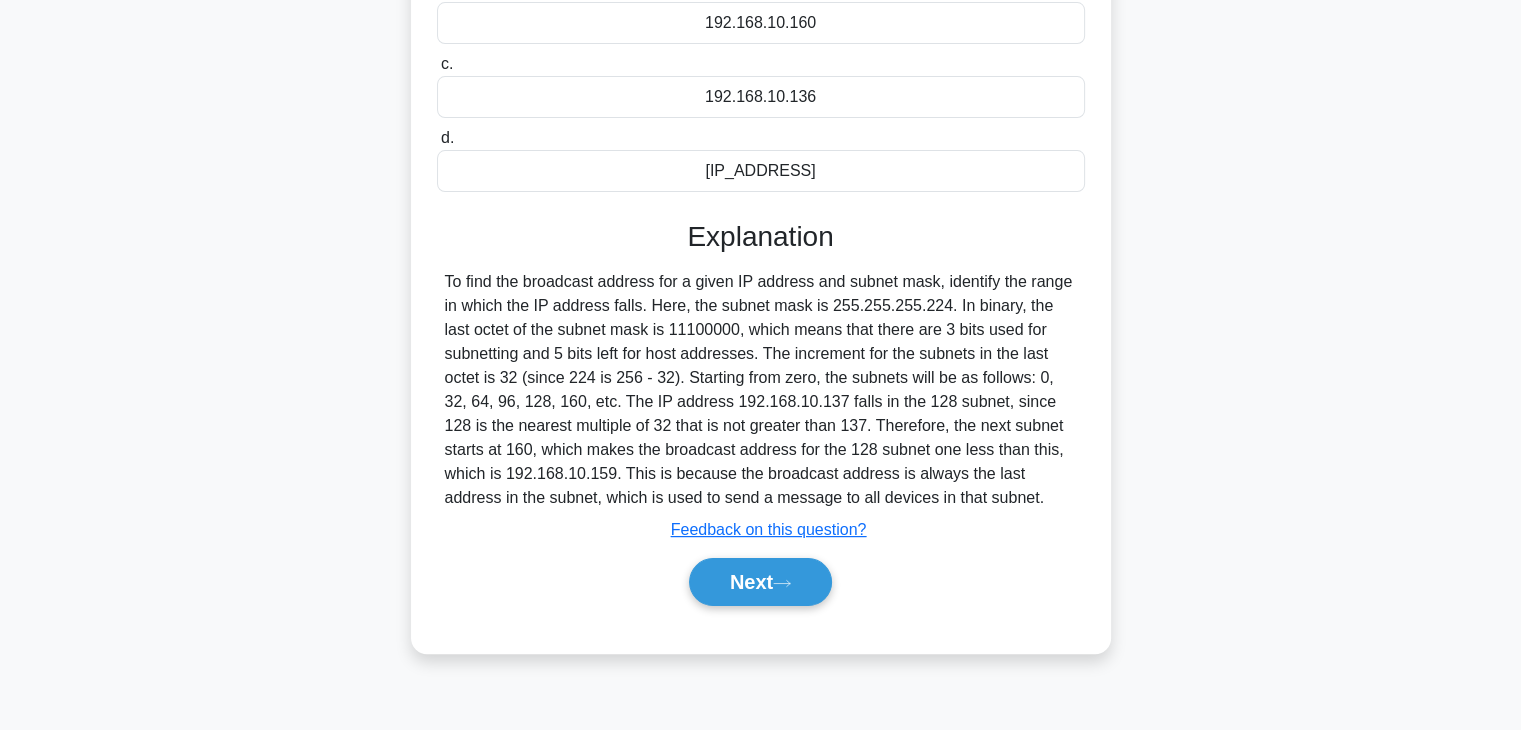 scroll, scrollTop: 336, scrollLeft: 0, axis: vertical 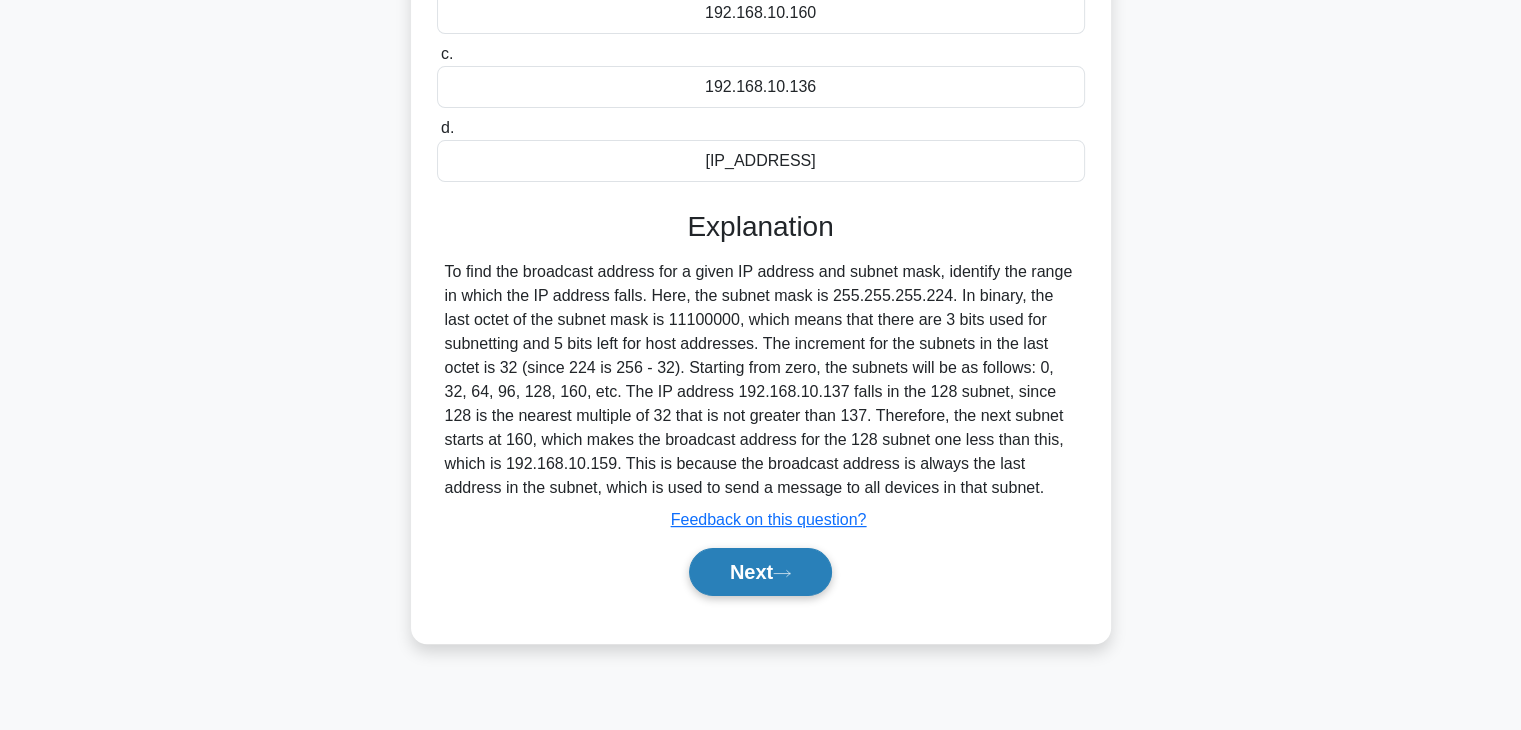 click on "Next" at bounding box center (760, 572) 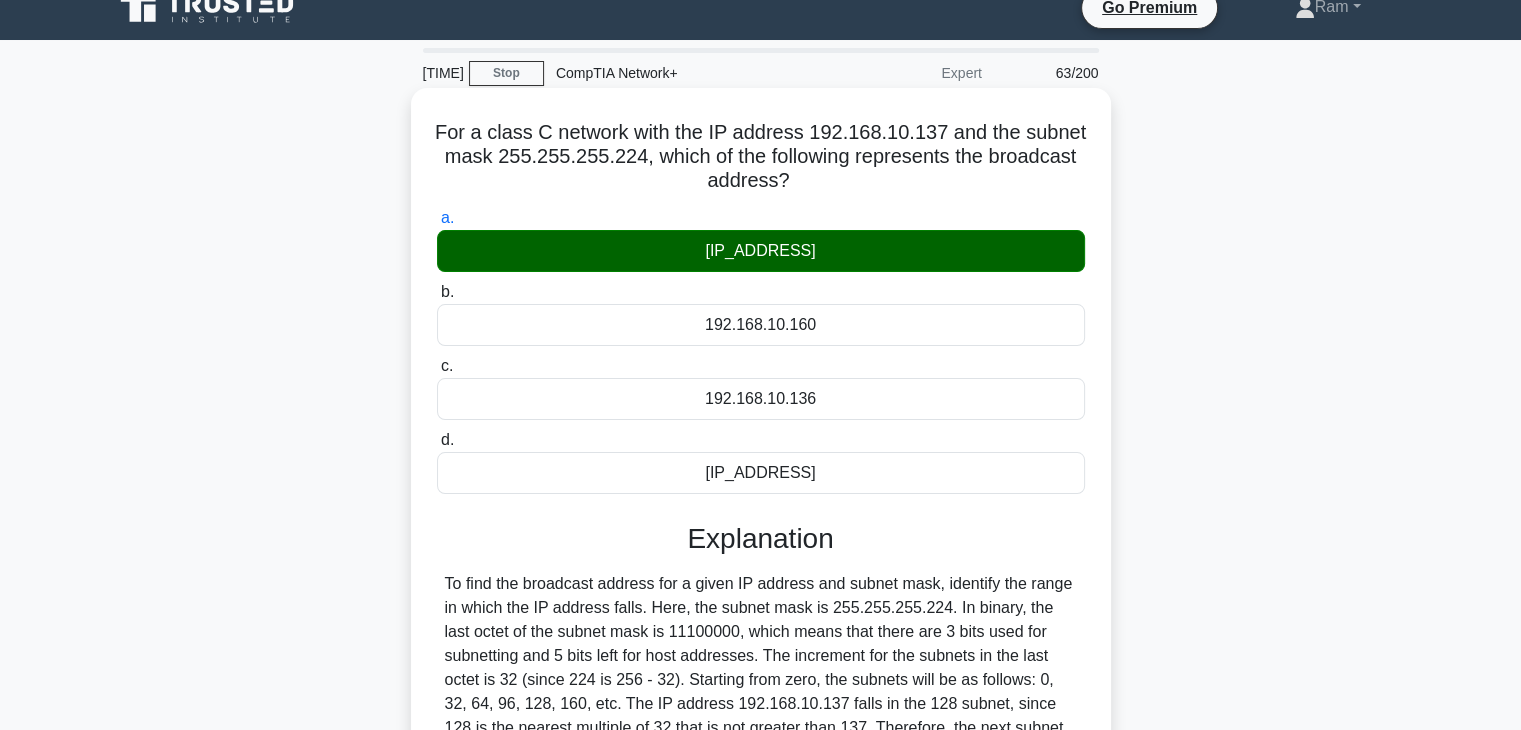 scroll, scrollTop: 0, scrollLeft: 0, axis: both 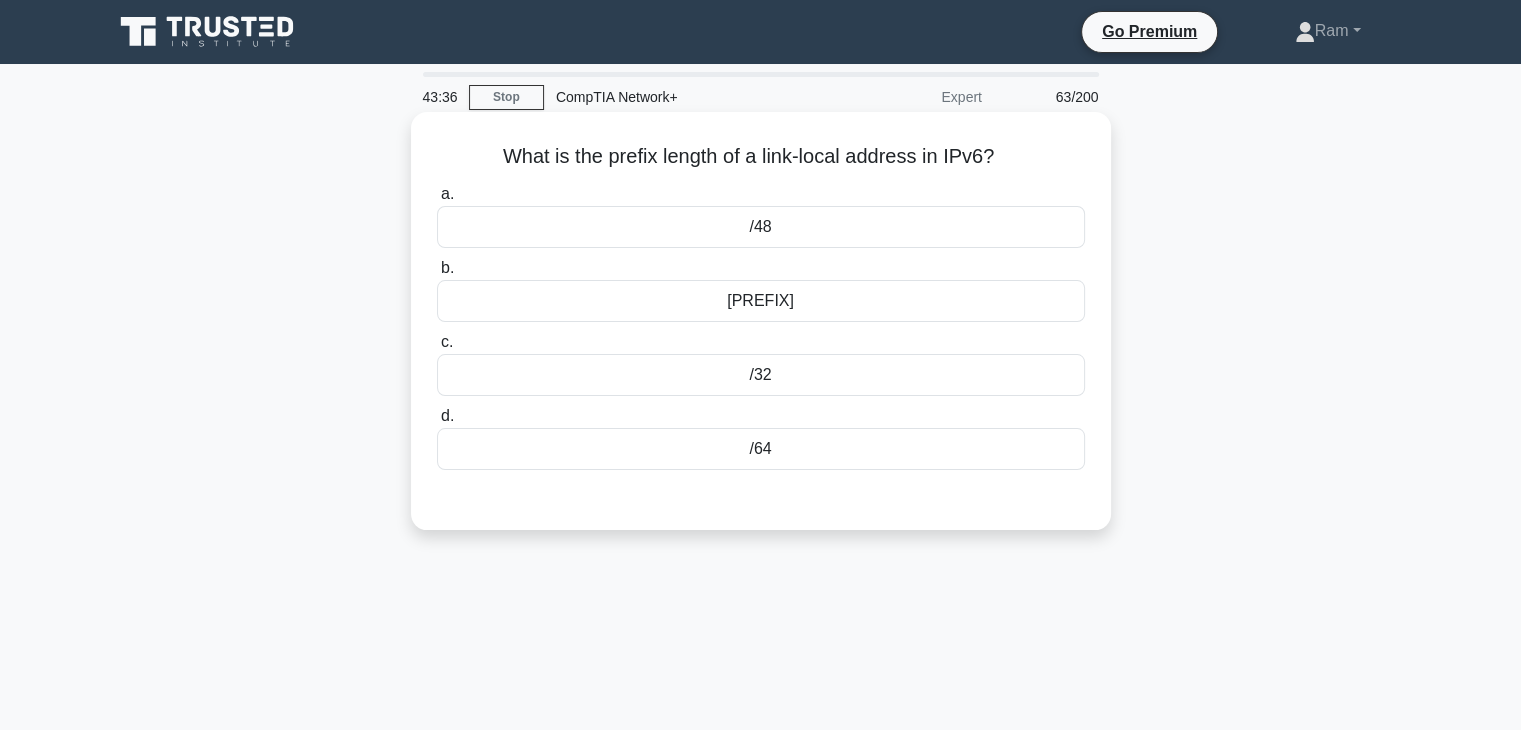 click on "/48" at bounding box center [761, 227] 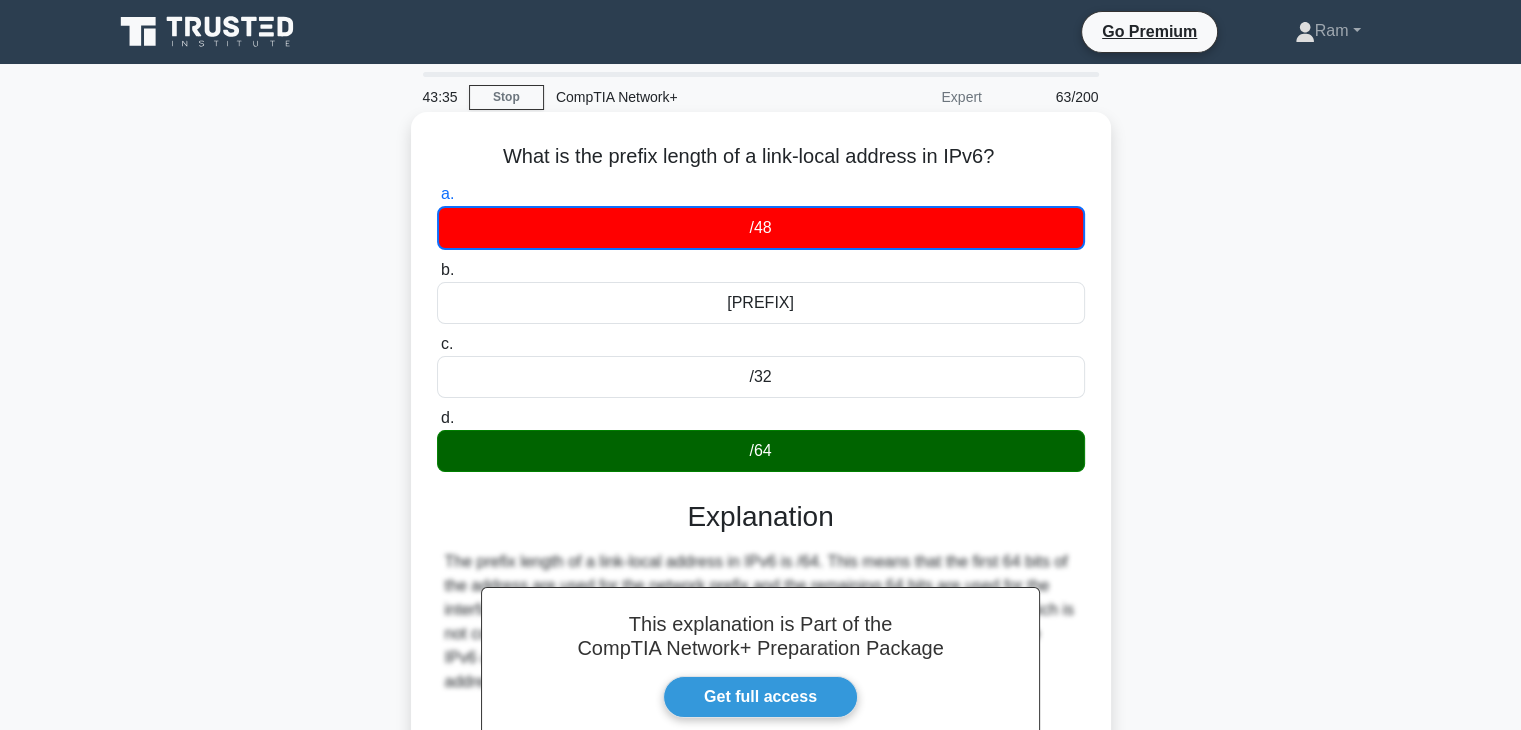 scroll, scrollTop: 351, scrollLeft: 0, axis: vertical 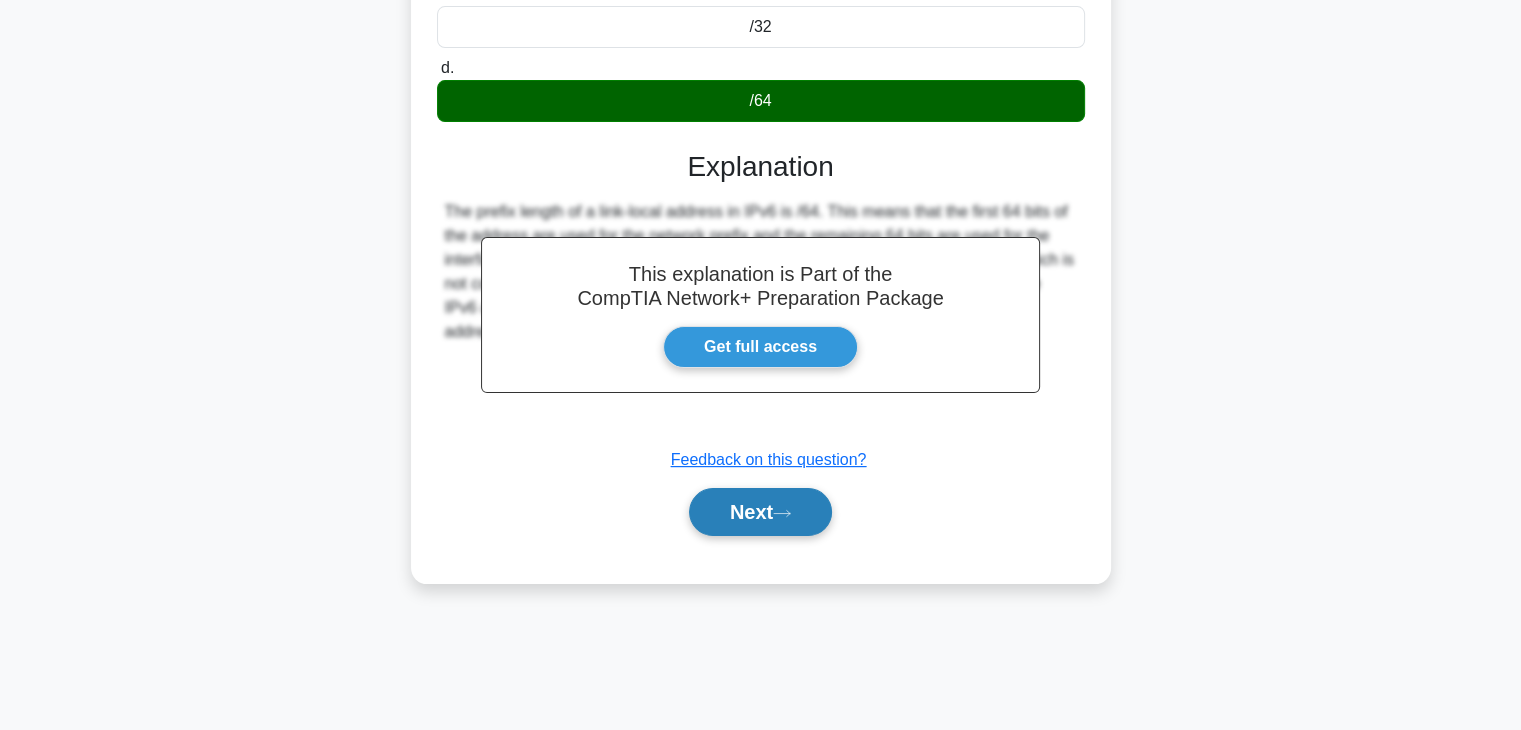click on "Next" at bounding box center [760, 512] 